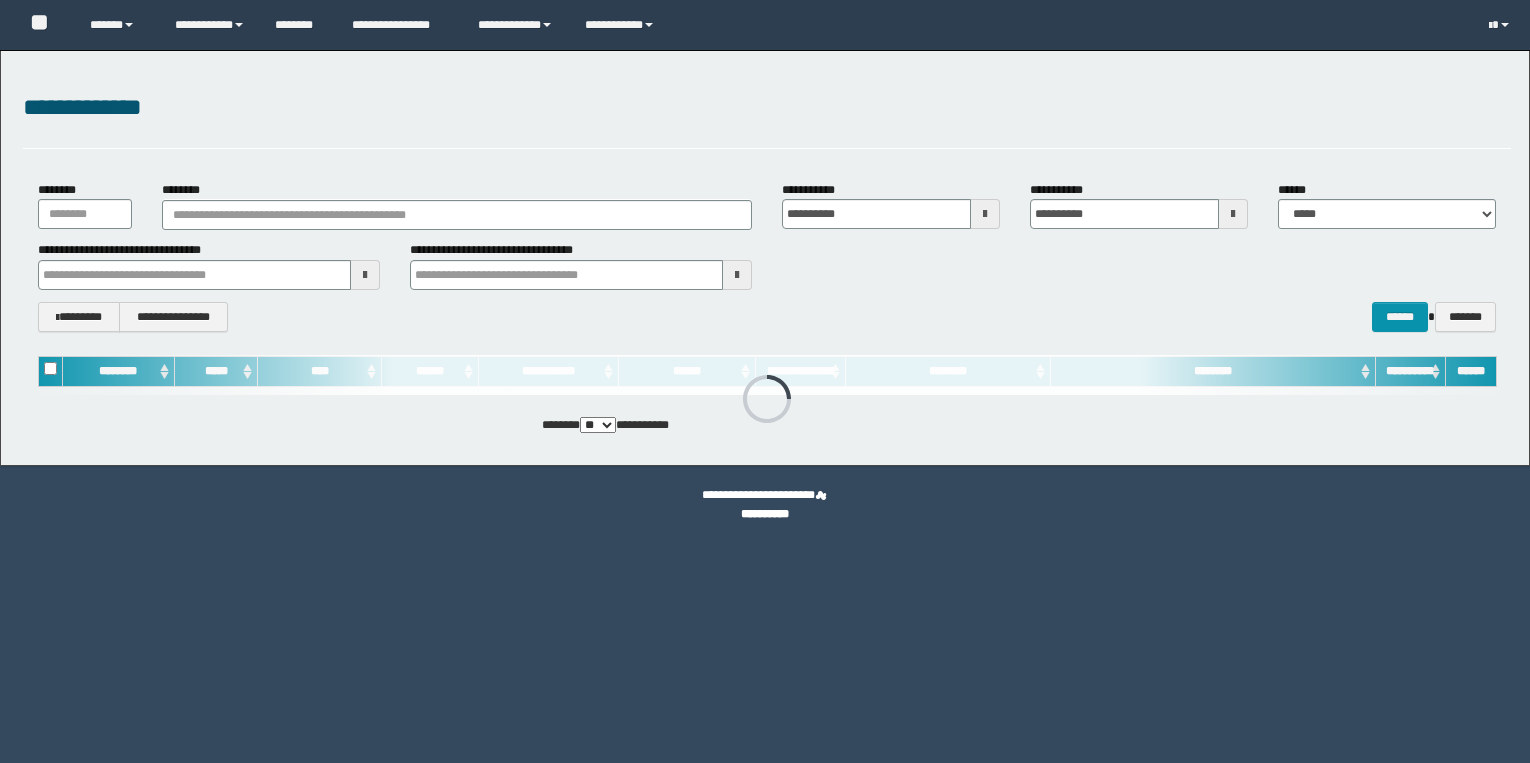 scroll, scrollTop: 0, scrollLeft: 0, axis: both 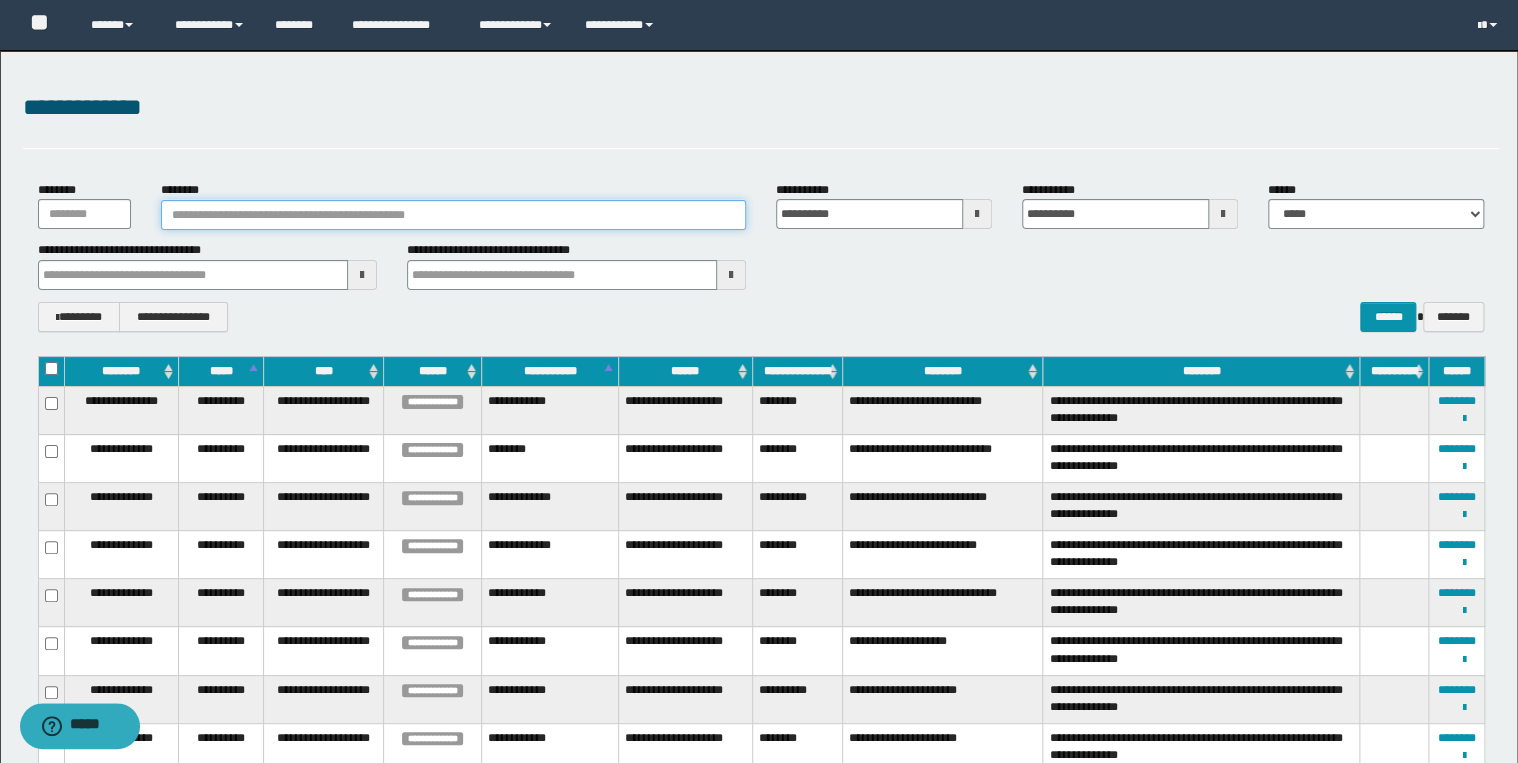 drag, startPoint x: 235, startPoint y: 216, endPoint x: 255, endPoint y: 222, distance: 20.880613 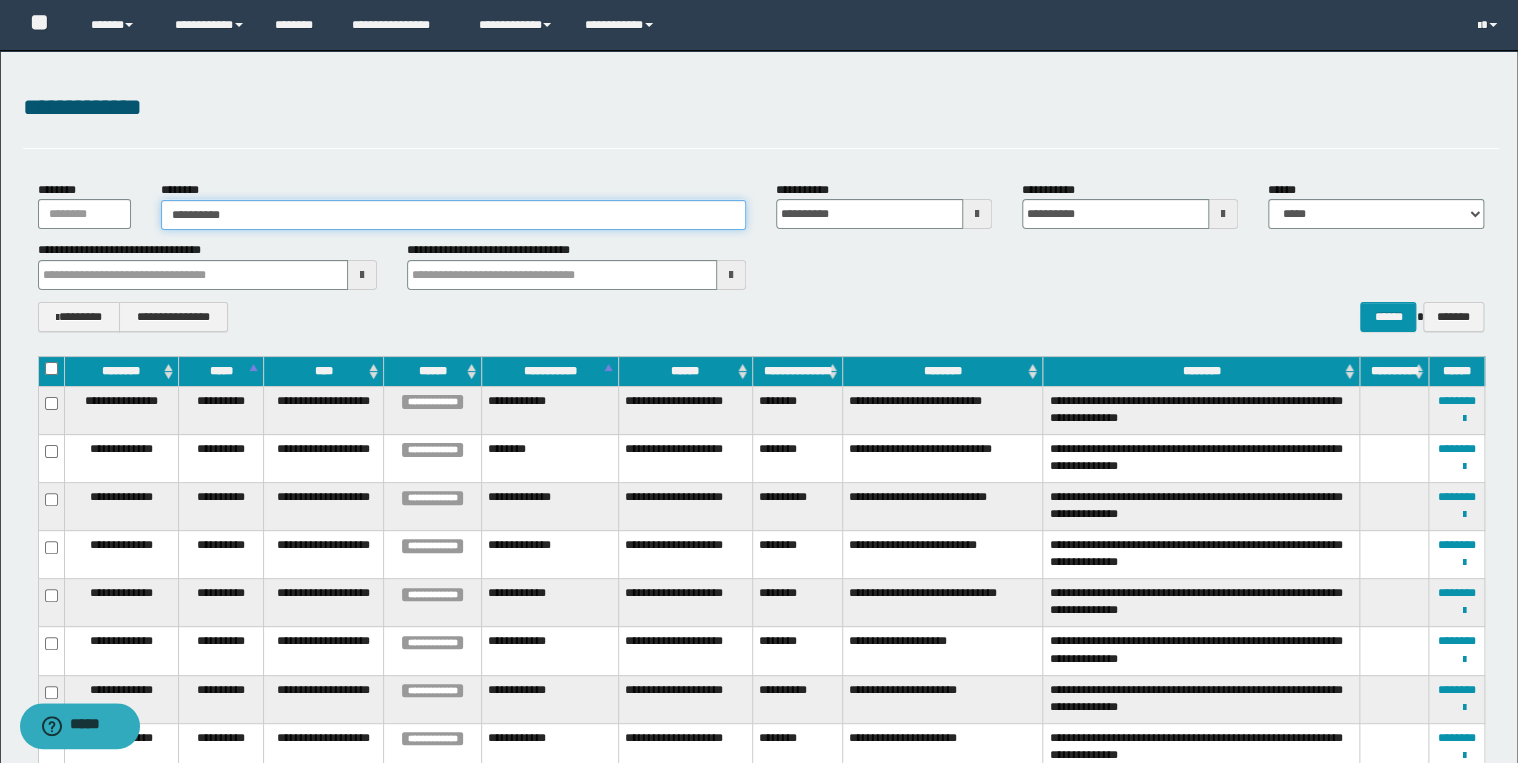type on "**********" 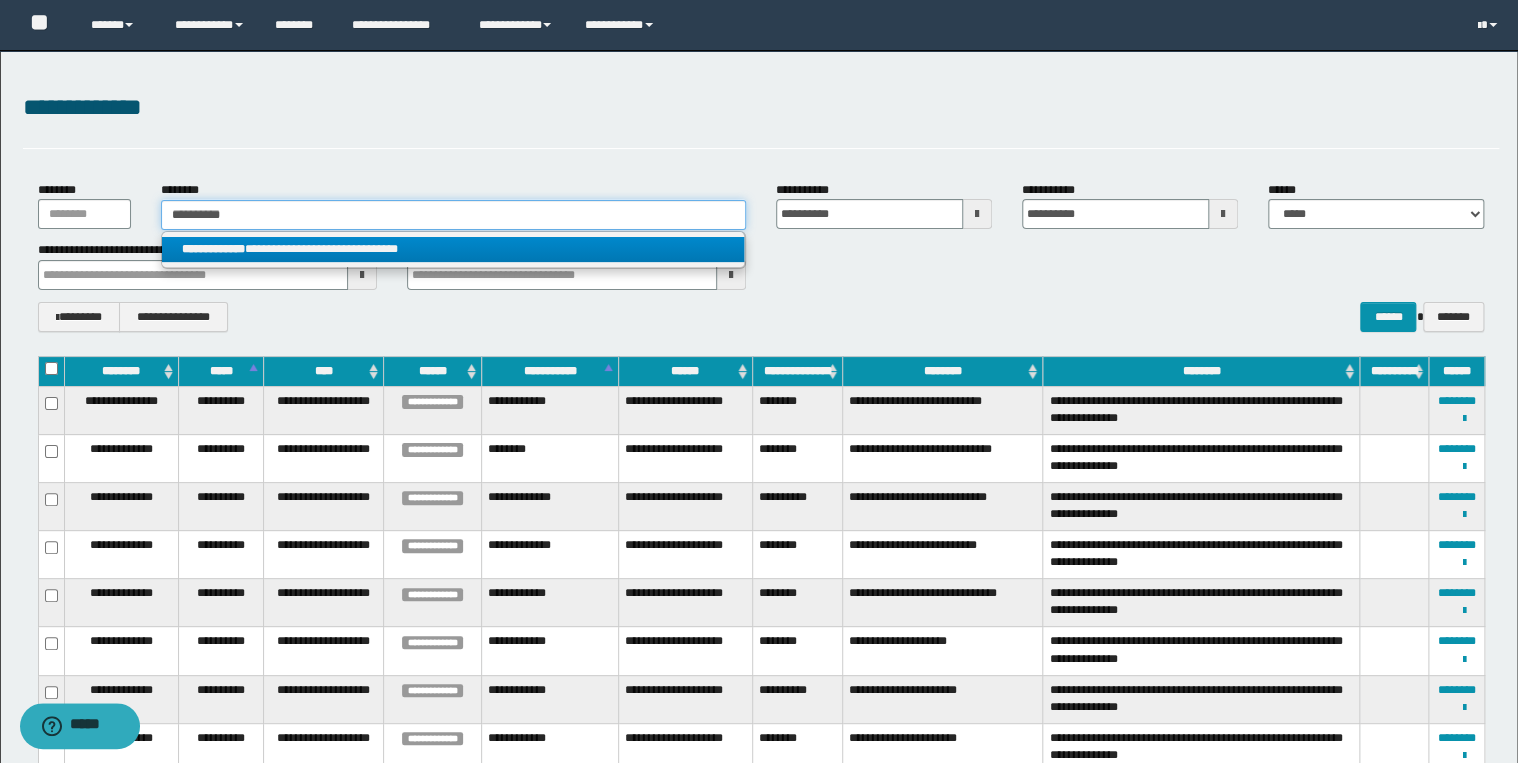 type on "**********" 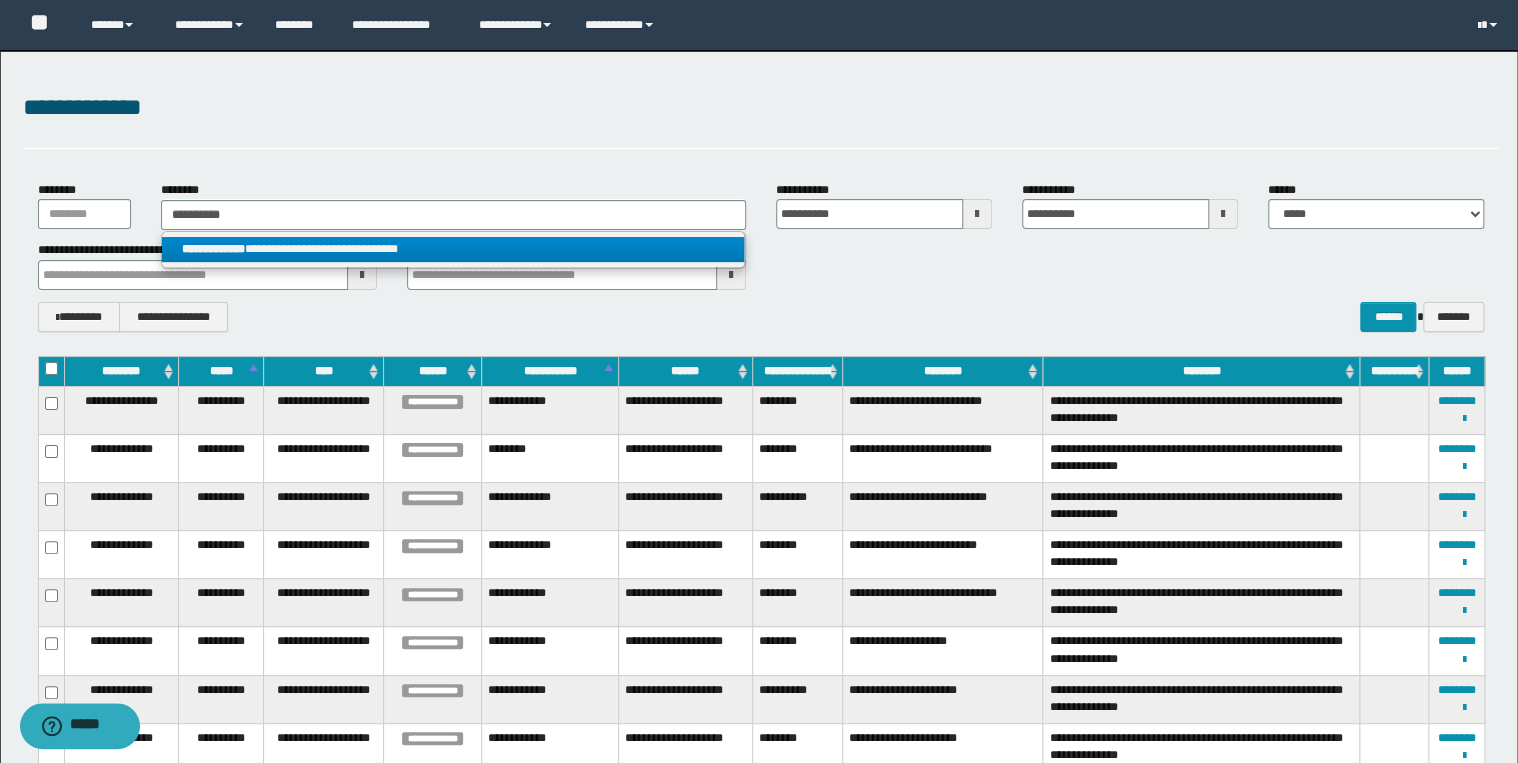click on "**********" at bounding box center [453, 249] 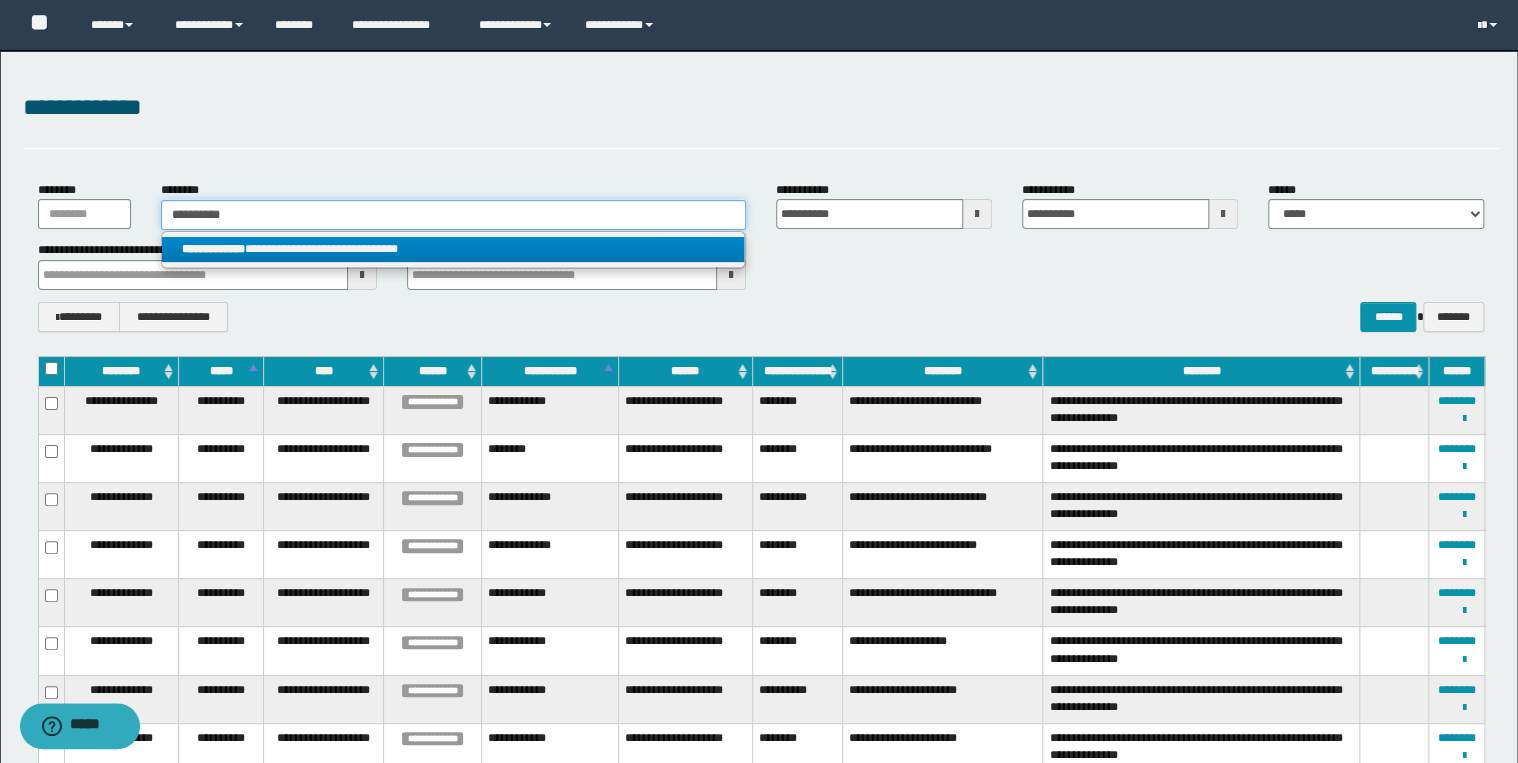 type 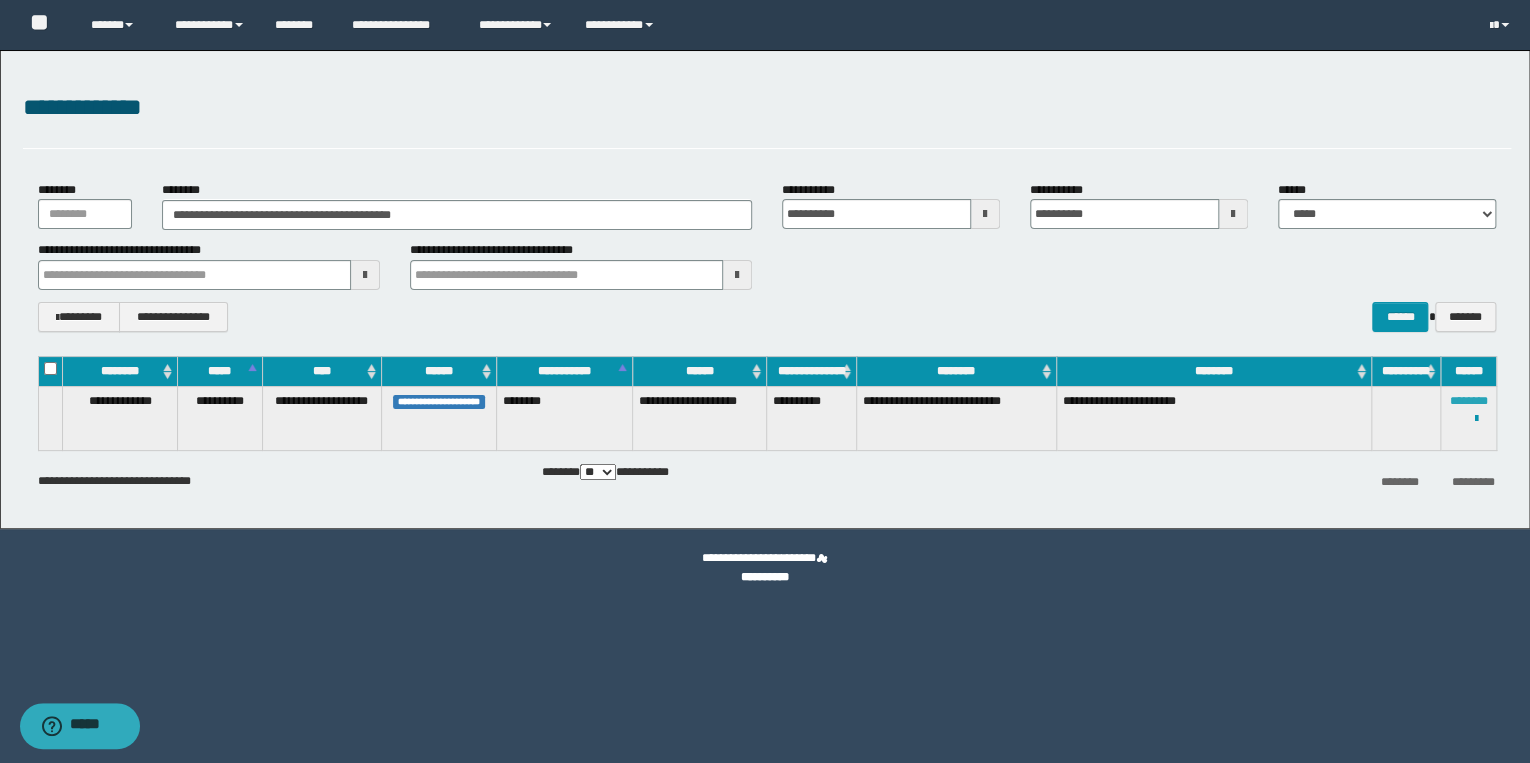 click on "********" at bounding box center [1468, 401] 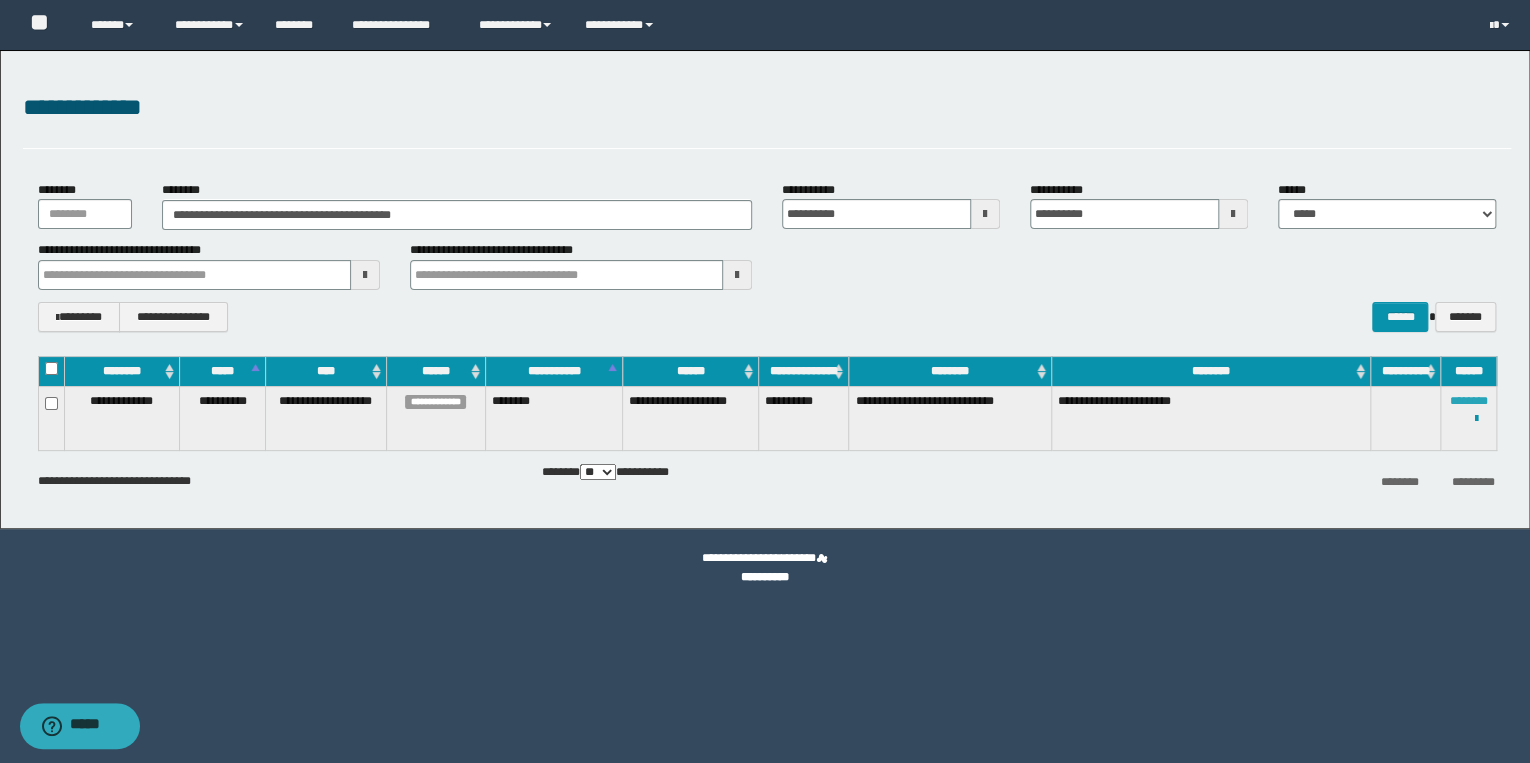 click on "********" at bounding box center (1468, 401) 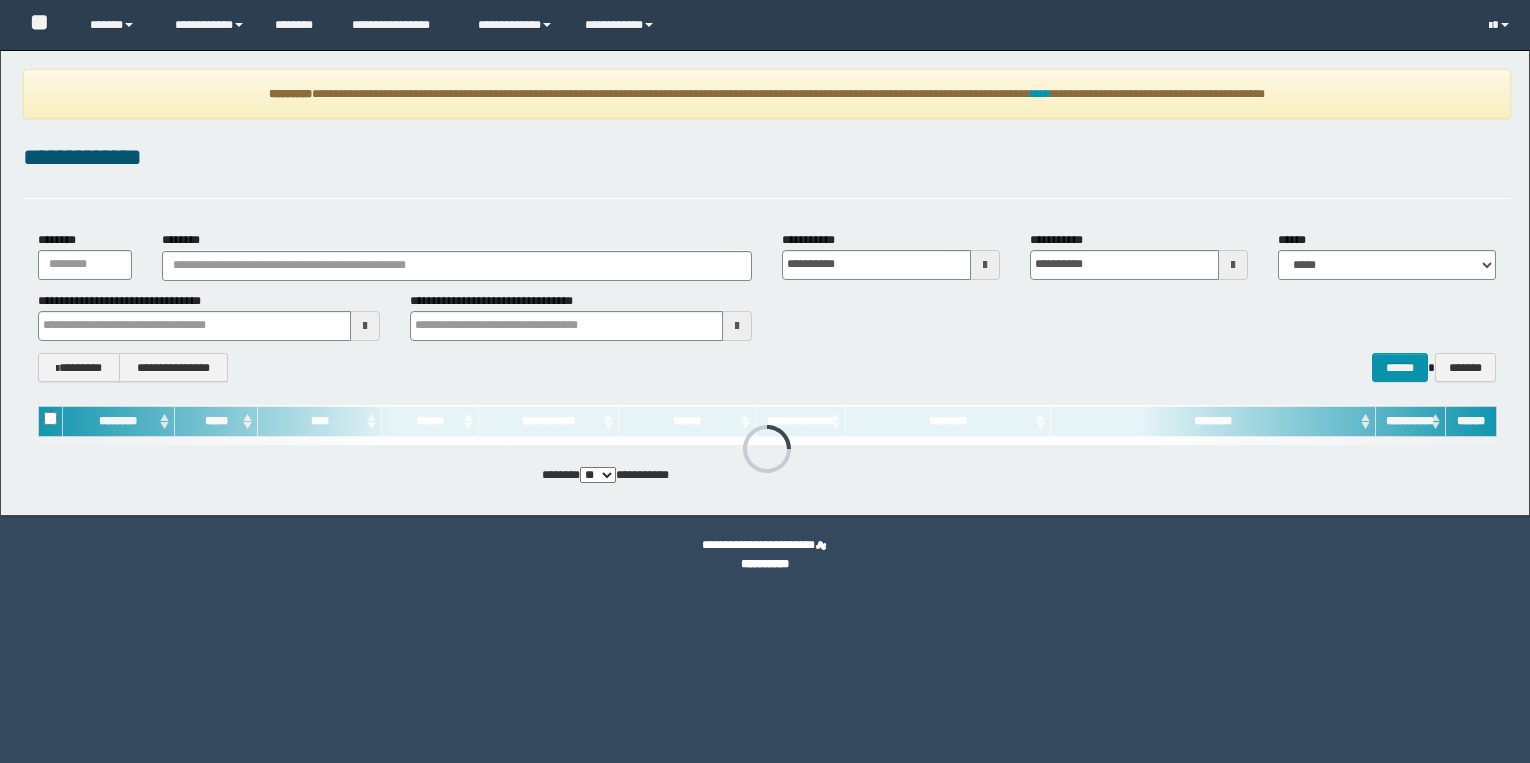 scroll, scrollTop: 0, scrollLeft: 0, axis: both 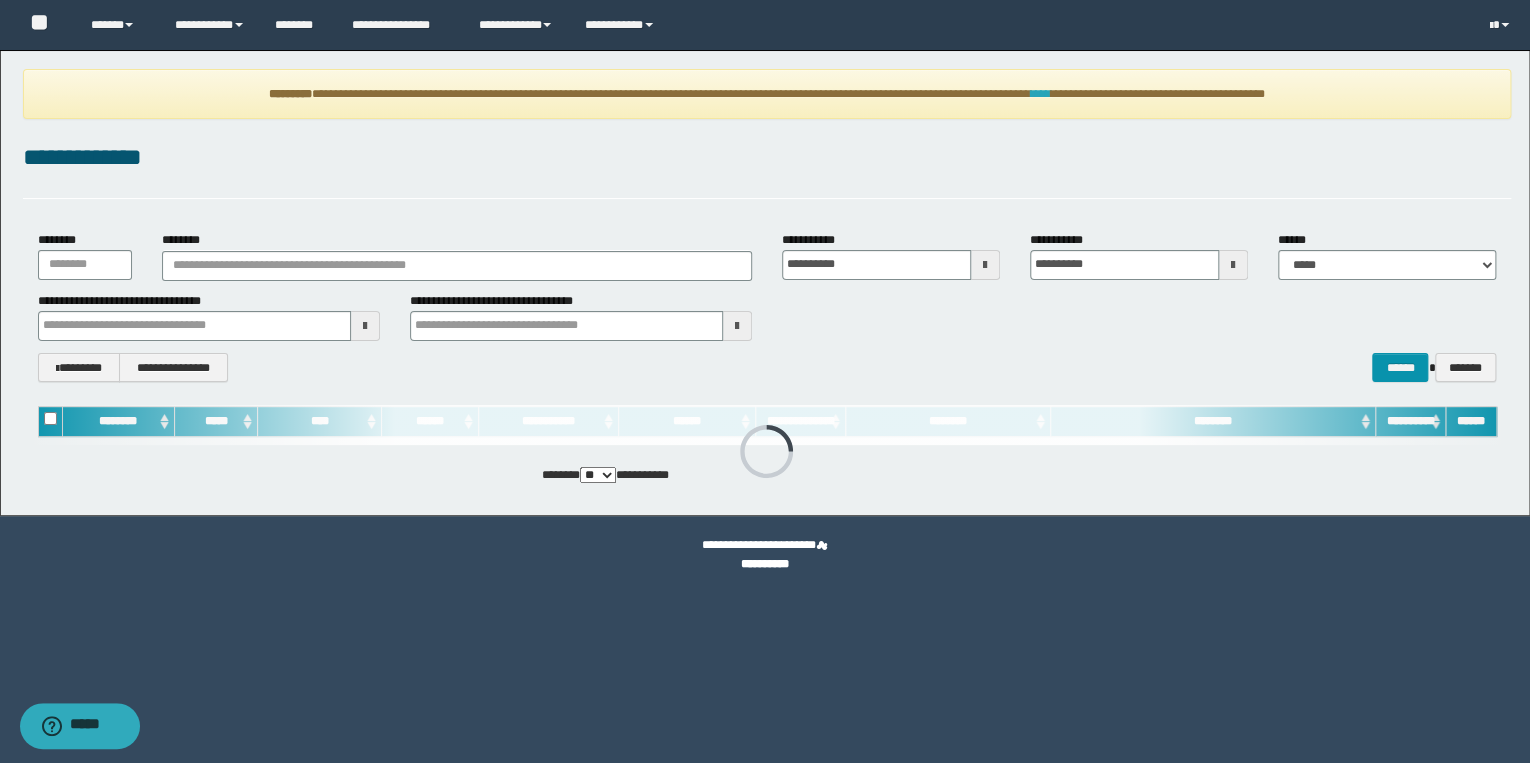 click on "****" at bounding box center [1041, 94] 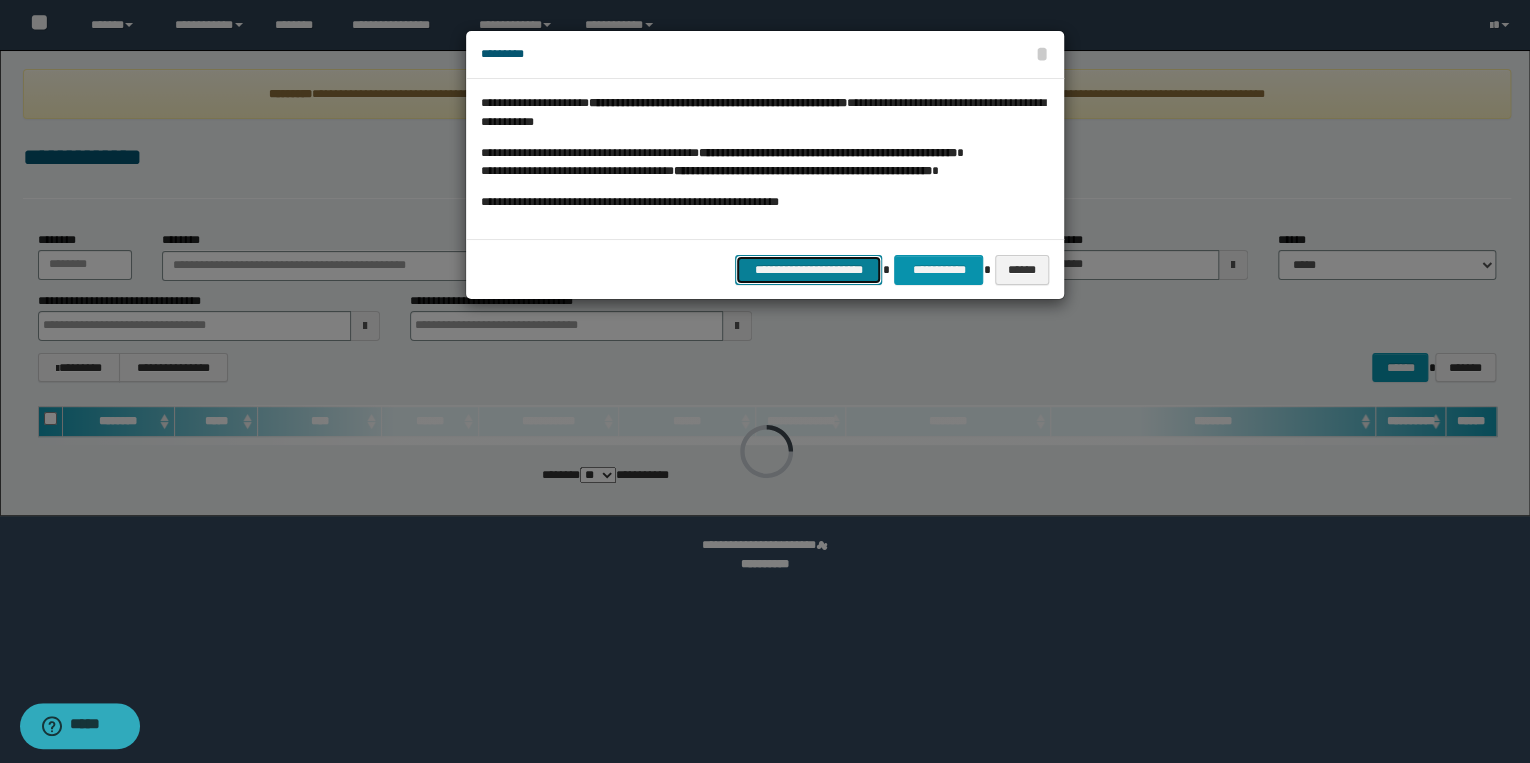 click on "**********" at bounding box center (809, 270) 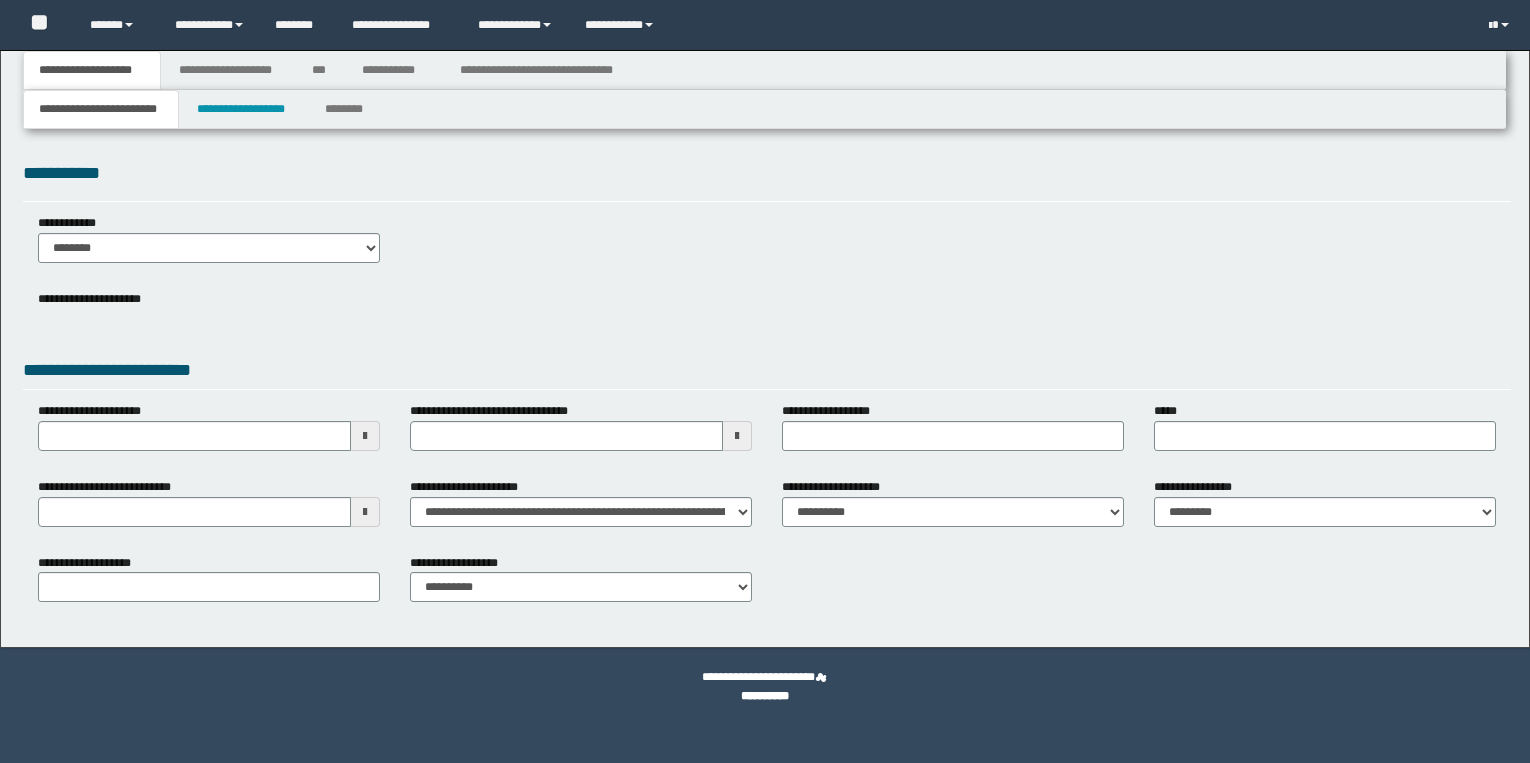 scroll, scrollTop: 0, scrollLeft: 0, axis: both 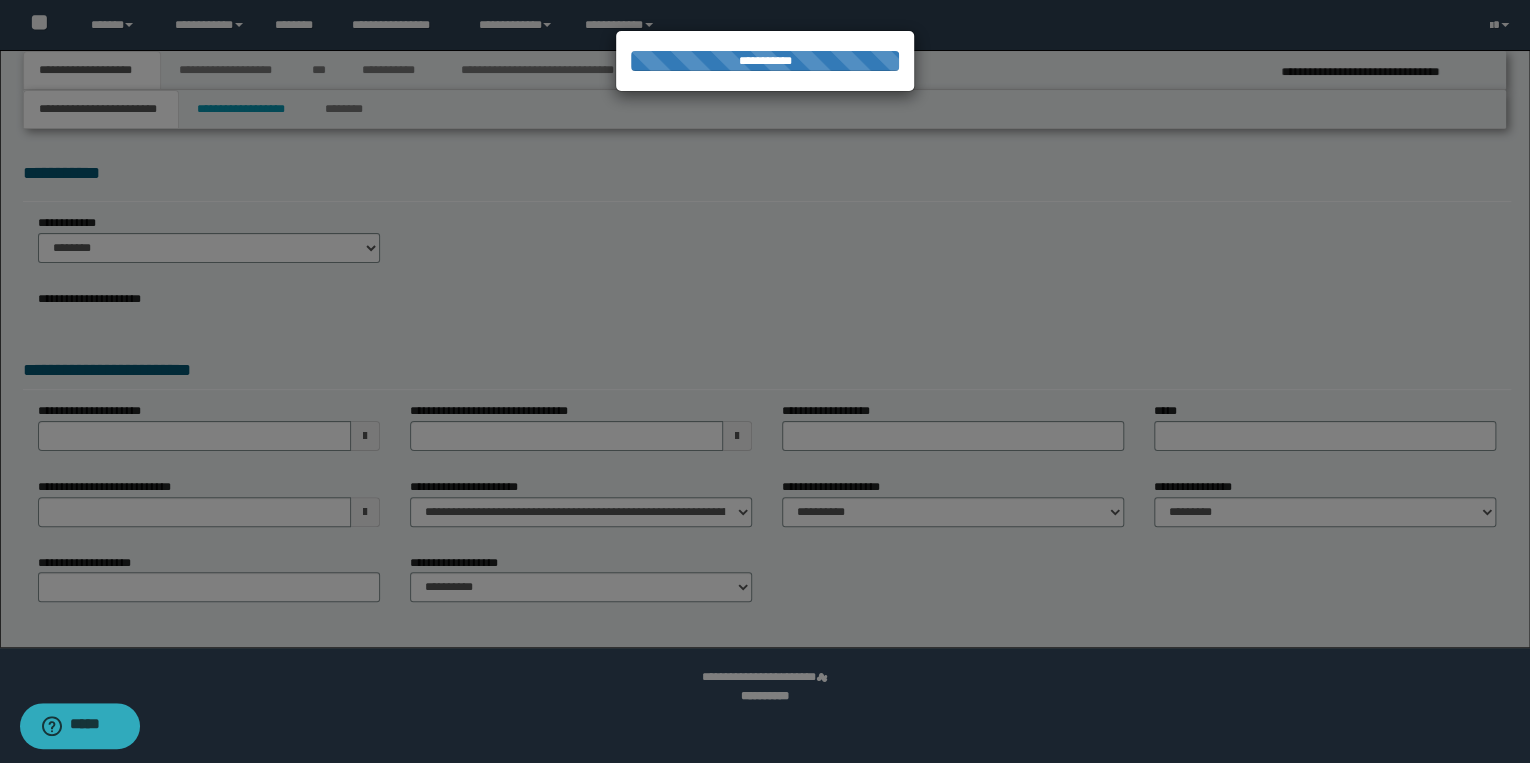 select on "*" 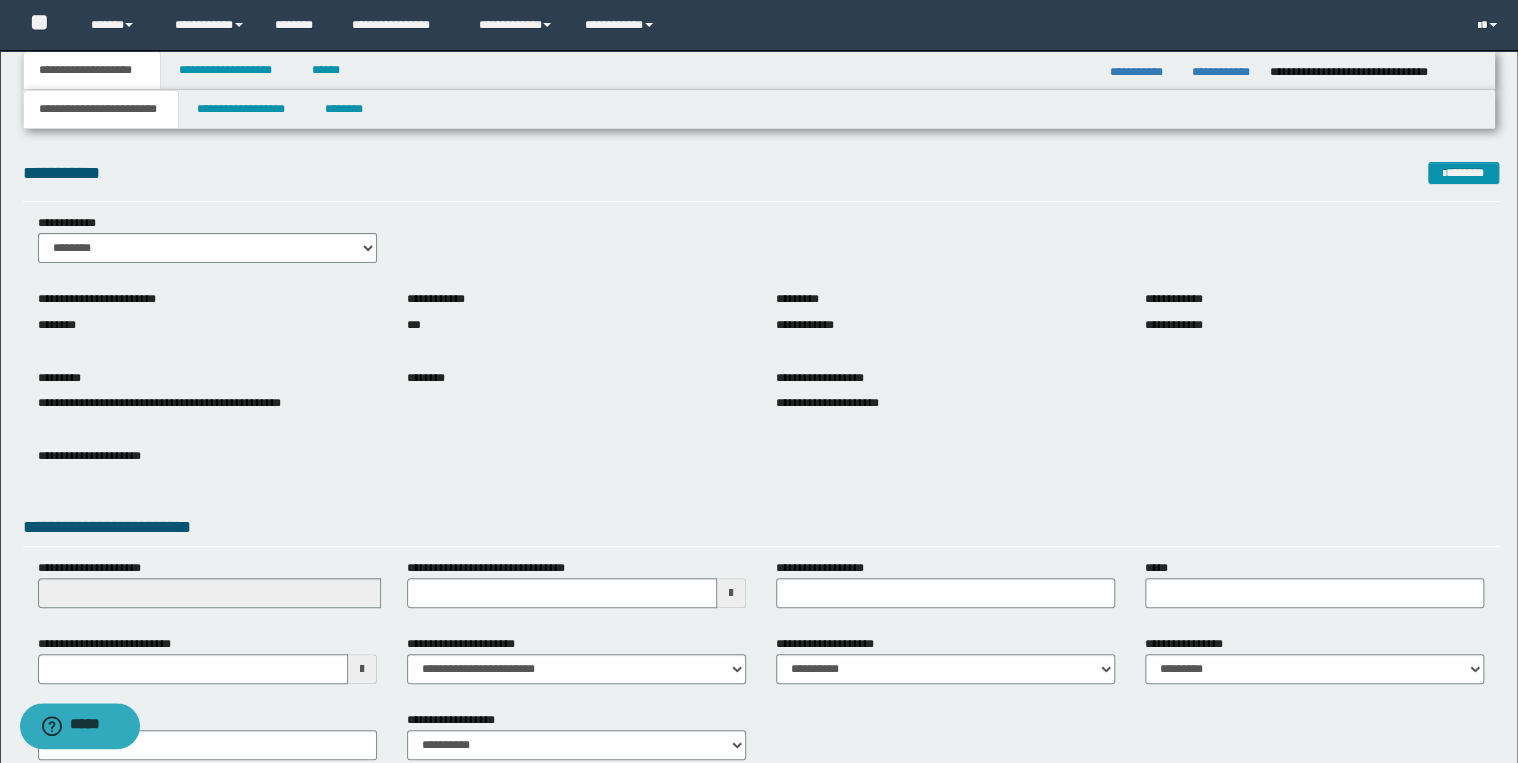 scroll, scrollTop: 120, scrollLeft: 0, axis: vertical 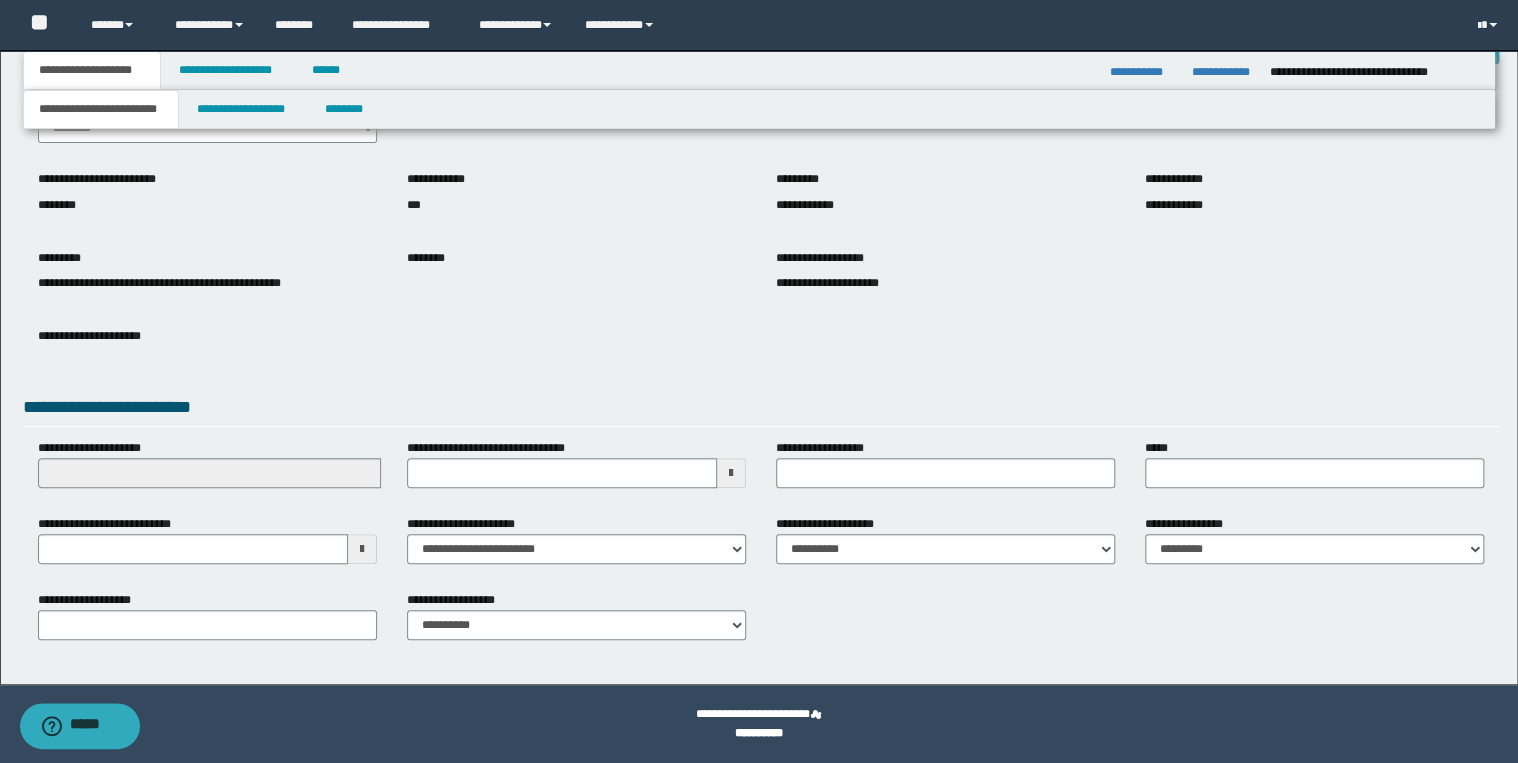 click on "**********" at bounding box center (759, 307) 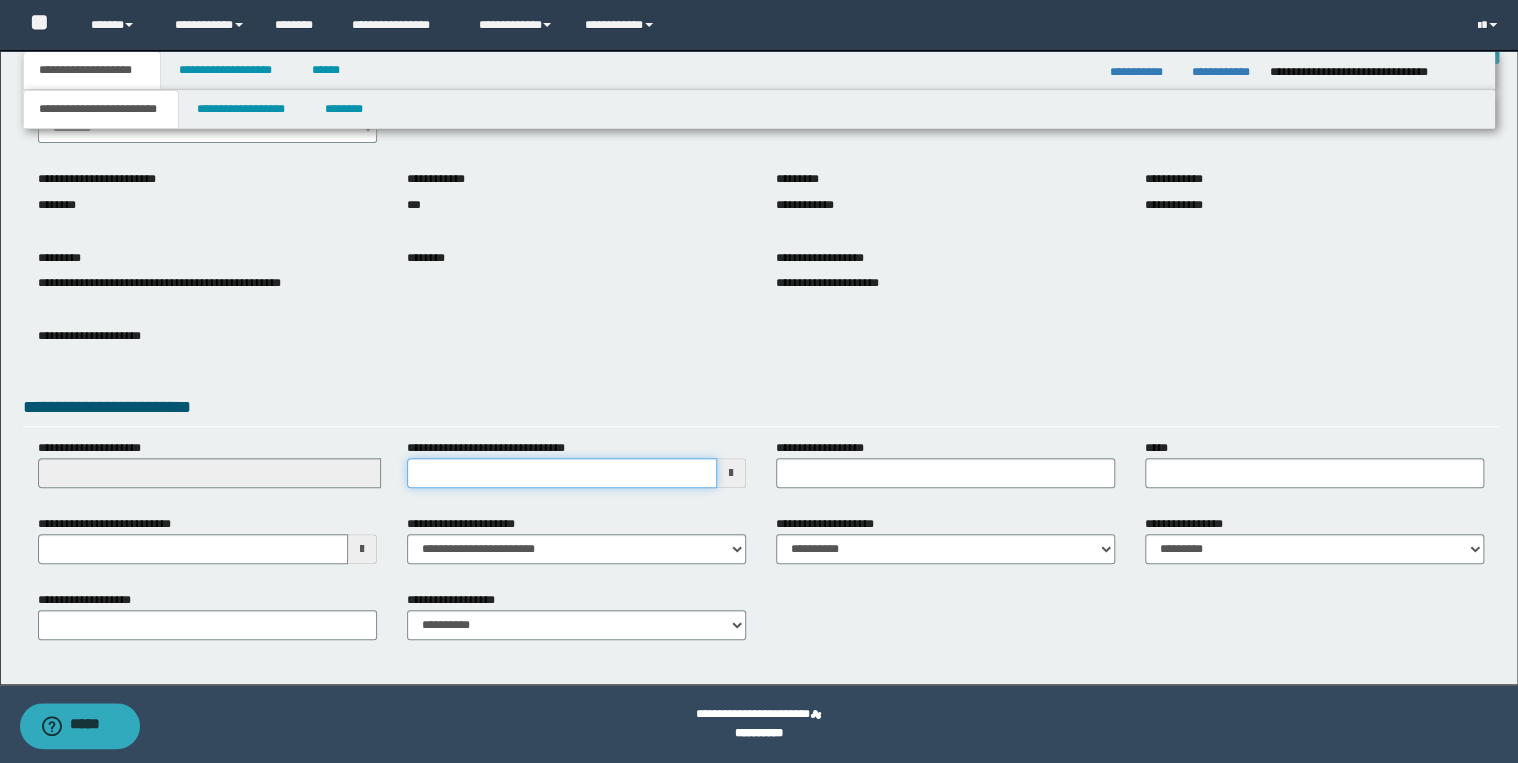 click on "**********" at bounding box center [562, 473] 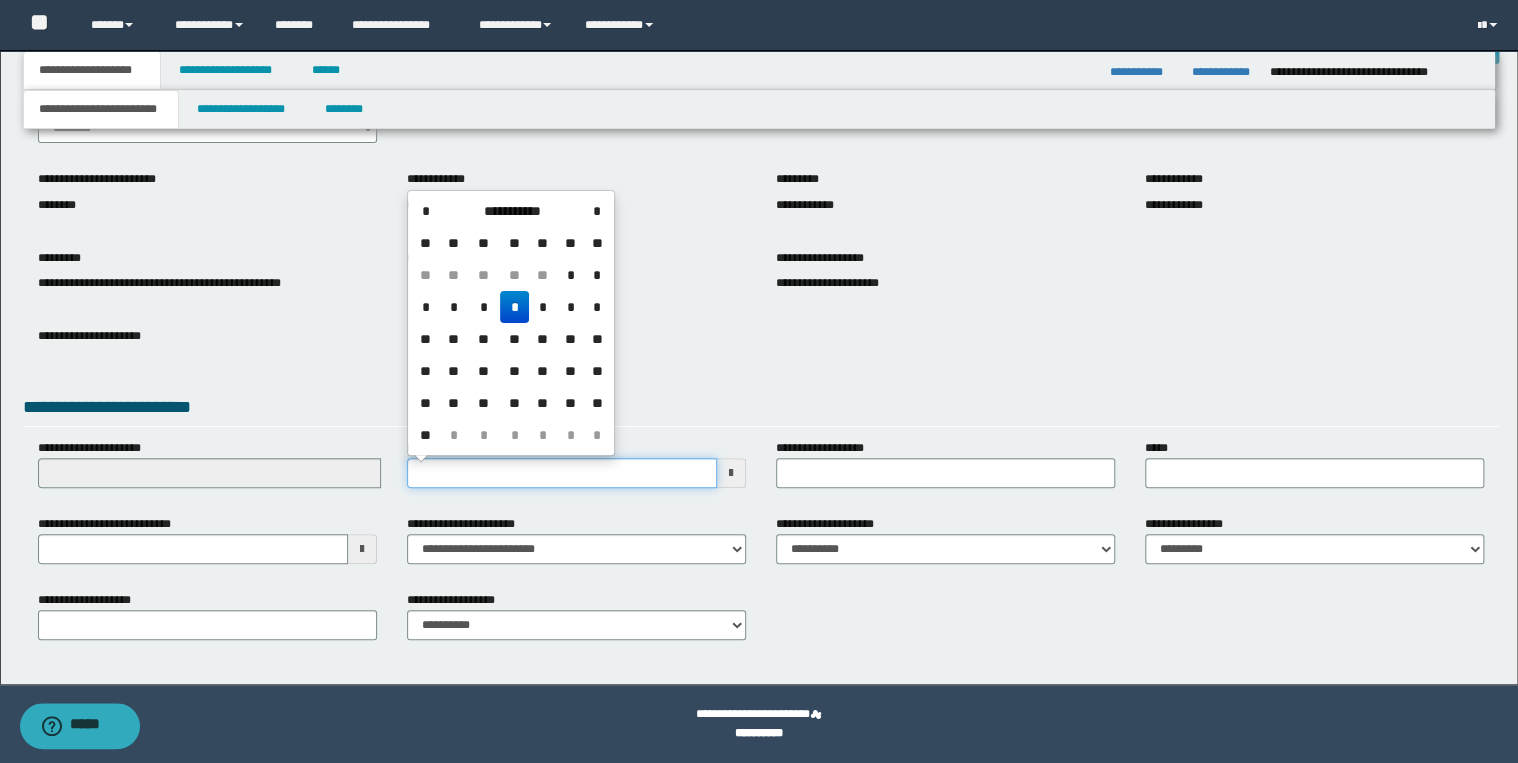 type on "**********" 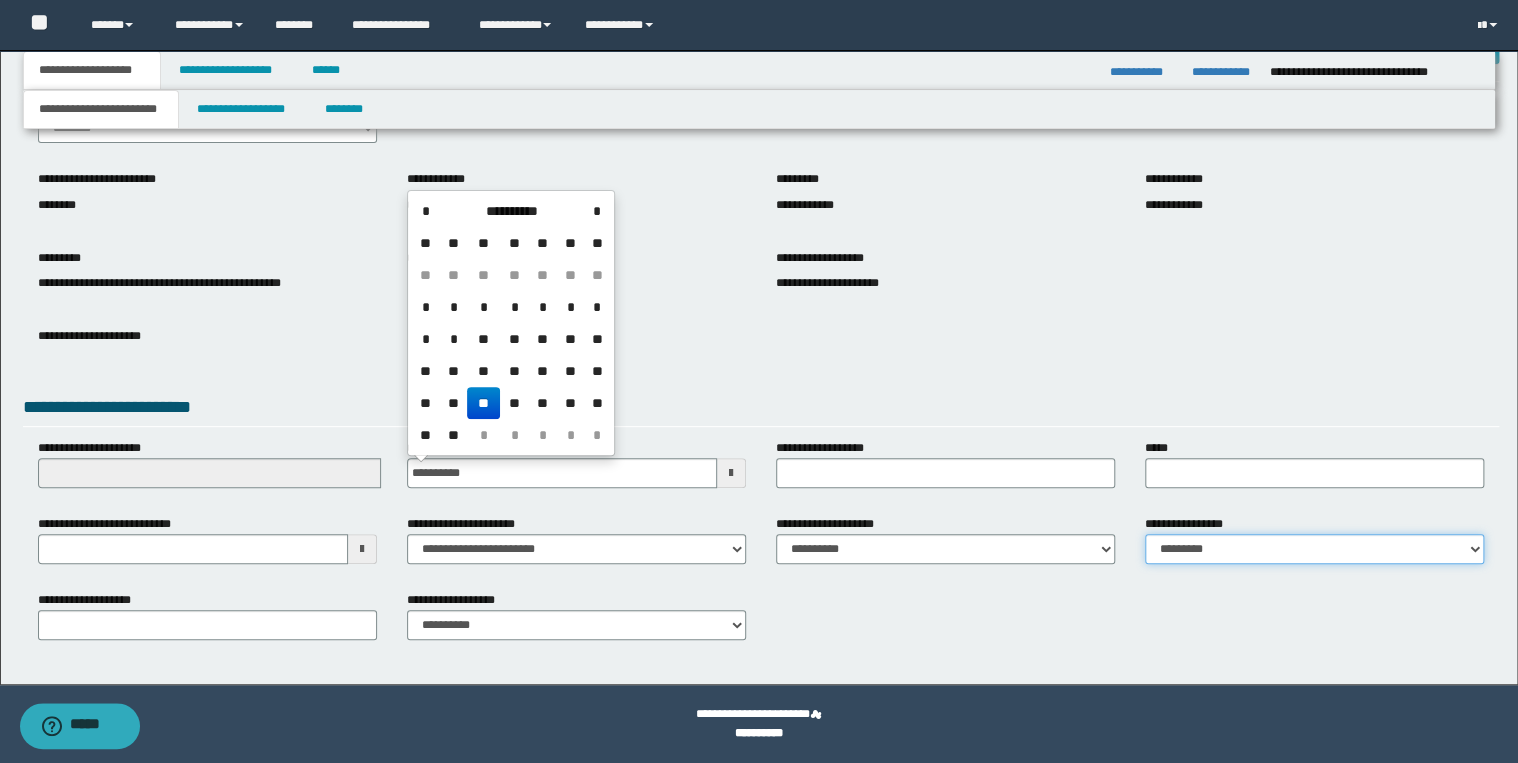 click on "**********" at bounding box center [1314, 549] 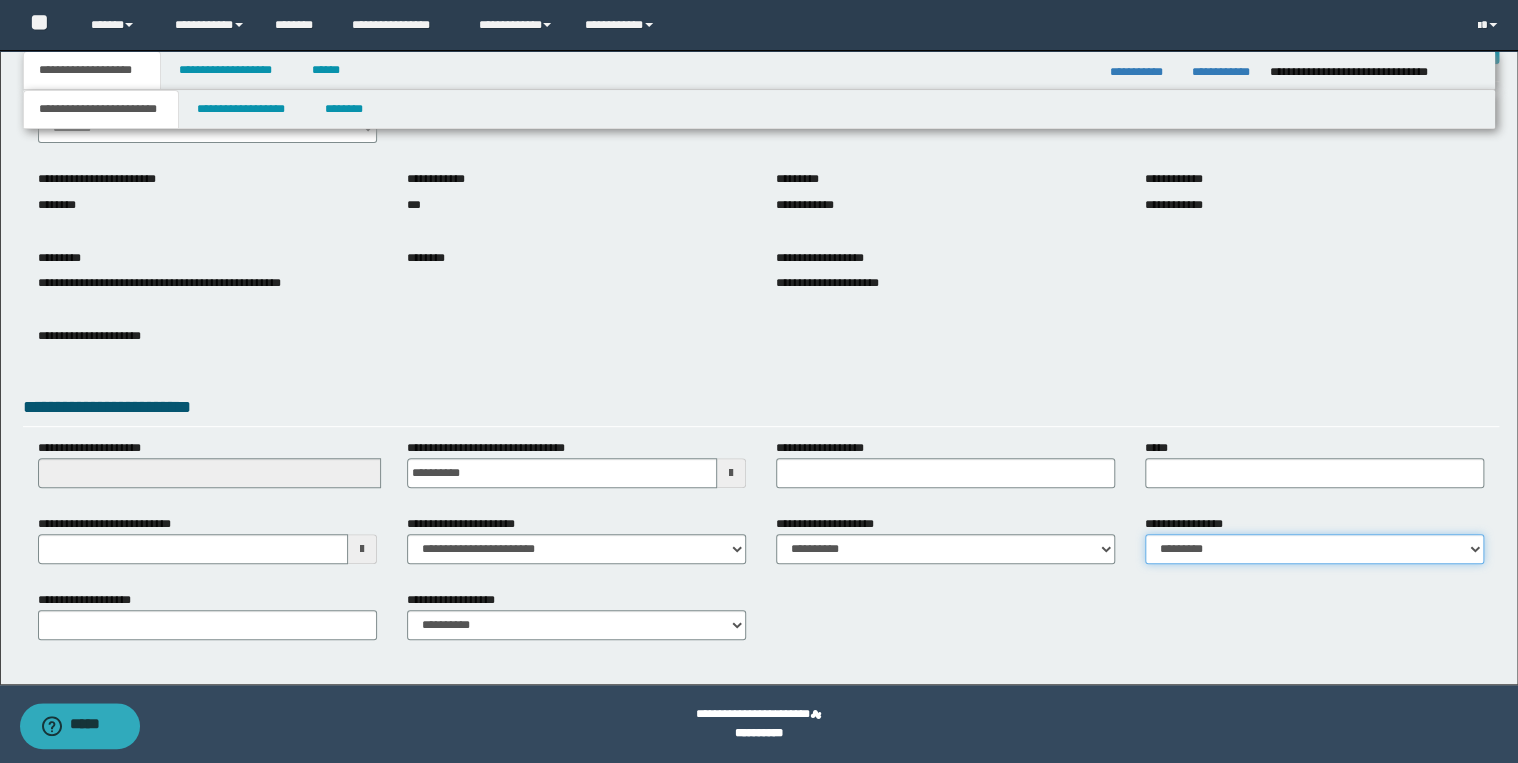 select on "*" 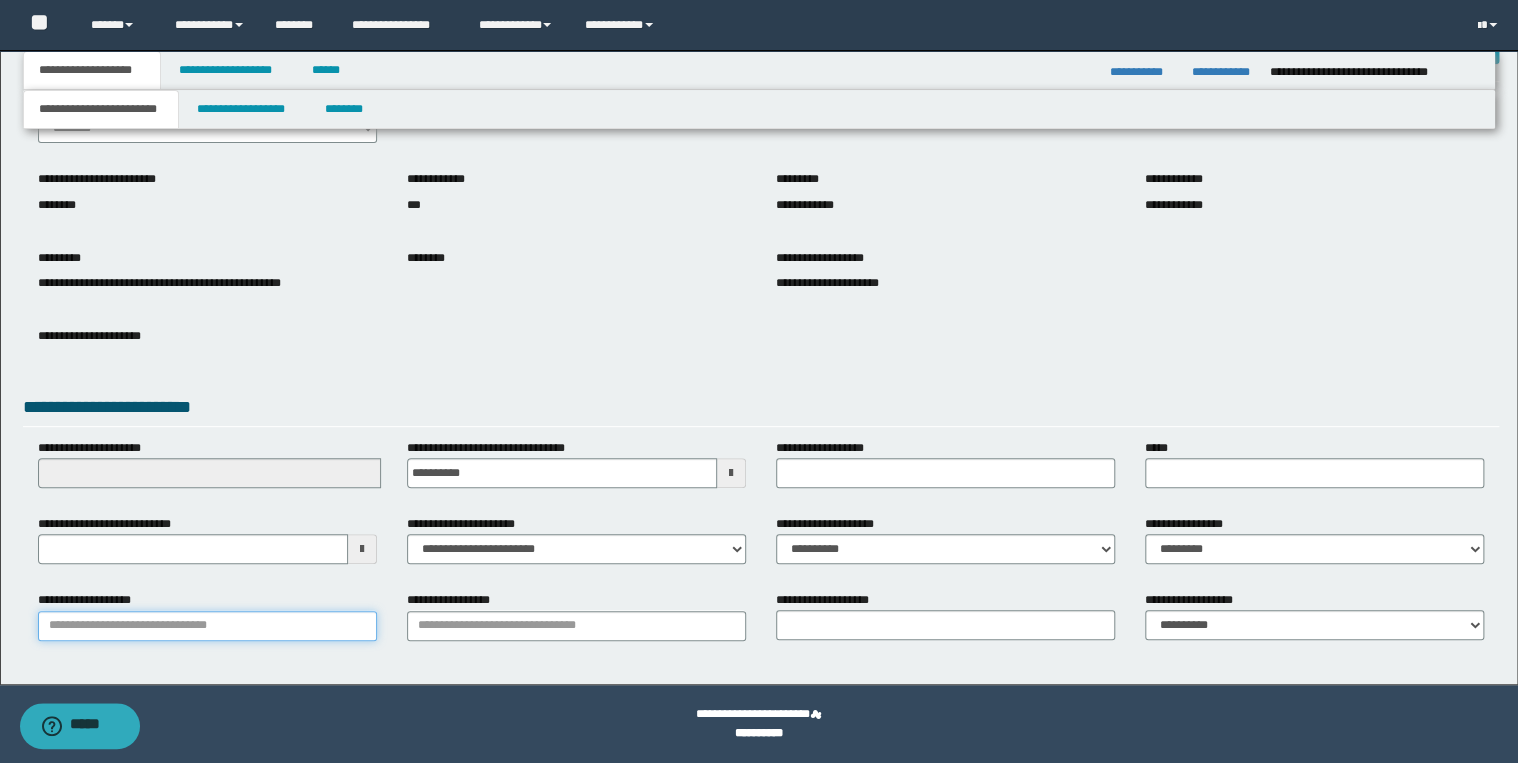 click on "**********" at bounding box center (207, 626) 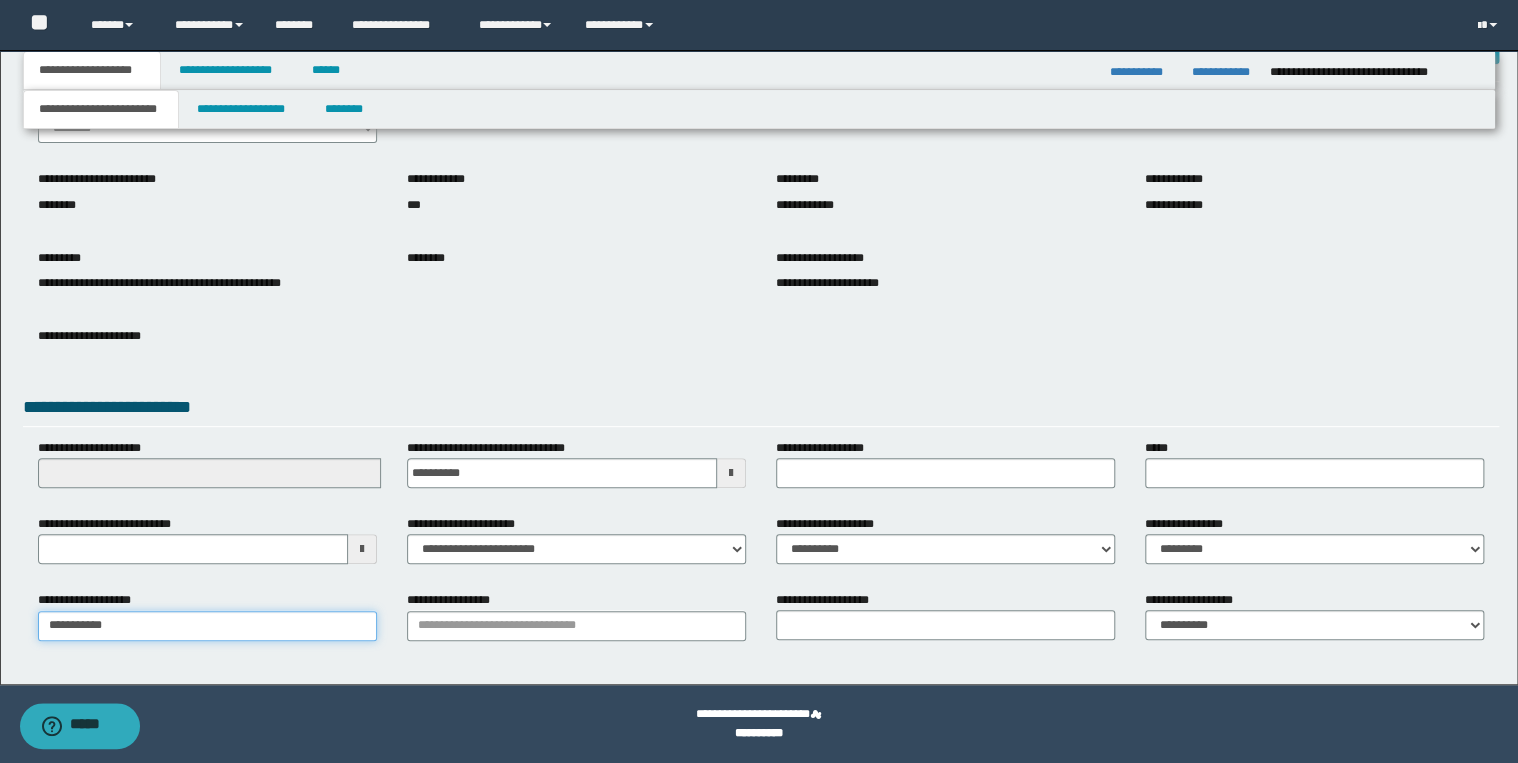 type on "**********" 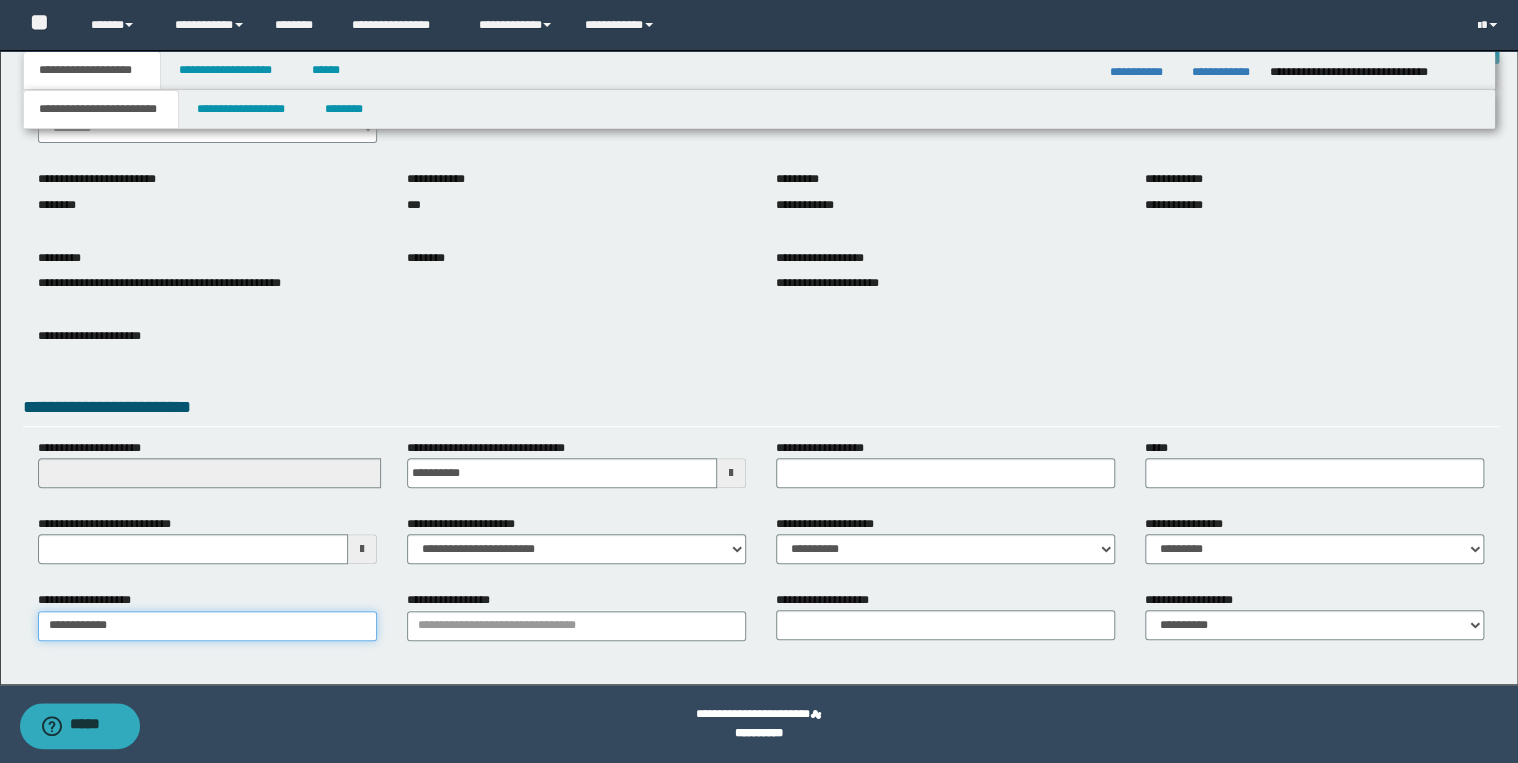 type on "**********" 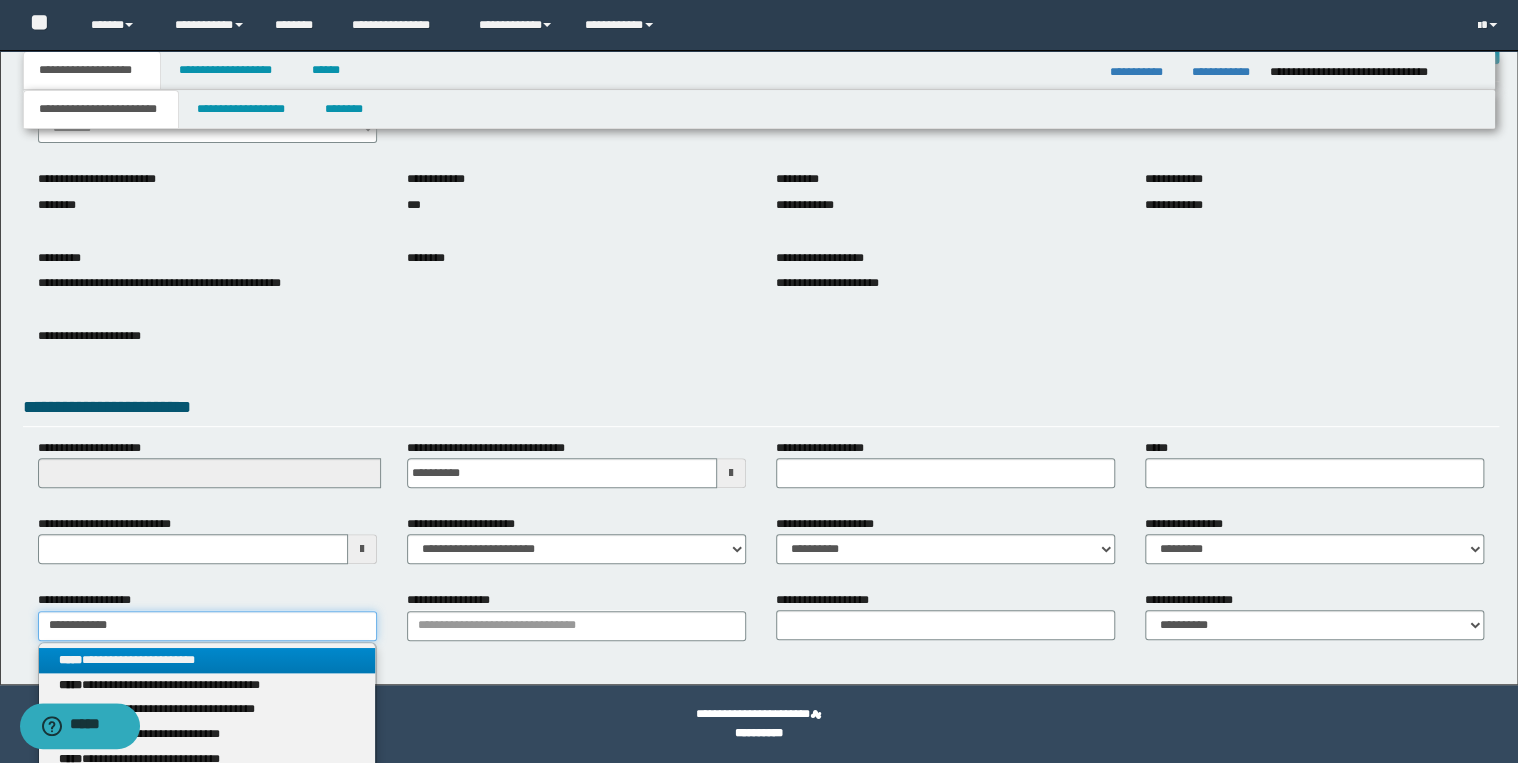 type on "**********" 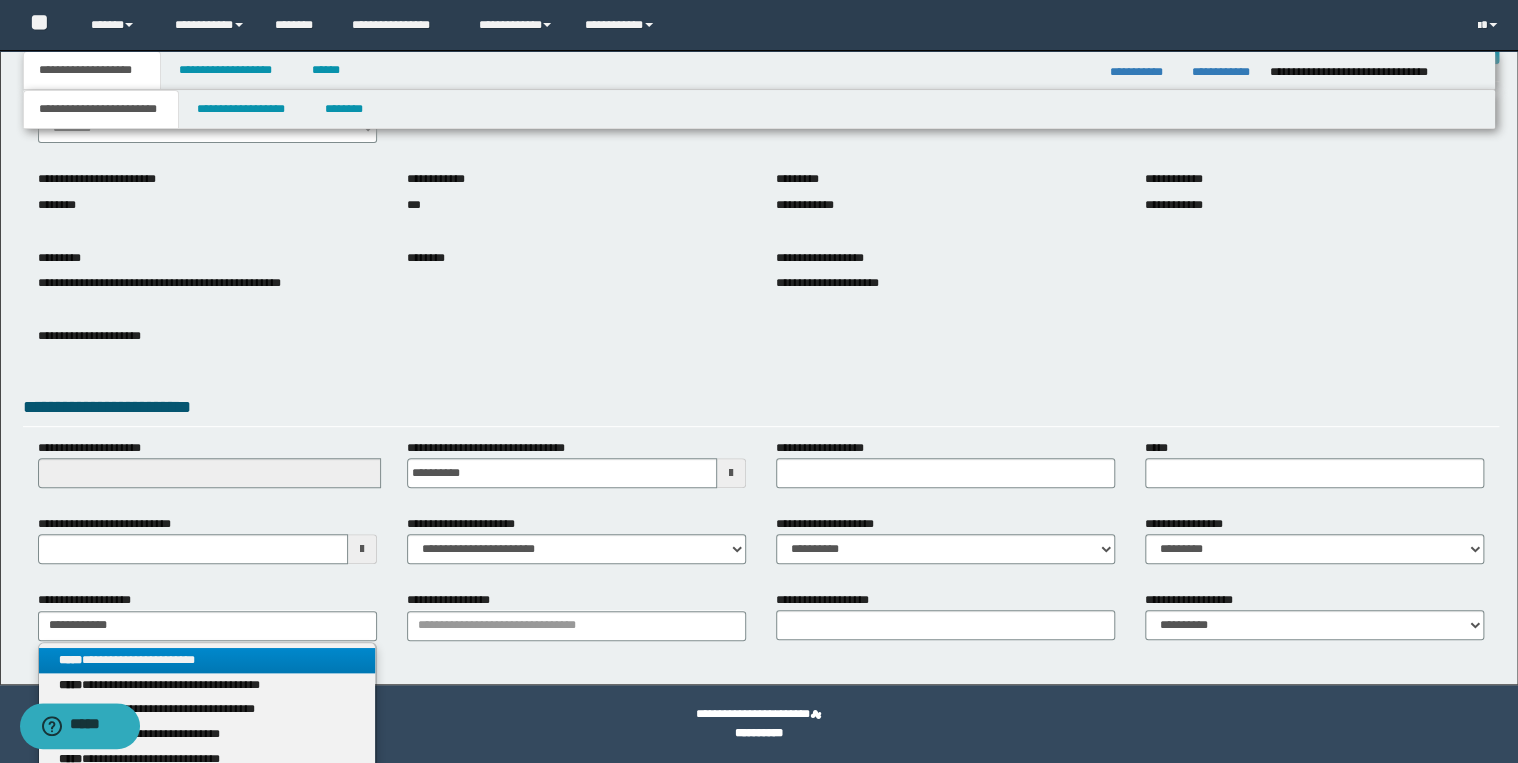 click on "**********" at bounding box center [207, 660] 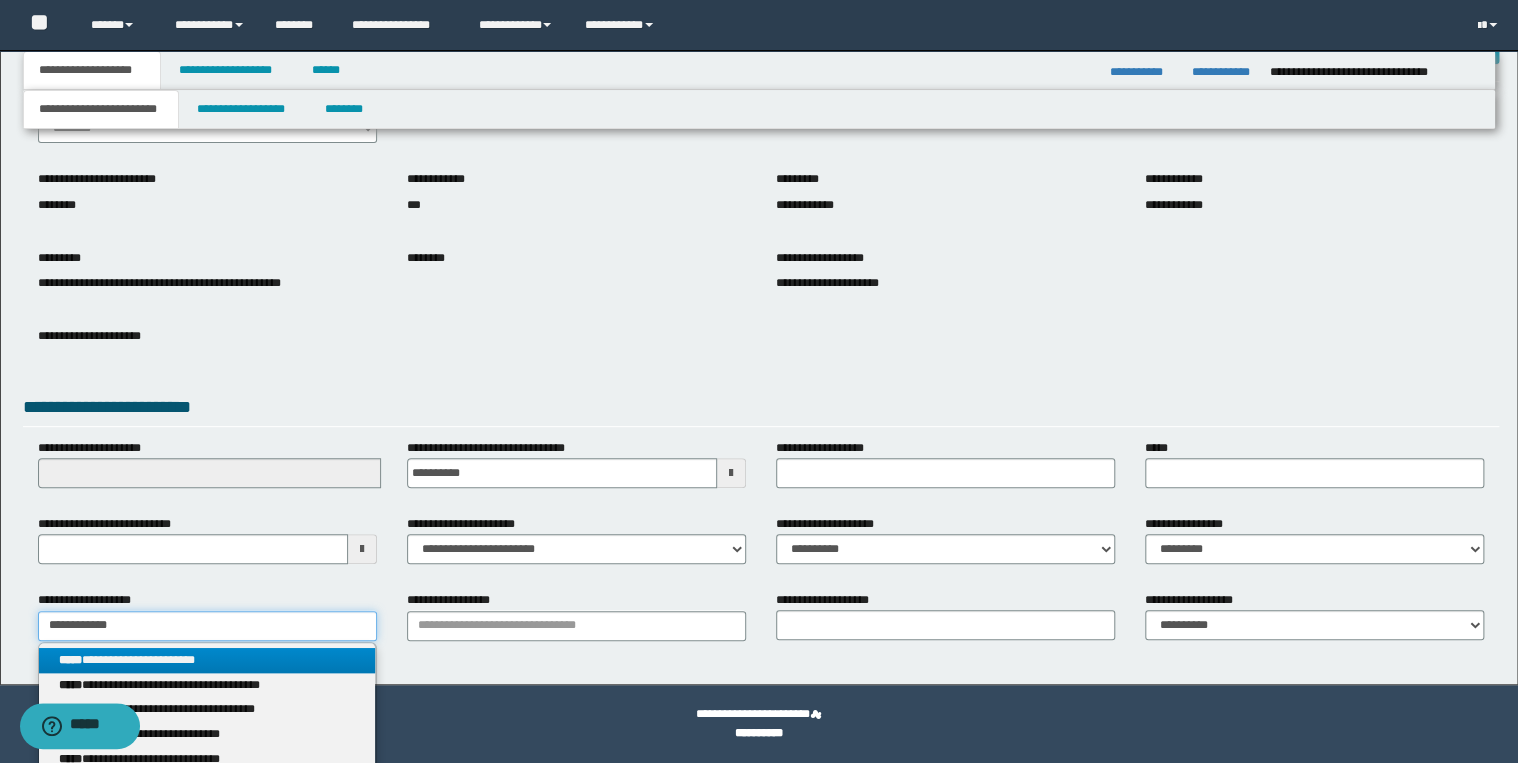 type 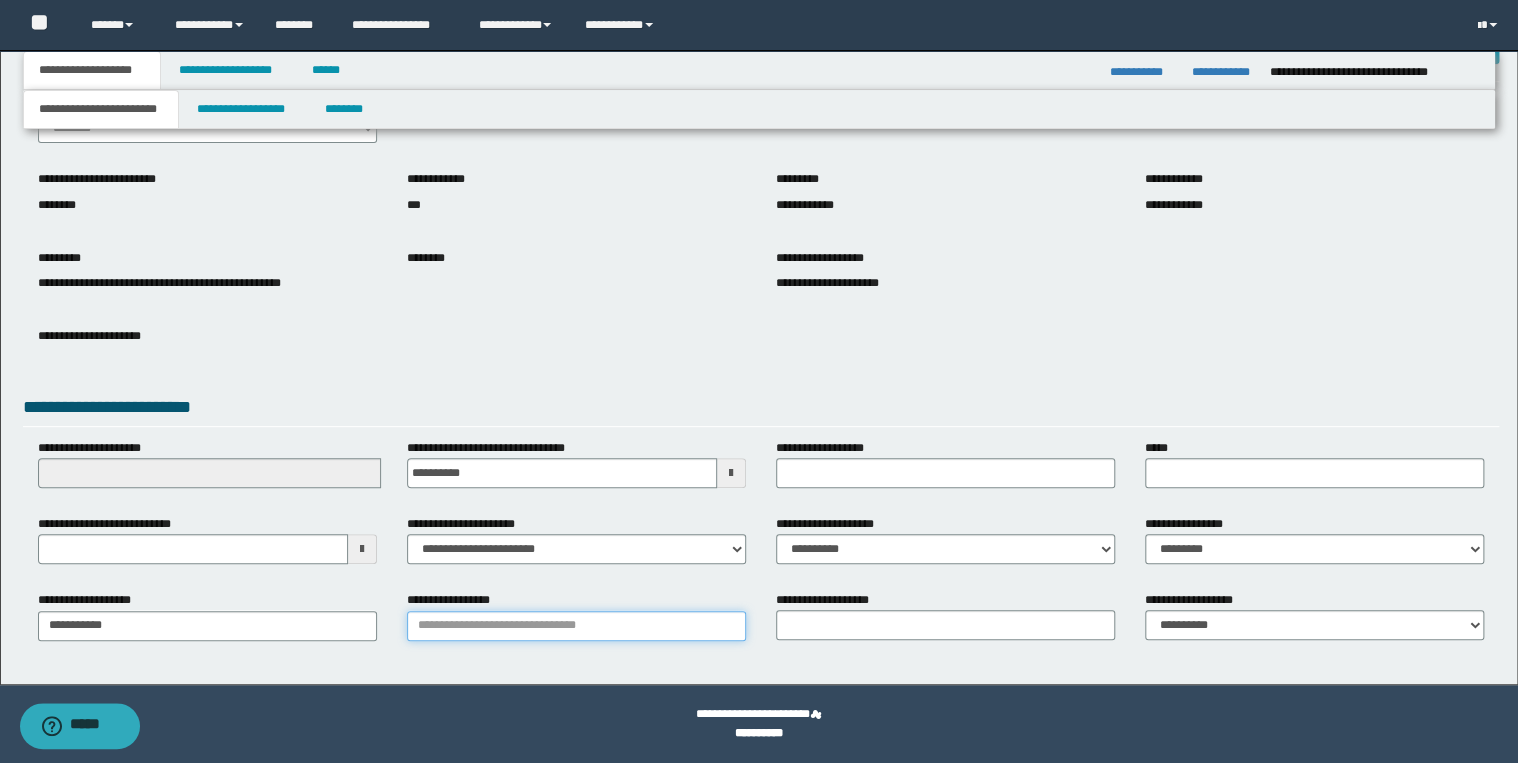 click on "**********" at bounding box center [576, 626] 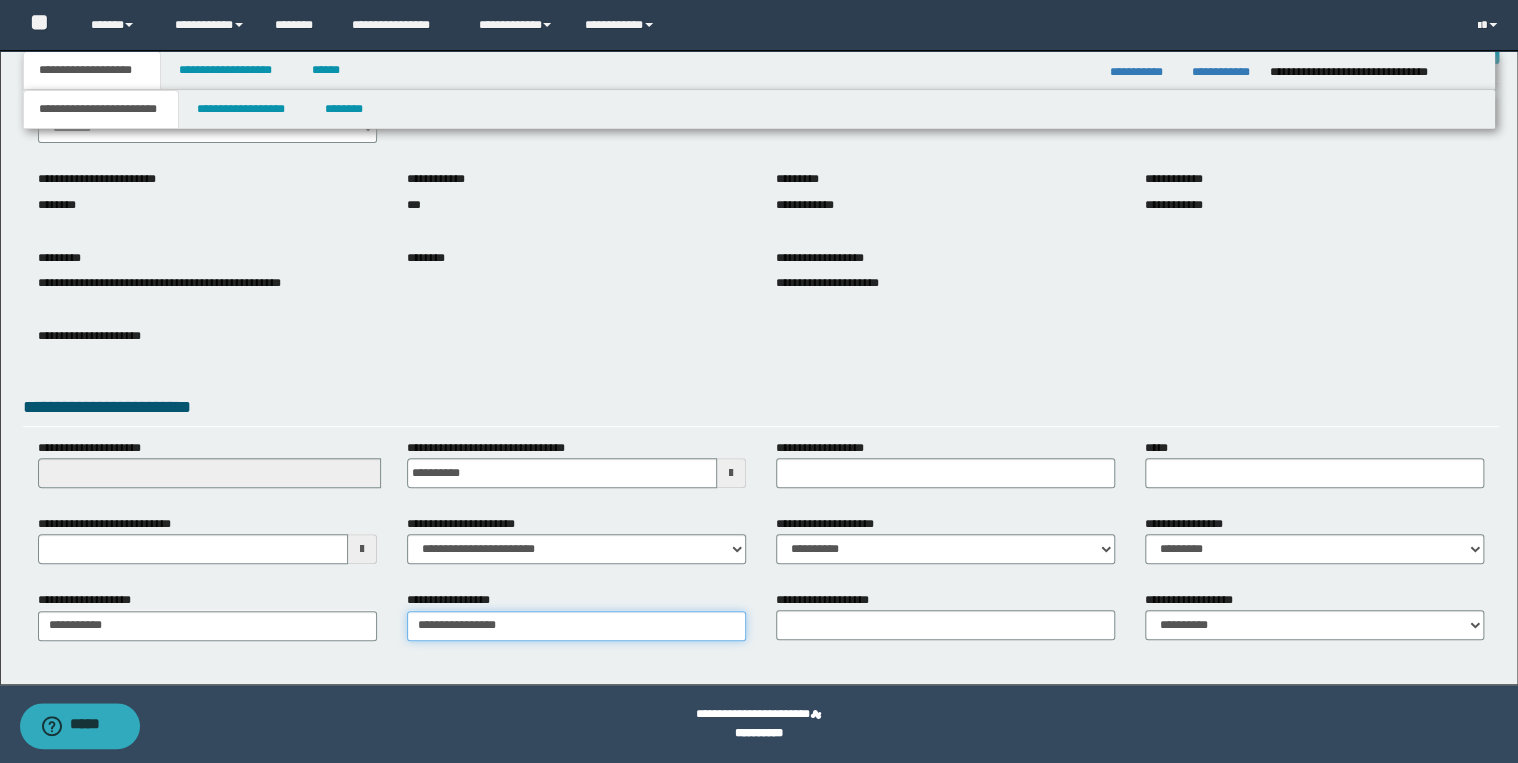 type on "**********" 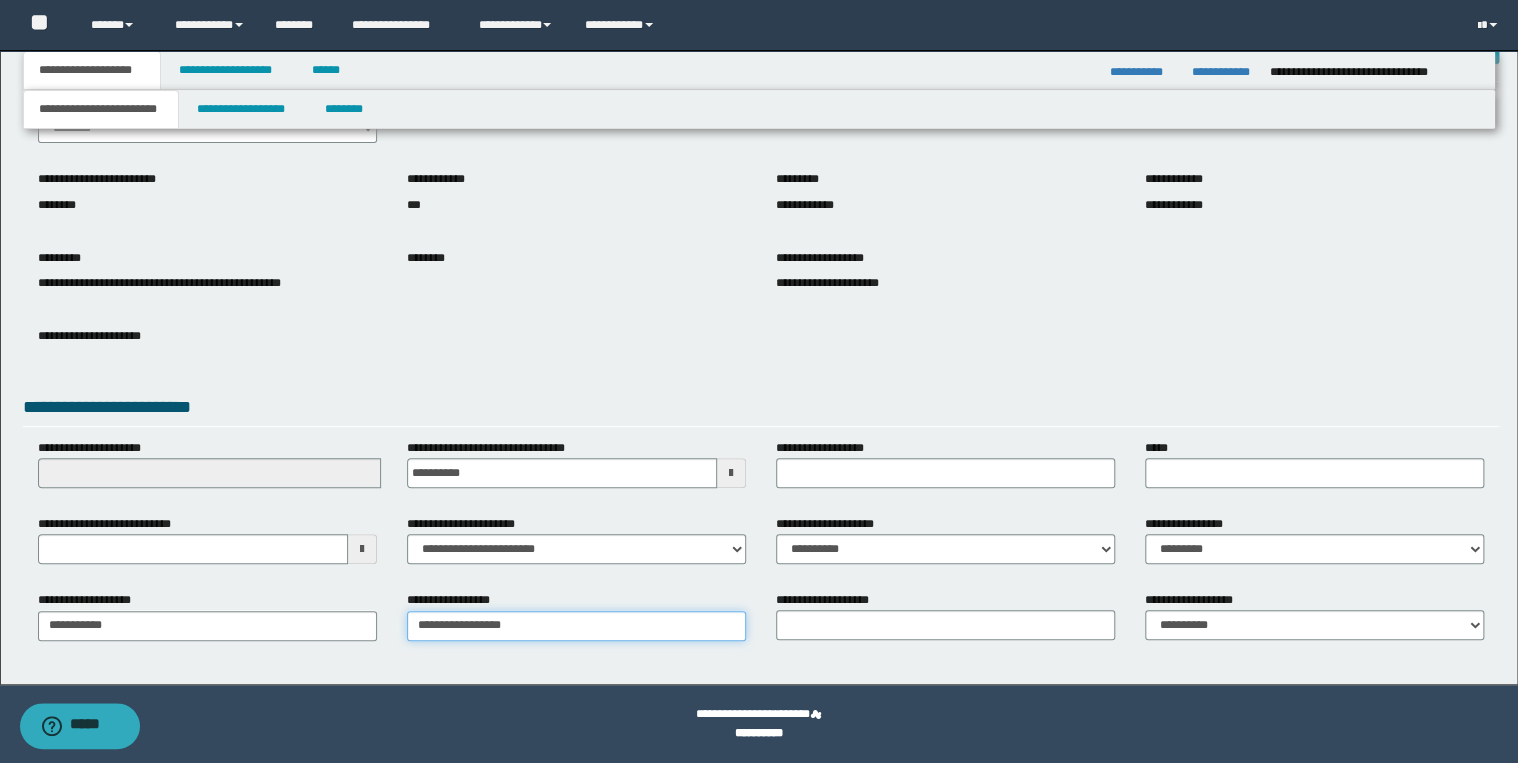 type on "**********" 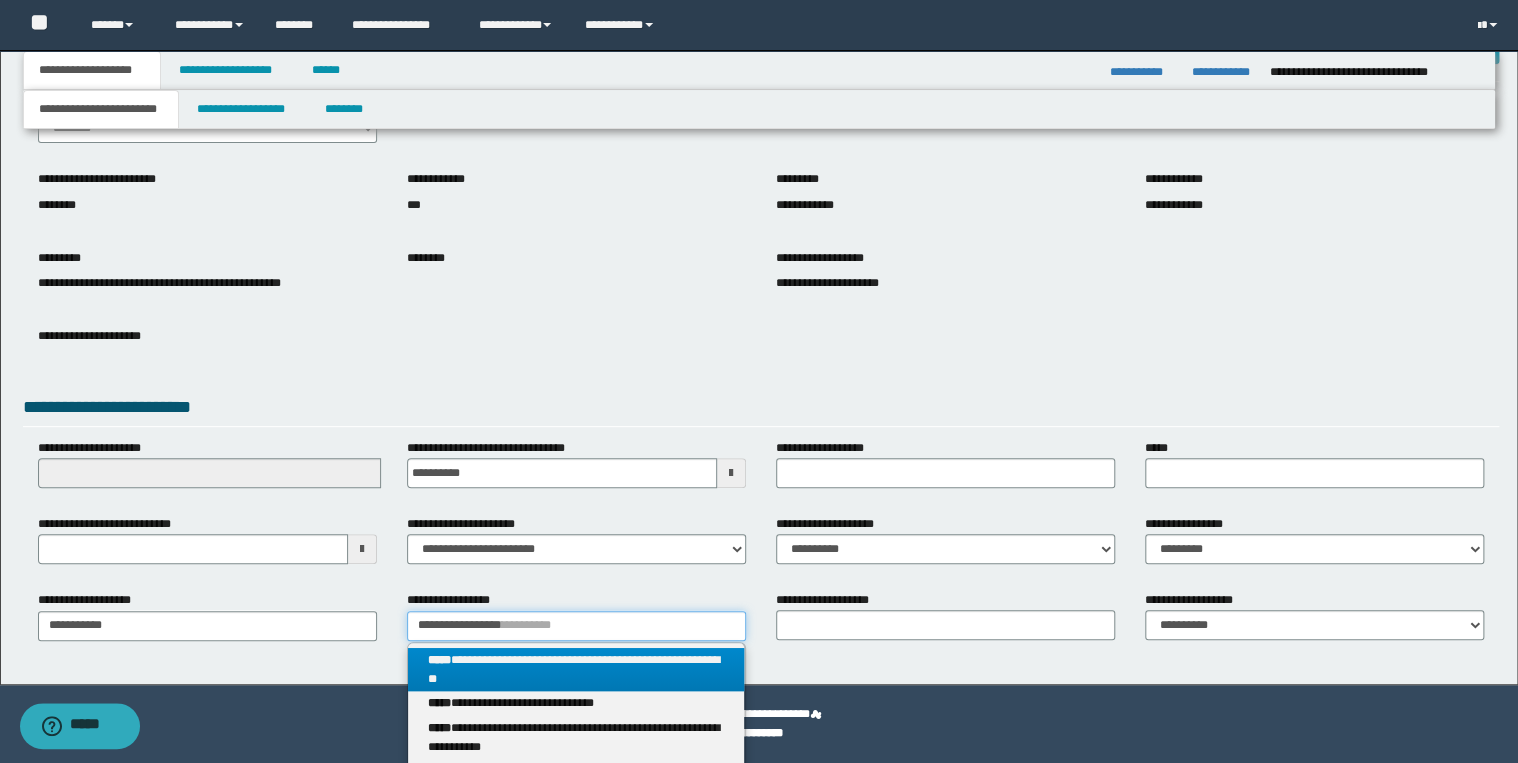 type 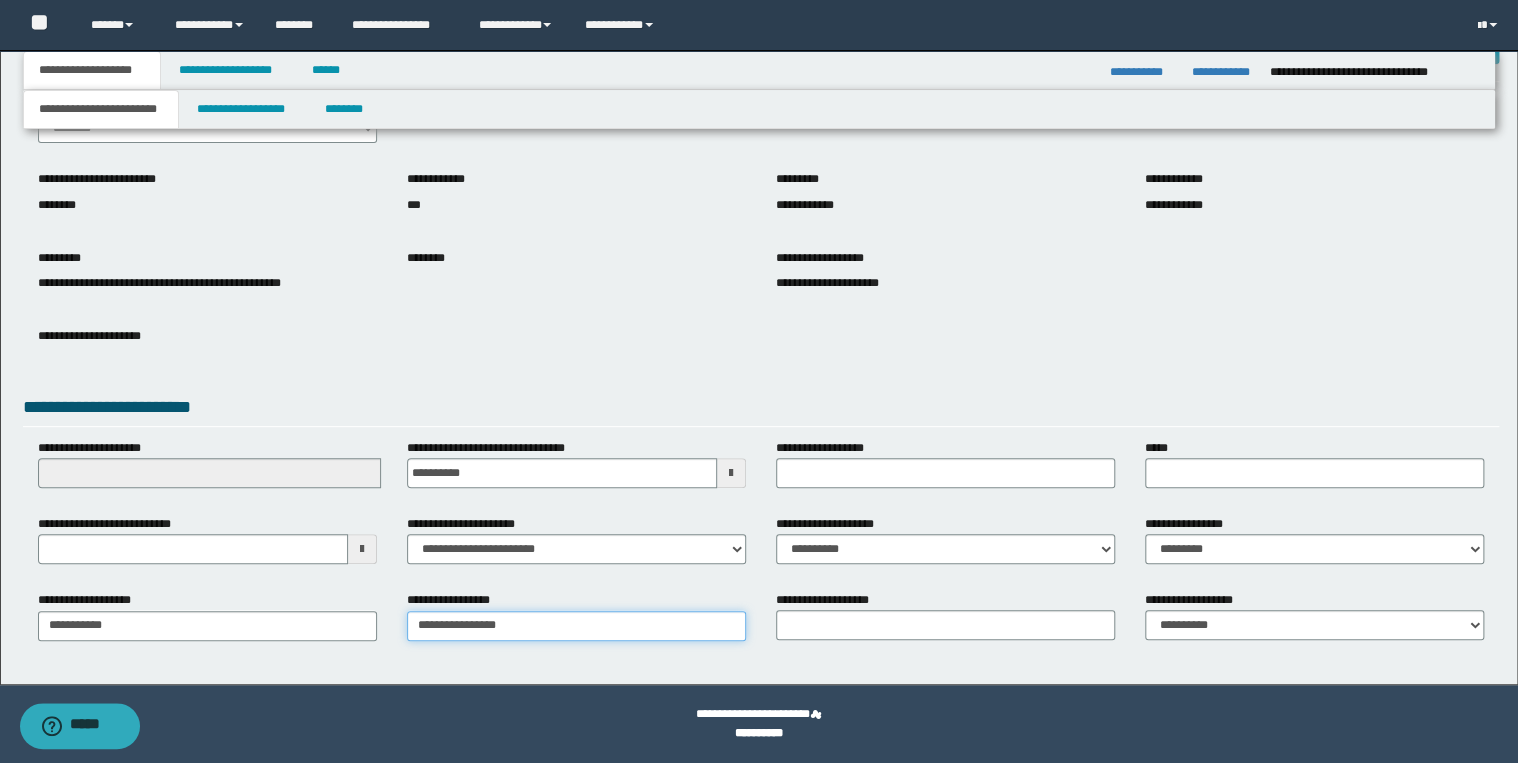 type on "**********" 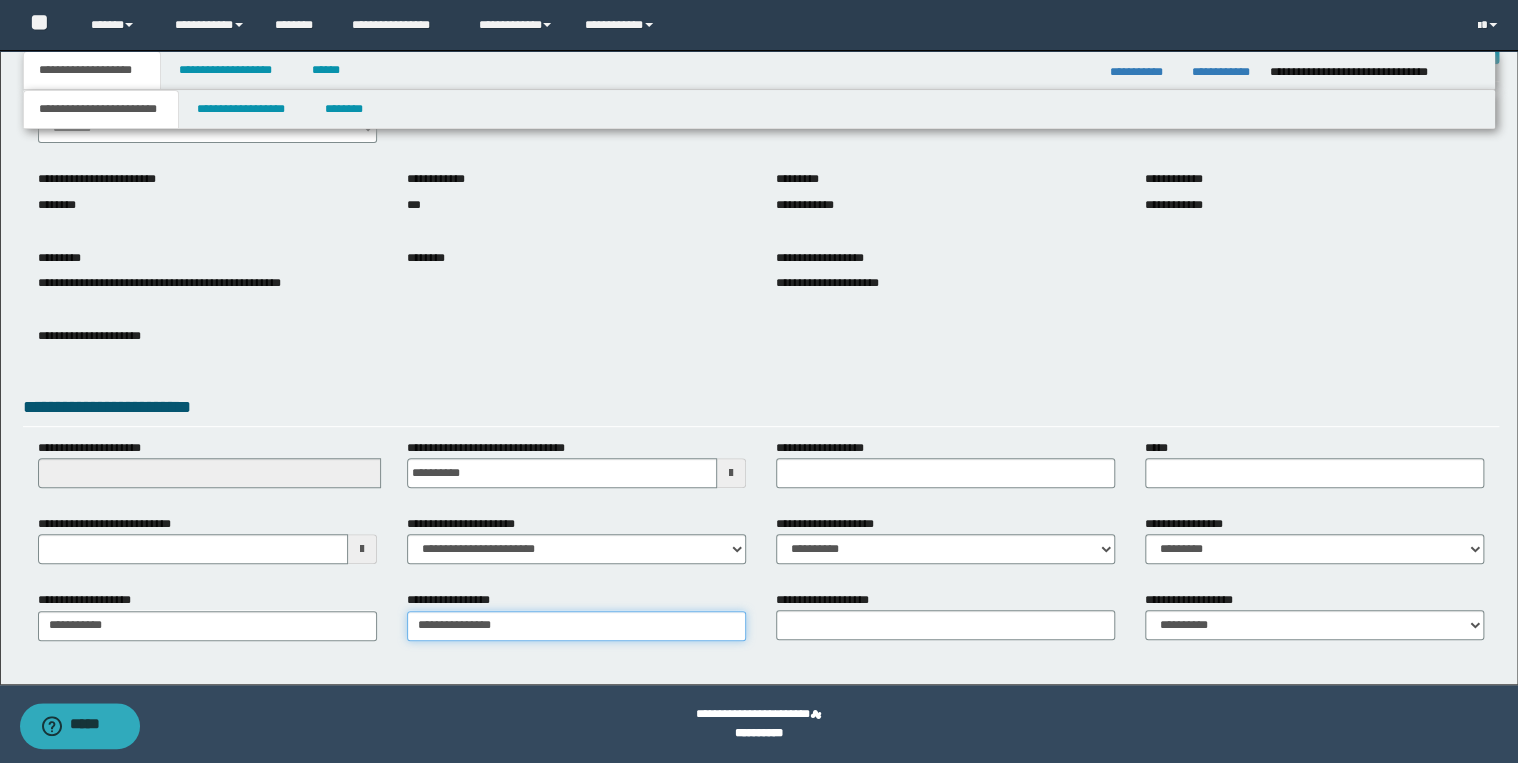 type on "**********" 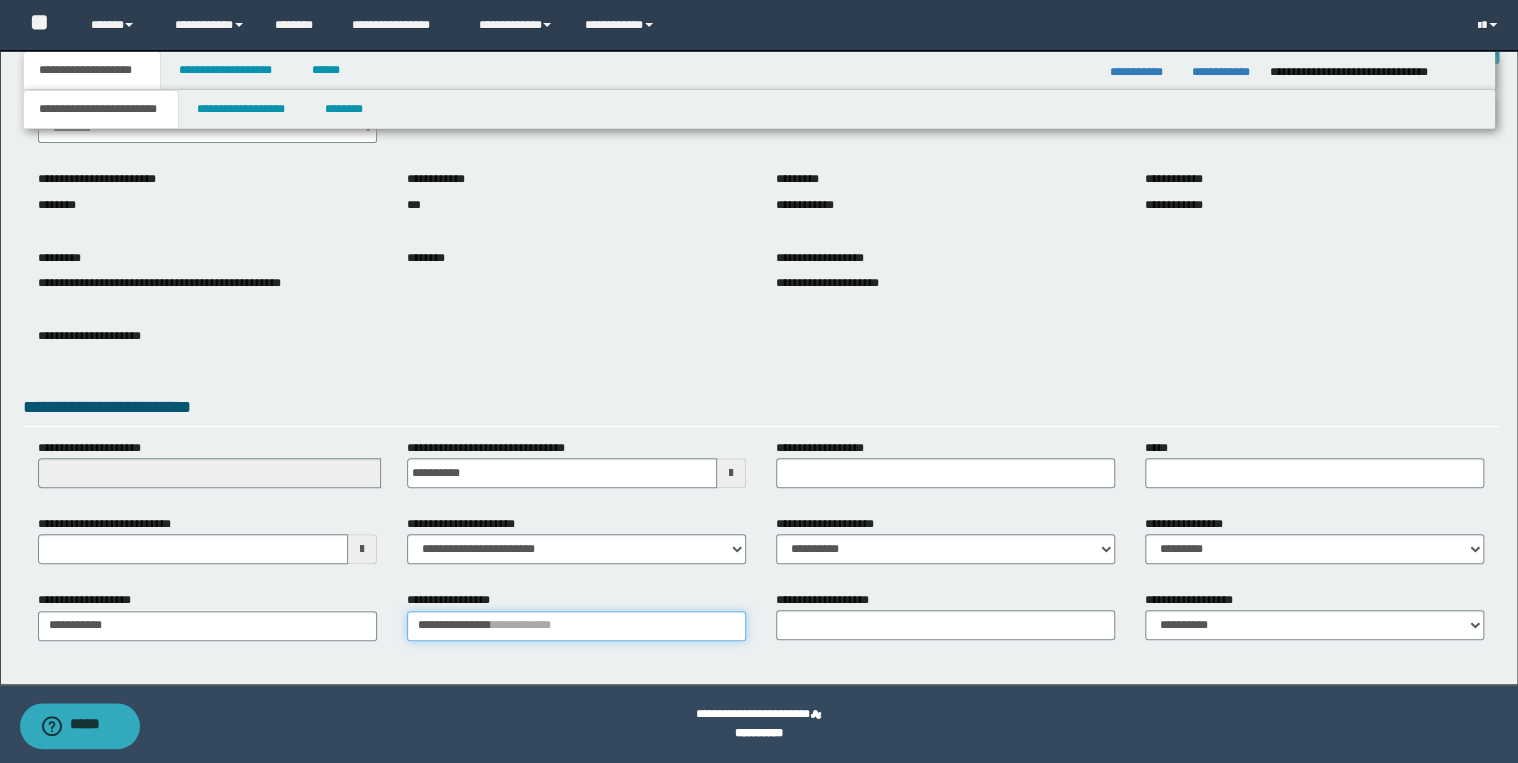 type 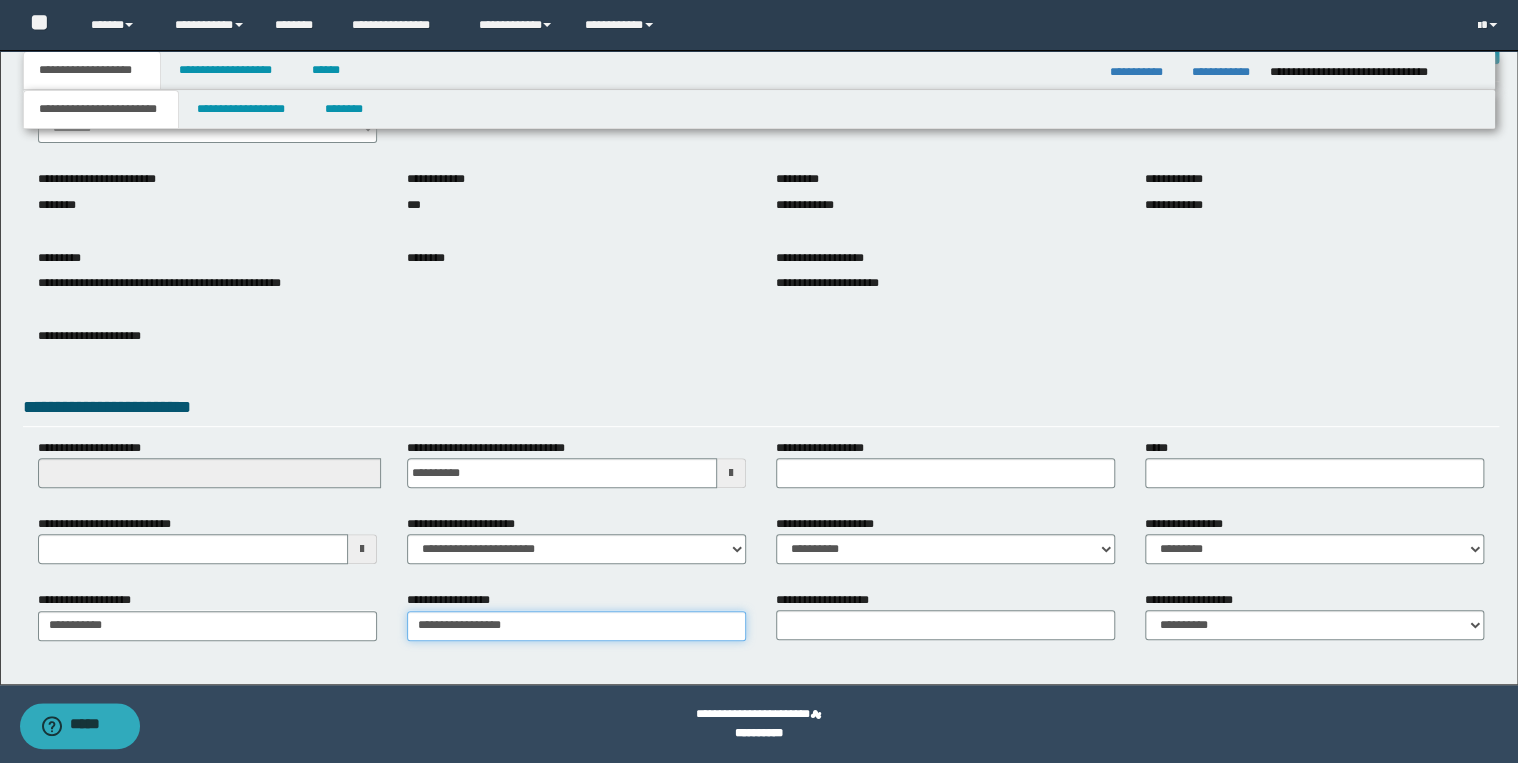 type on "**********" 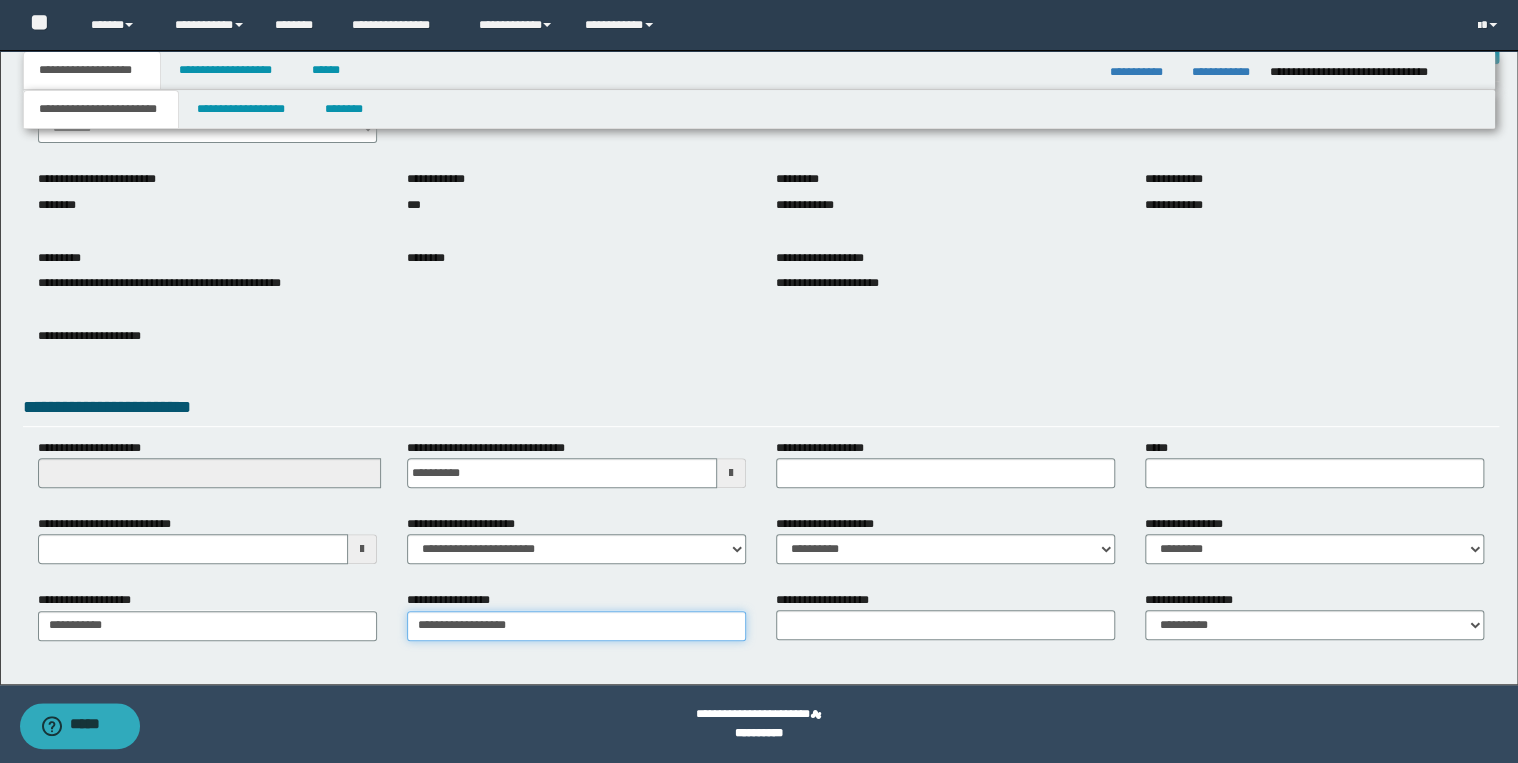 type on "**********" 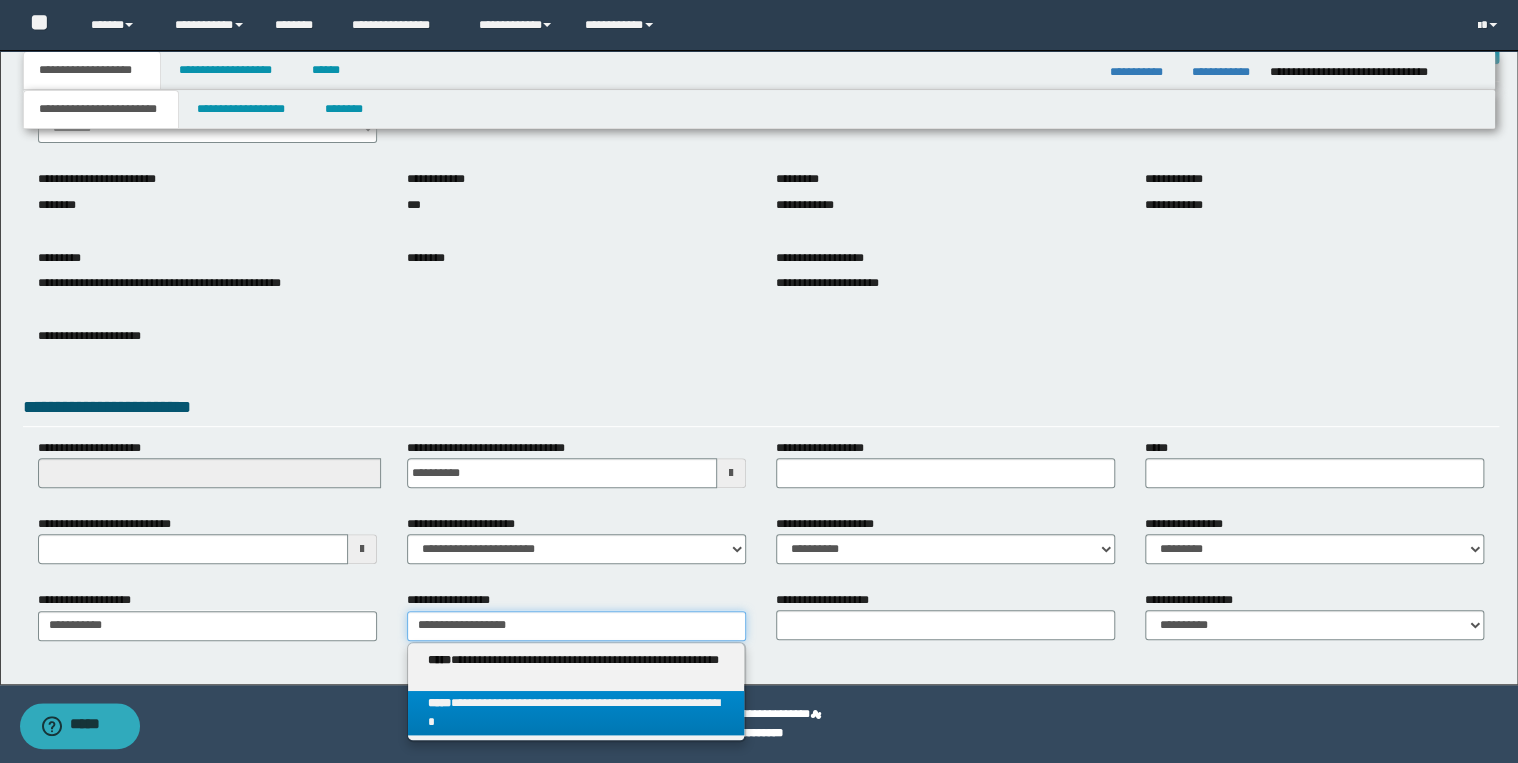 type on "**********" 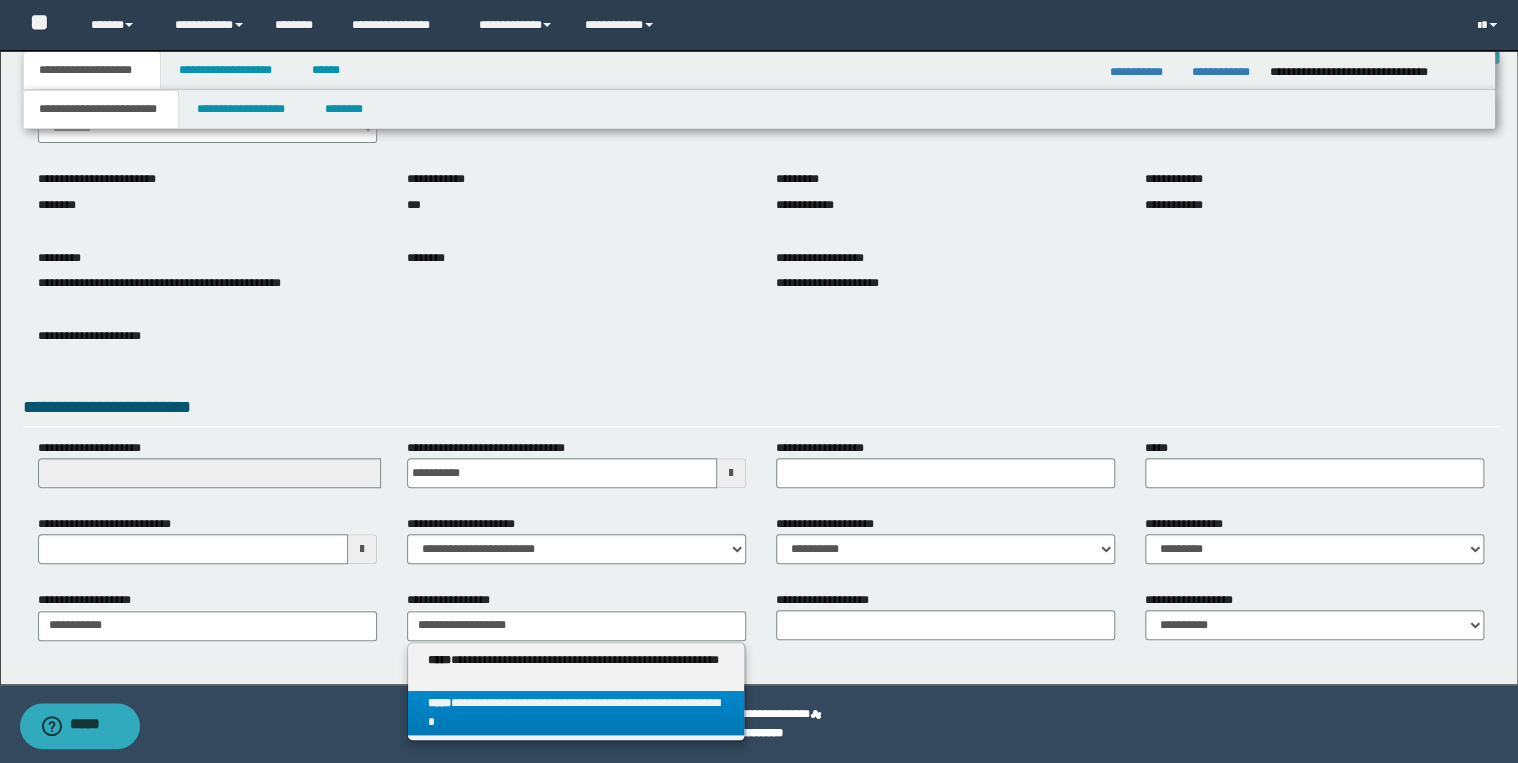click on "**********" at bounding box center (576, 713) 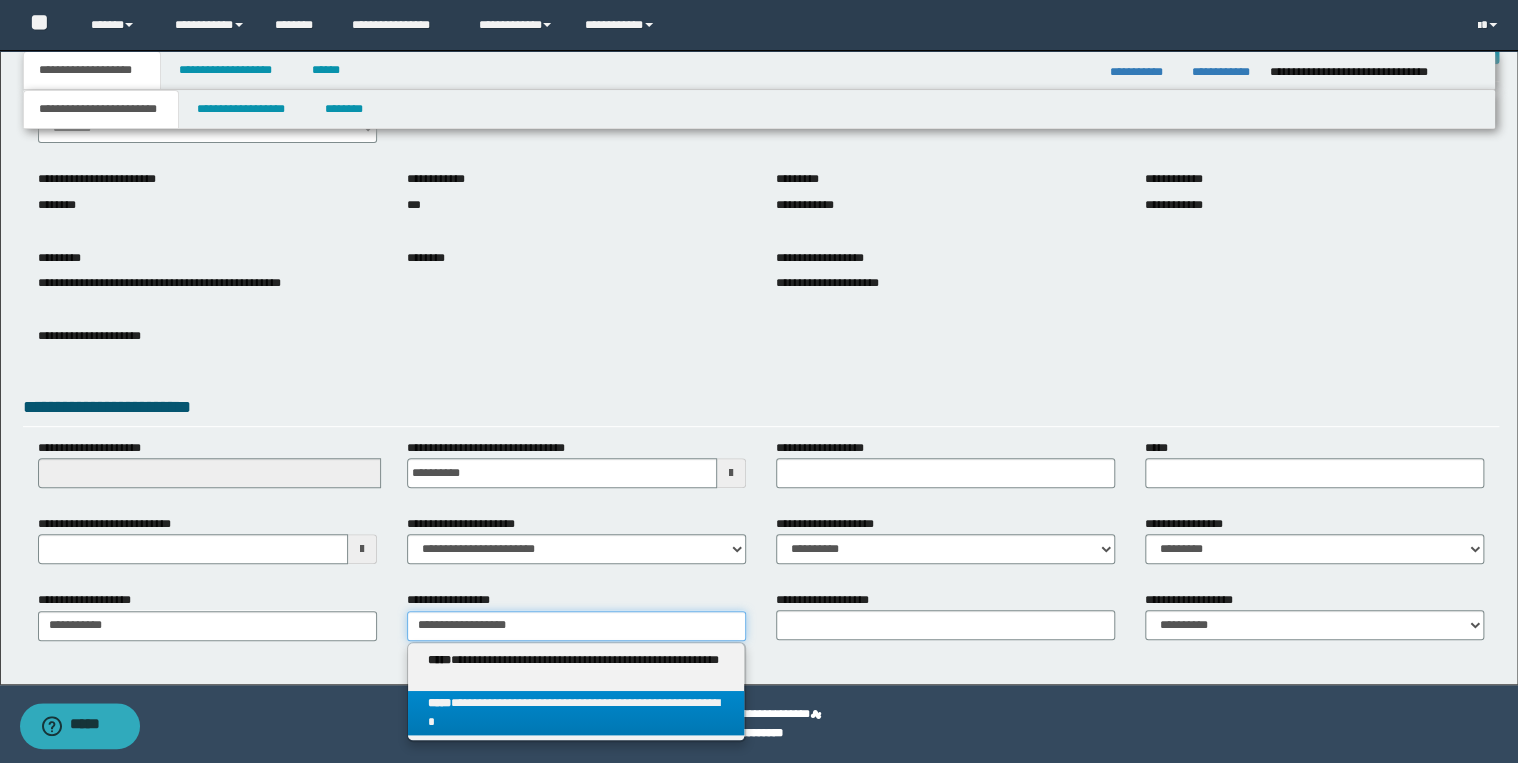 type 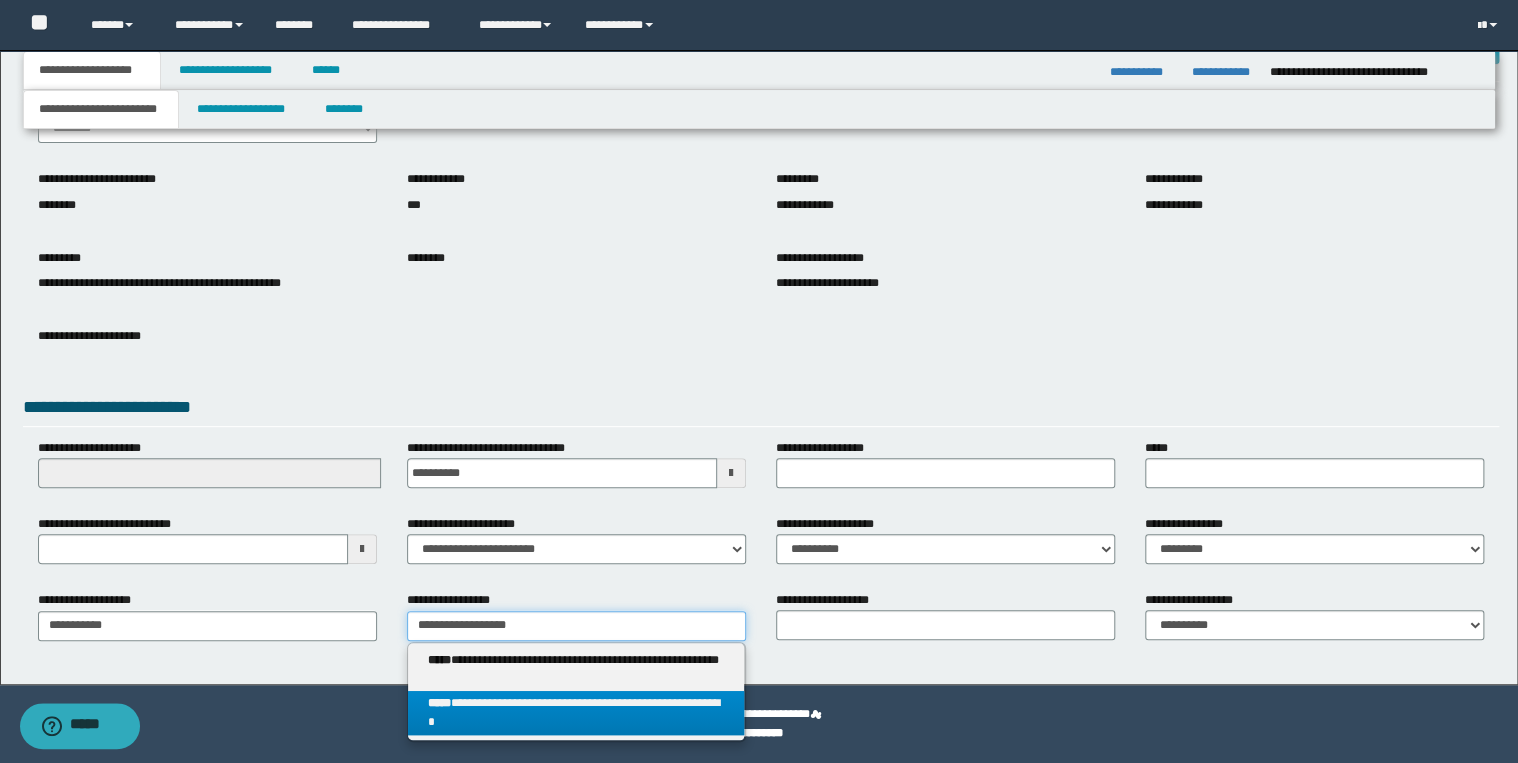 type on "**********" 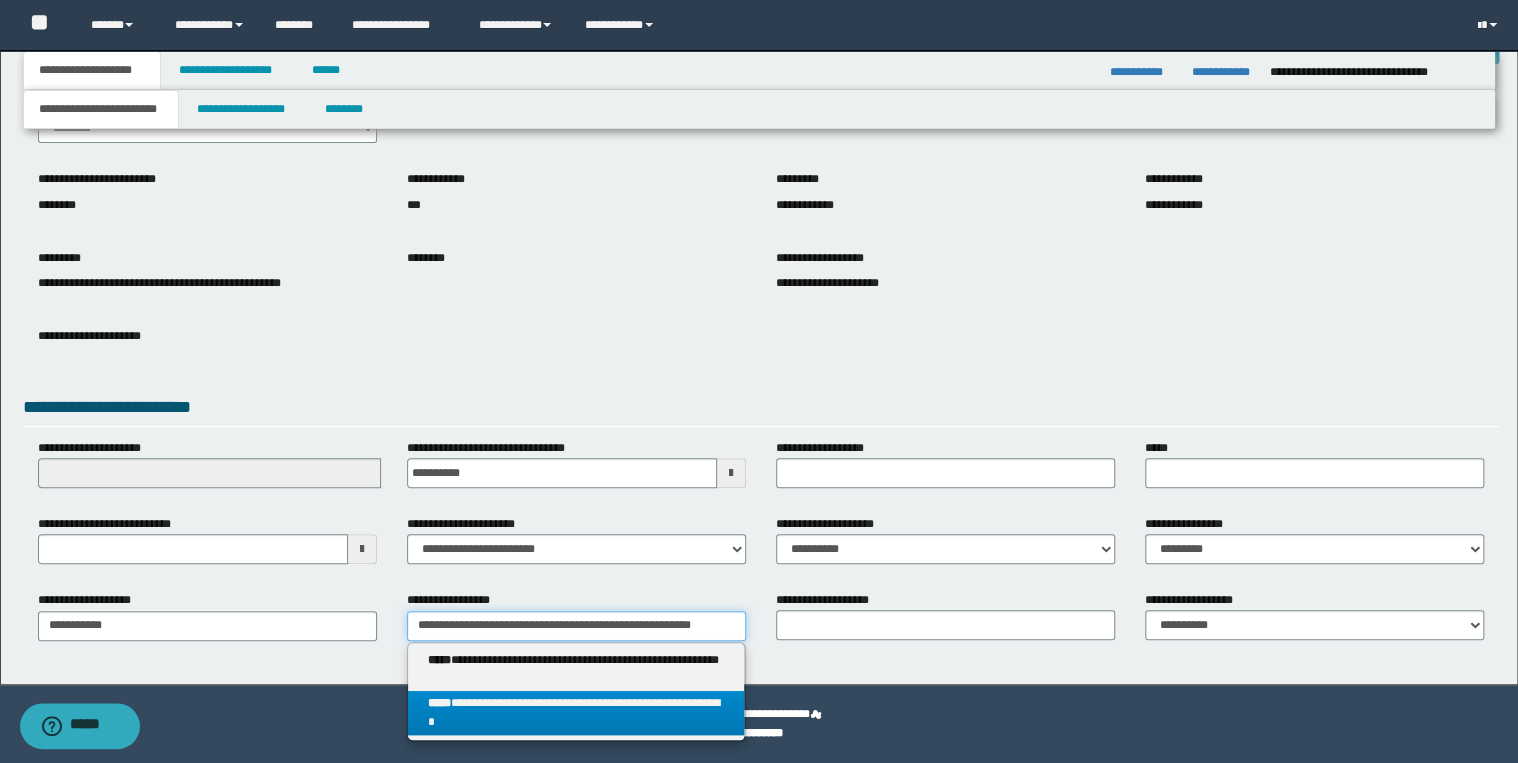 scroll, scrollTop: 0, scrollLeft: 23, axis: horizontal 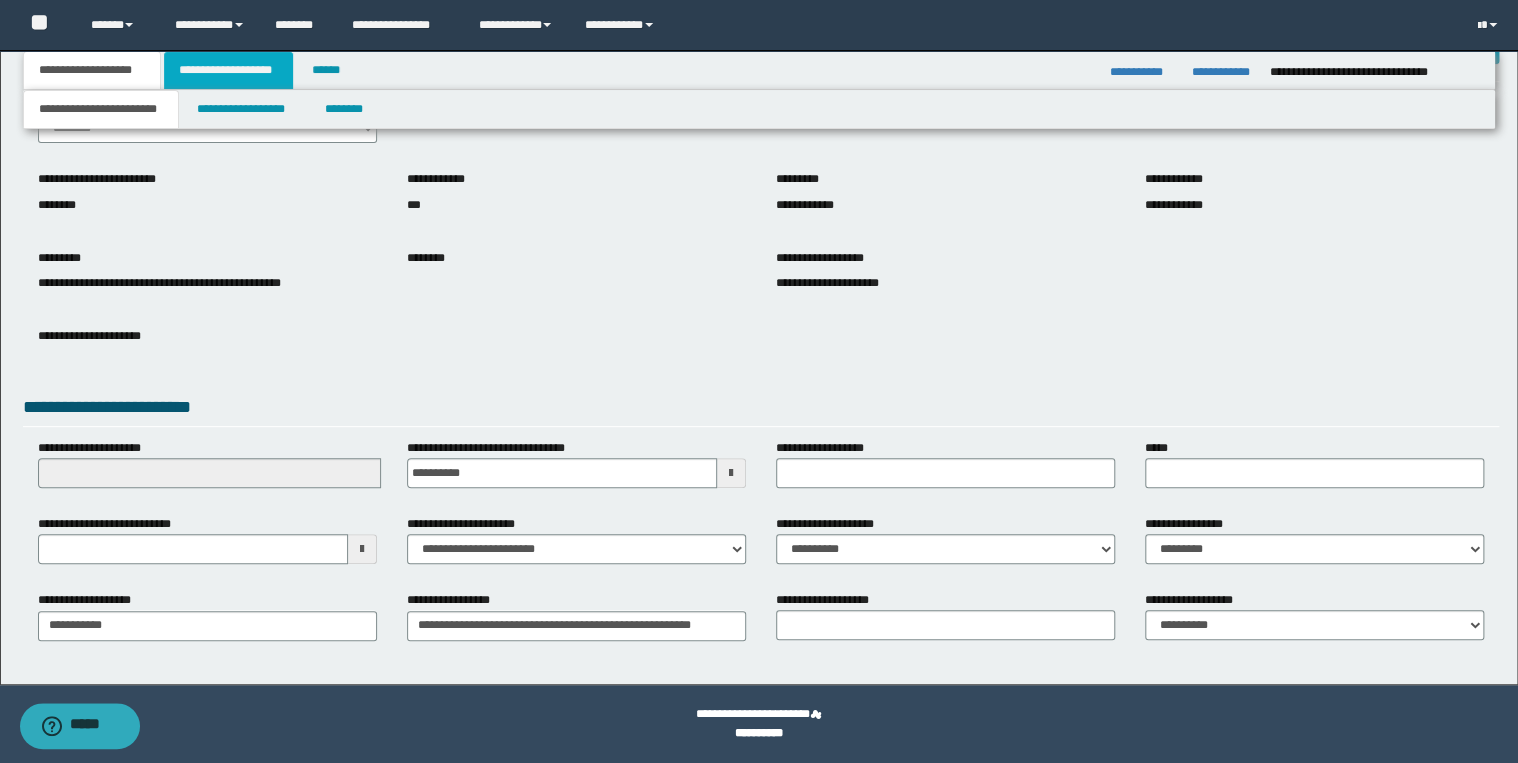 click on "**********" at bounding box center [228, 70] 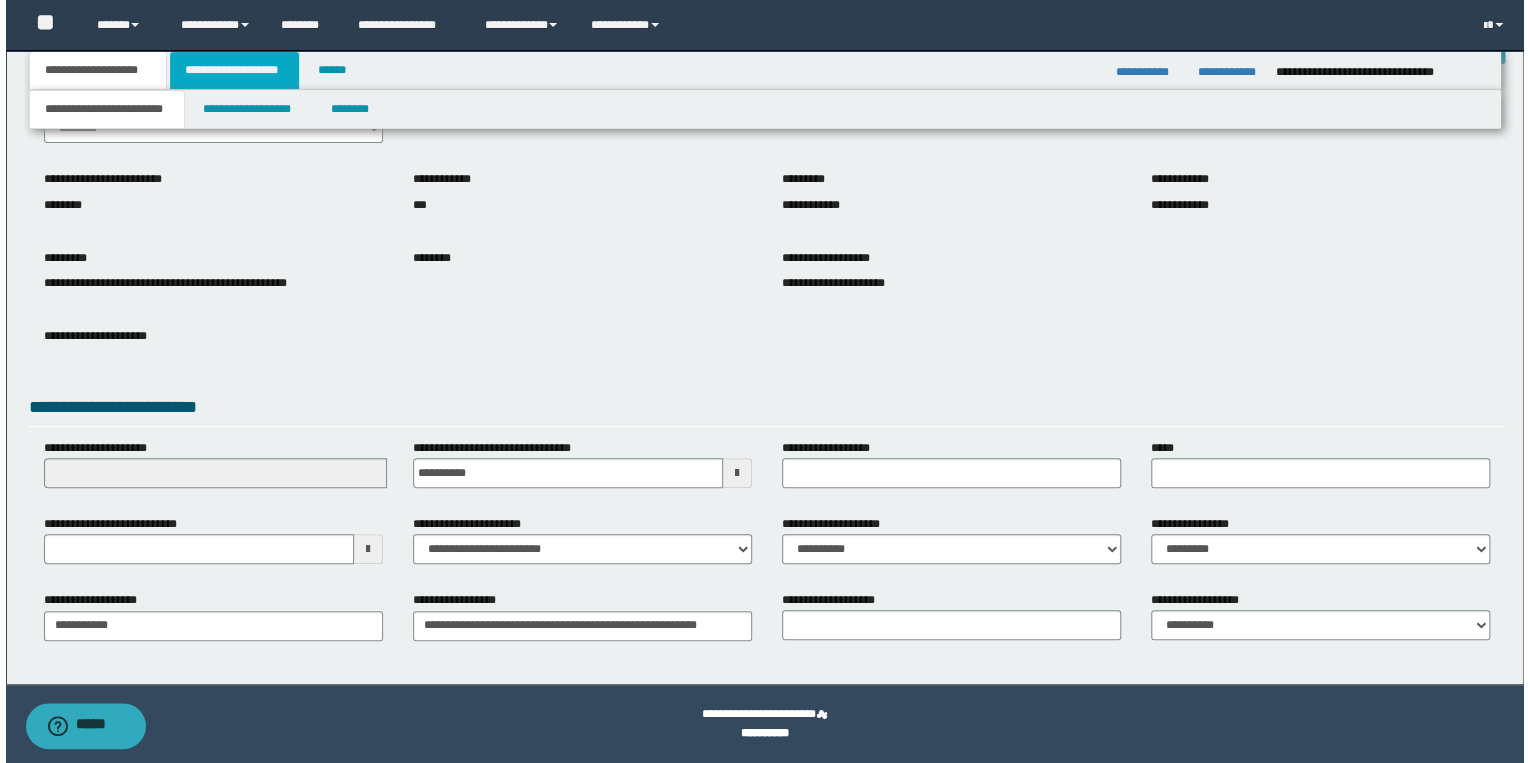 scroll, scrollTop: 0, scrollLeft: 0, axis: both 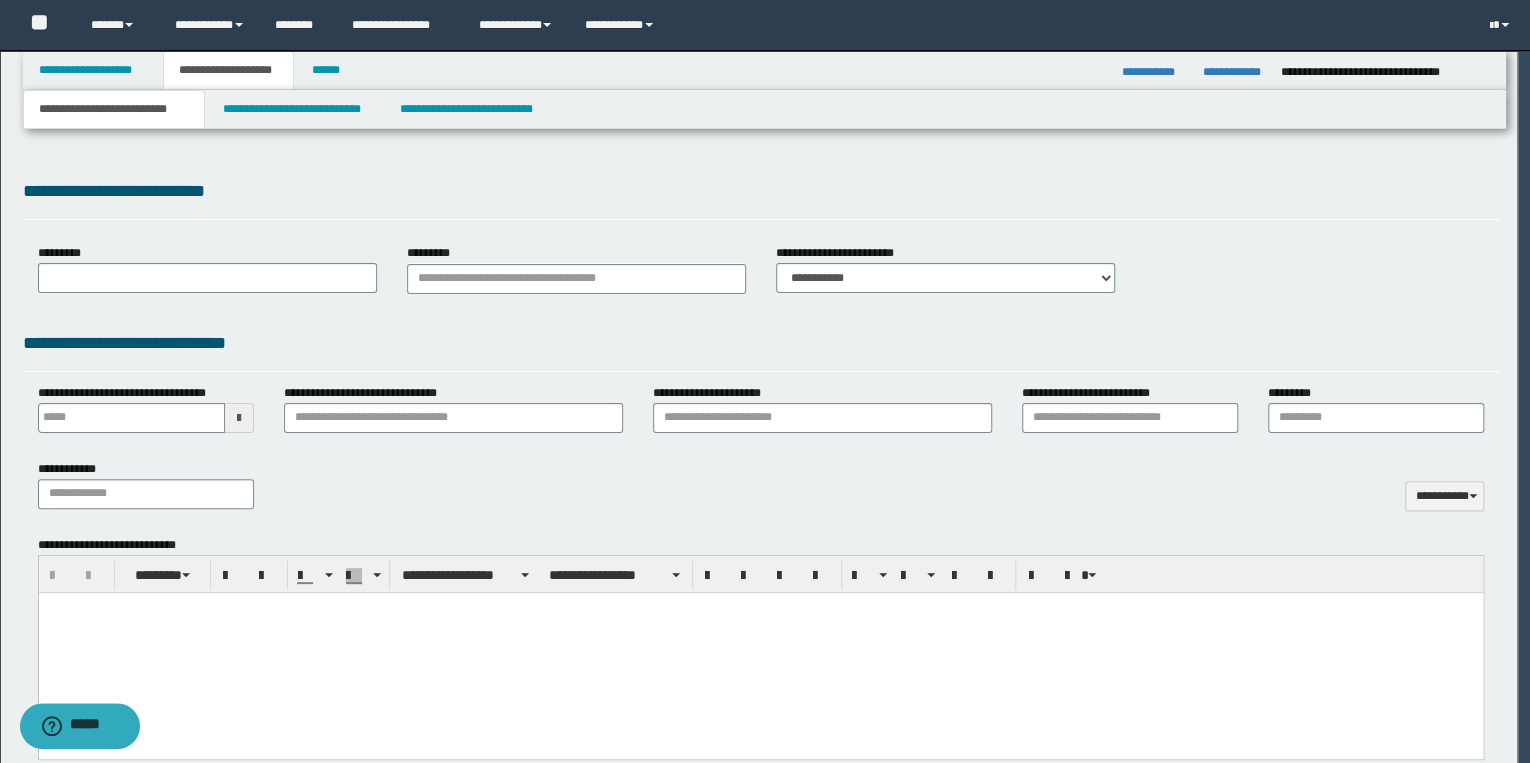 type 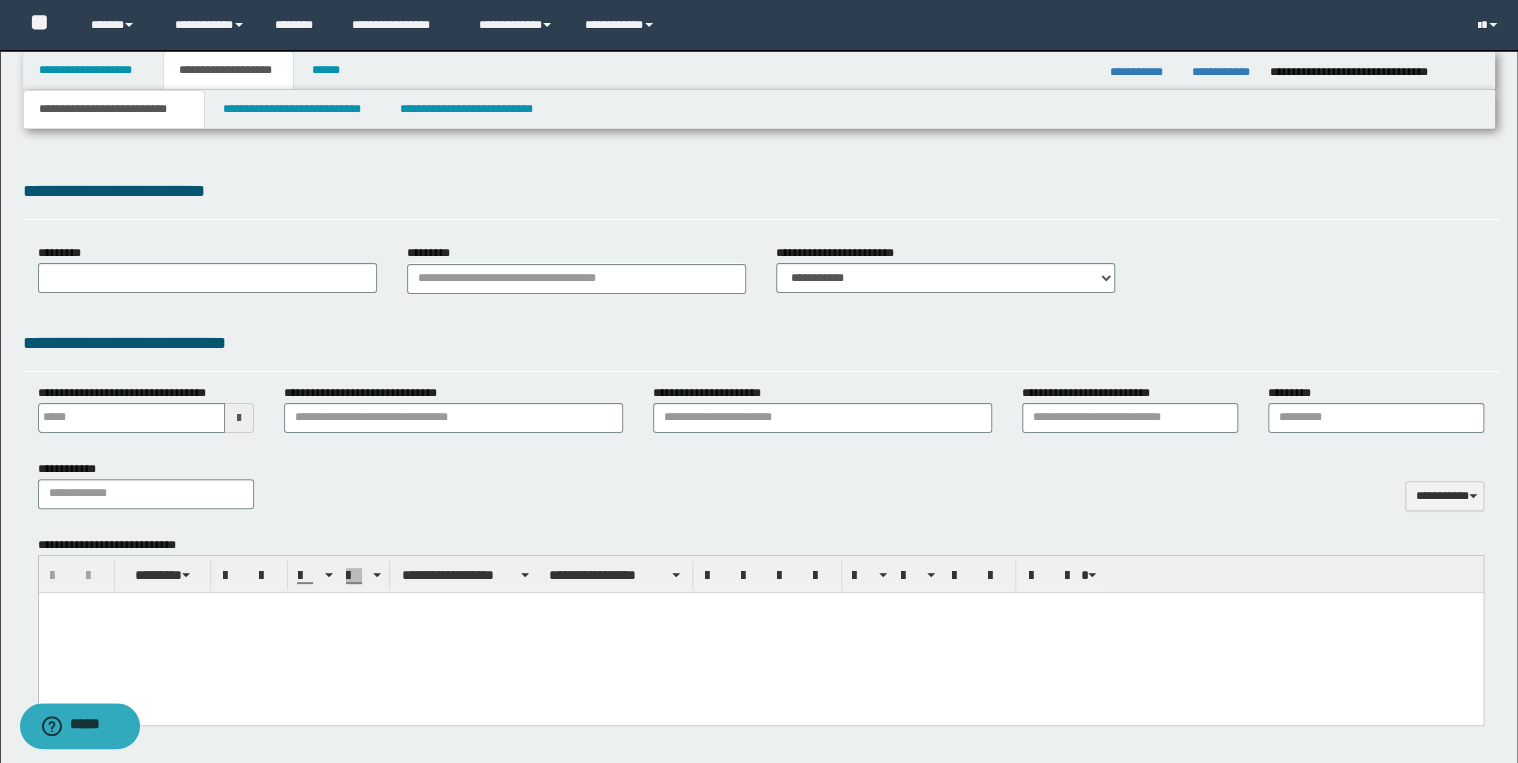 select on "*" 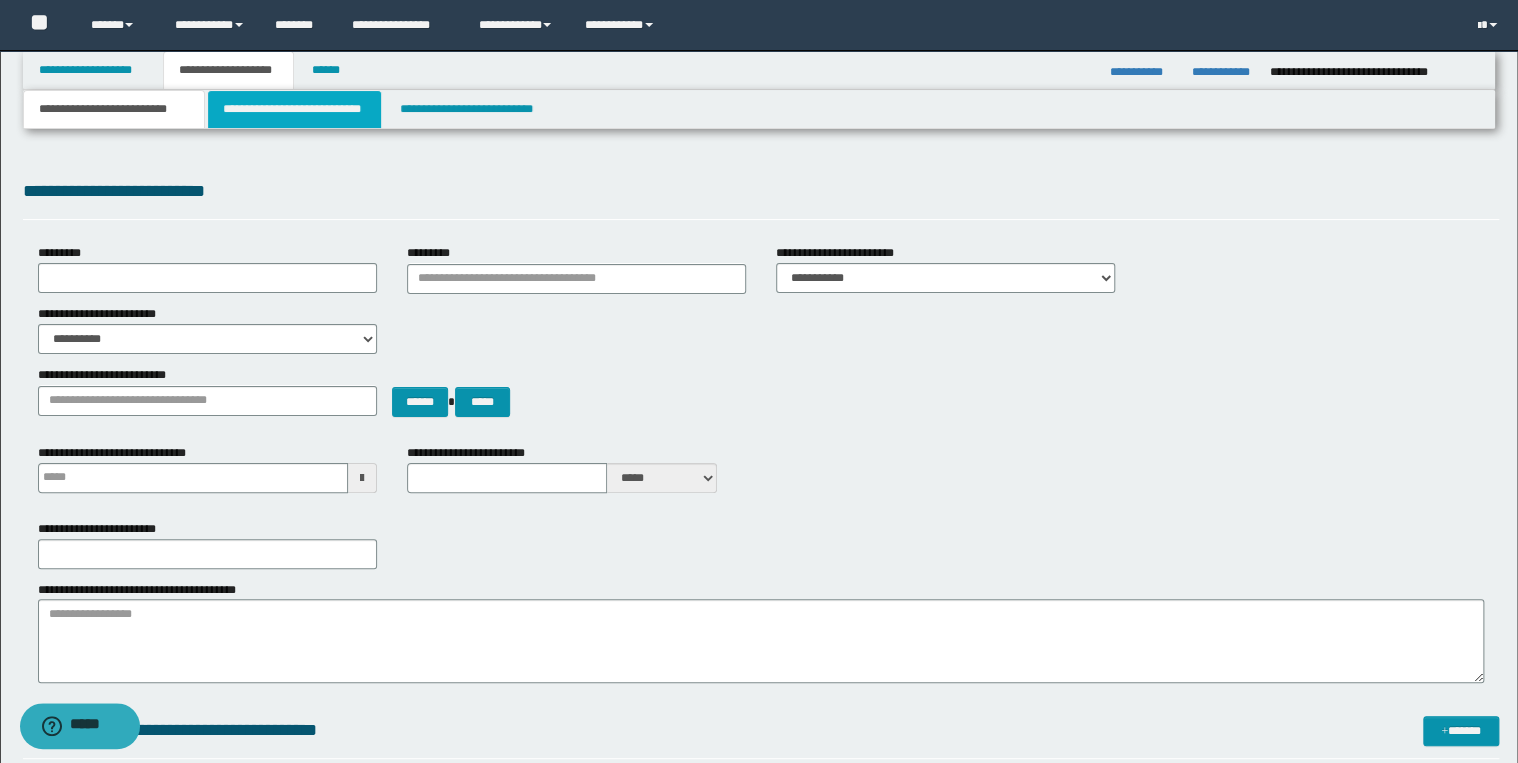click on "**********" at bounding box center [294, 109] 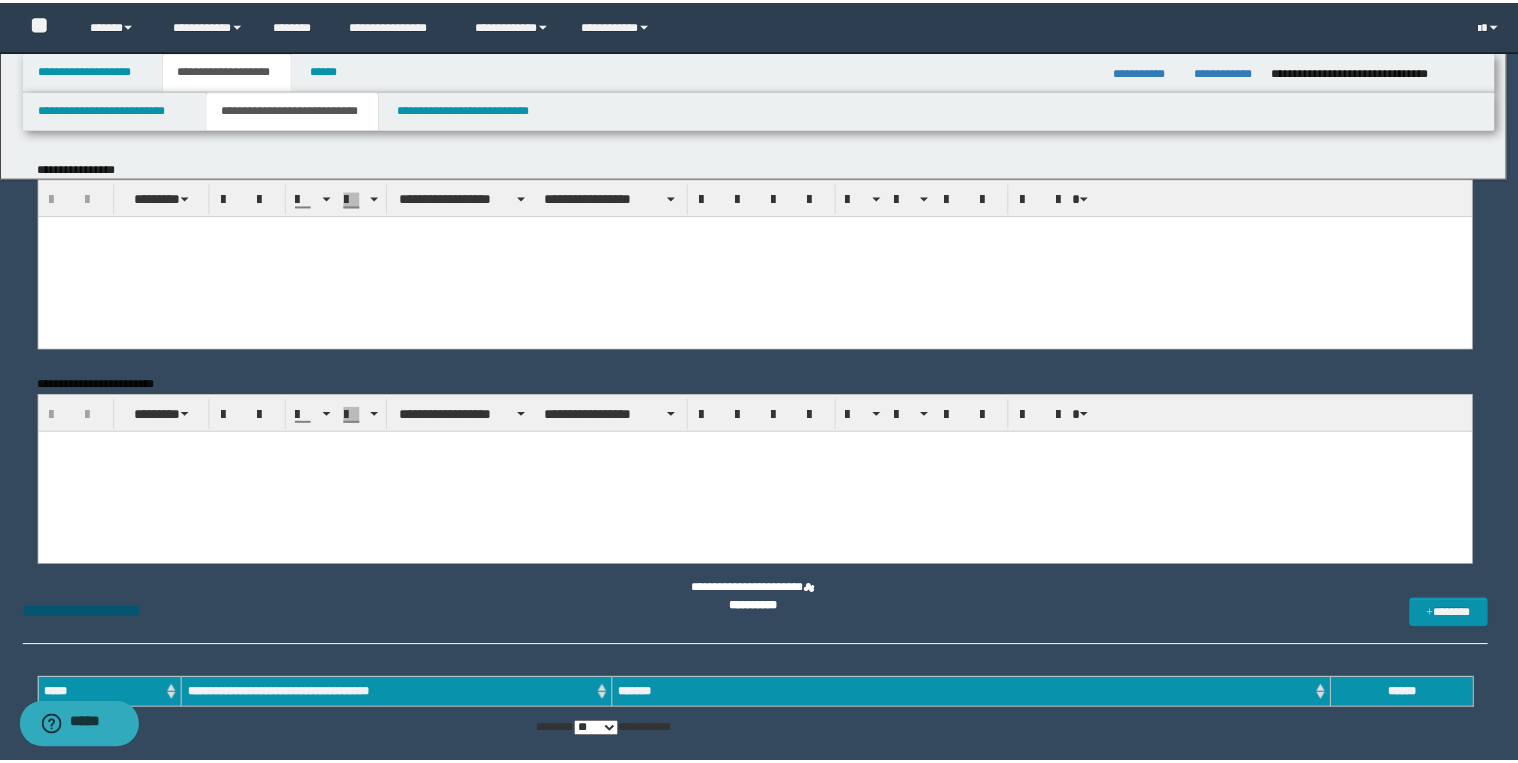 scroll, scrollTop: 0, scrollLeft: 0, axis: both 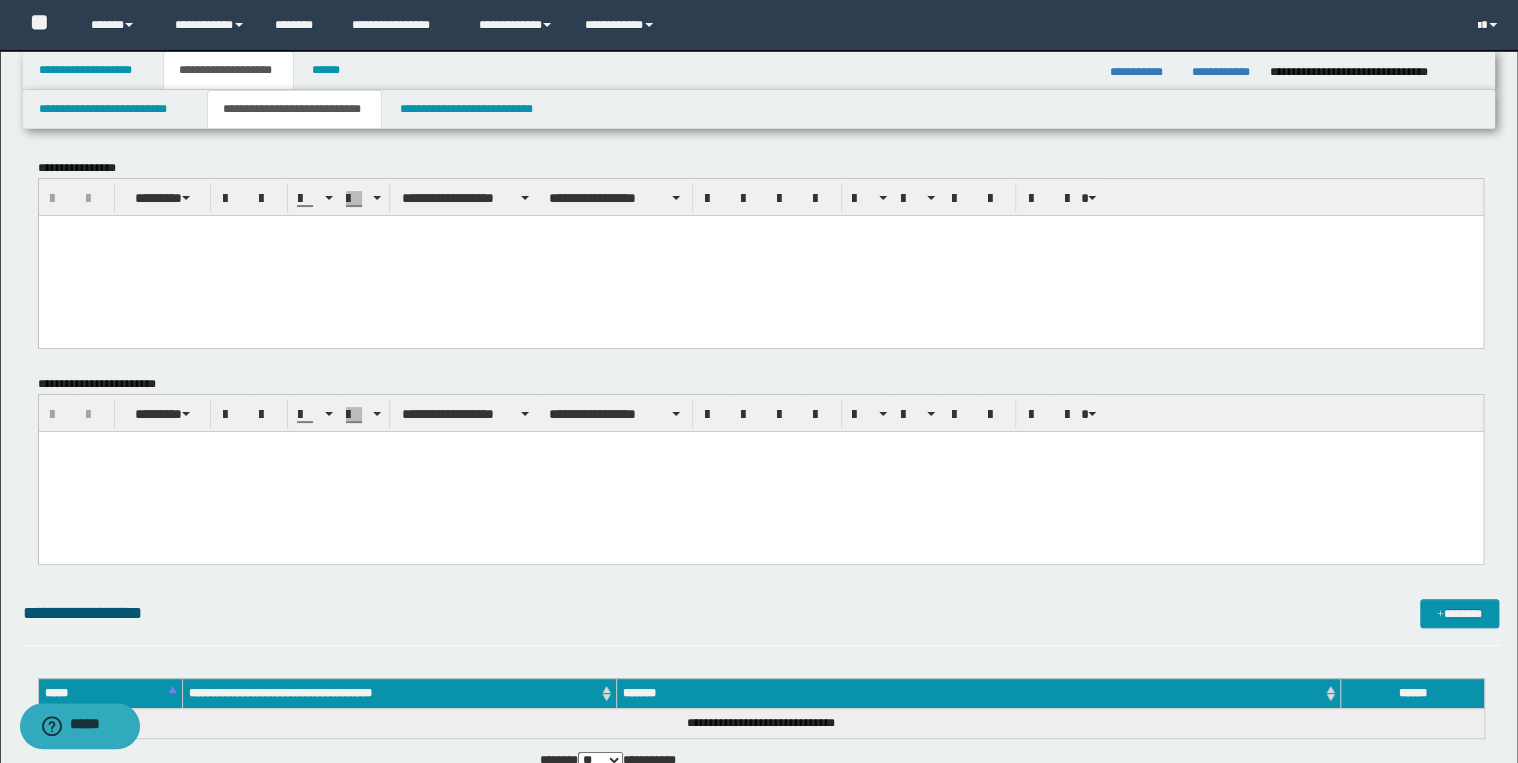 click at bounding box center [760, 255] 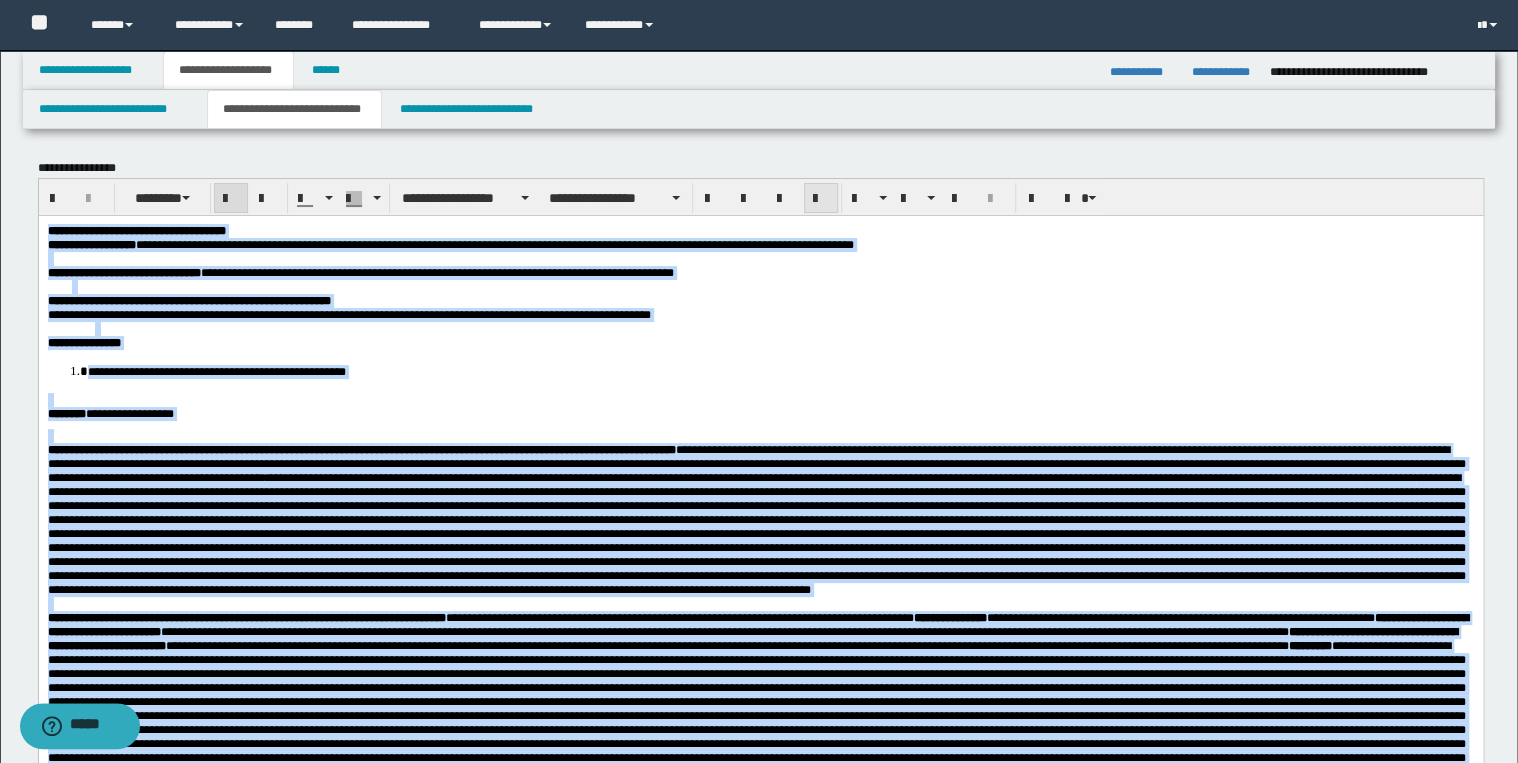 drag, startPoint x: 811, startPoint y: 196, endPoint x: 776, endPoint y: 204, distance: 35.902645 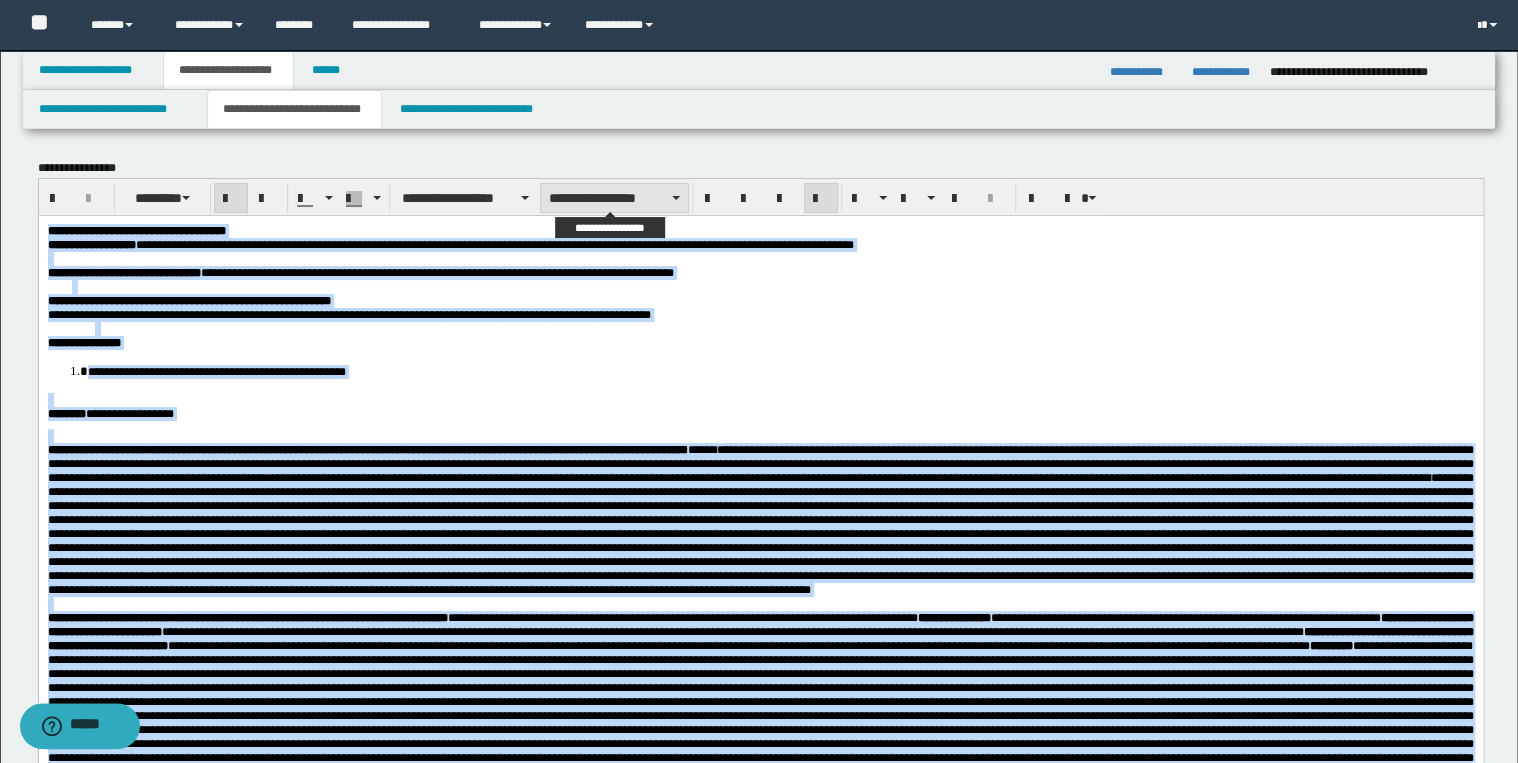 click on "**********" at bounding box center [614, 198] 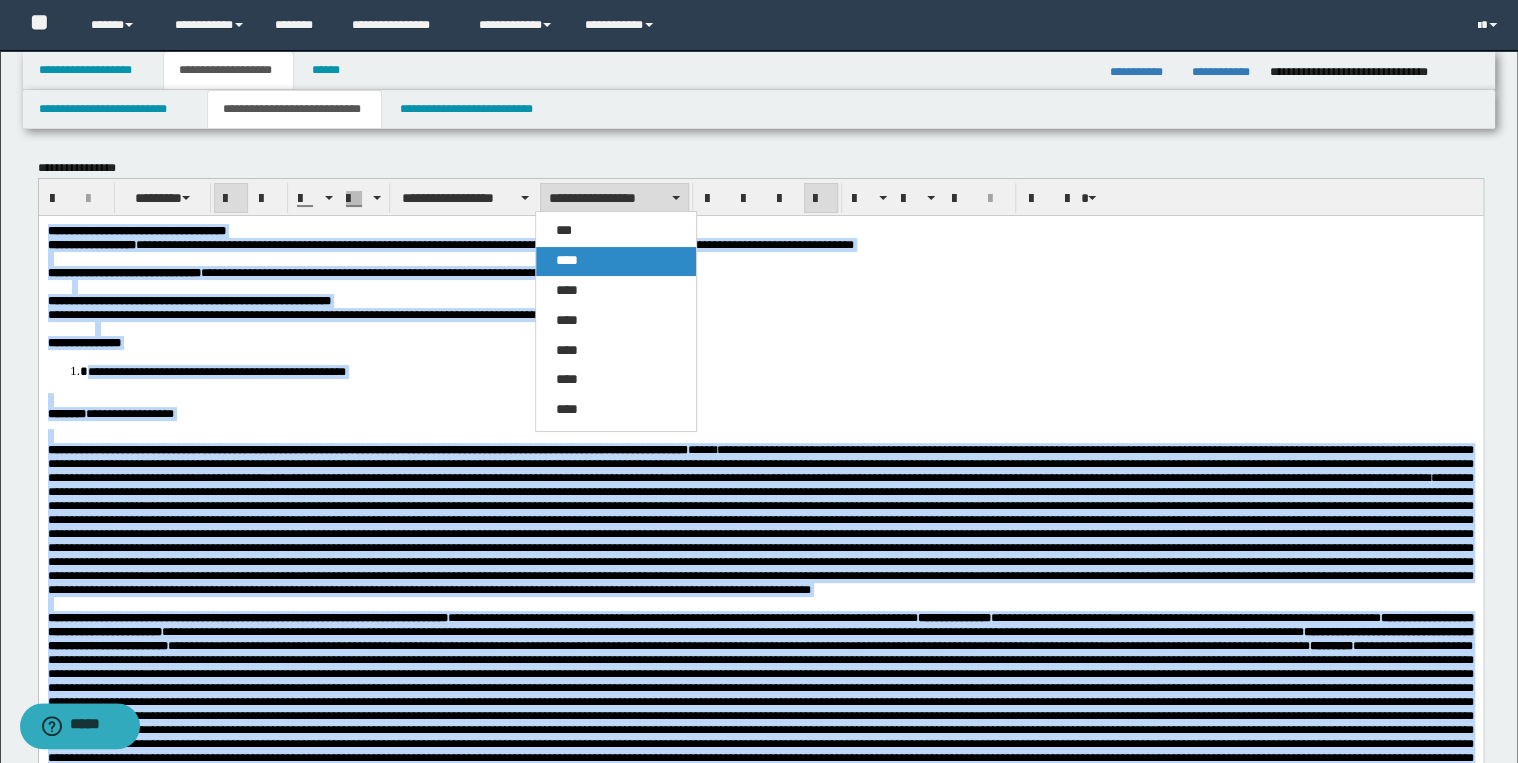 click on "****" at bounding box center (616, 261) 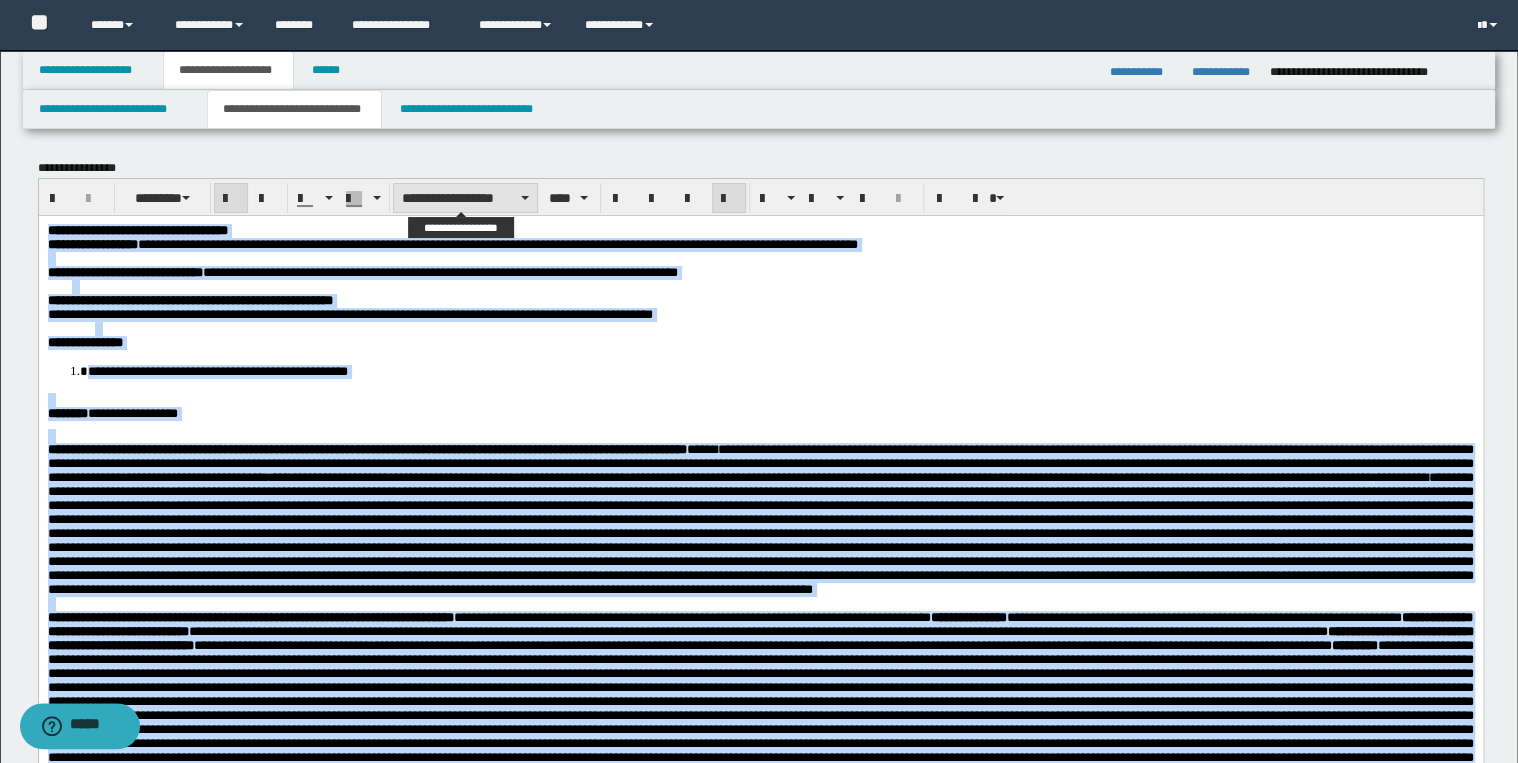 click on "**********" at bounding box center [465, 198] 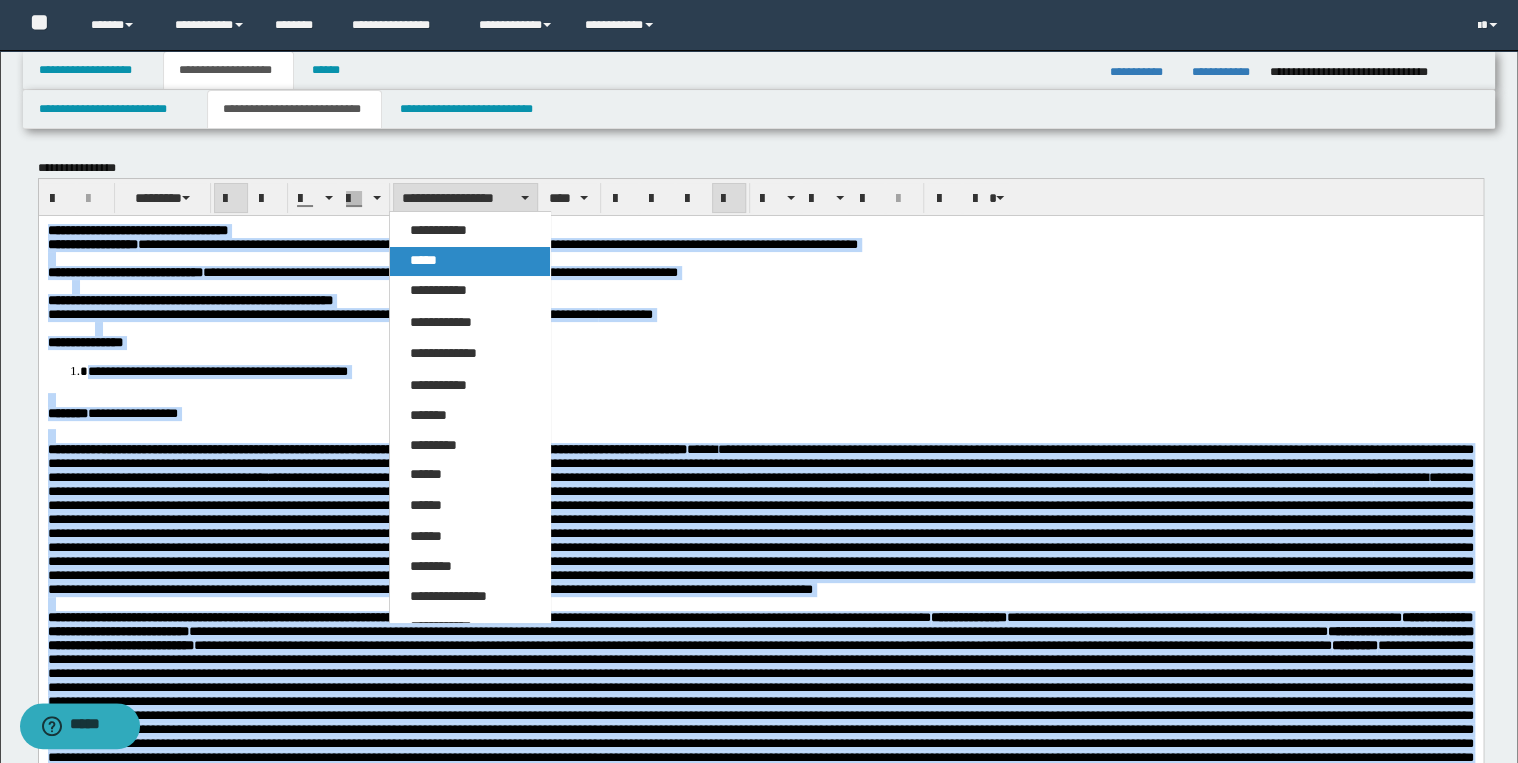 click on "*****" at bounding box center (470, 261) 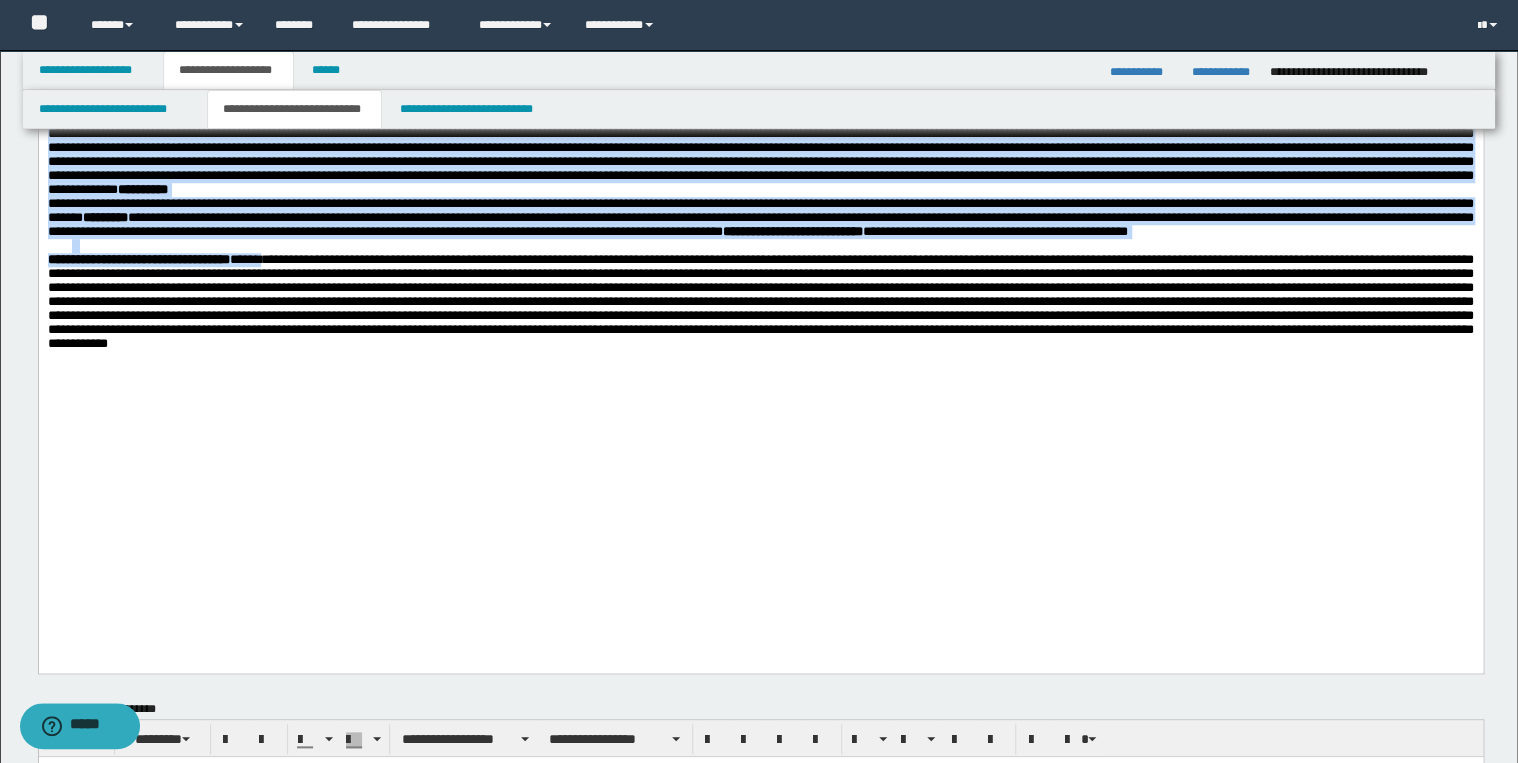 scroll, scrollTop: 640, scrollLeft: 0, axis: vertical 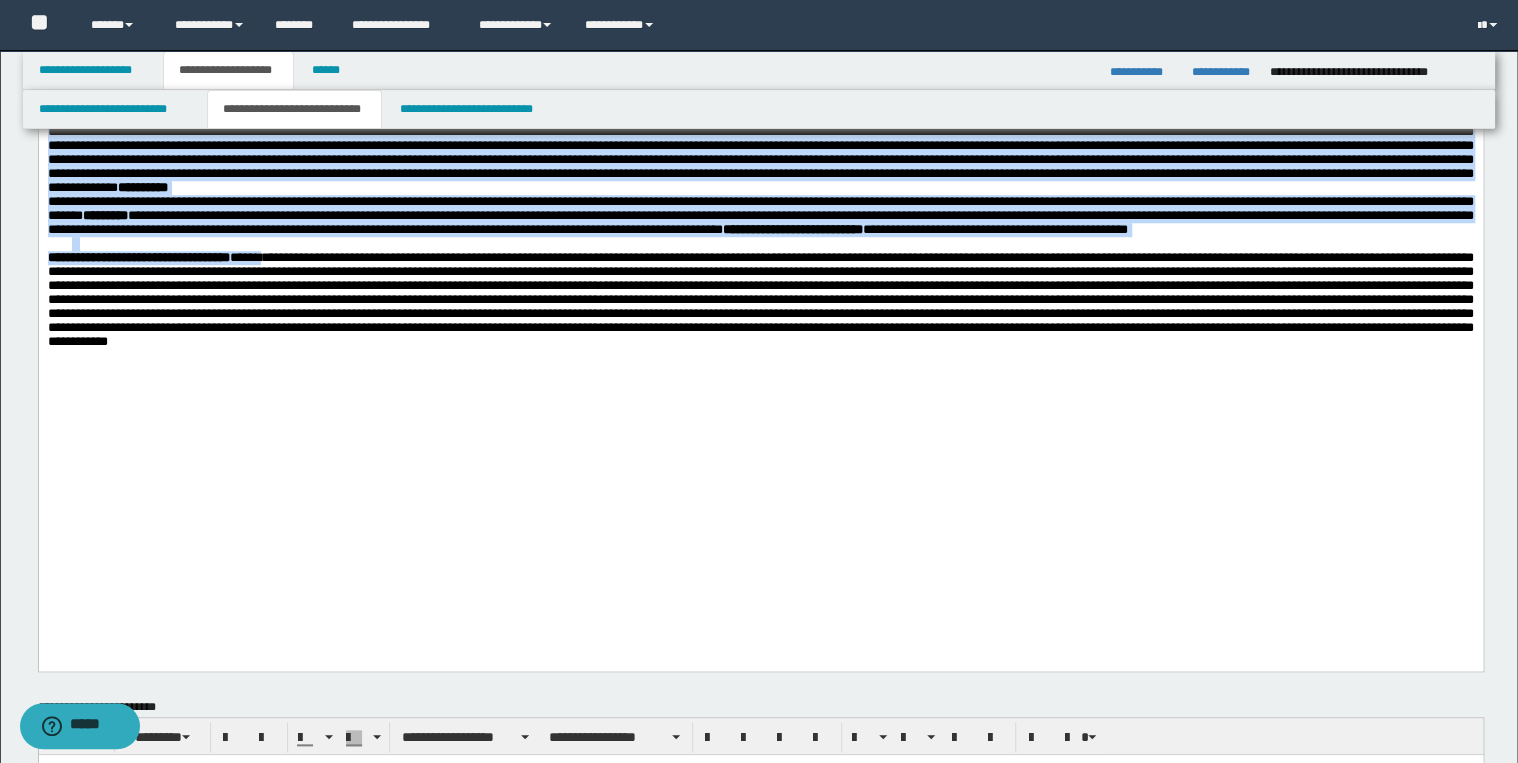 click on "**********" at bounding box center (760, 83) 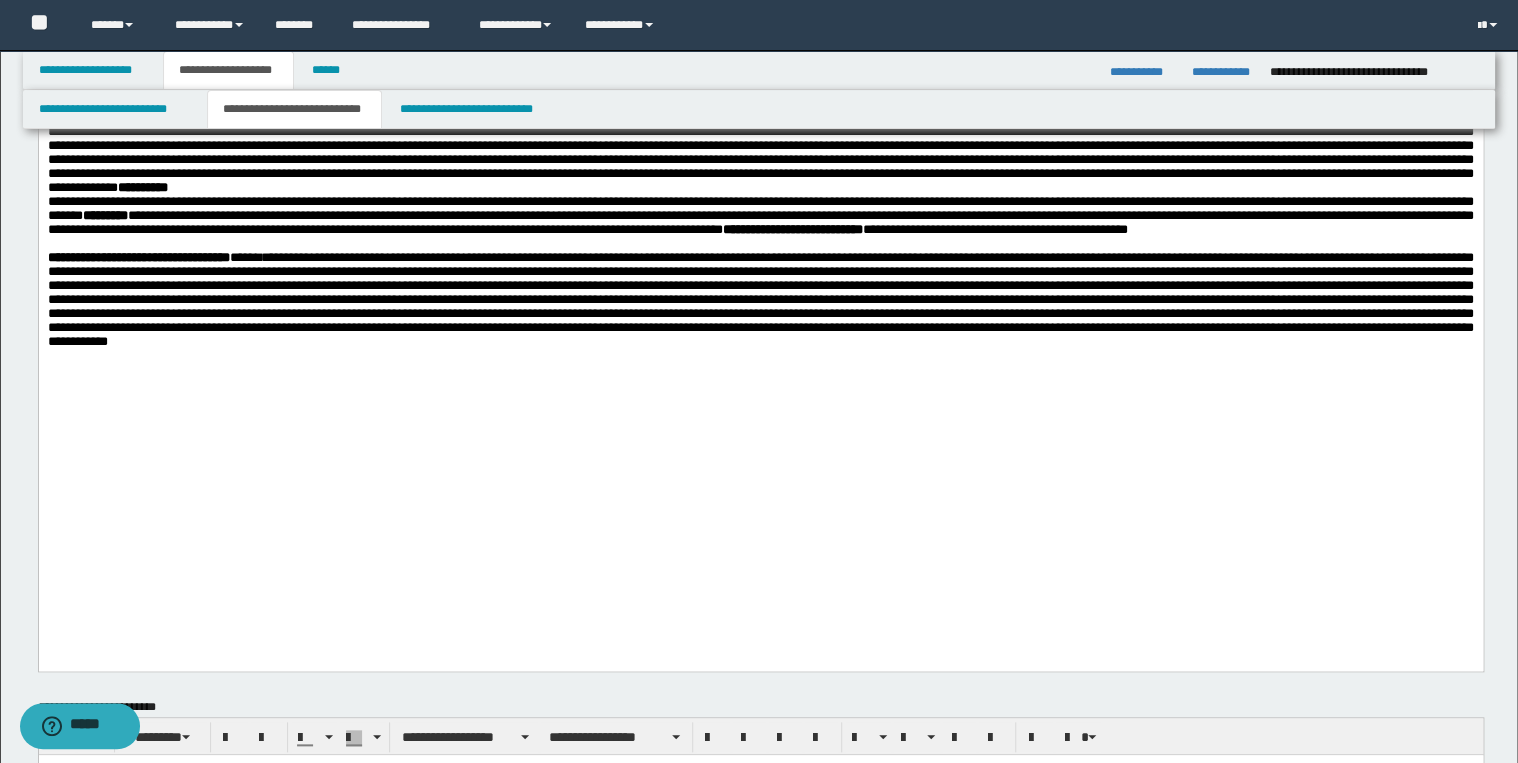 click on "**********" at bounding box center (760, 83) 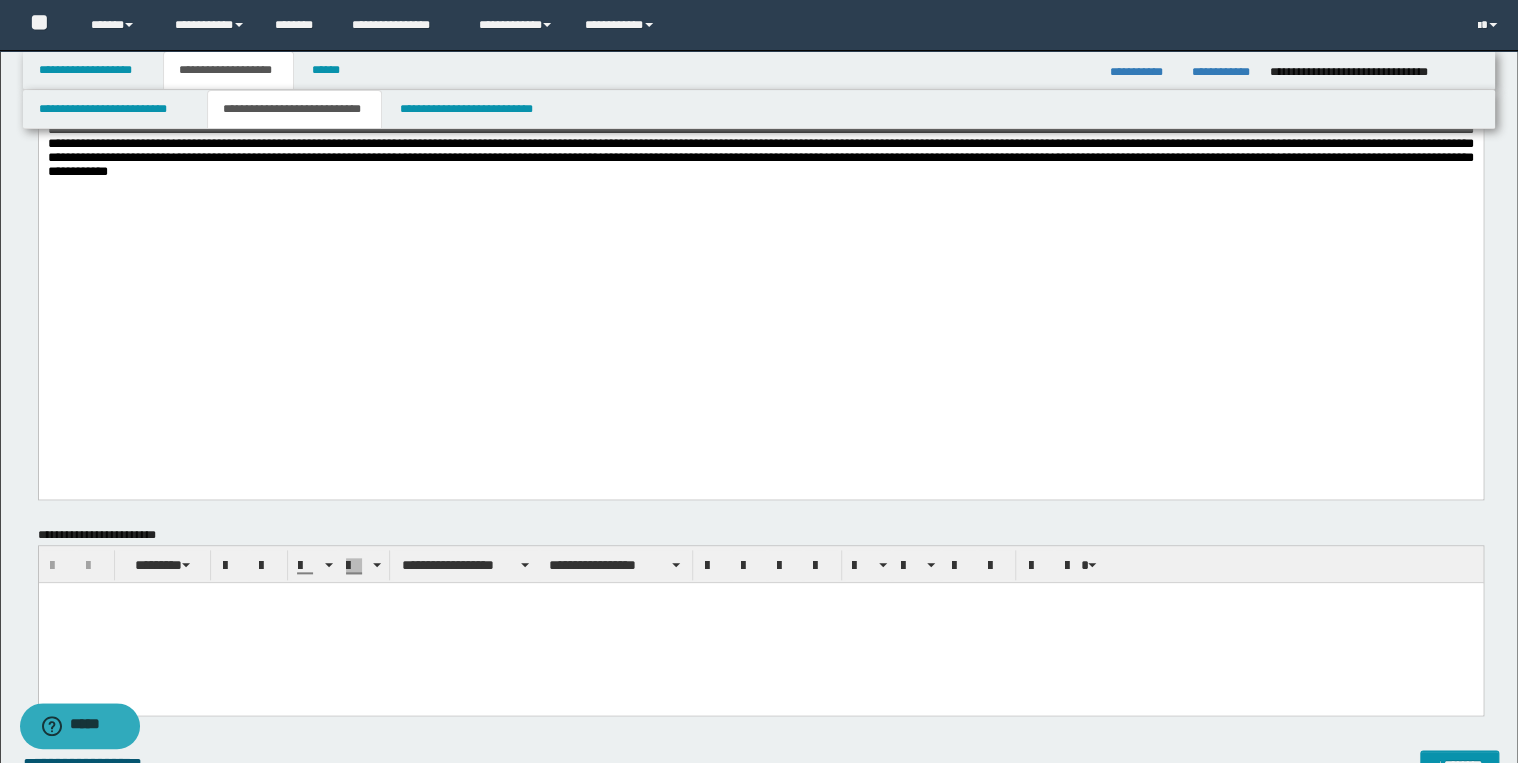 scroll, scrollTop: 1120, scrollLeft: 0, axis: vertical 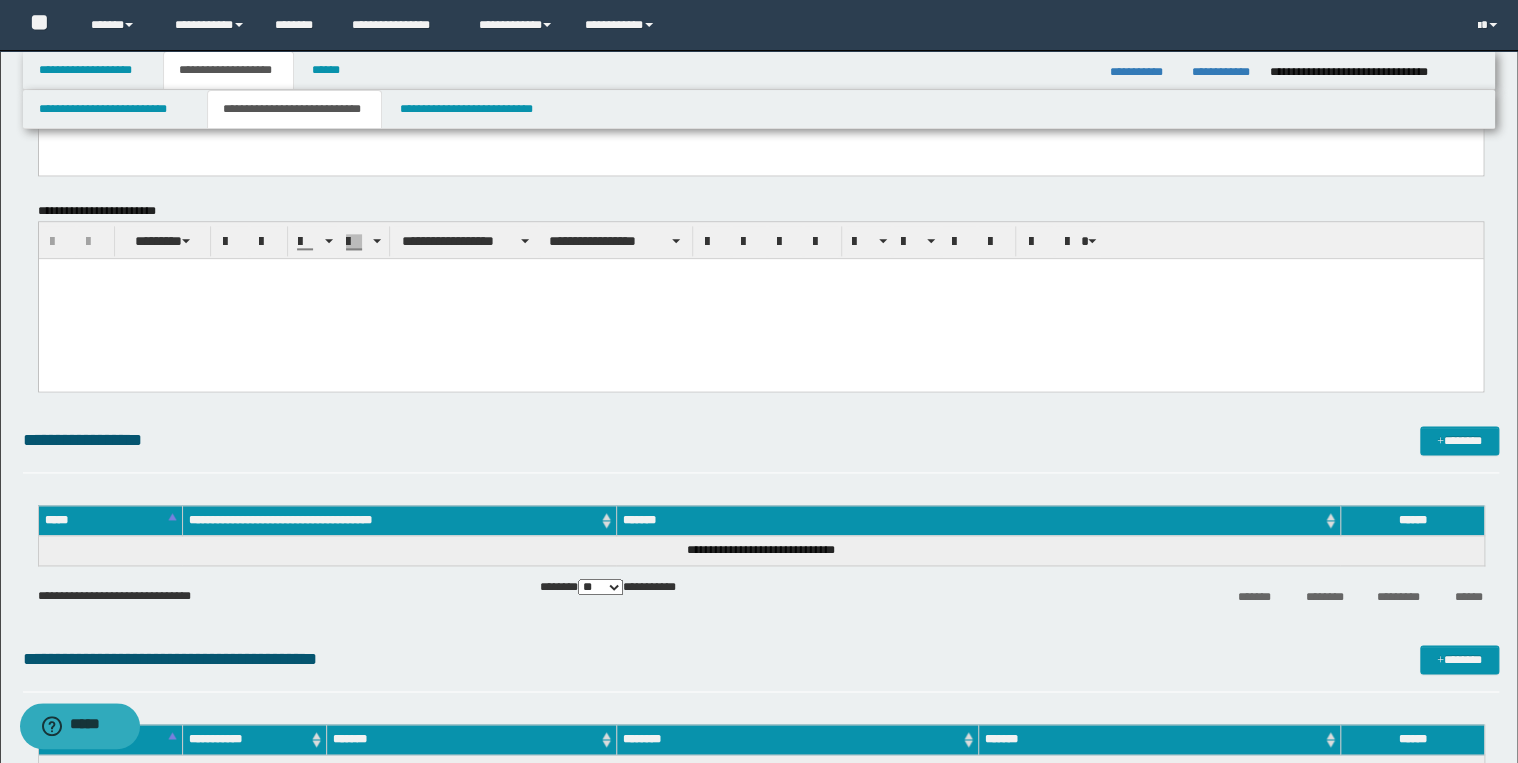 click at bounding box center (760, 298) 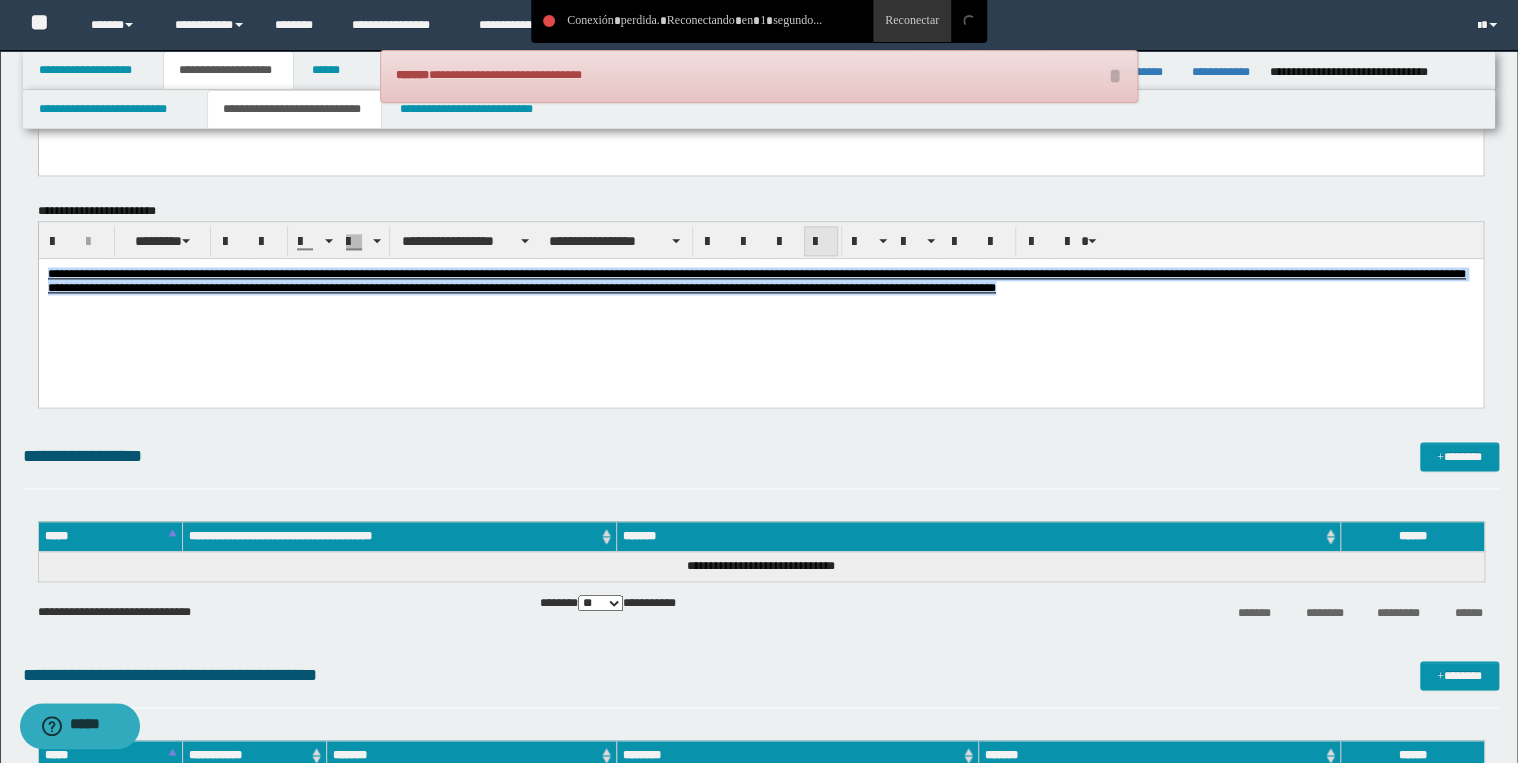 click at bounding box center [821, 241] 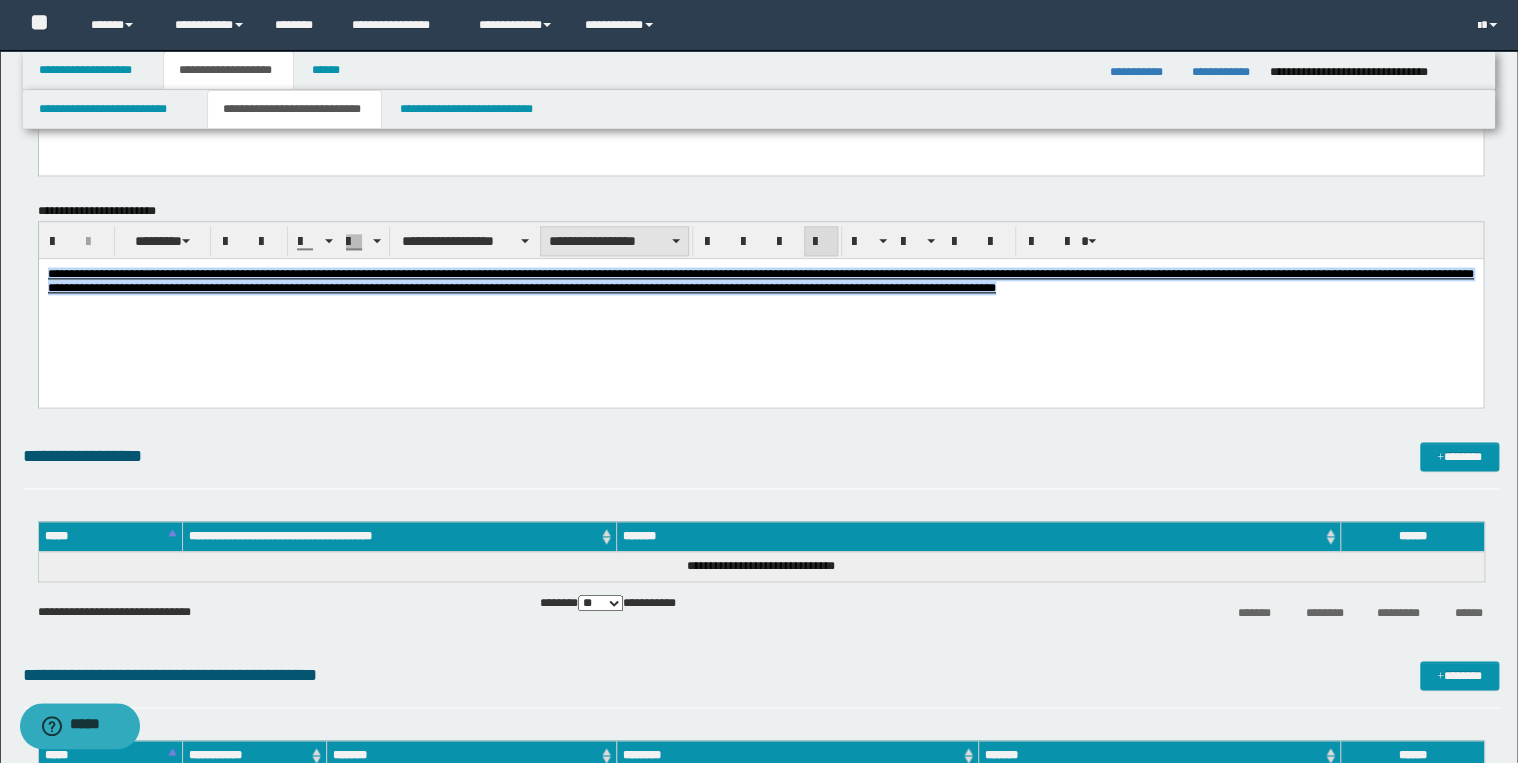 drag, startPoint x: 627, startPoint y: 240, endPoint x: 626, endPoint y: 252, distance: 12.0415945 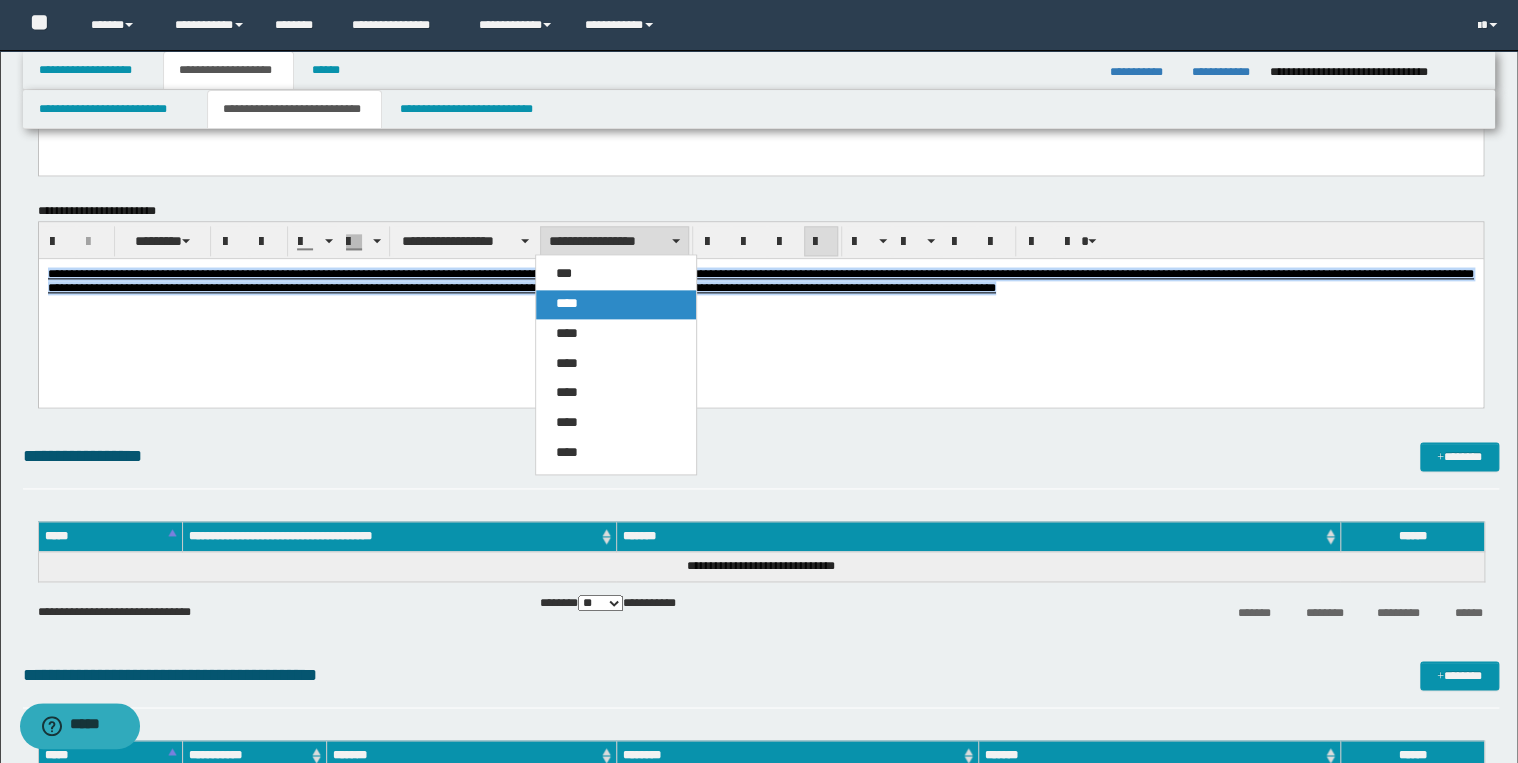 click on "****" at bounding box center (616, 304) 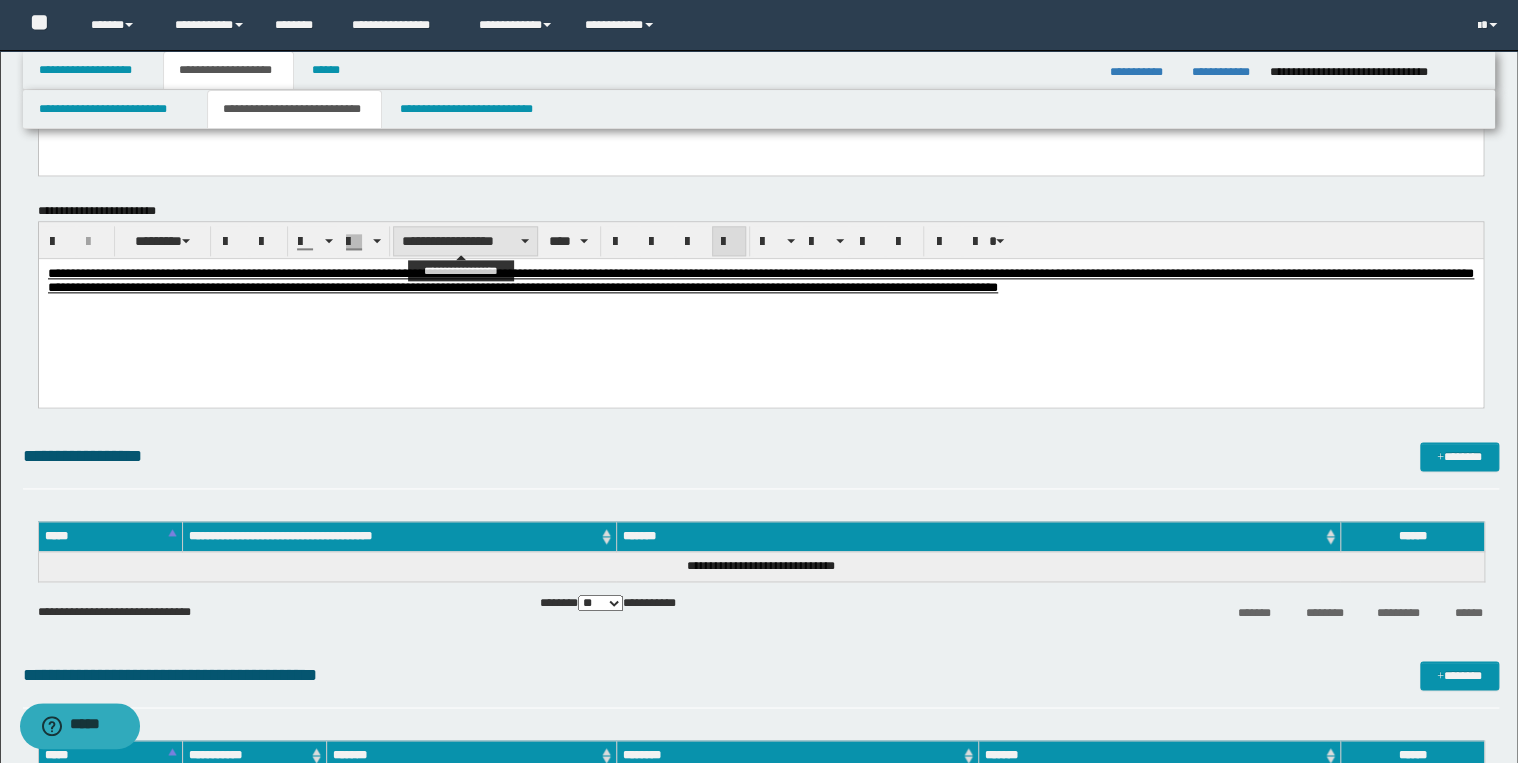 click on "**********" at bounding box center (465, 241) 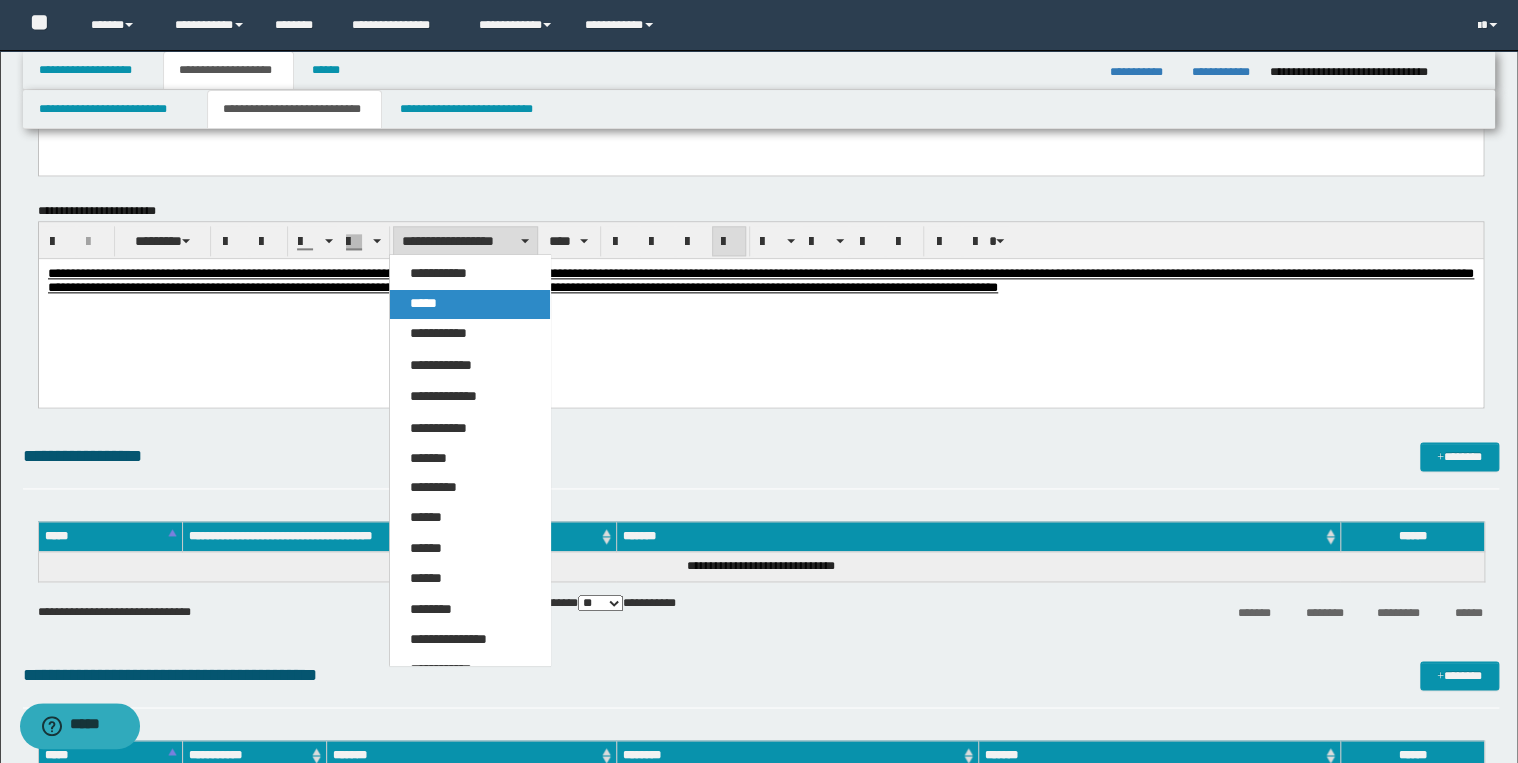 click on "*****" at bounding box center (470, 304) 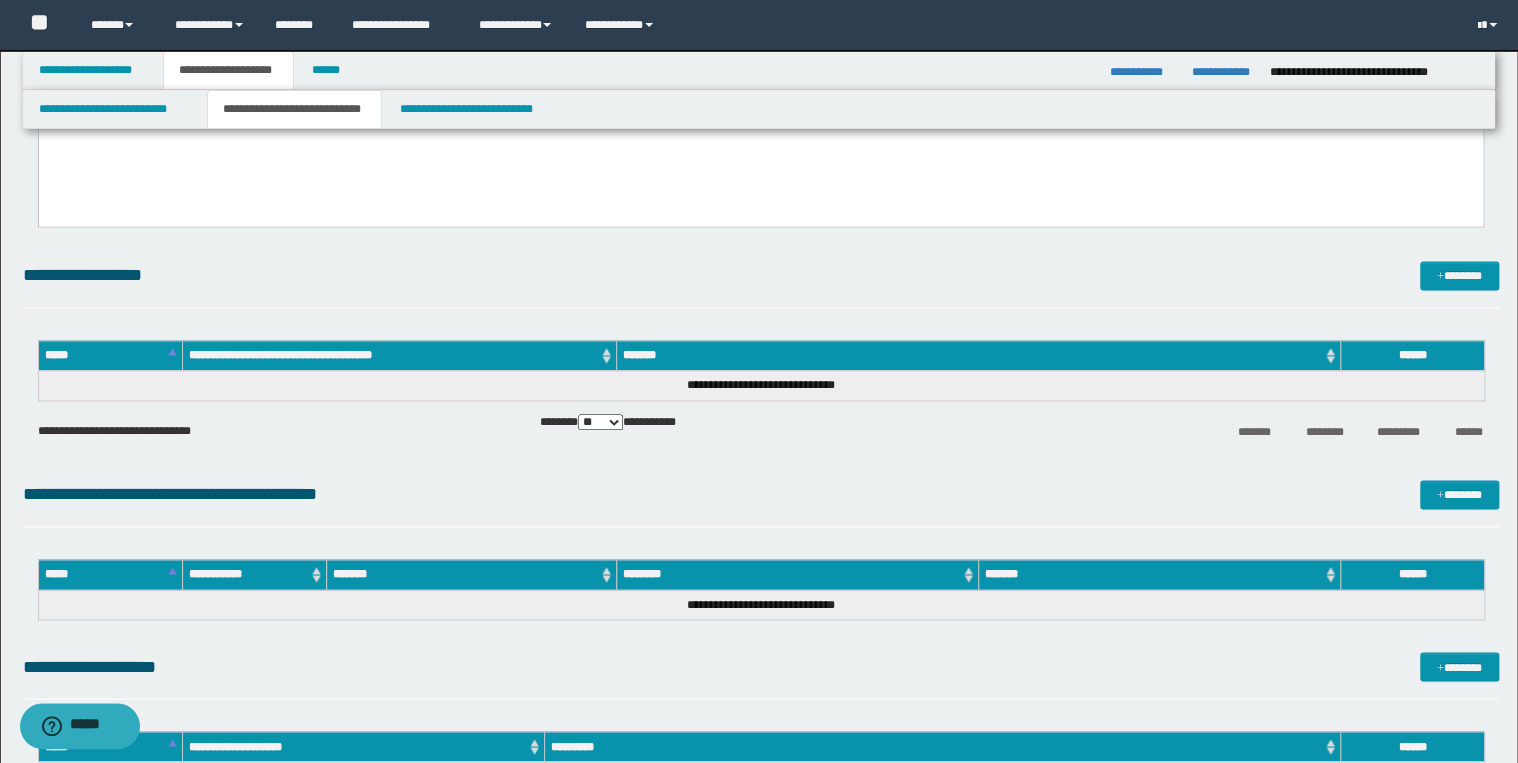 scroll, scrollTop: 1120, scrollLeft: 0, axis: vertical 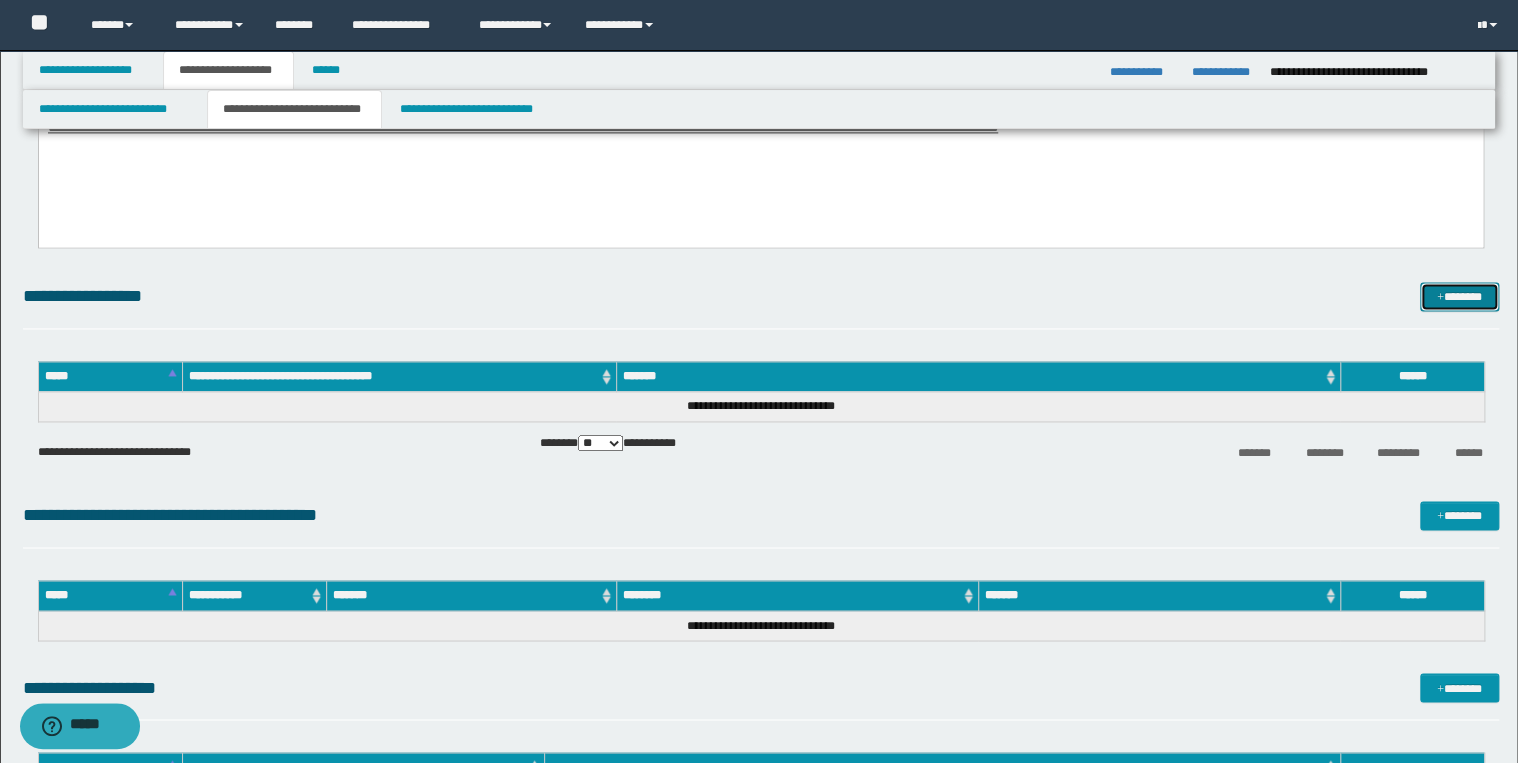 click on "*******" at bounding box center (1459, 297) 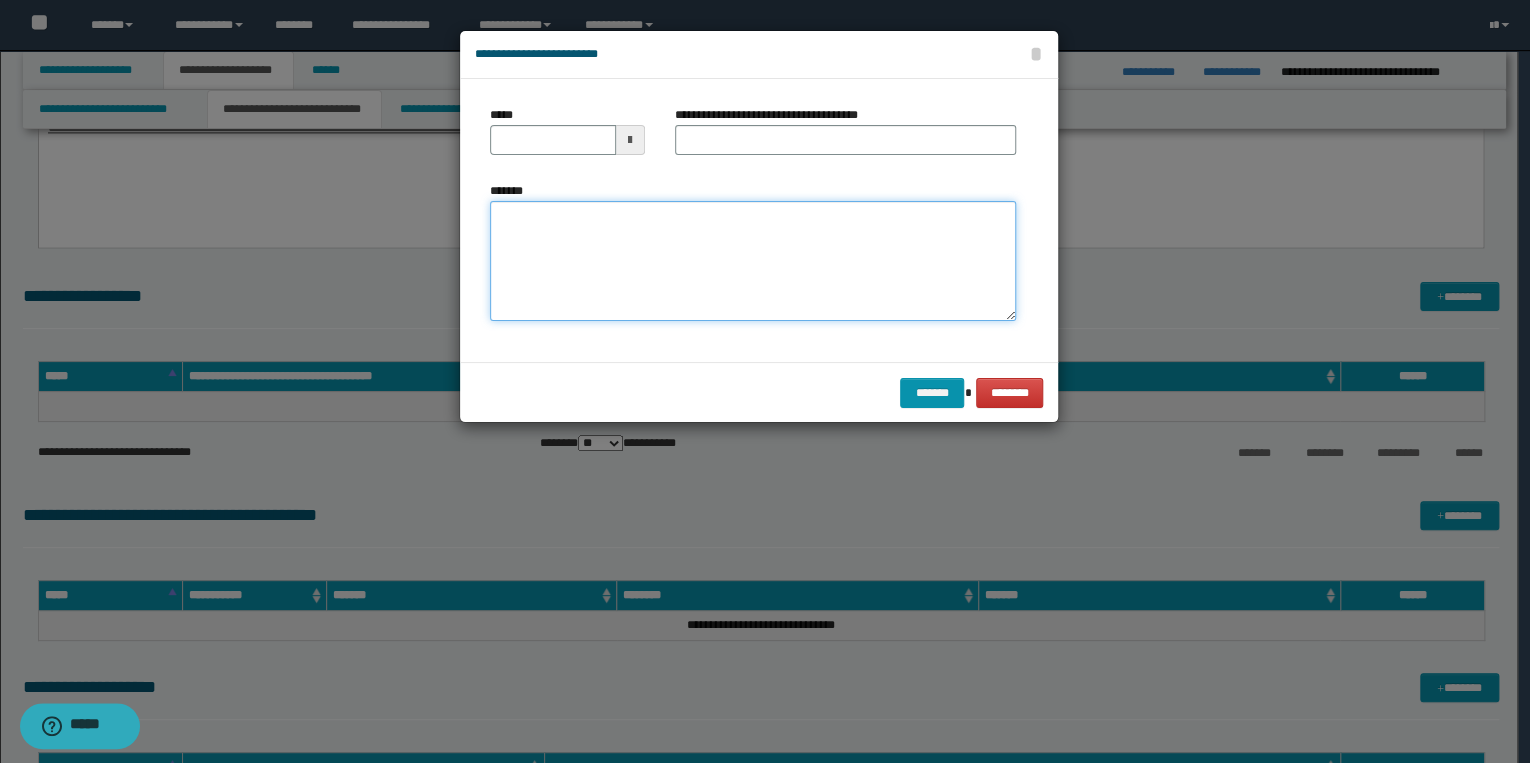 click on "*******" at bounding box center [753, 261] 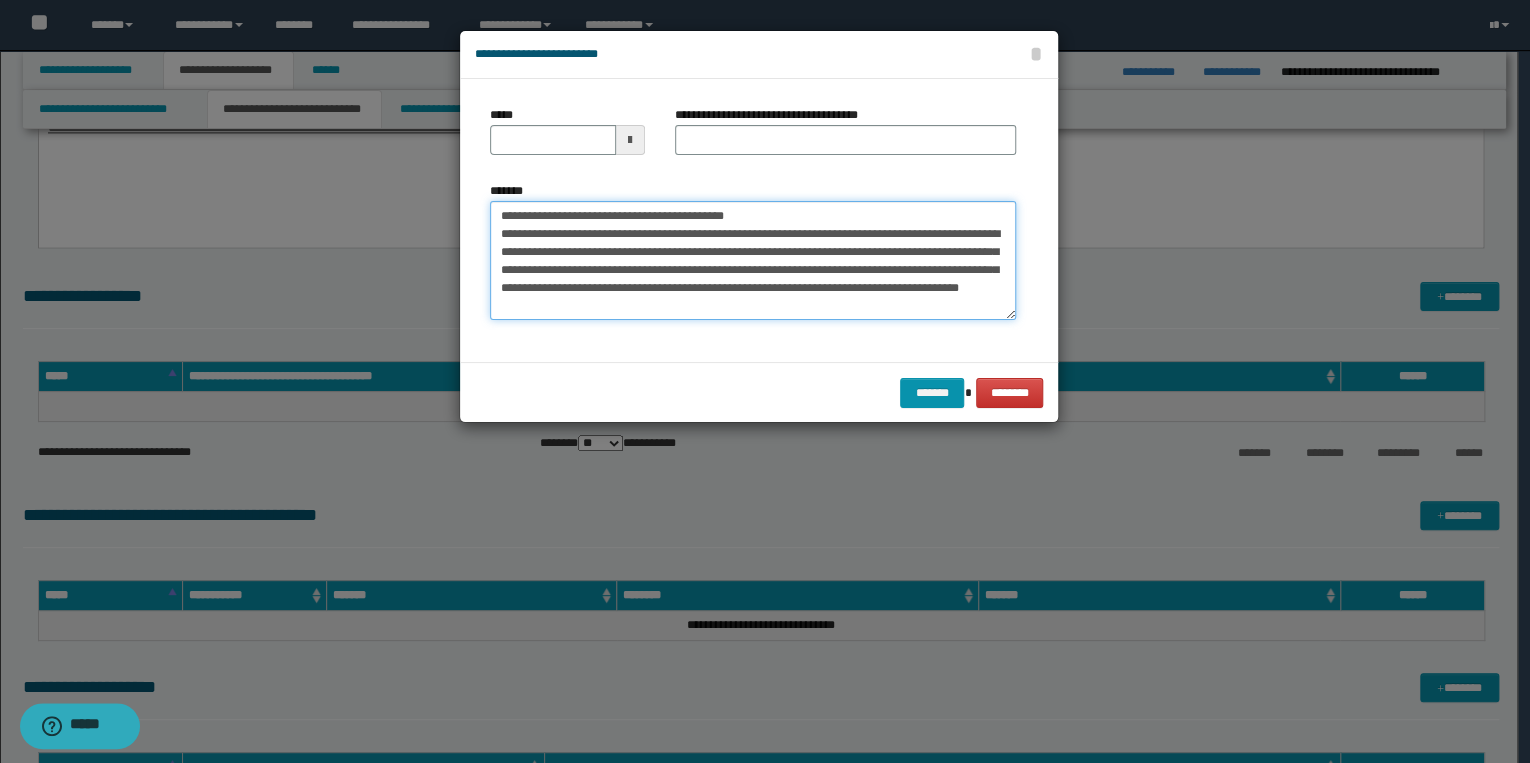 scroll, scrollTop: 0, scrollLeft: 0, axis: both 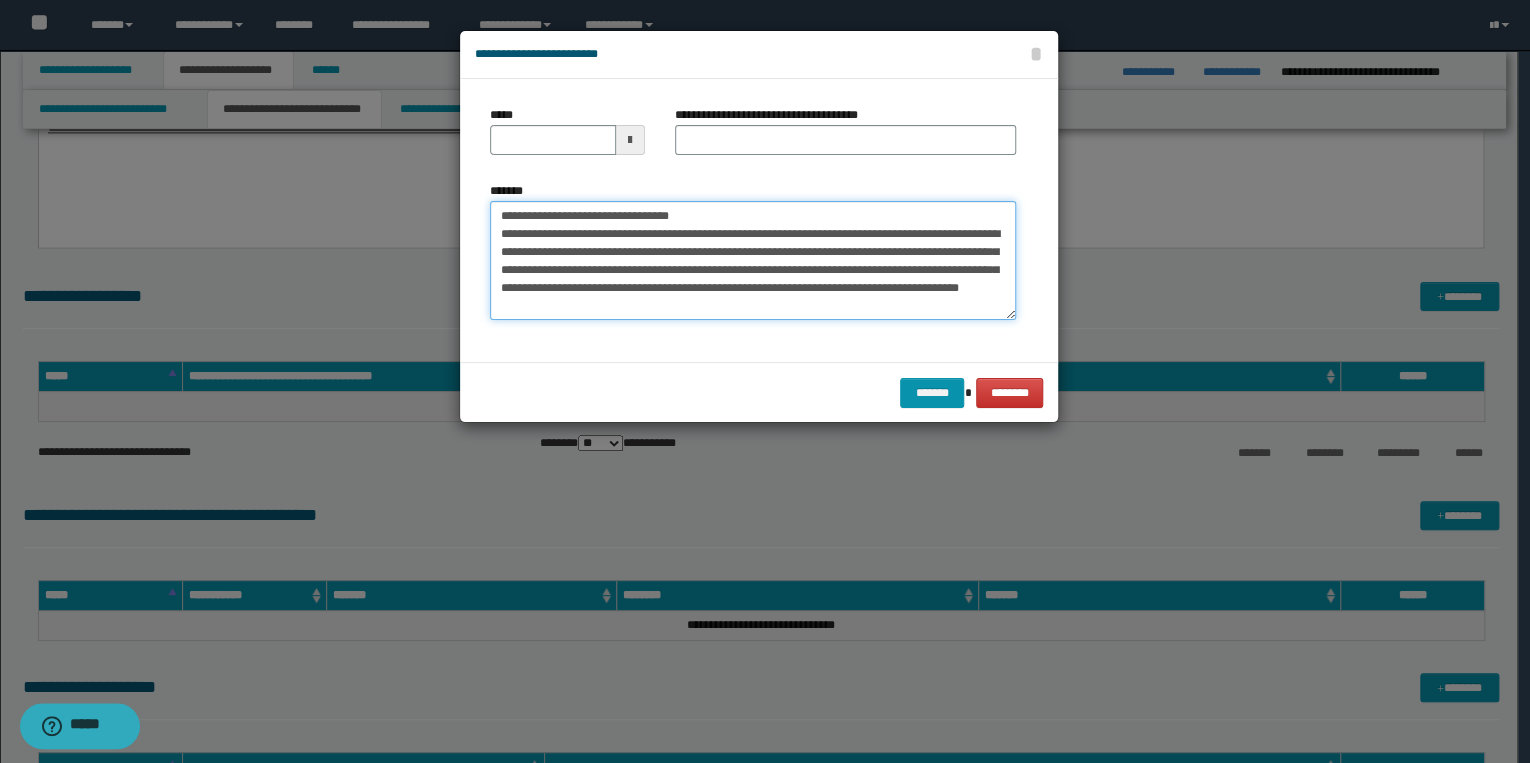 type 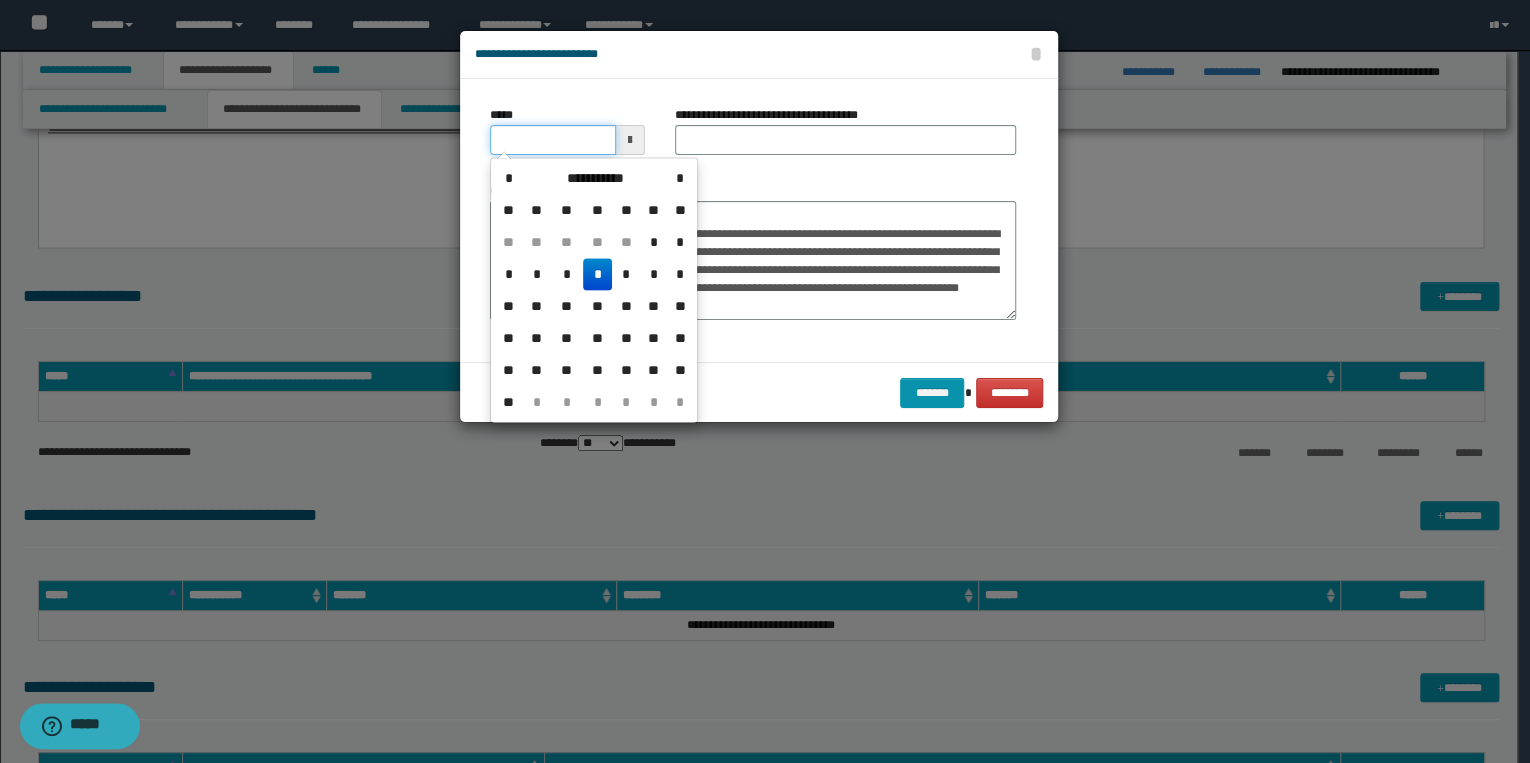 click on "*****" at bounding box center (553, 140) 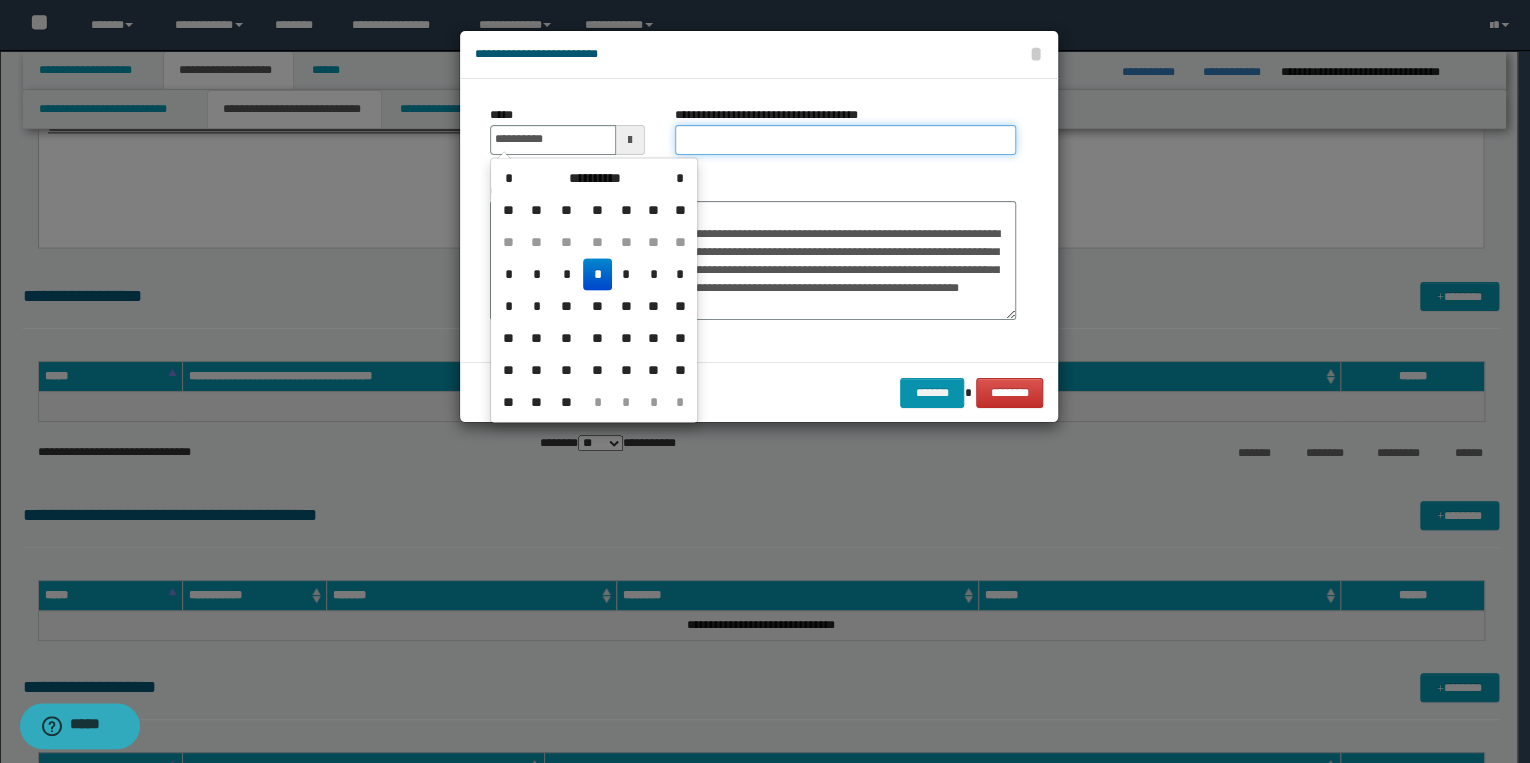 type on "**********" 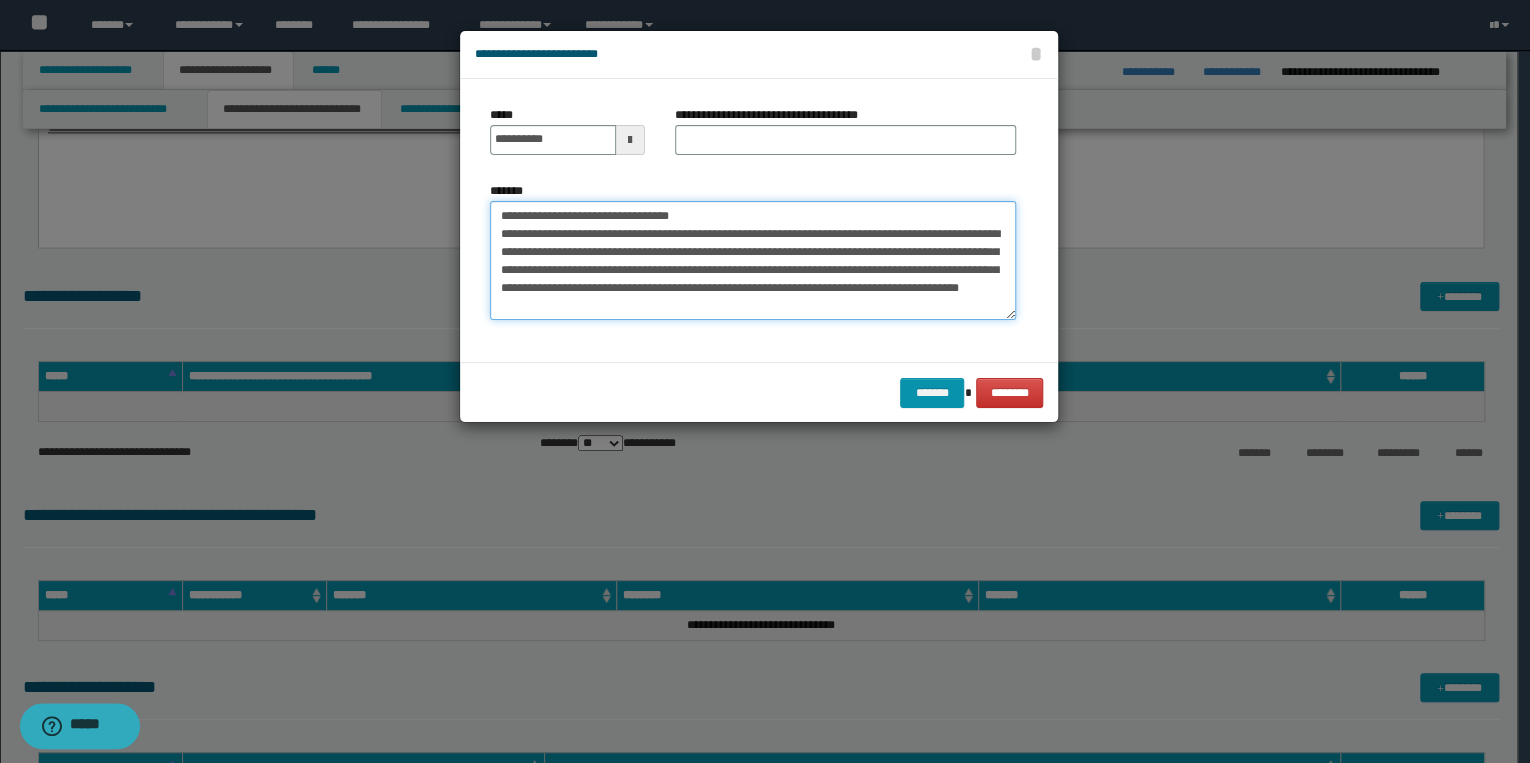 drag, startPoint x: 500, startPoint y: 214, endPoint x: 690, endPoint y: 211, distance: 190.02368 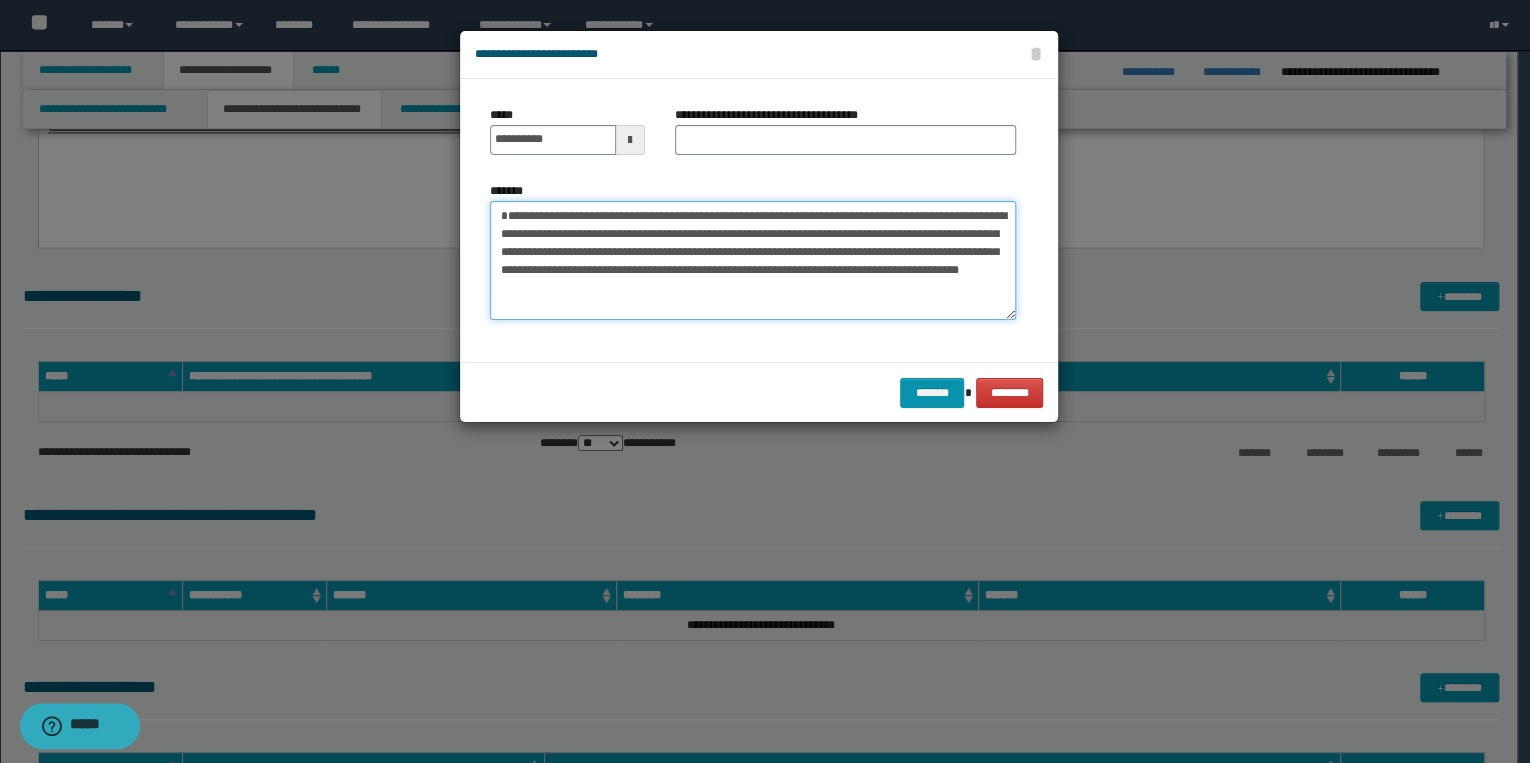 type on "**********" 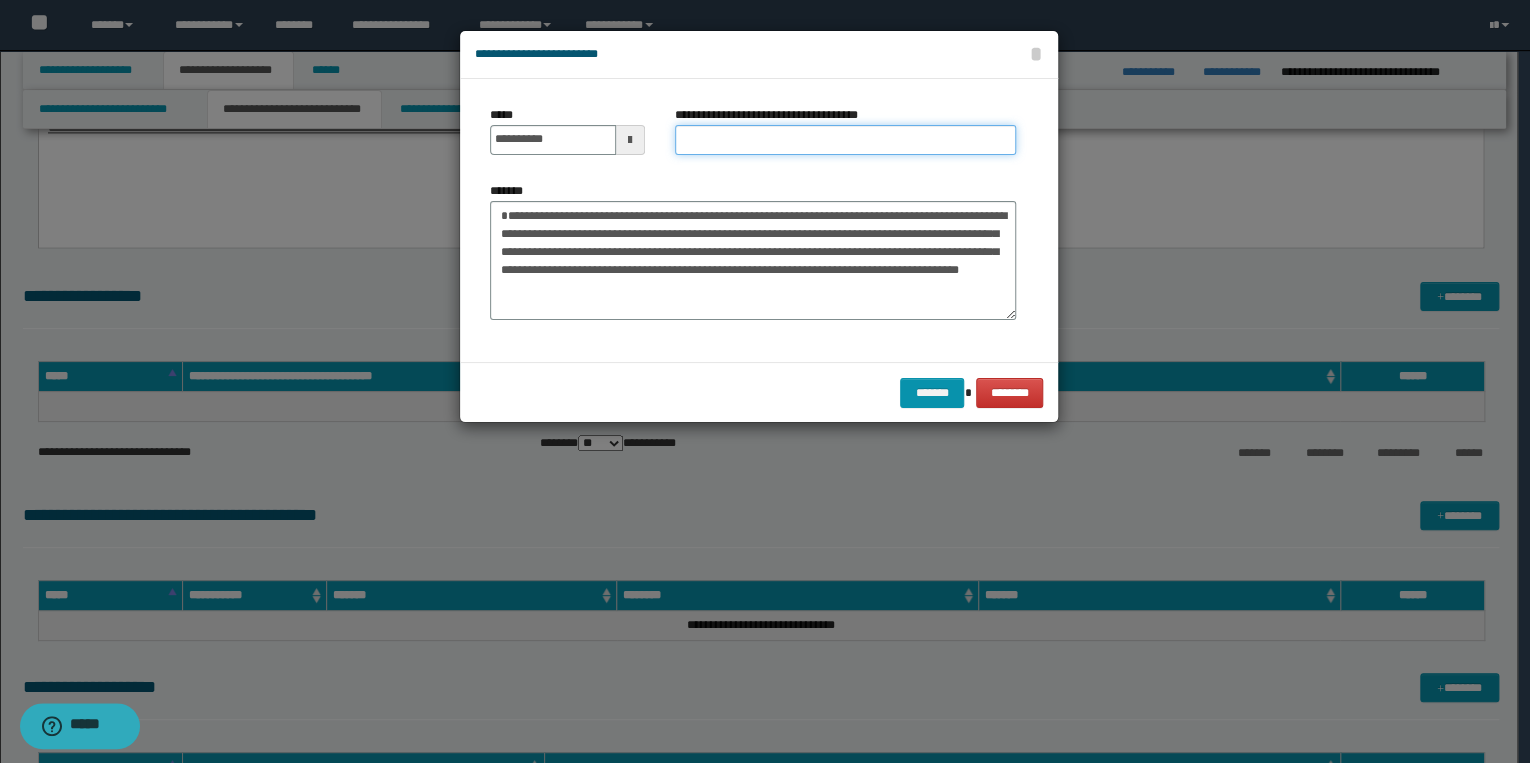 click on "**********" at bounding box center [845, 140] 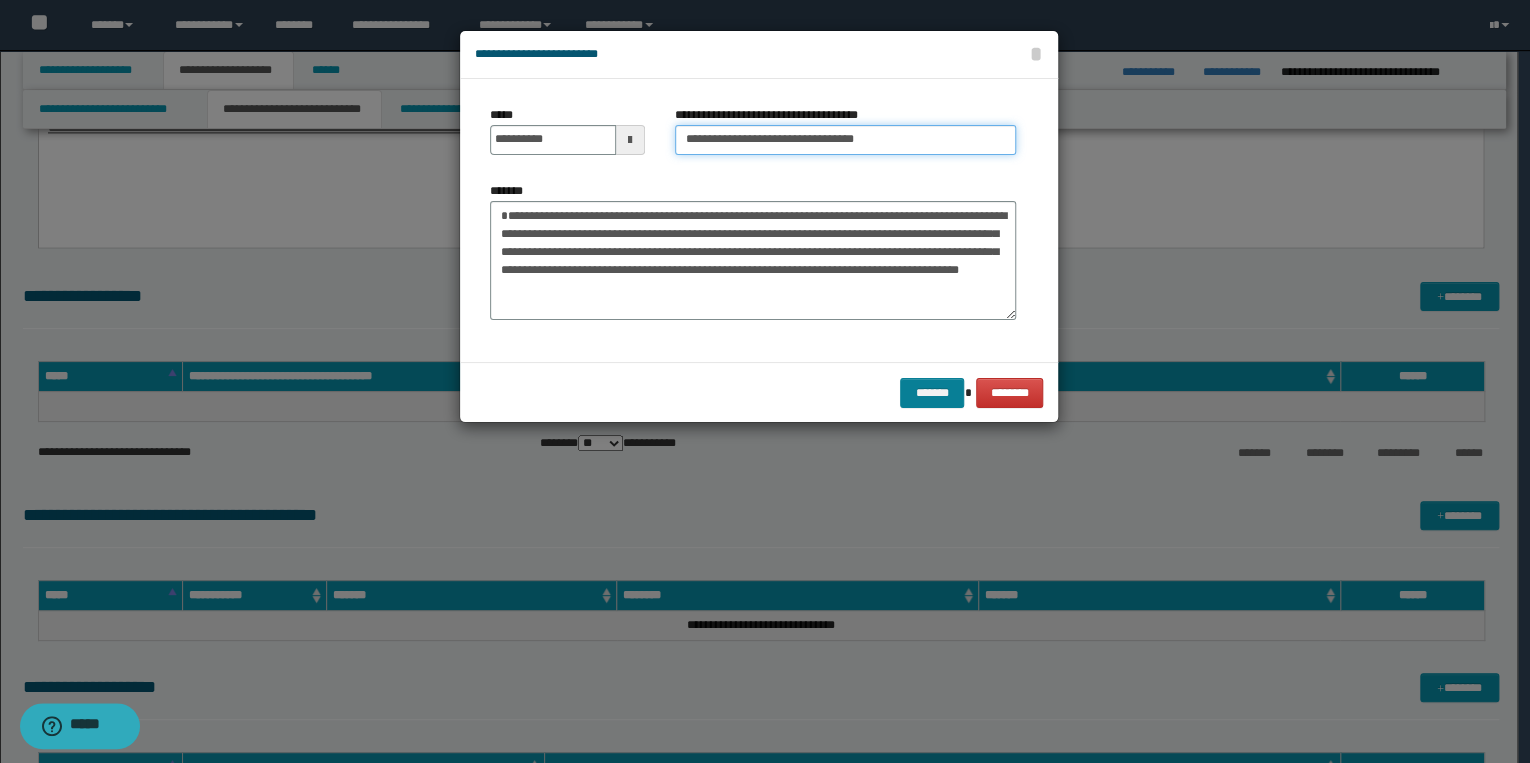 type on "**********" 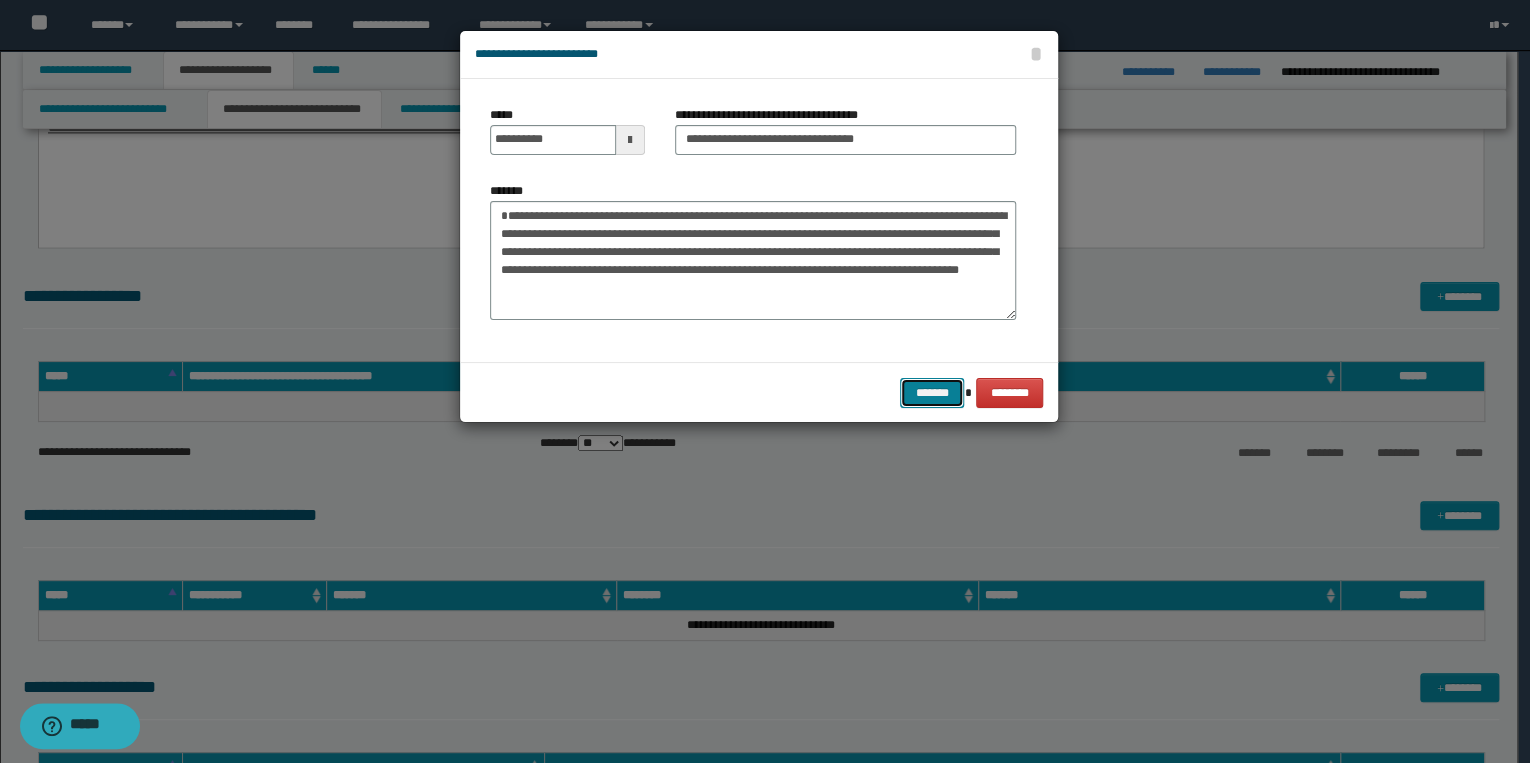 click on "*******" at bounding box center [932, 393] 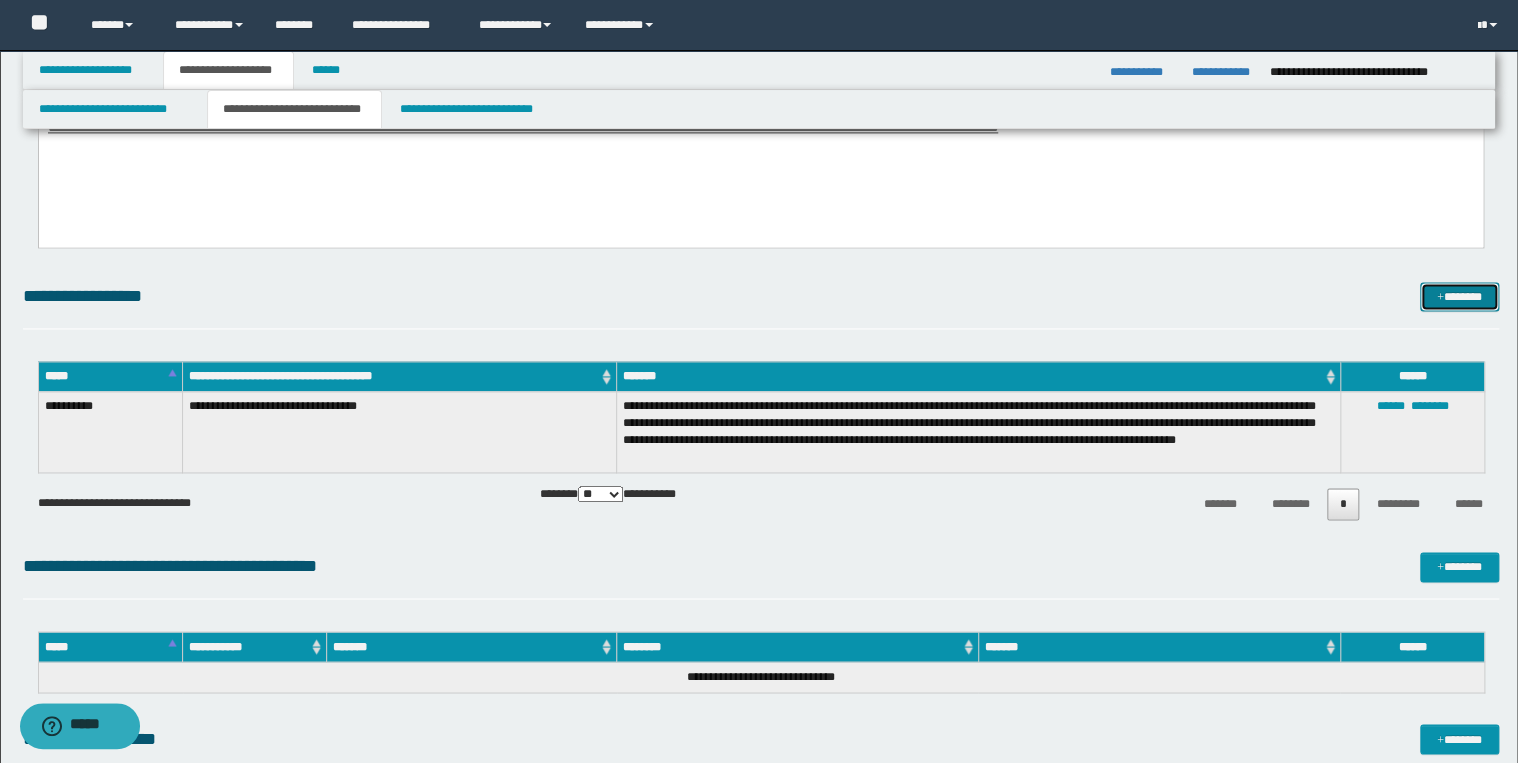 click on "*******" at bounding box center (1459, 297) 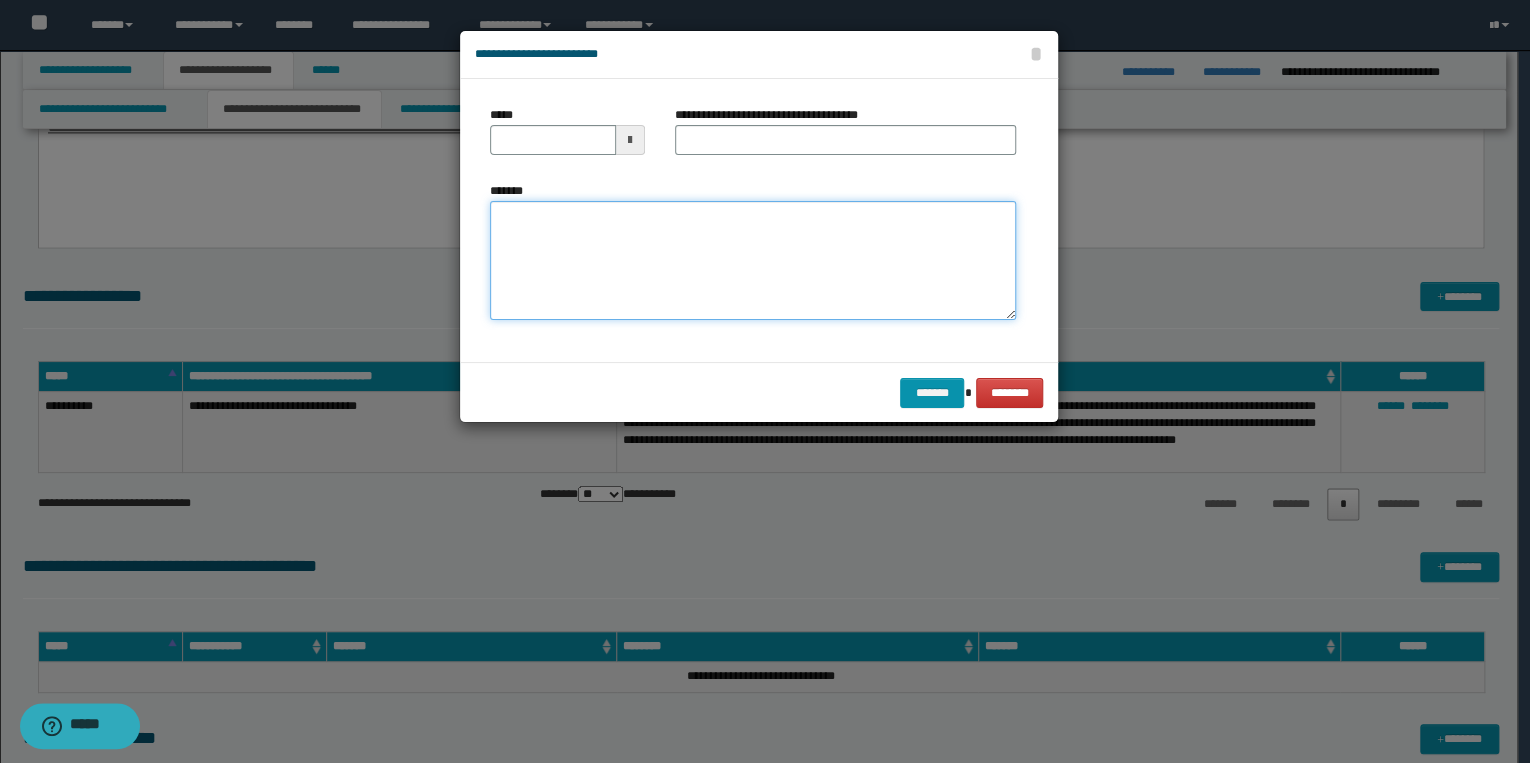 click on "*******" at bounding box center (753, 261) 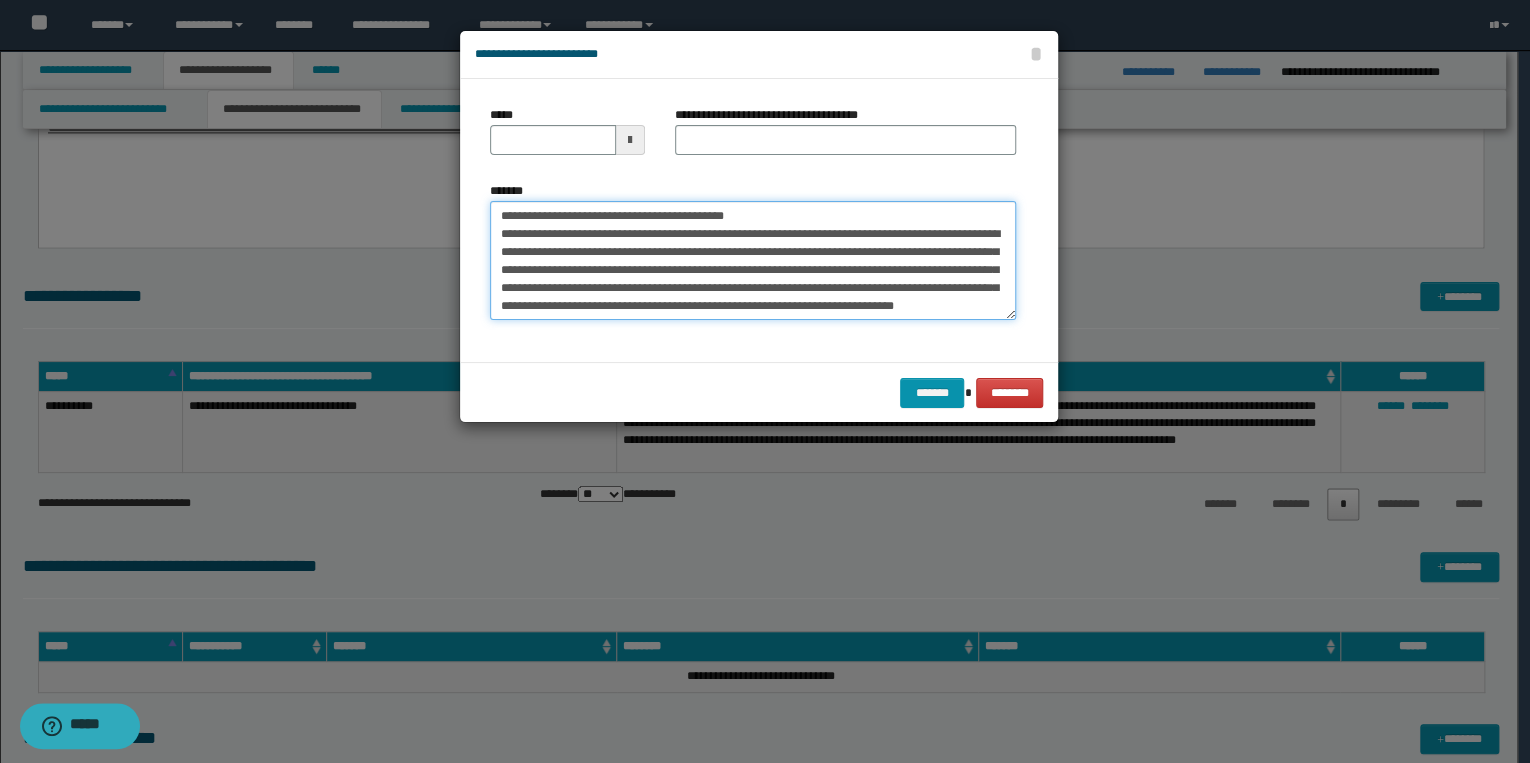 scroll, scrollTop: 0, scrollLeft: 0, axis: both 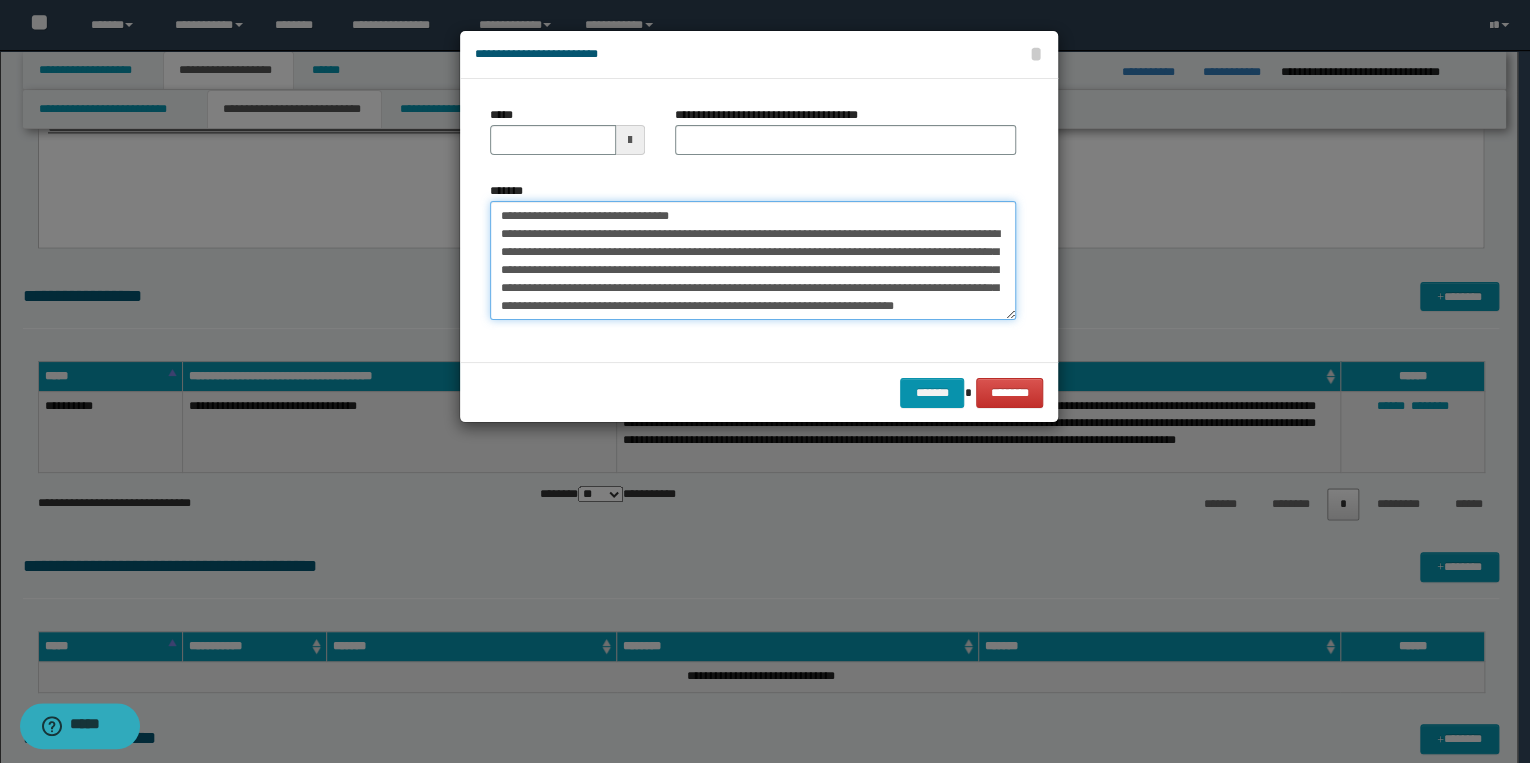 type 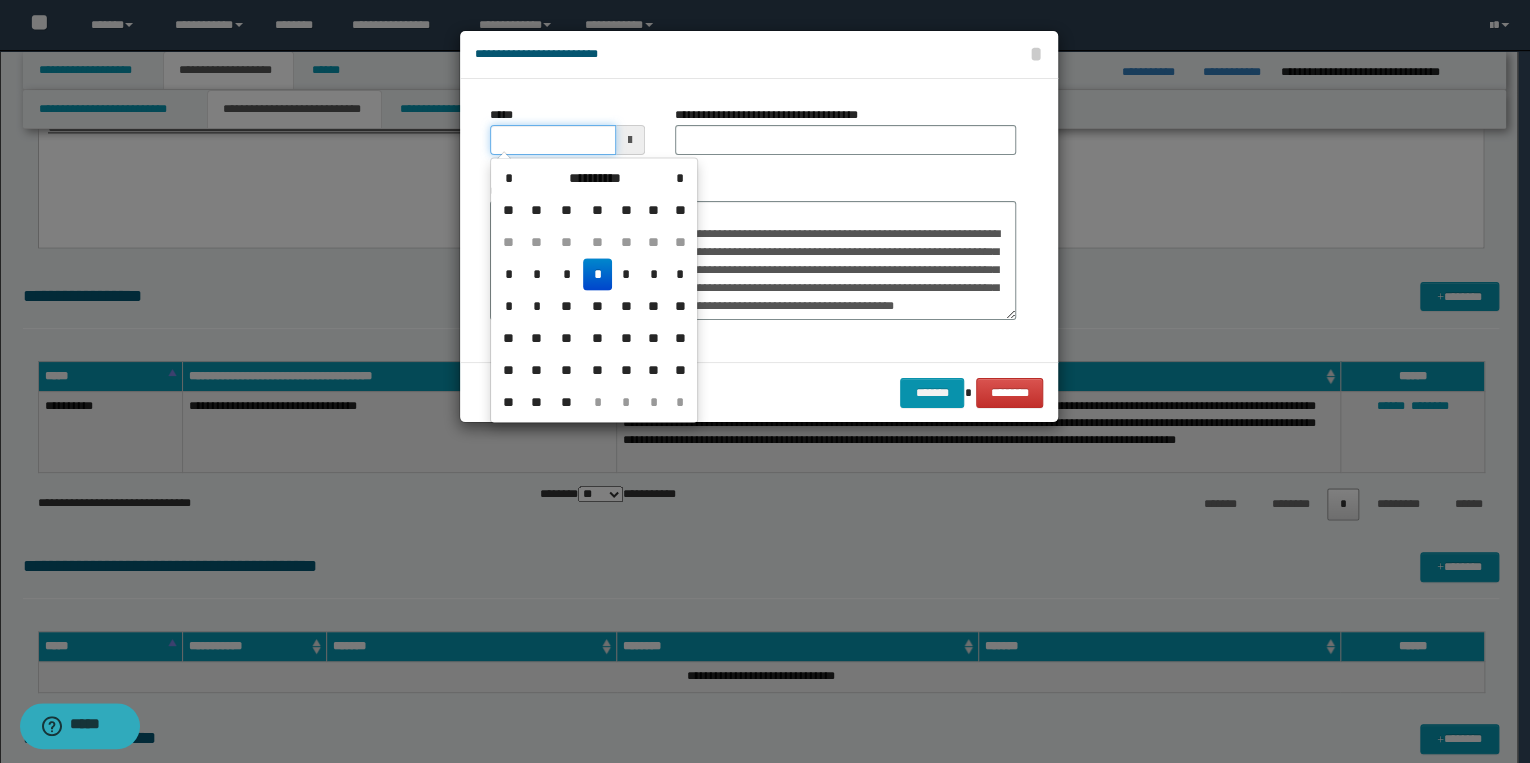 click on "*****" at bounding box center [553, 140] 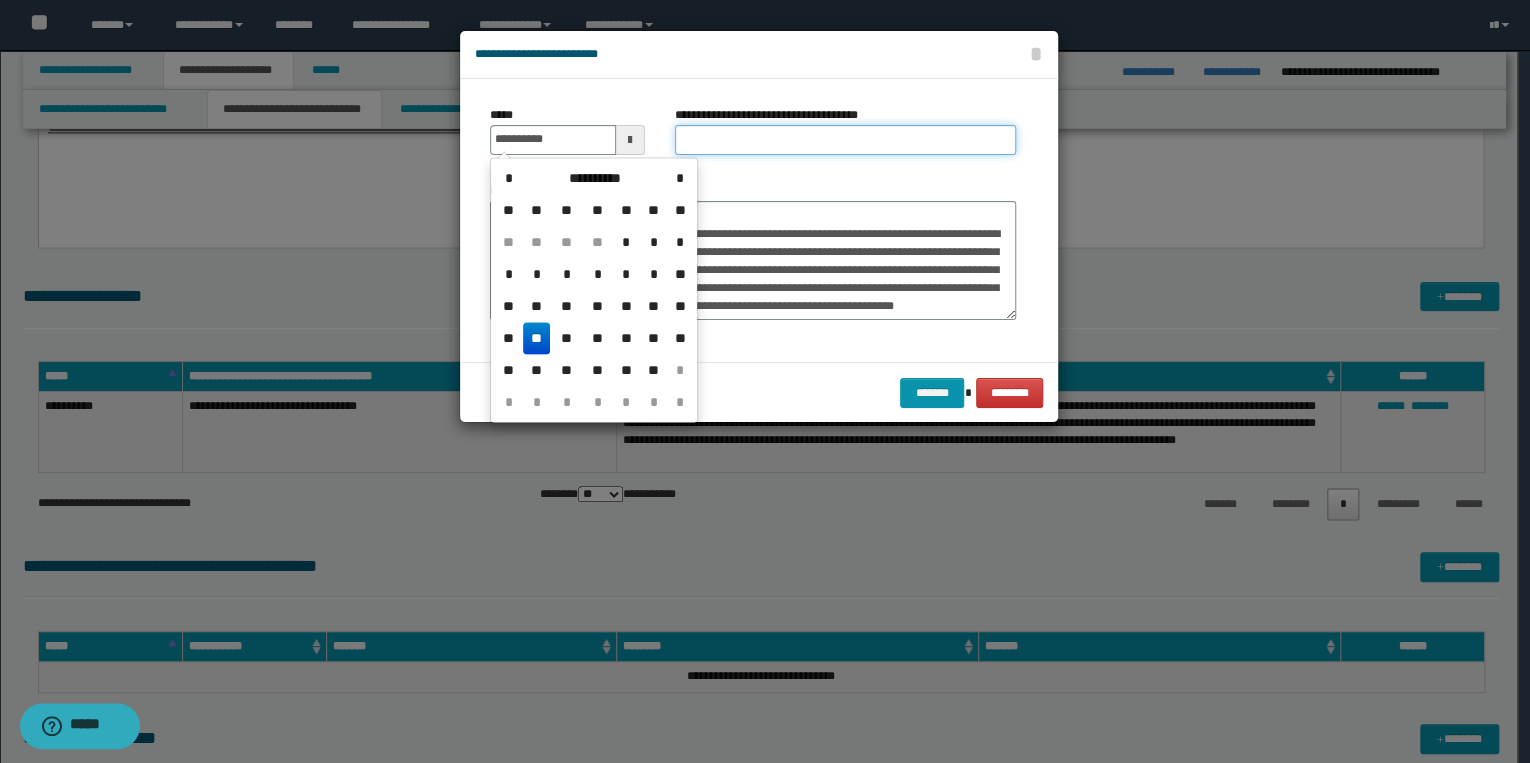 type on "**********" 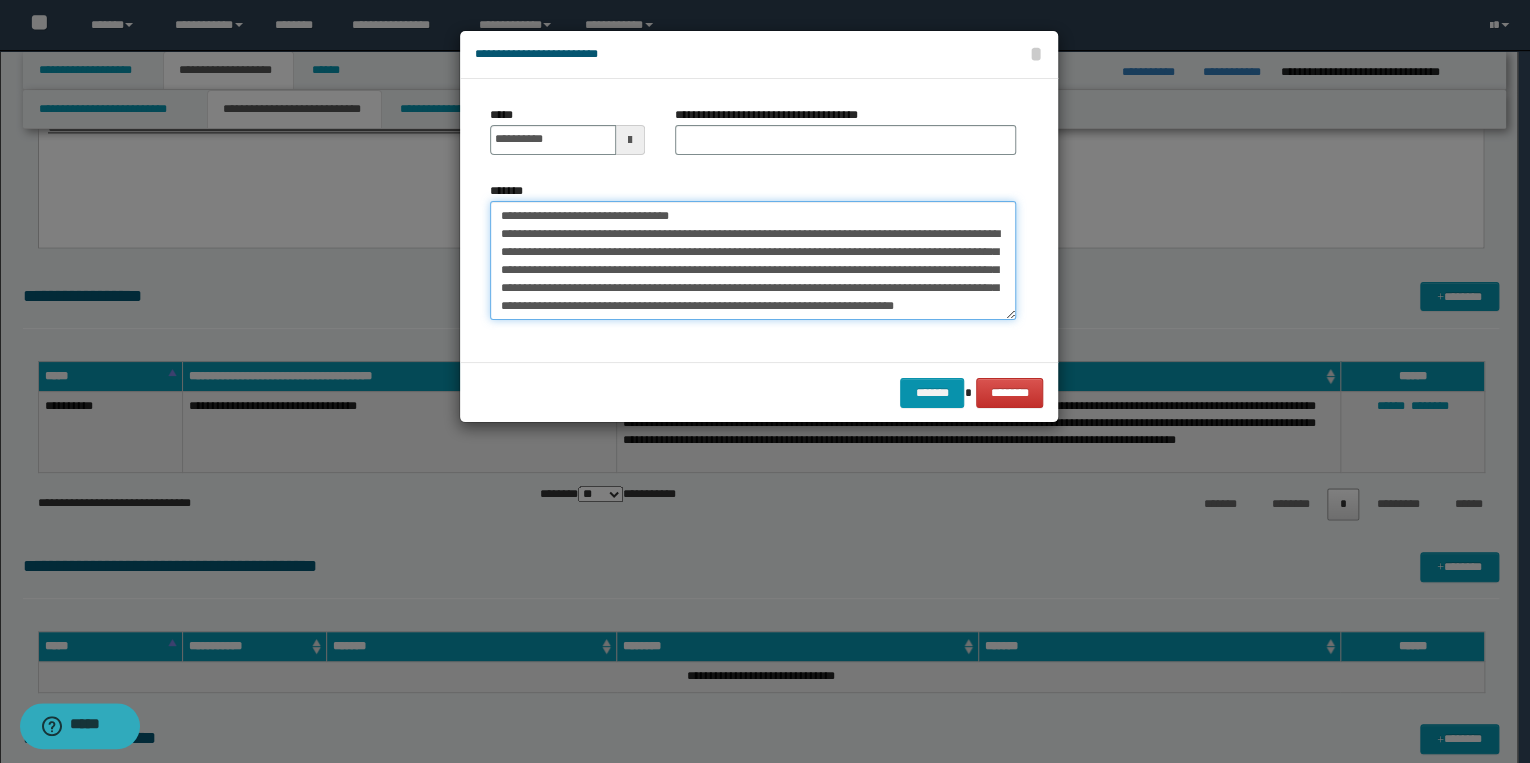 drag, startPoint x: 496, startPoint y: 215, endPoint x: 712, endPoint y: 215, distance: 216 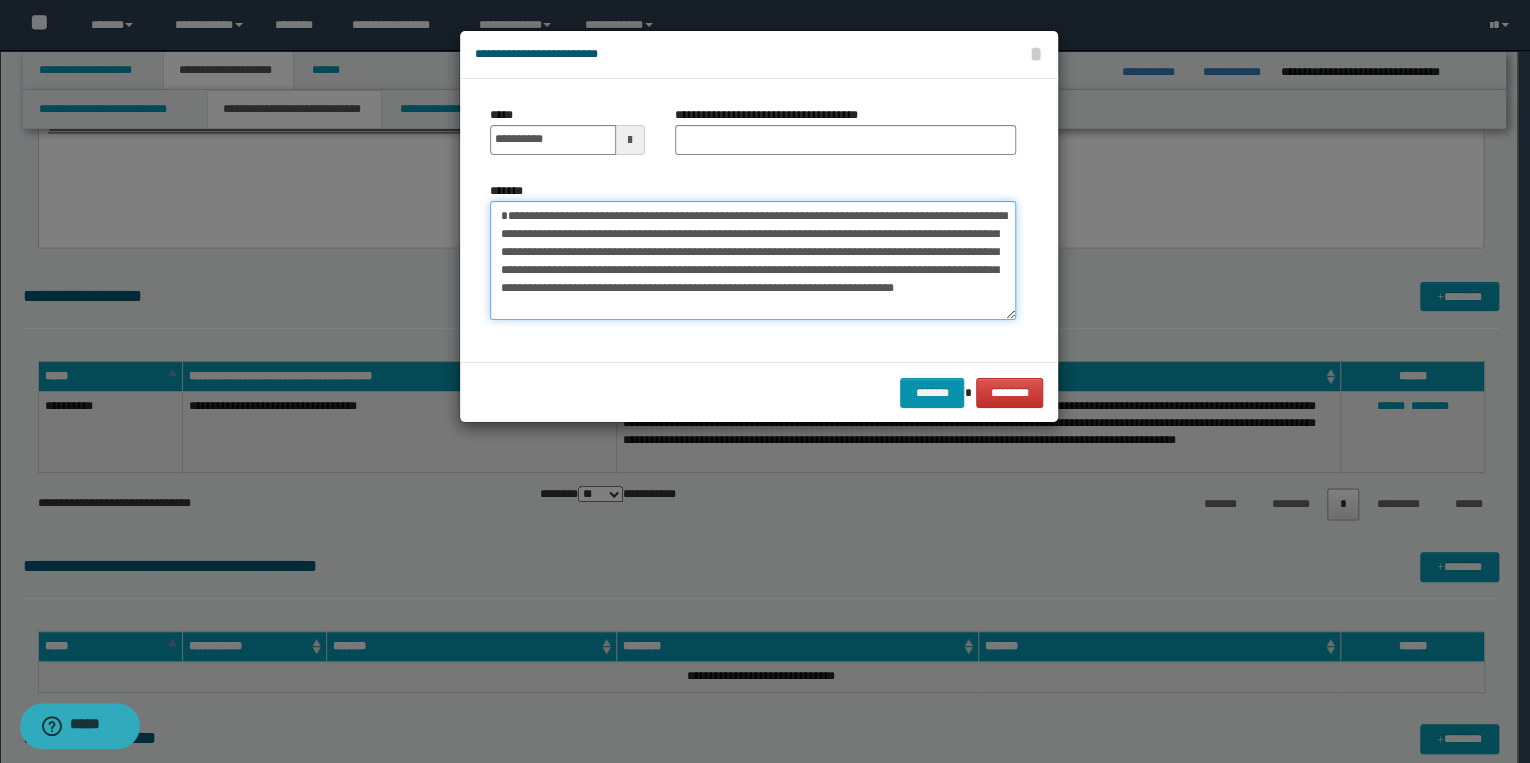 type on "**********" 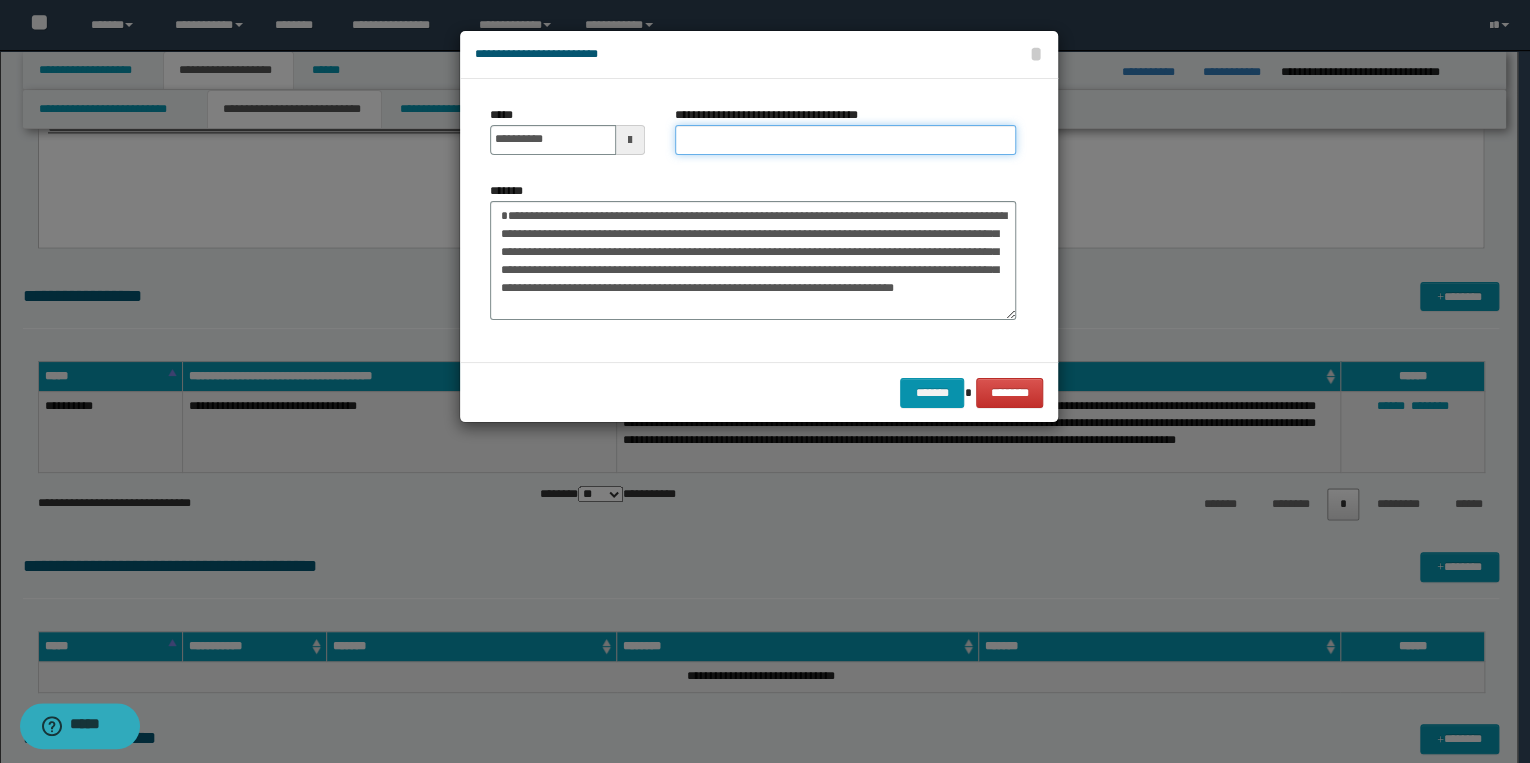 click on "**********" at bounding box center [845, 140] 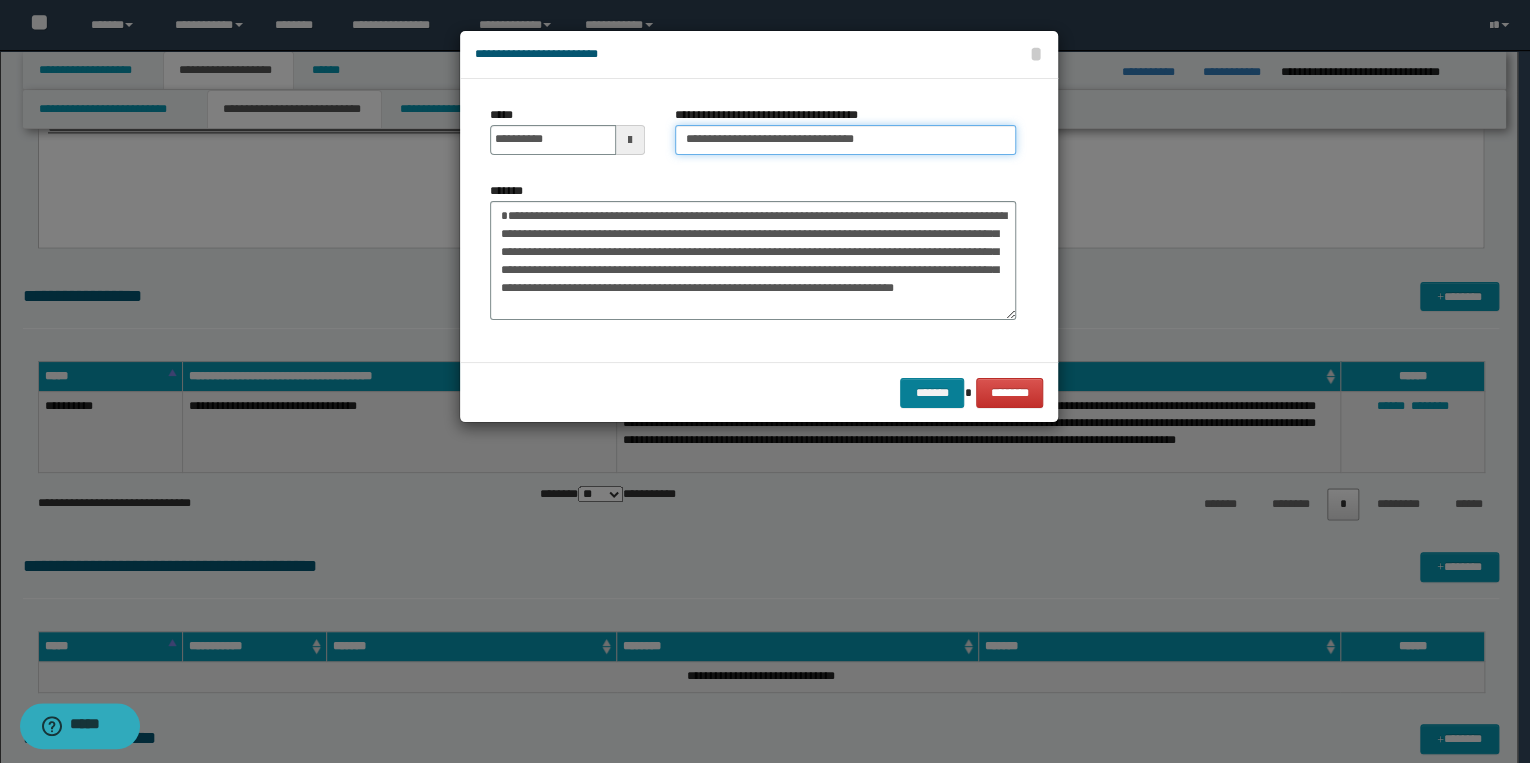 type on "**********" 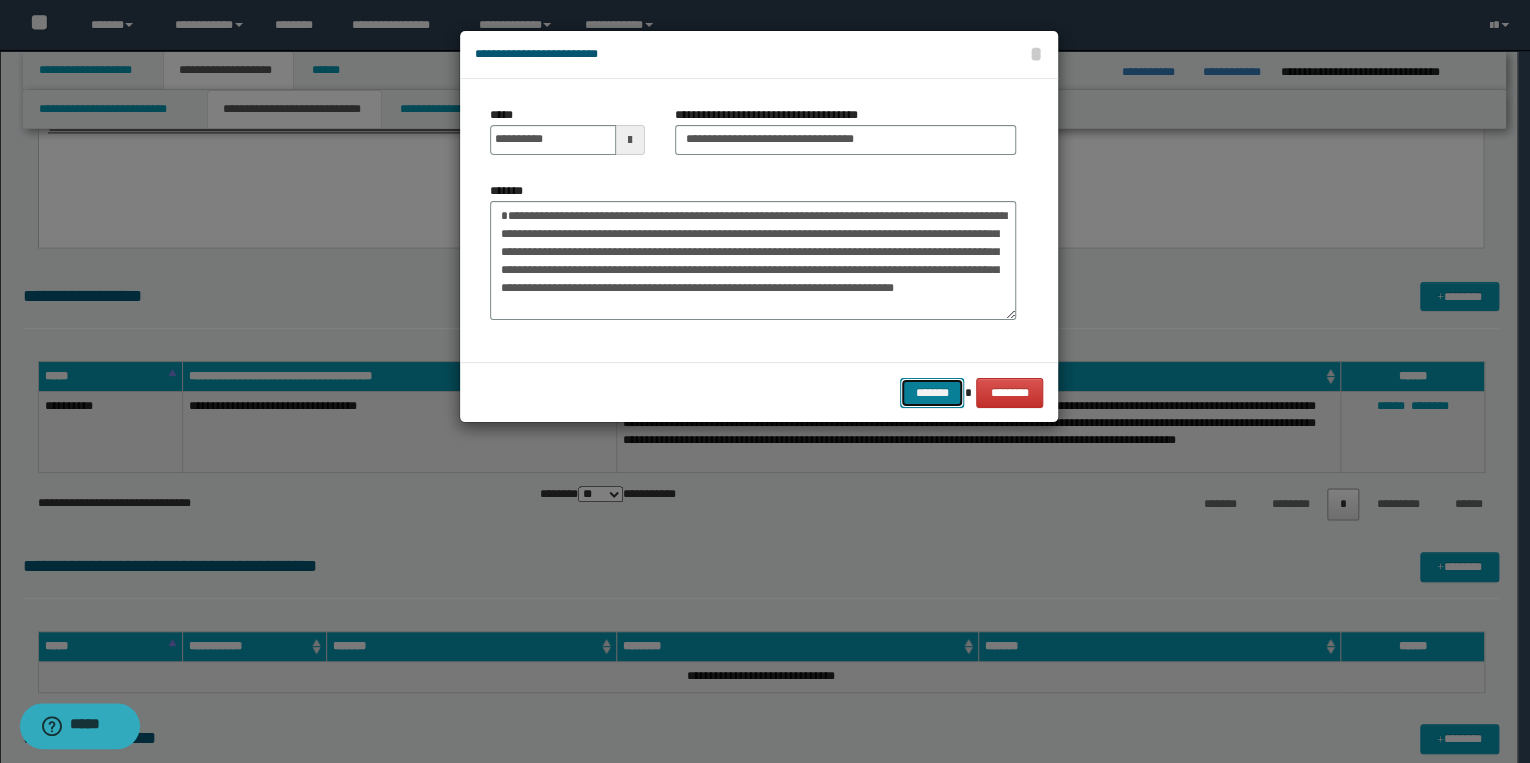 click on "*******" at bounding box center (932, 393) 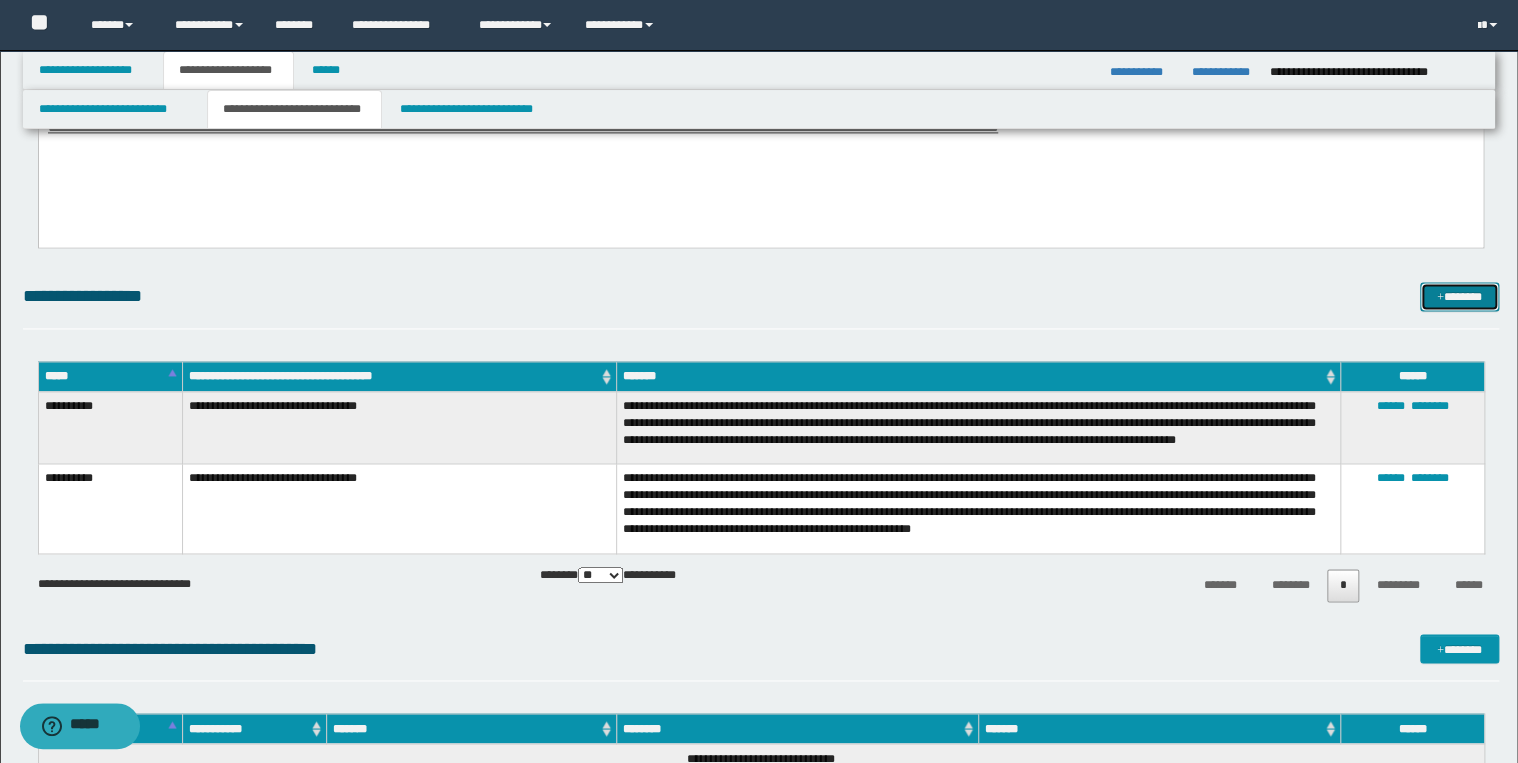 click on "*******" at bounding box center (1459, 297) 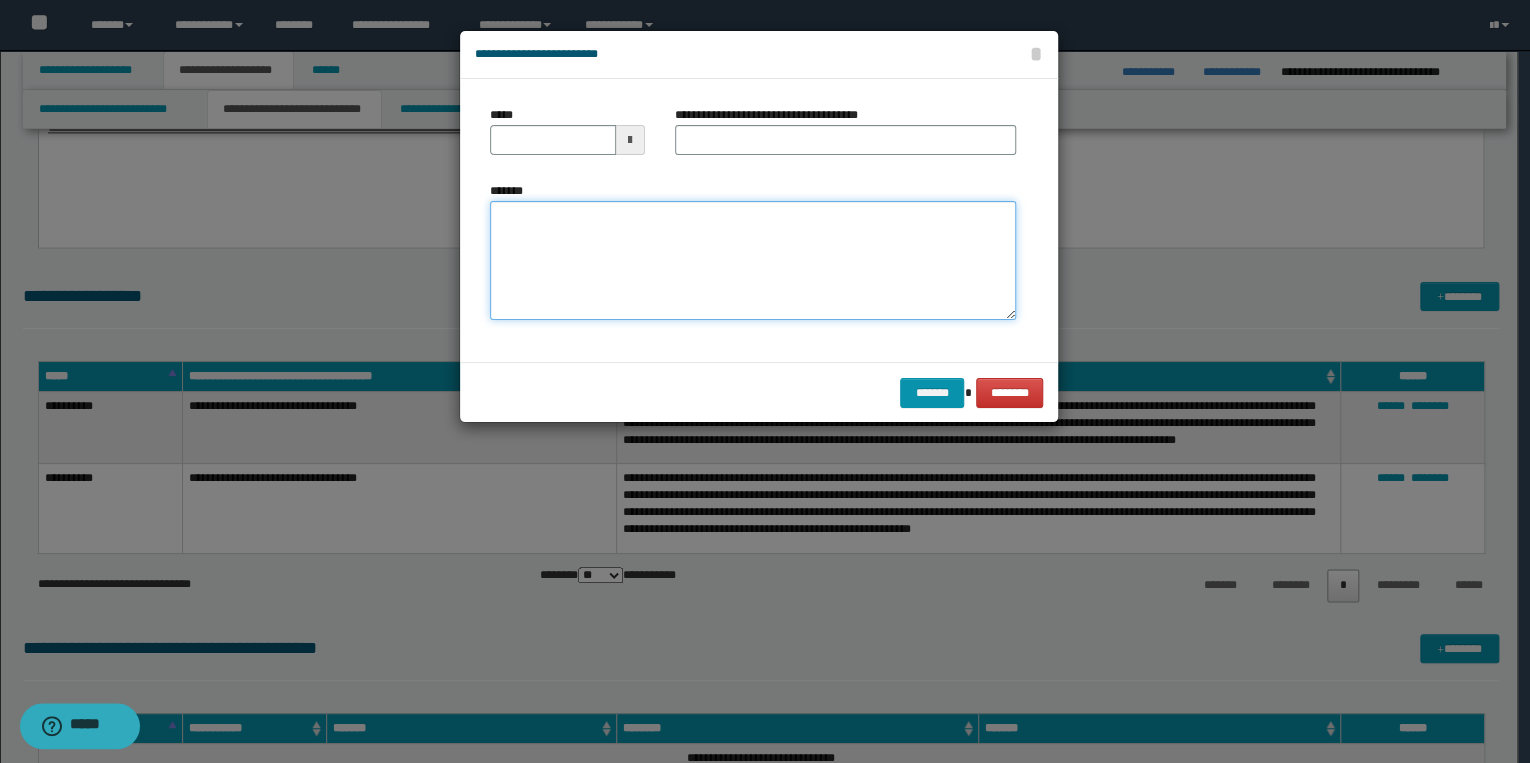 click on "*******" at bounding box center [753, 261] 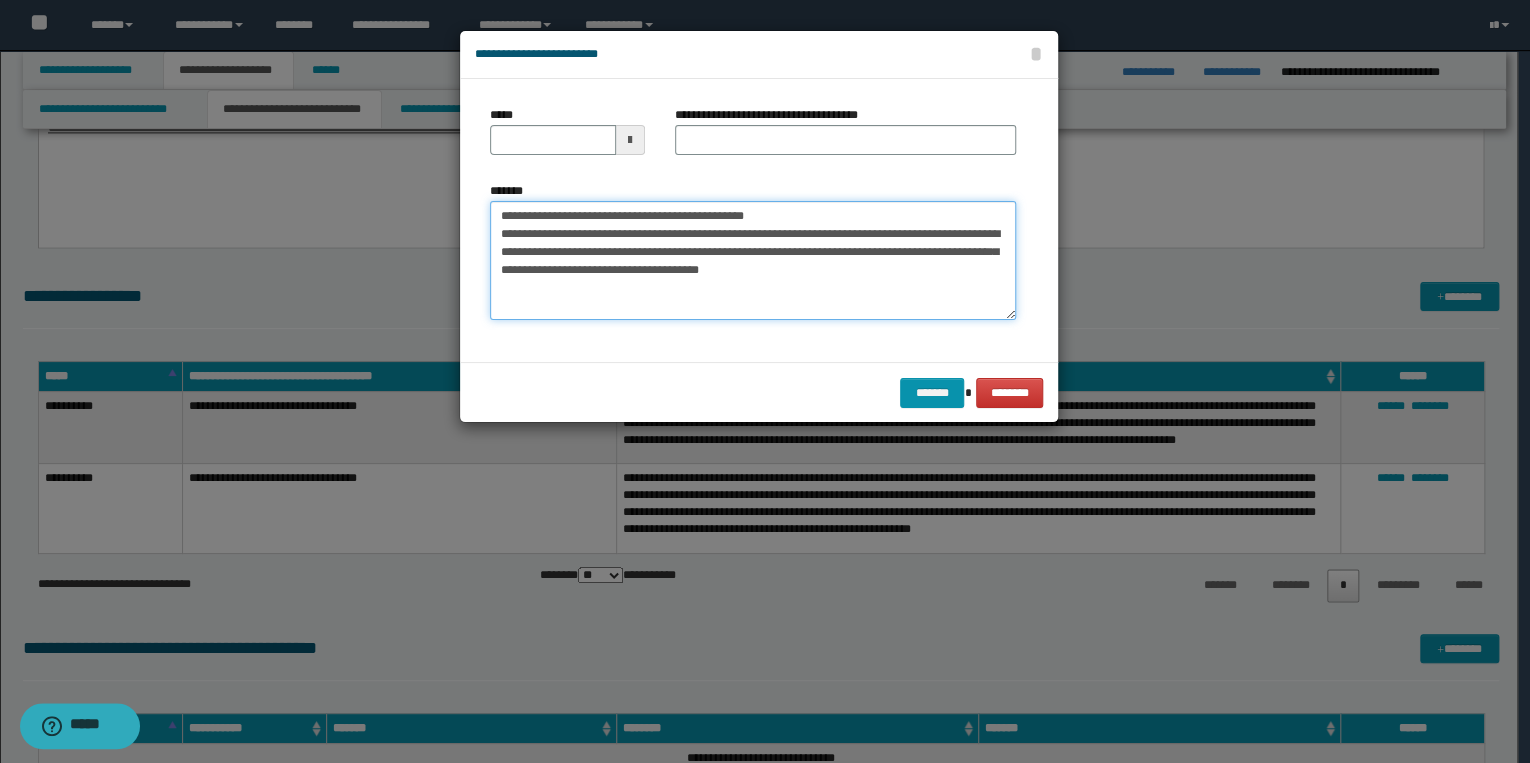 drag, startPoint x: 567, startPoint y: 216, endPoint x: 482, endPoint y: 212, distance: 85.09406 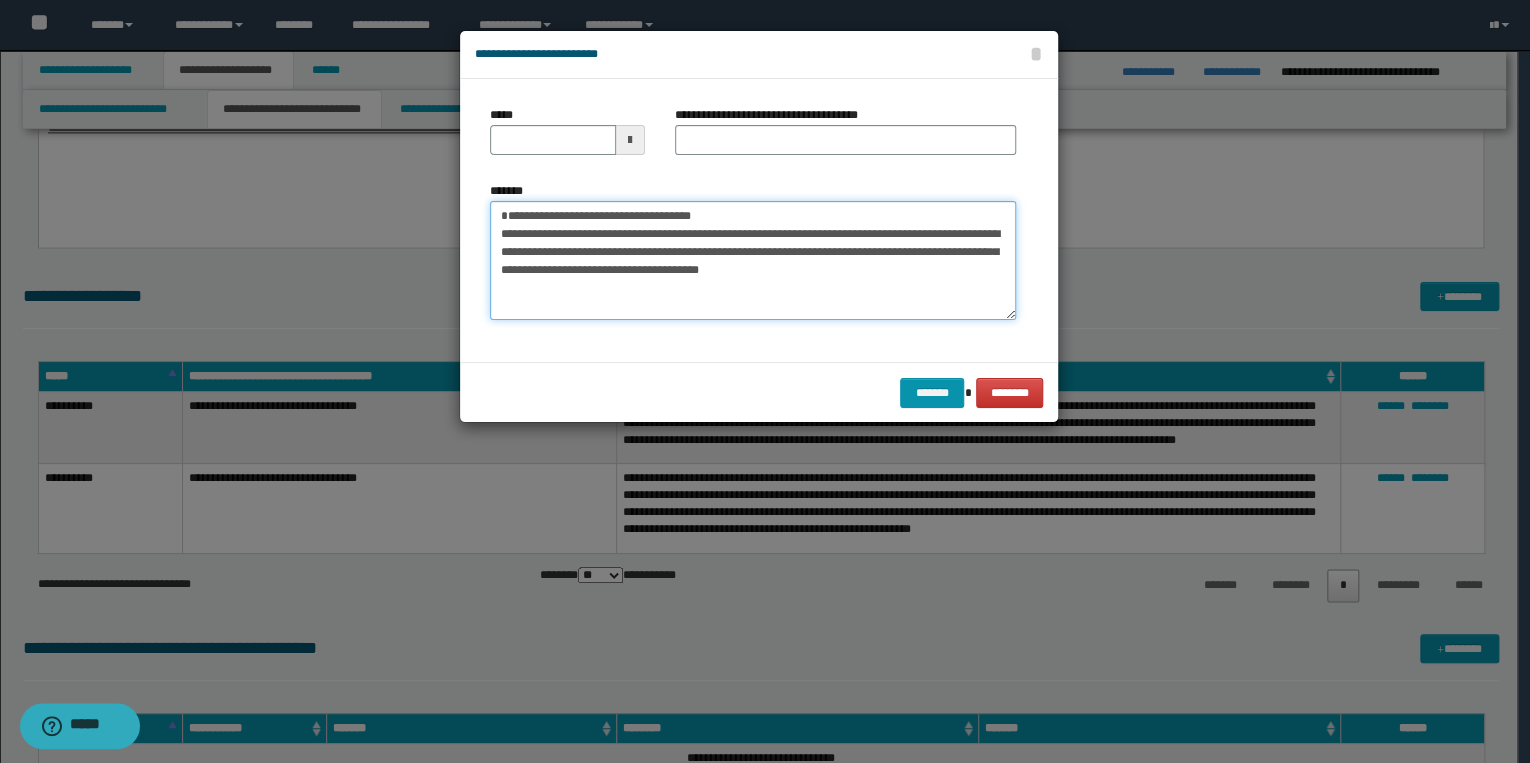 type 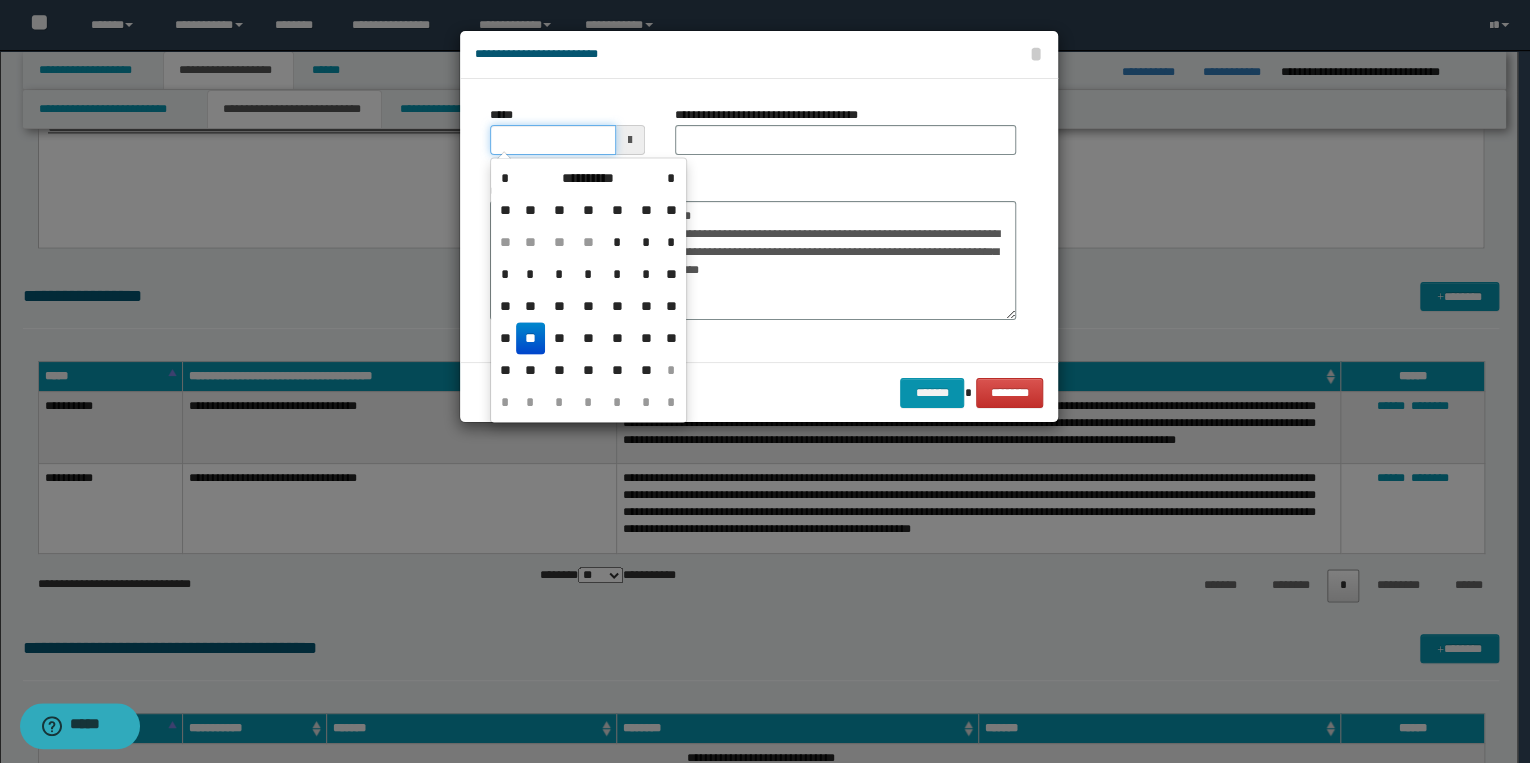 click on "*****" at bounding box center (553, 140) 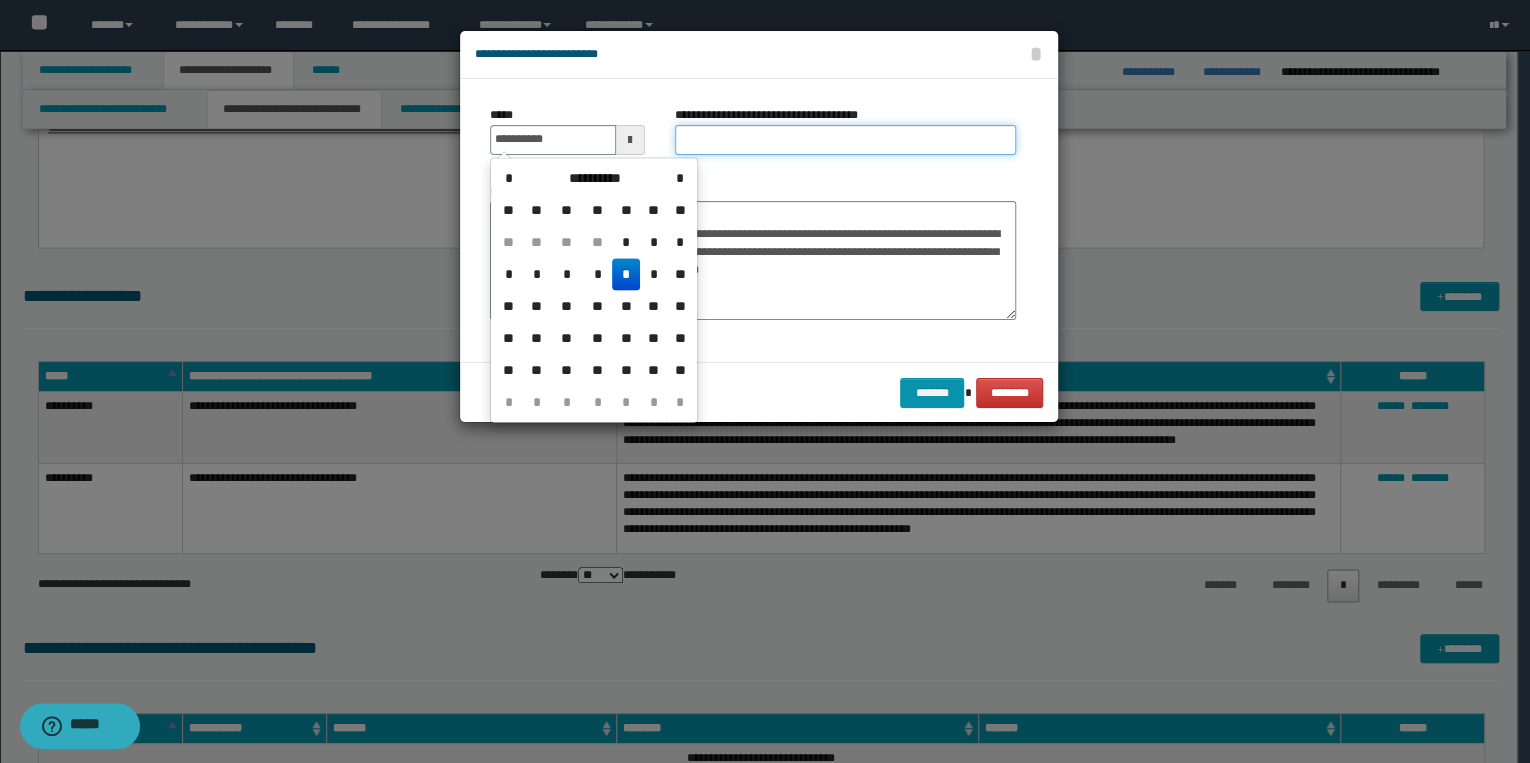 type on "**********" 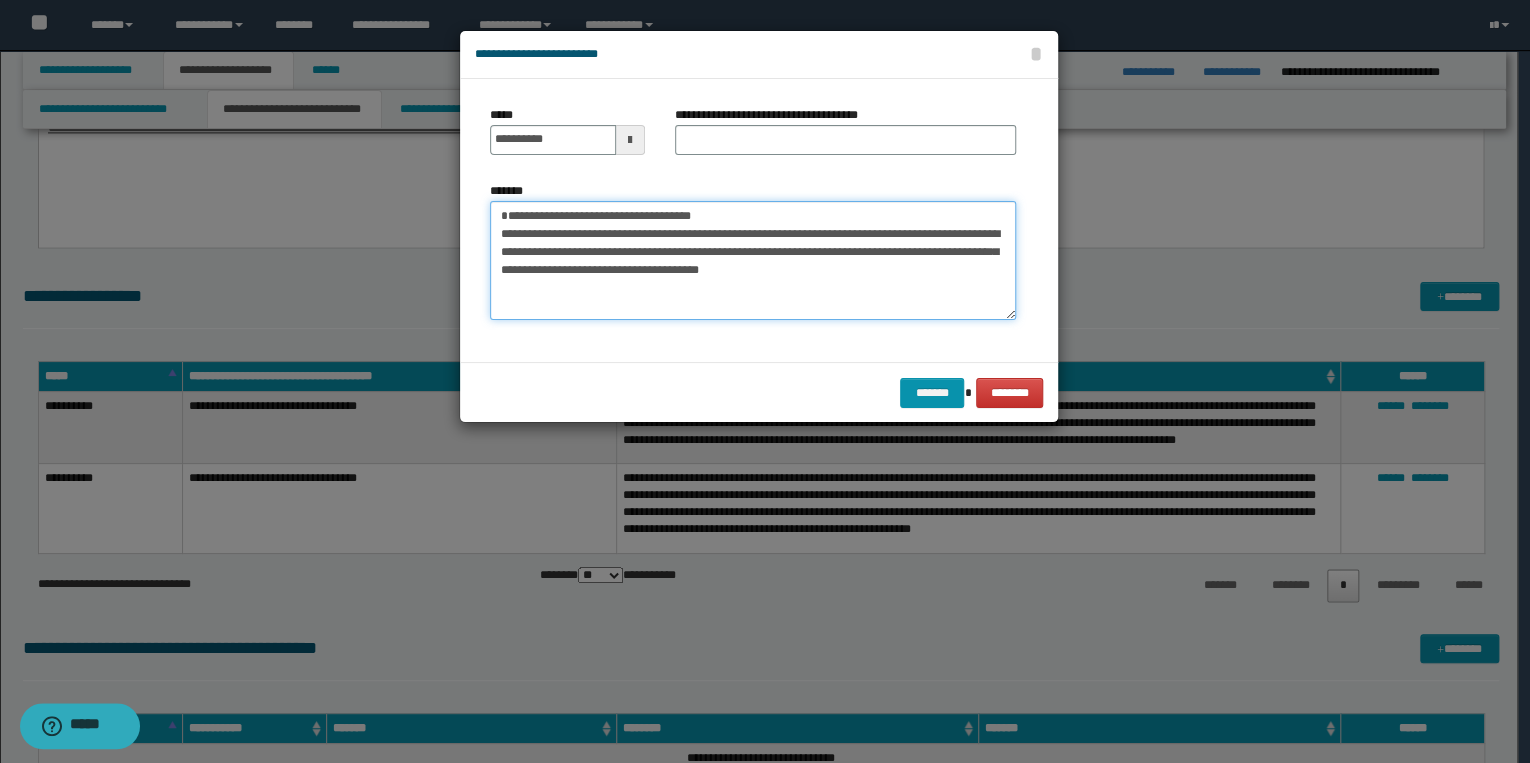 drag, startPoint x: 503, startPoint y: 216, endPoint x: 714, endPoint y: 216, distance: 211 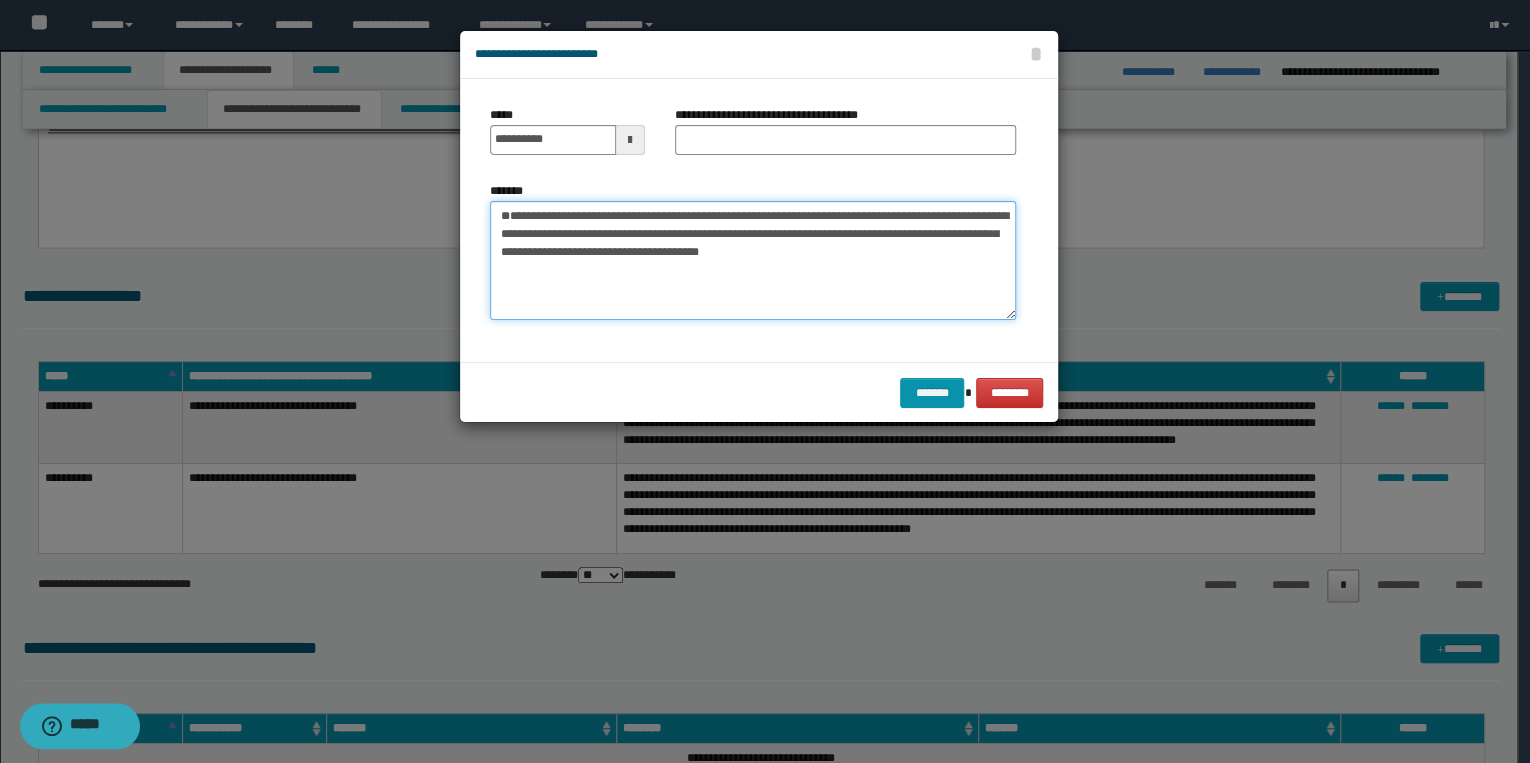 type on "**********" 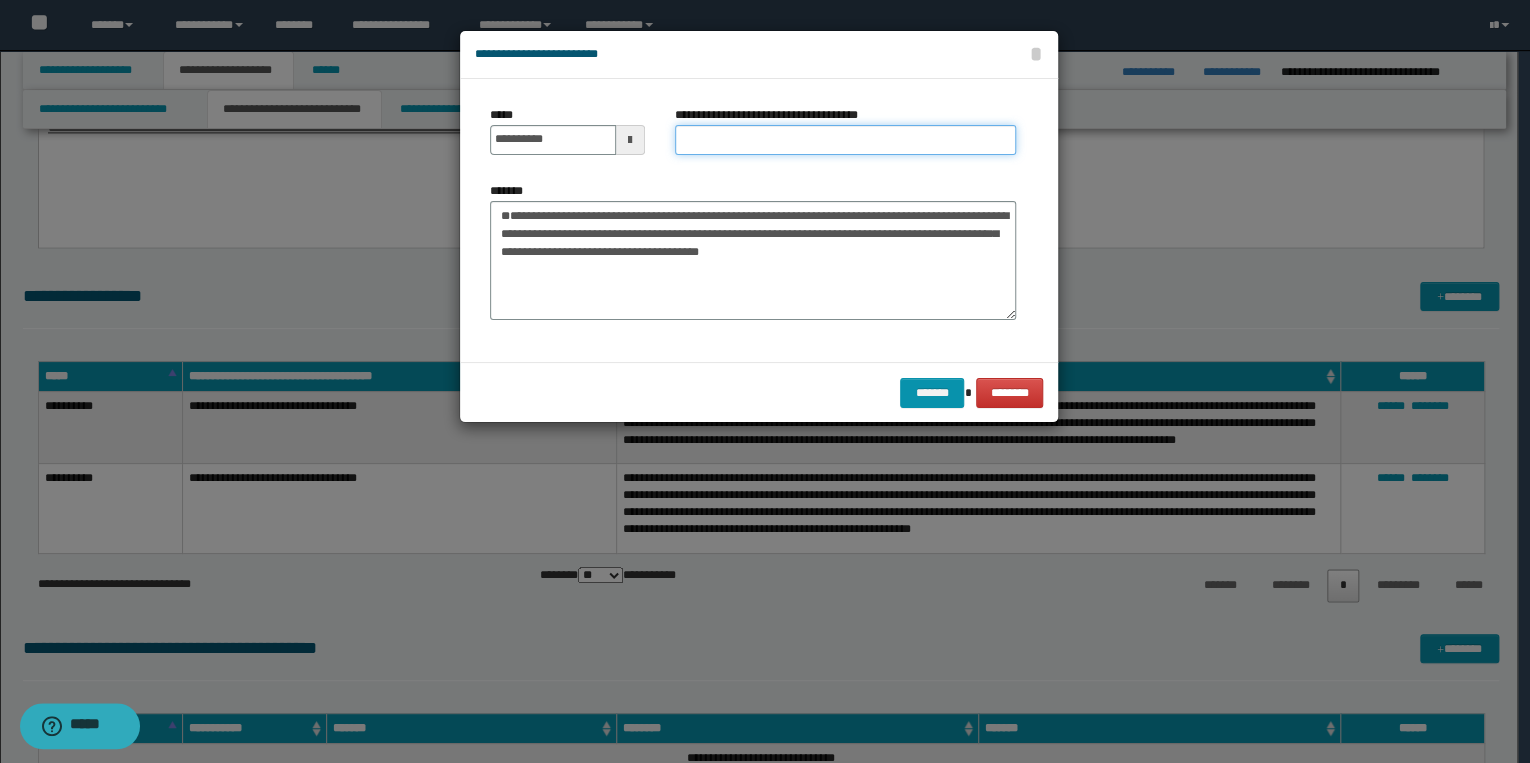 click on "**********" at bounding box center (845, 140) 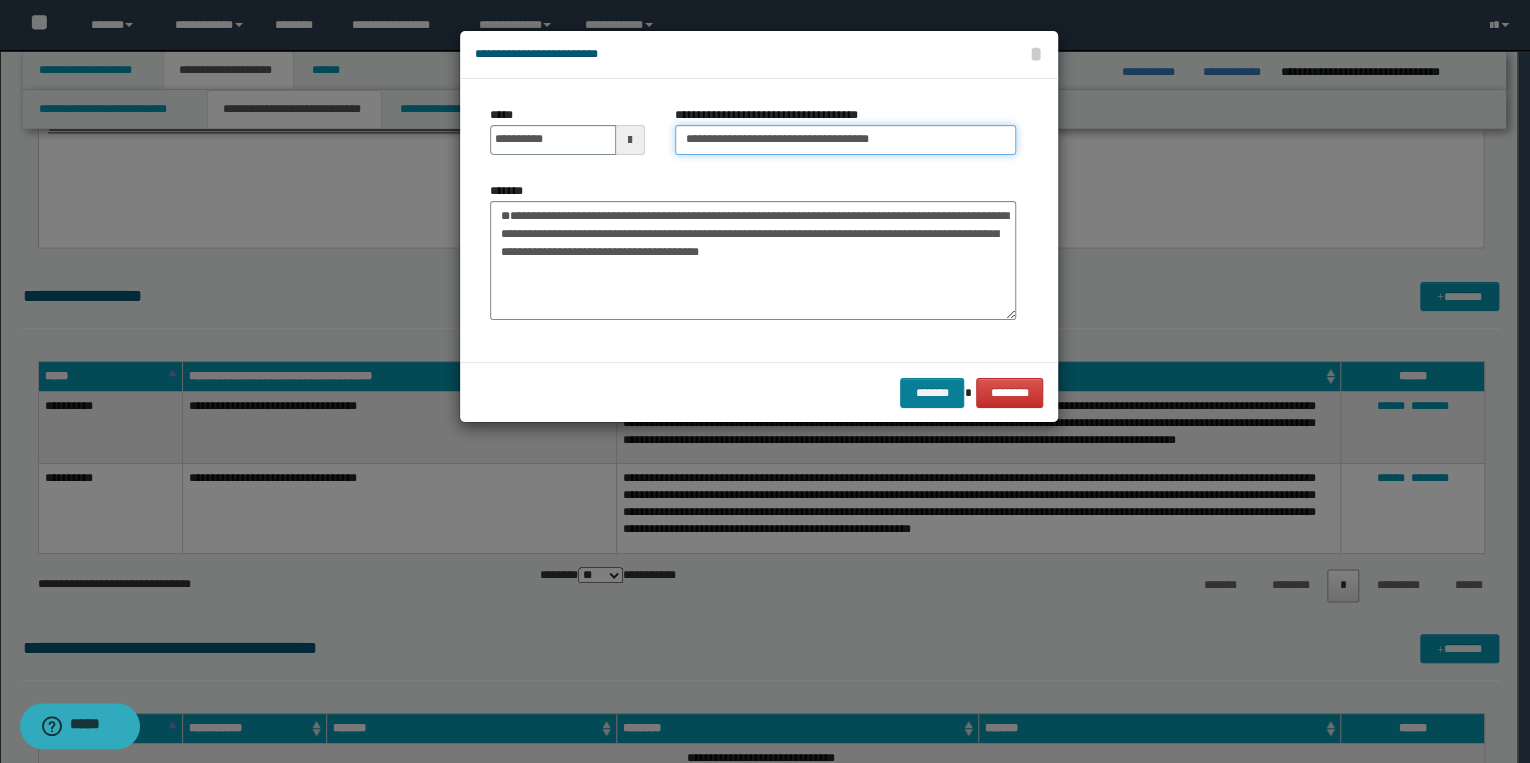 type on "**********" 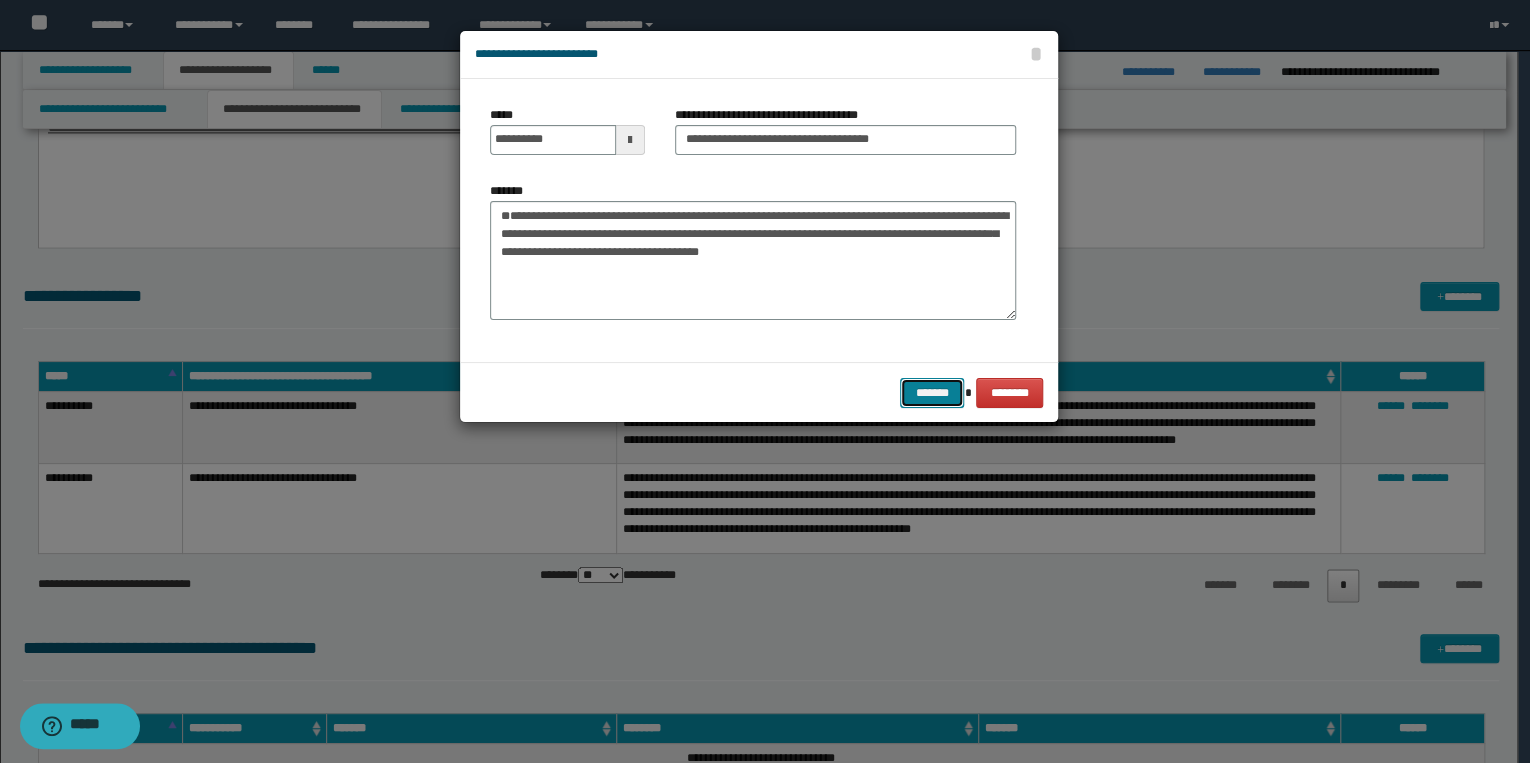 click on "*******" at bounding box center (932, 393) 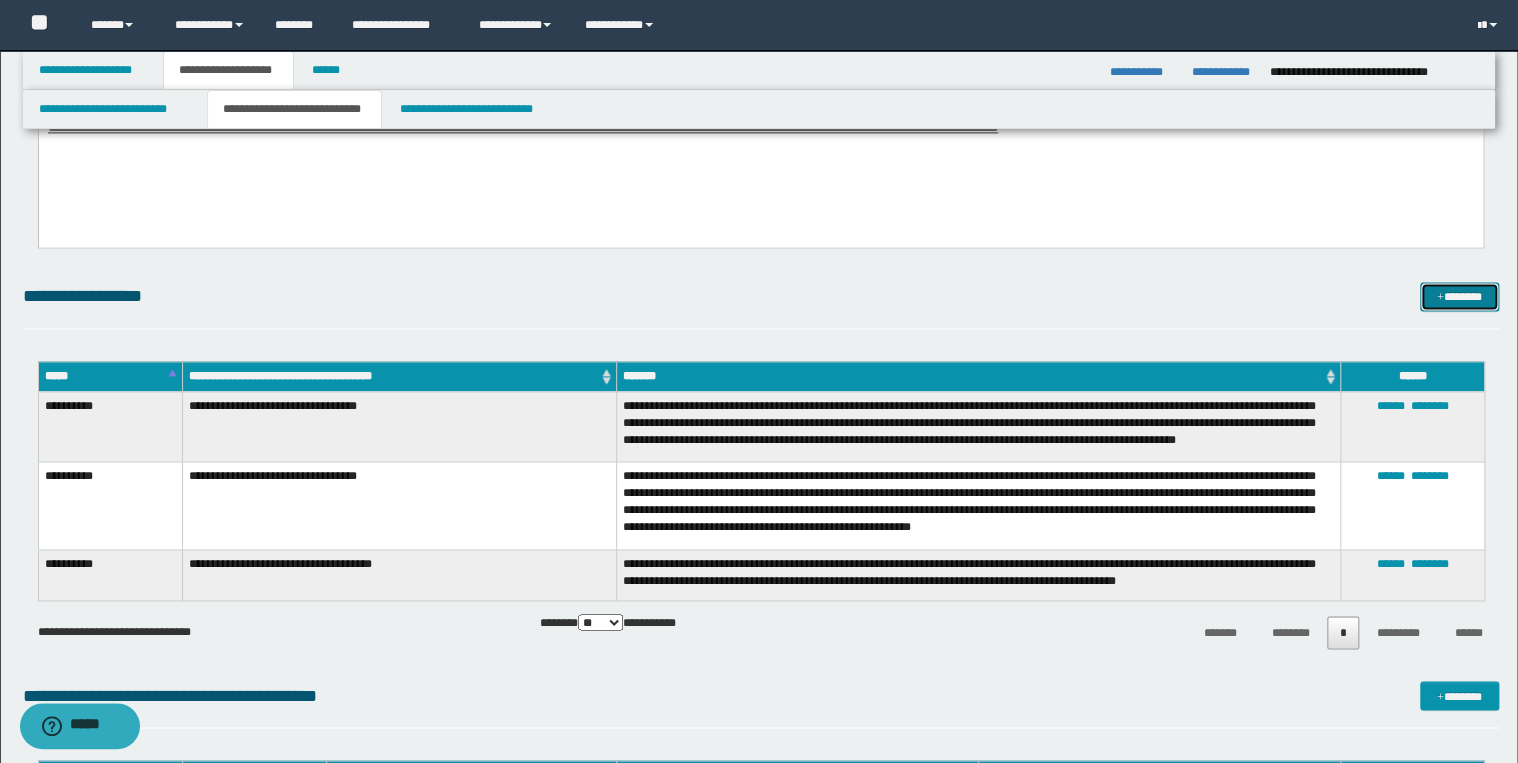 click on "*******" at bounding box center (1459, 297) 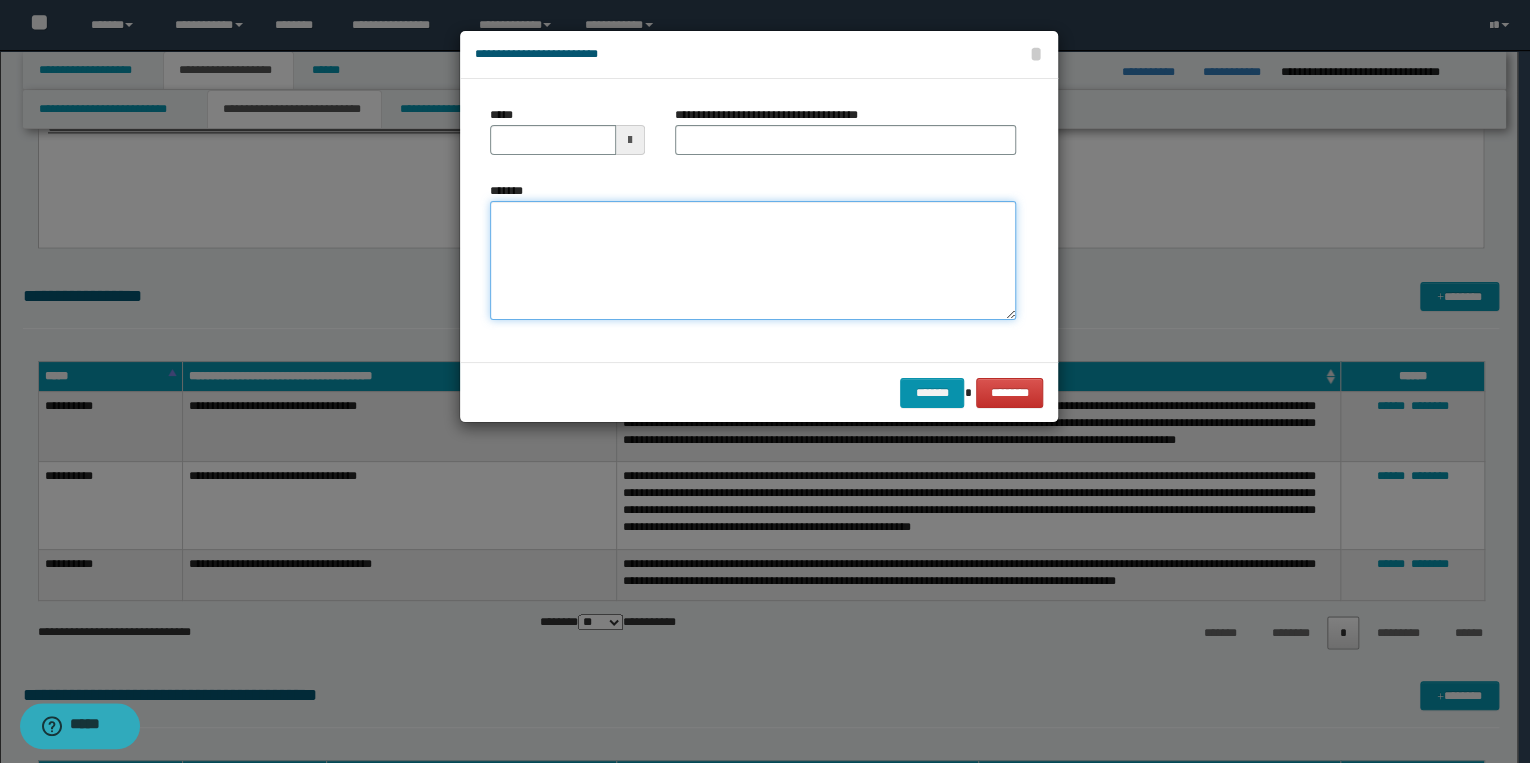 click on "*******" at bounding box center (753, 261) 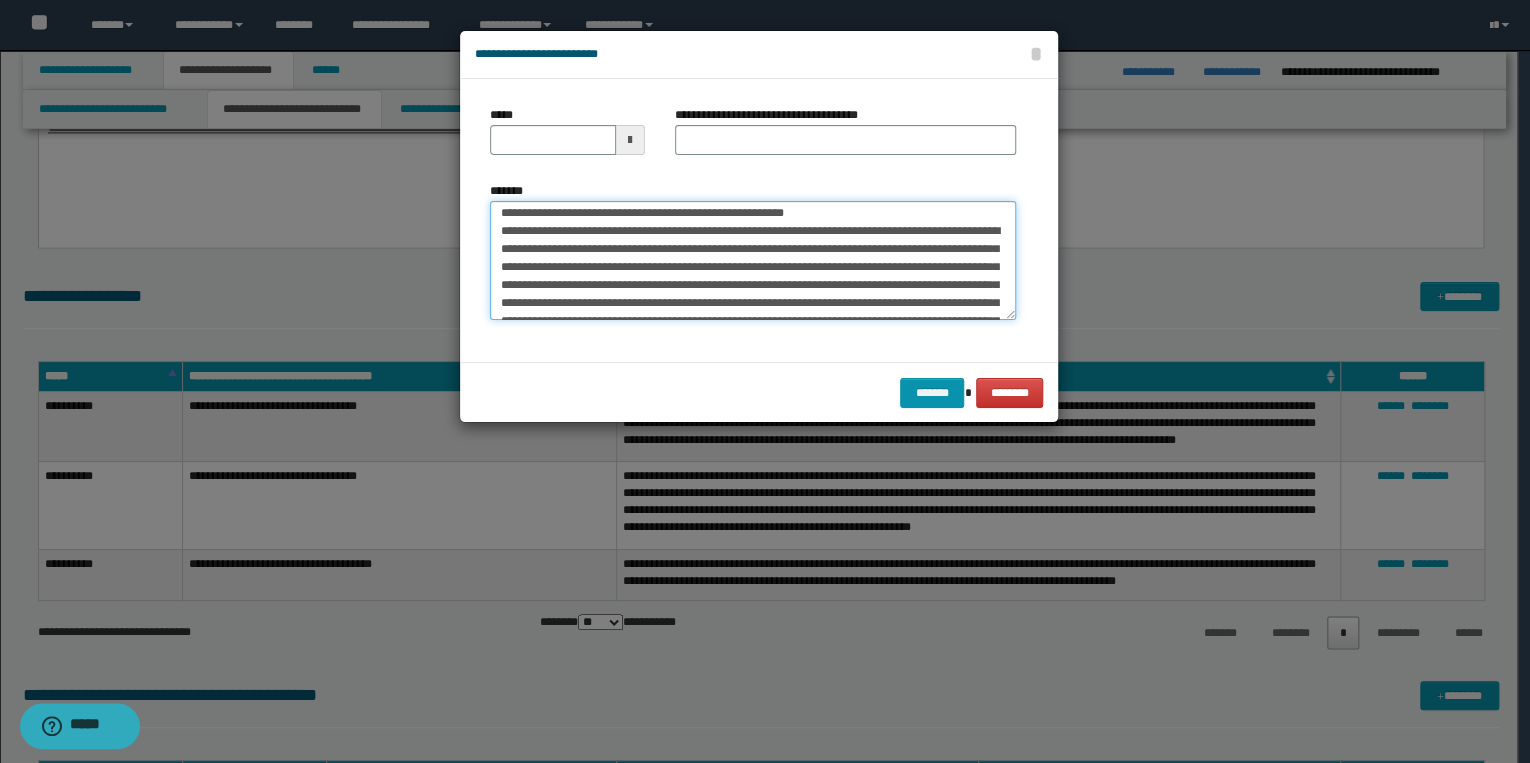 scroll, scrollTop: 0, scrollLeft: 0, axis: both 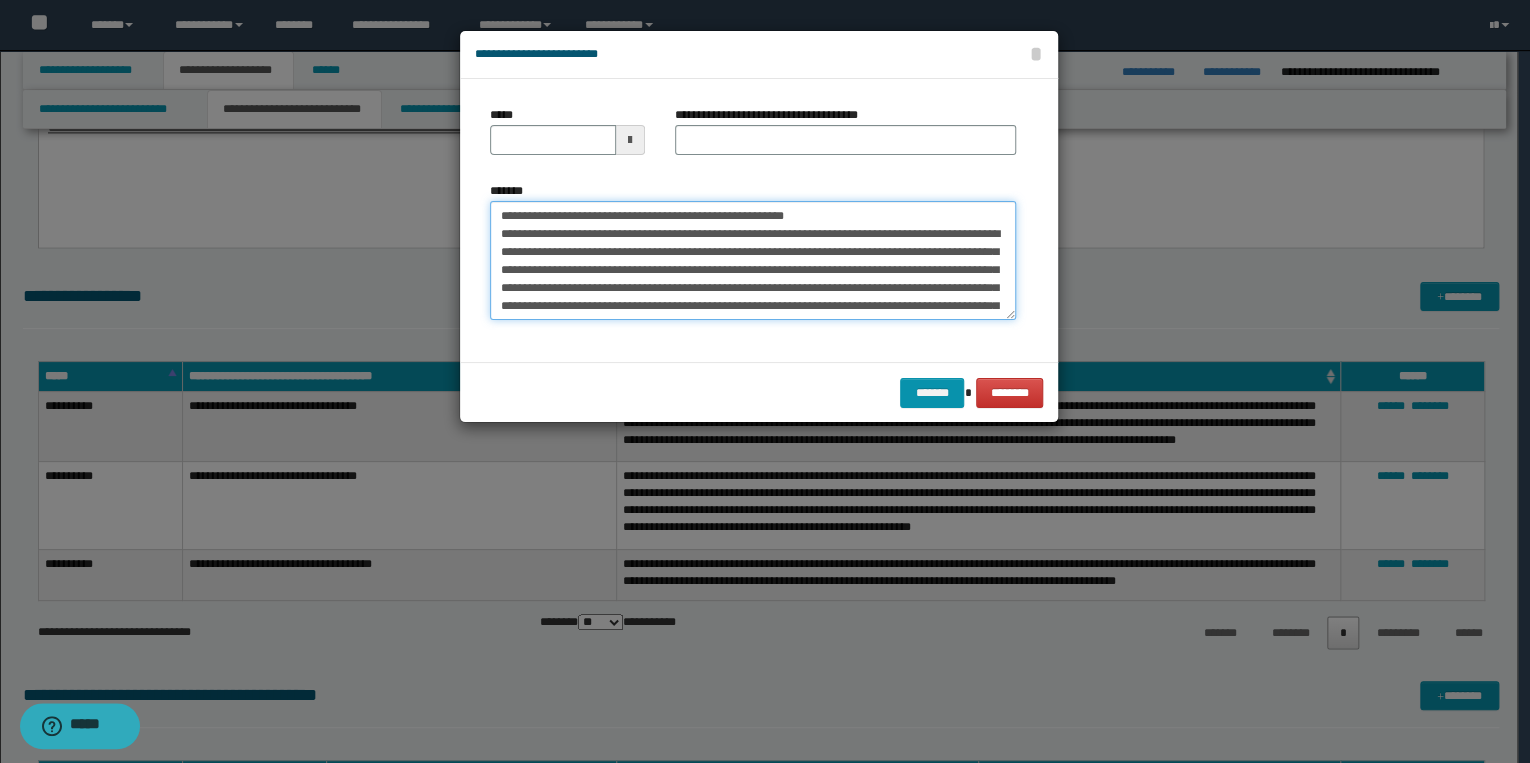 drag, startPoint x: 564, startPoint y: 216, endPoint x: 486, endPoint y: 212, distance: 78.10249 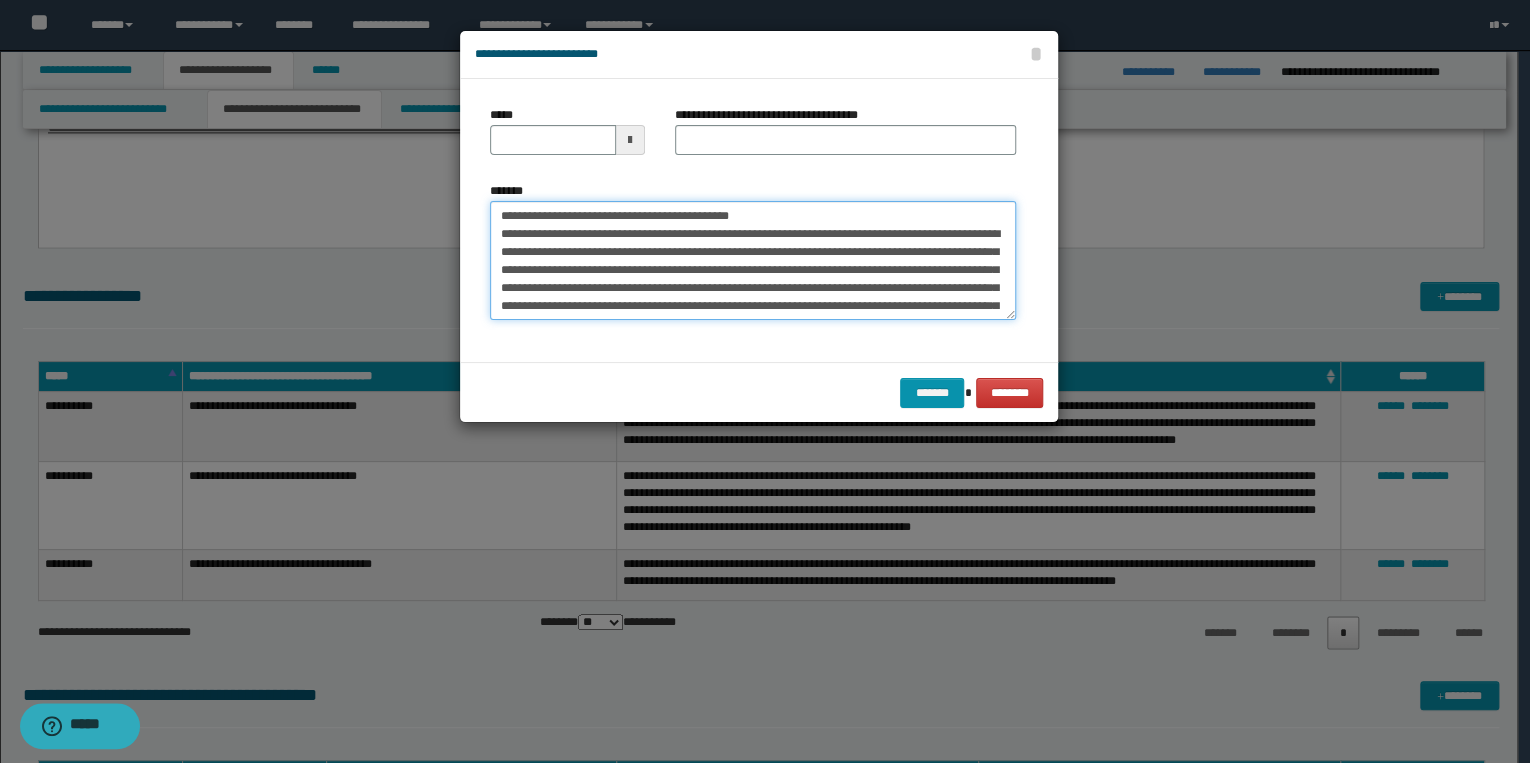 type 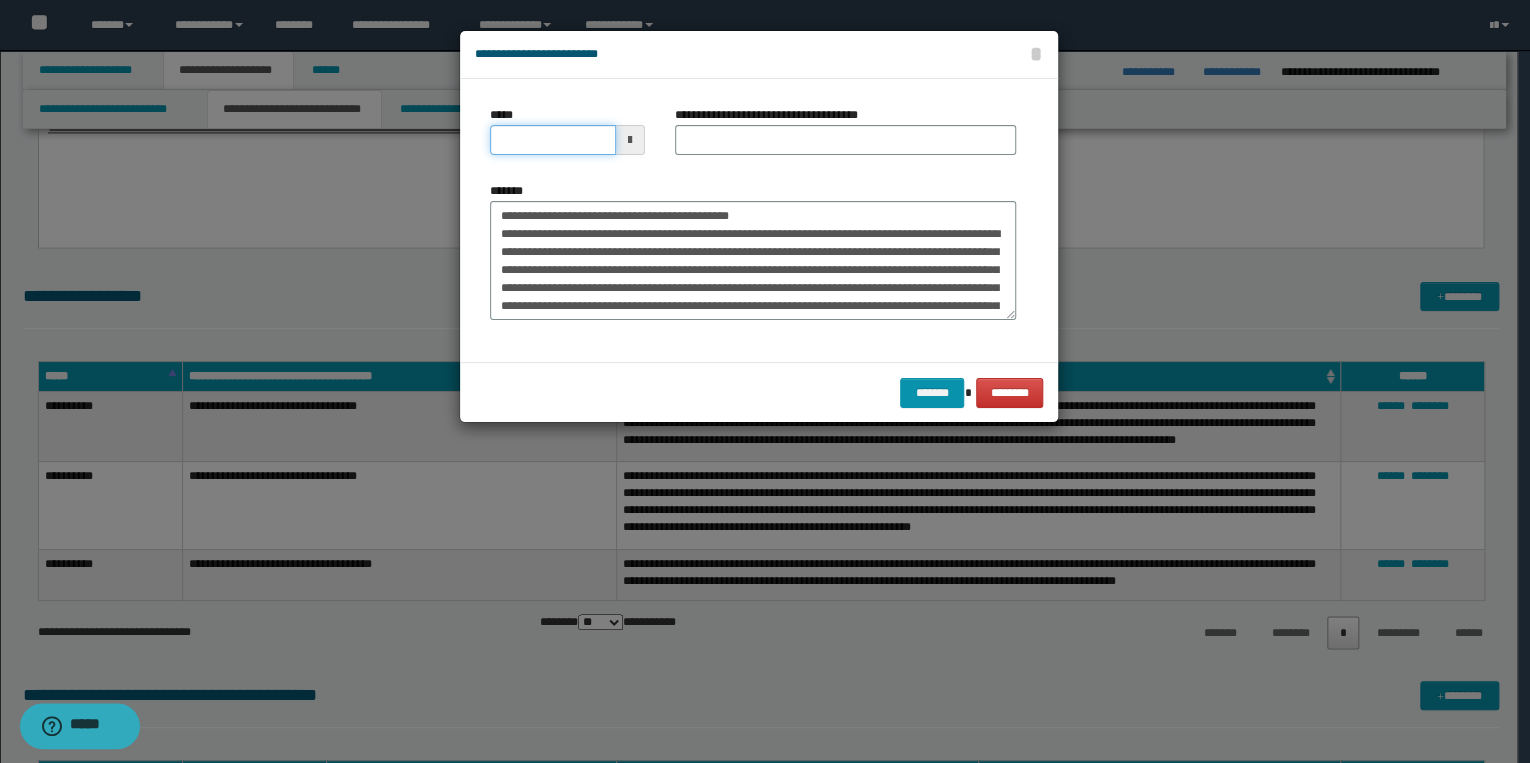 click on "*****" at bounding box center (553, 140) 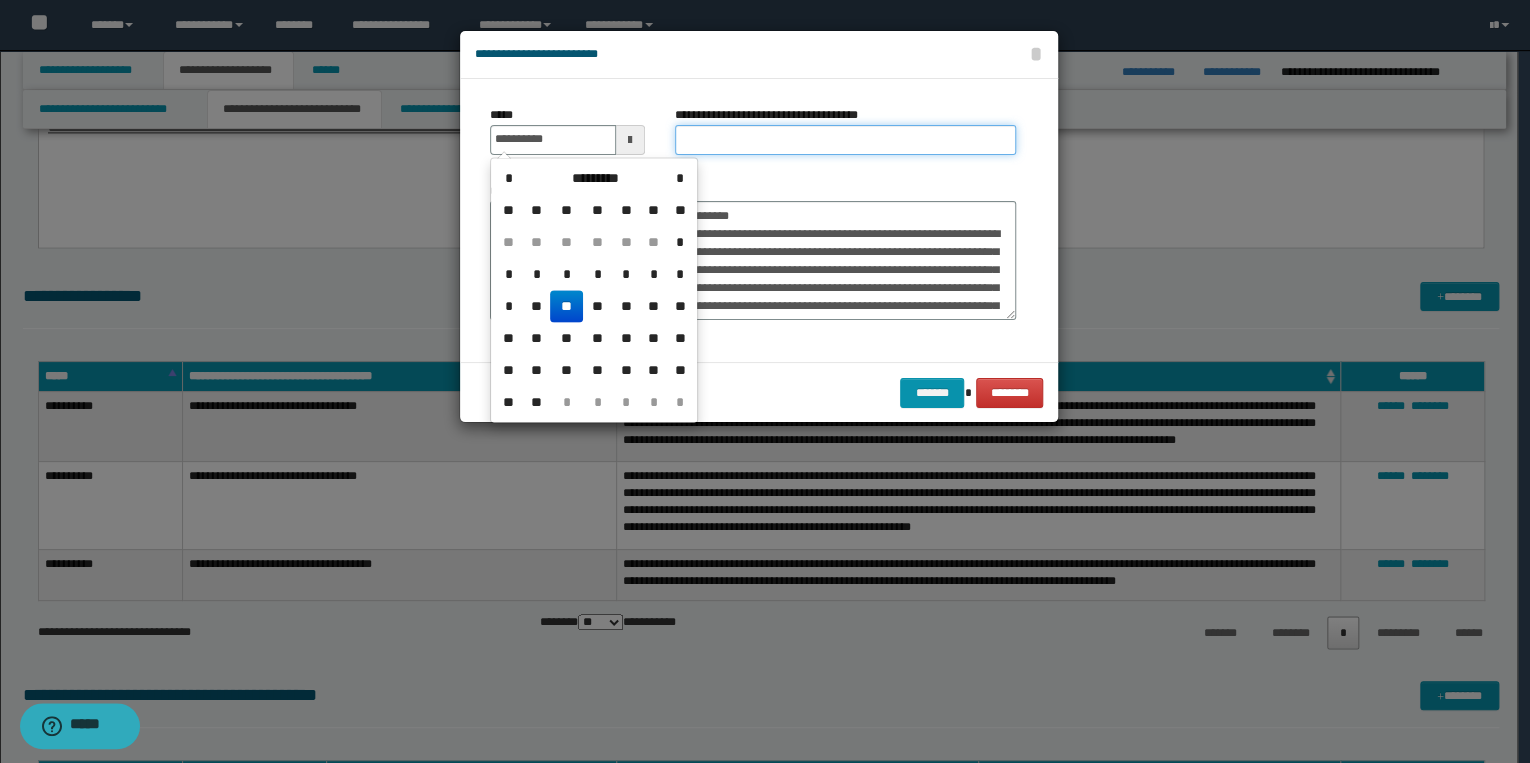 type on "**********" 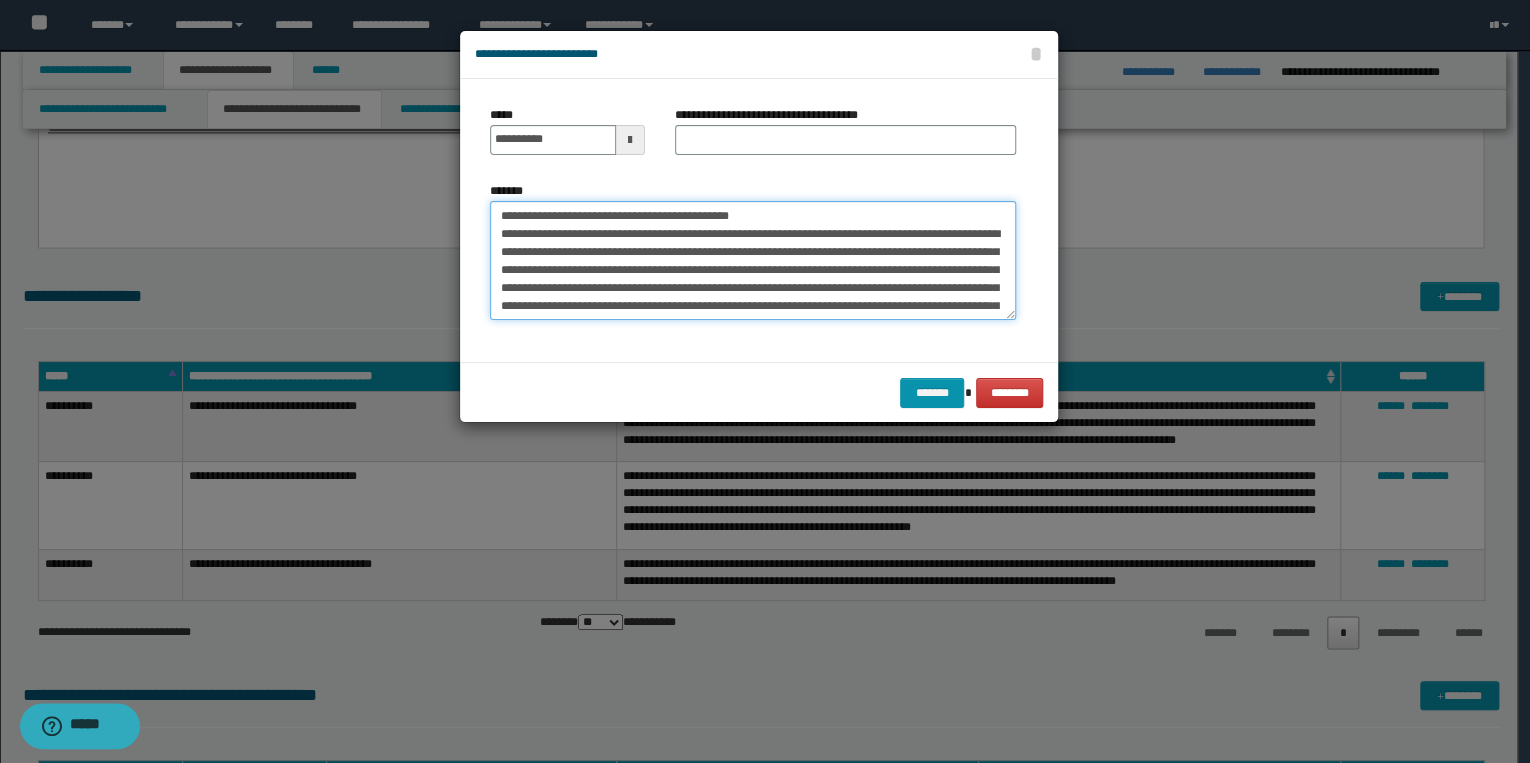 drag, startPoint x: 497, startPoint y: 213, endPoint x: 755, endPoint y: 213, distance: 258 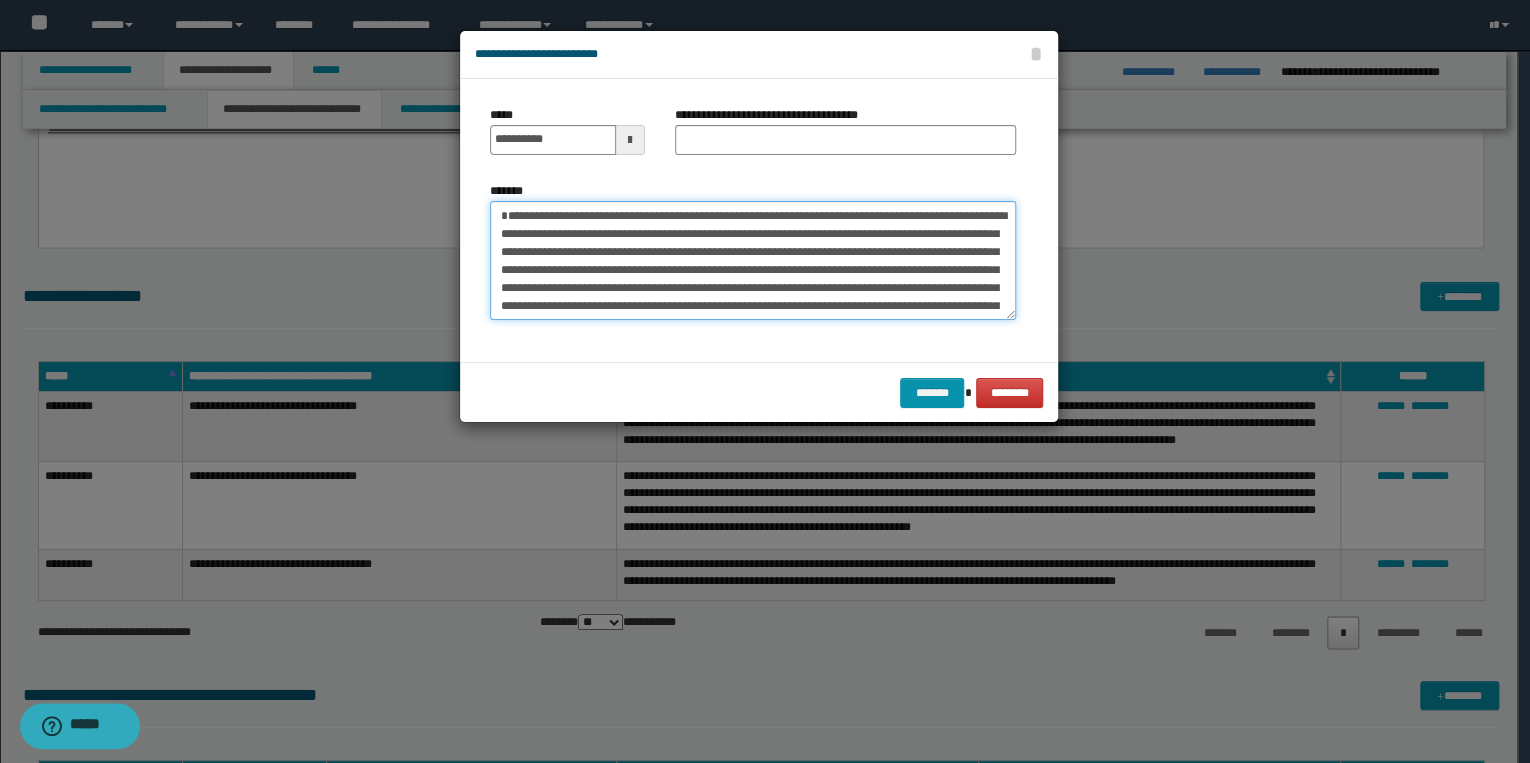 type on "**********" 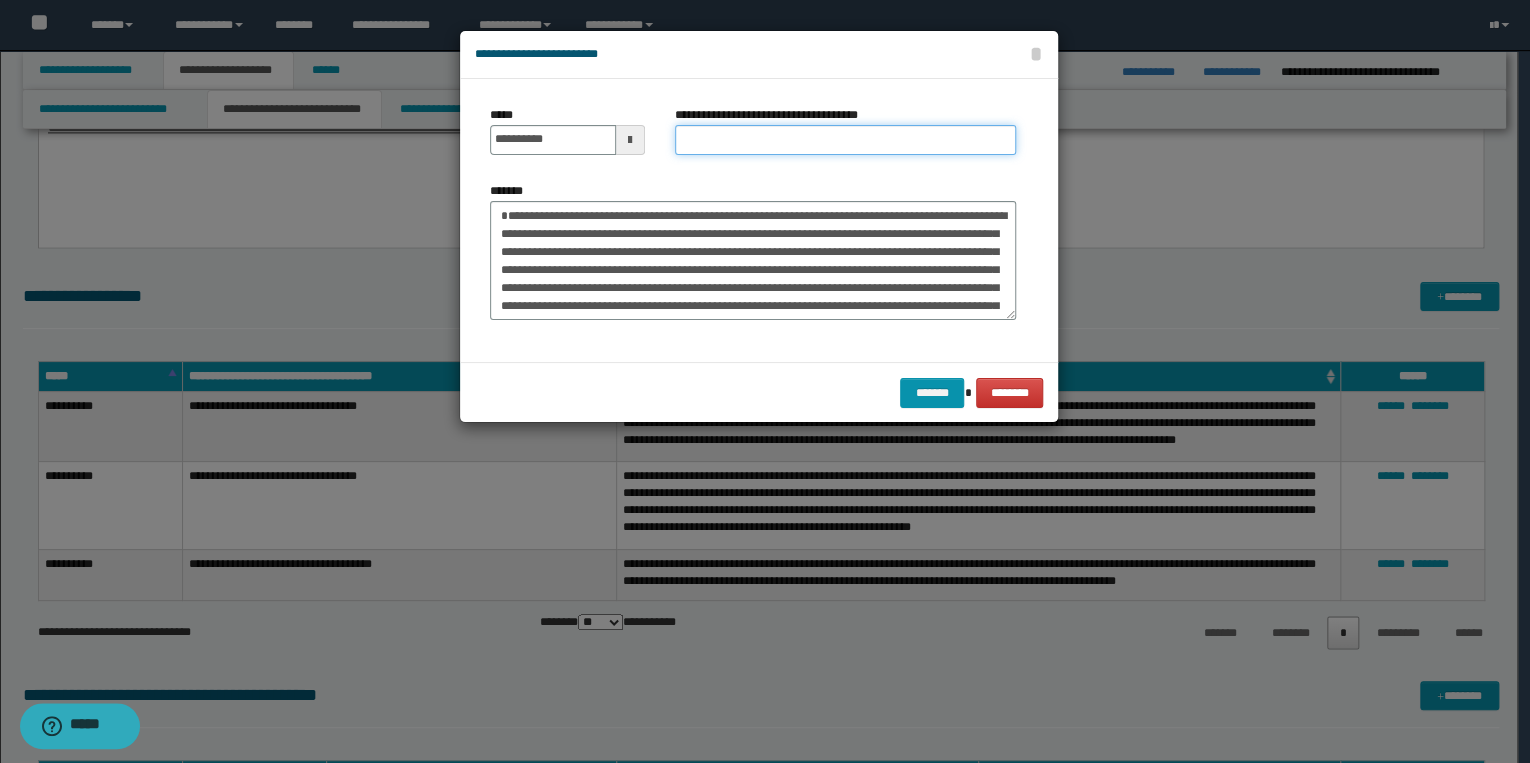 click on "**********" at bounding box center [845, 140] 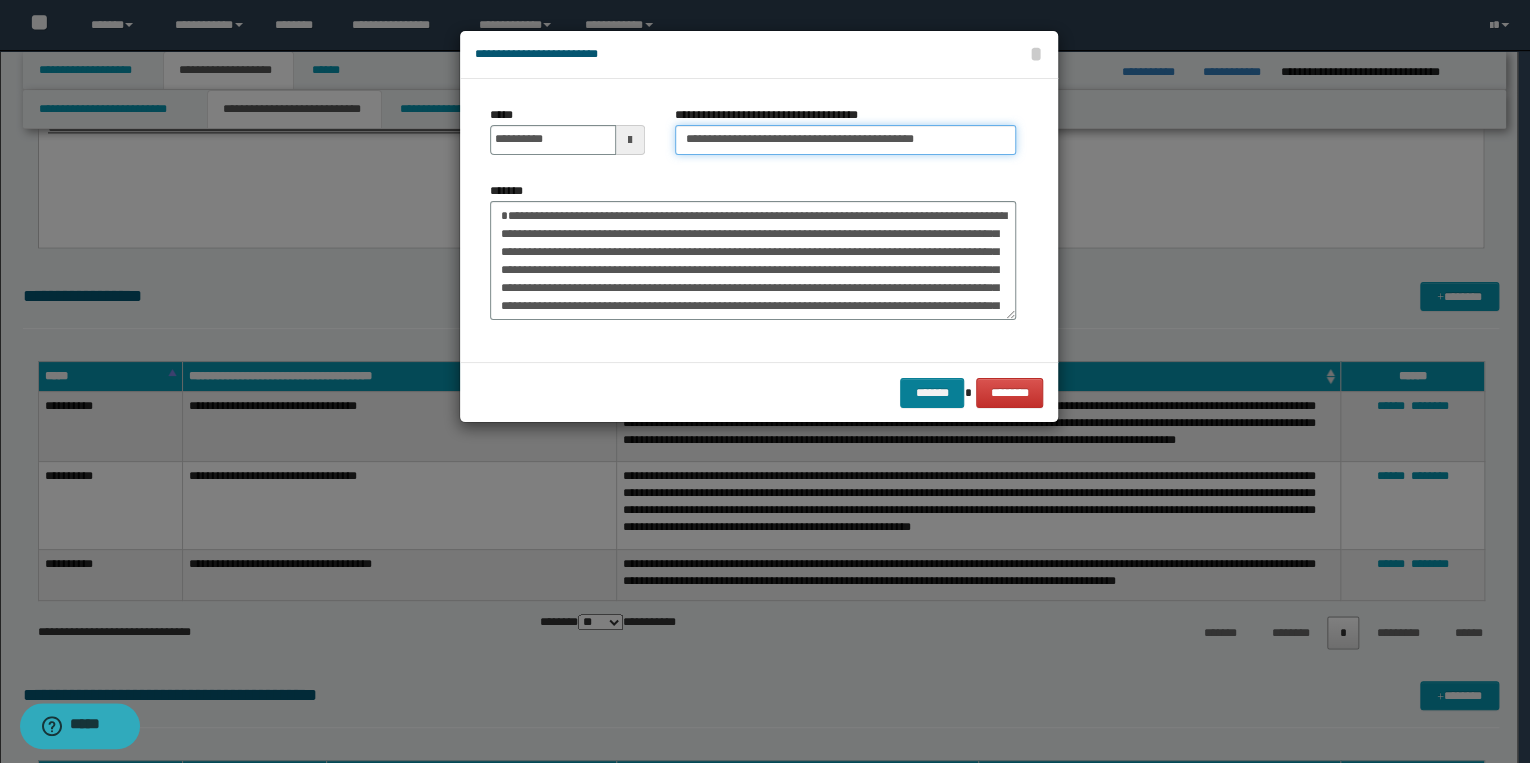 type on "**********" 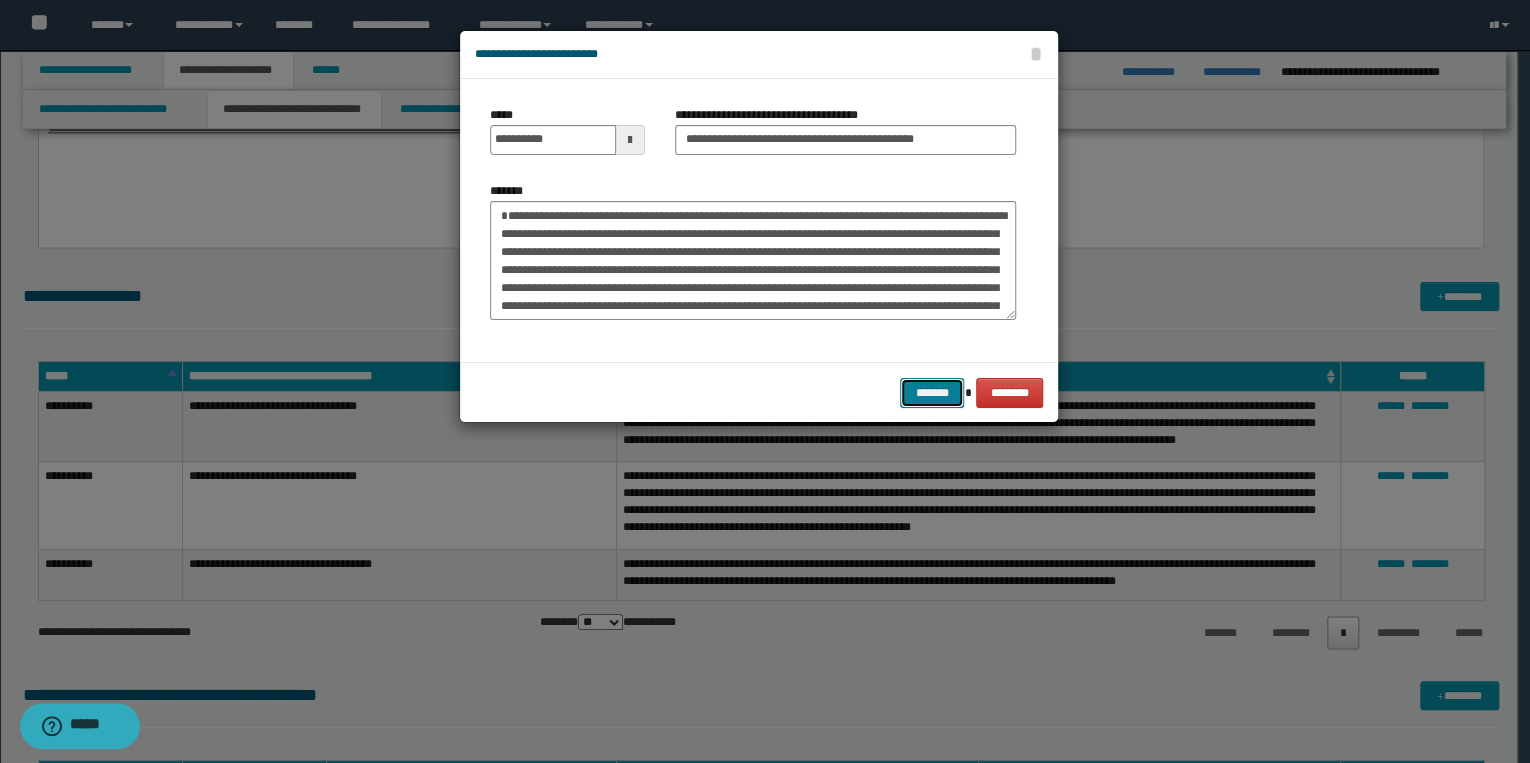 click on "*******" at bounding box center [932, 393] 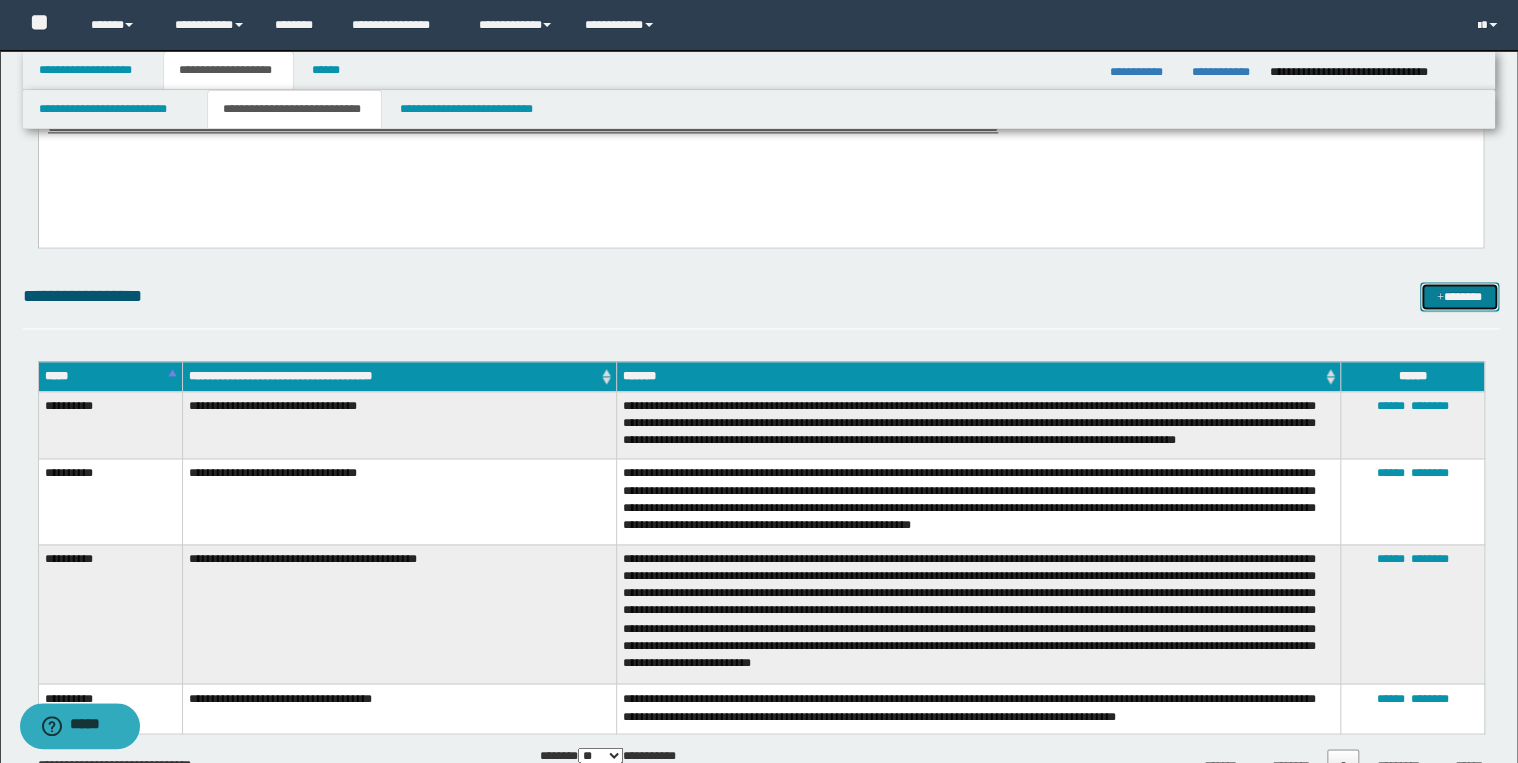 click on "*******" at bounding box center (1459, 297) 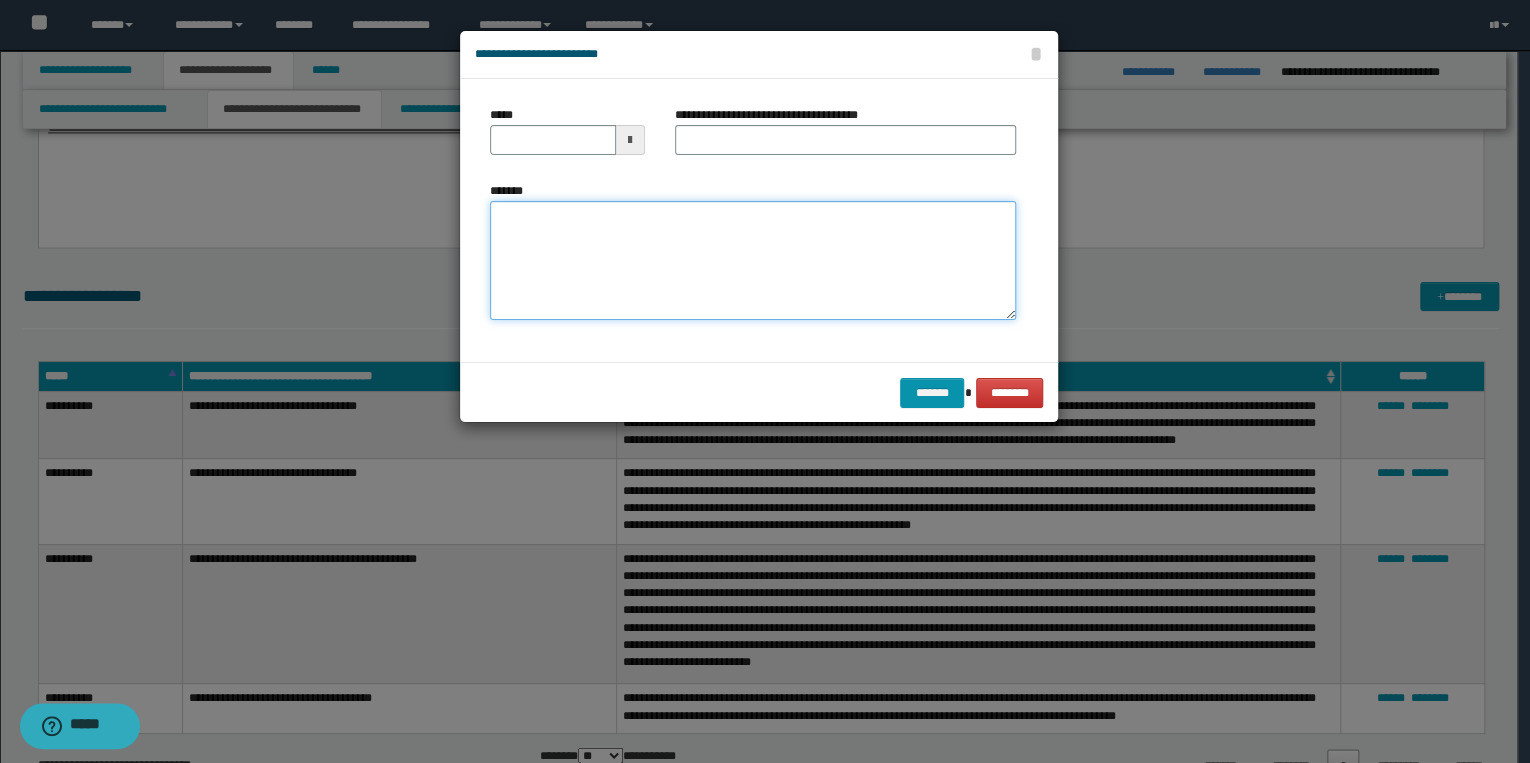 click on "*******" at bounding box center [753, 261] 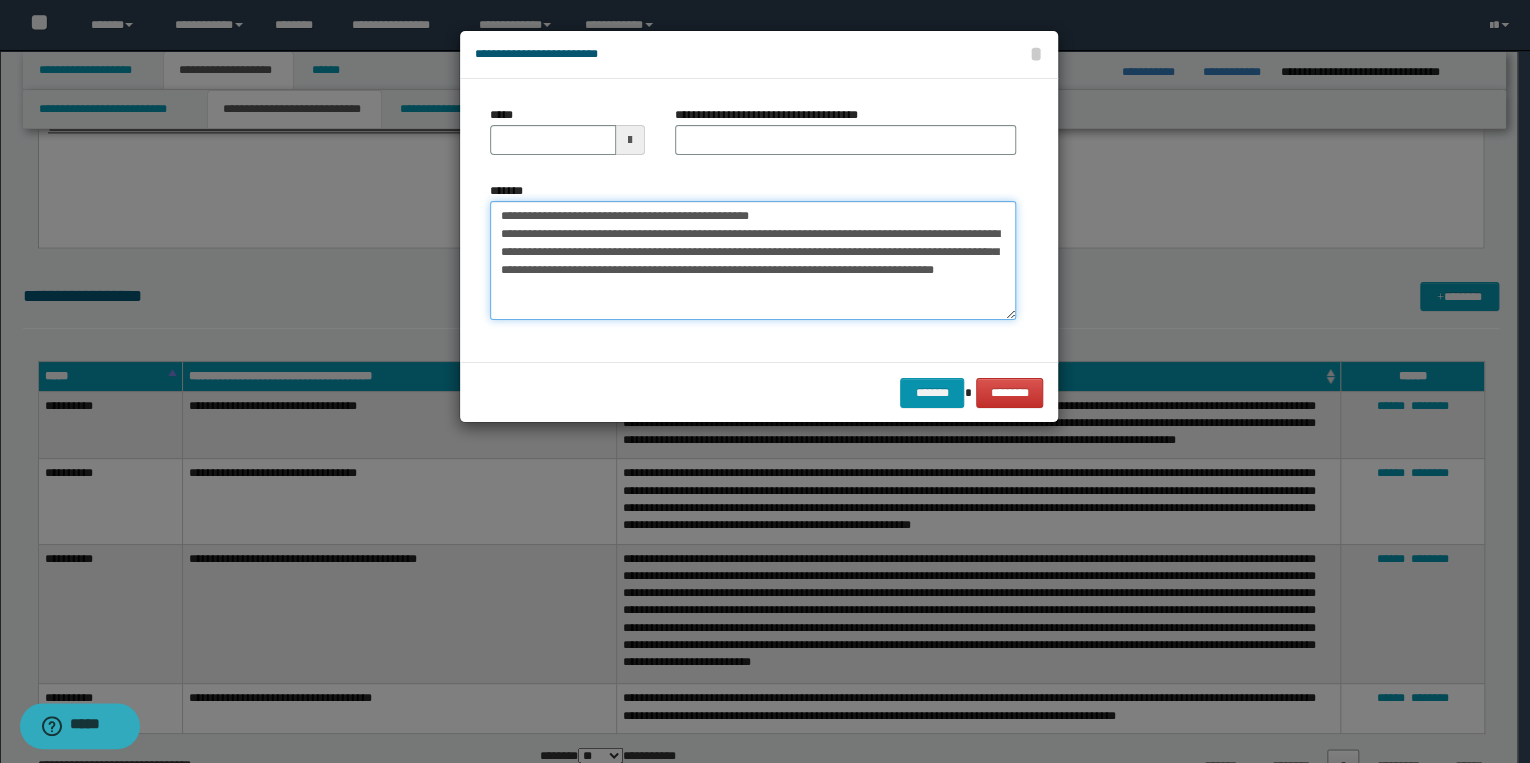 drag, startPoint x: 561, startPoint y: 219, endPoint x: 488, endPoint y: 213, distance: 73.24616 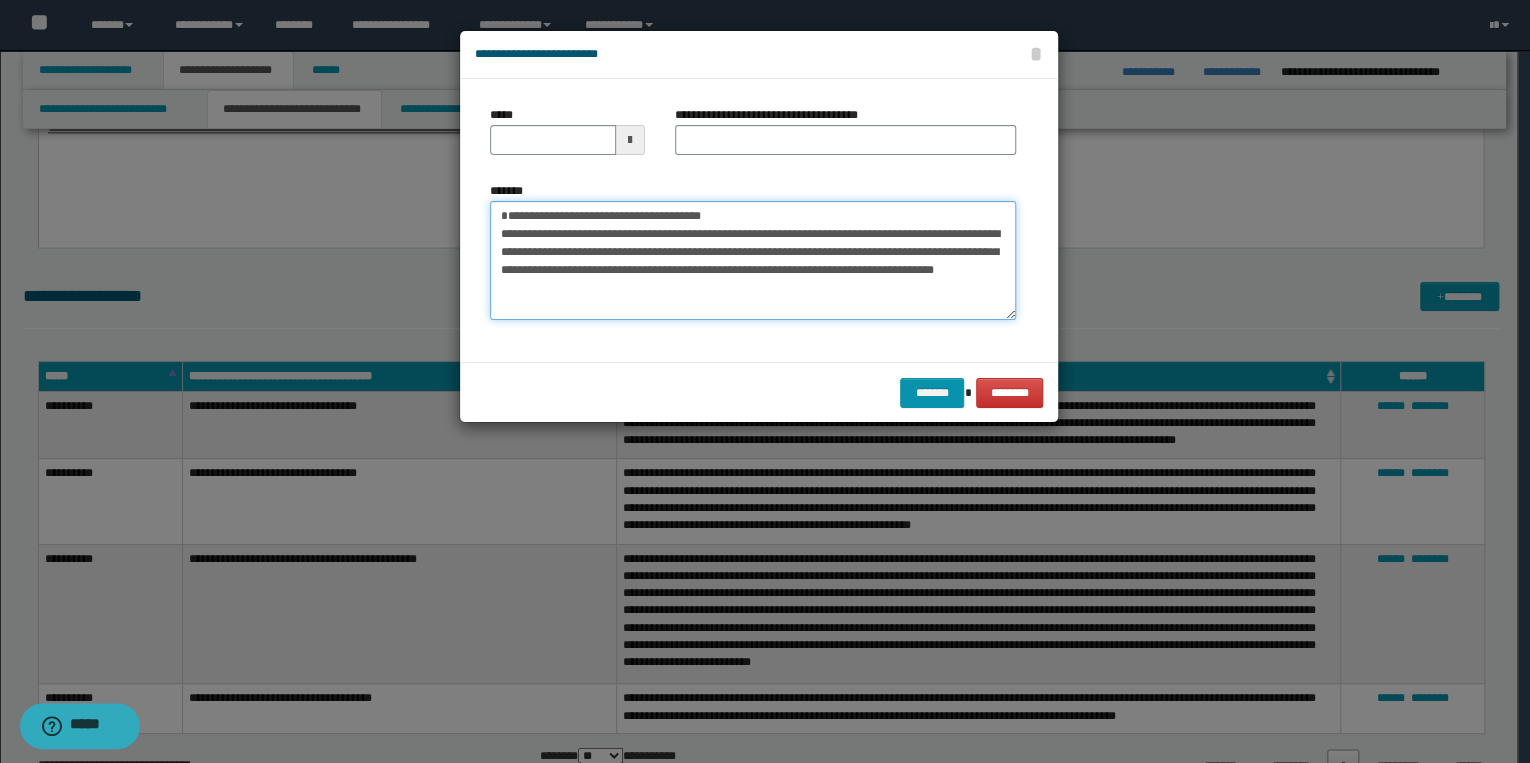 type 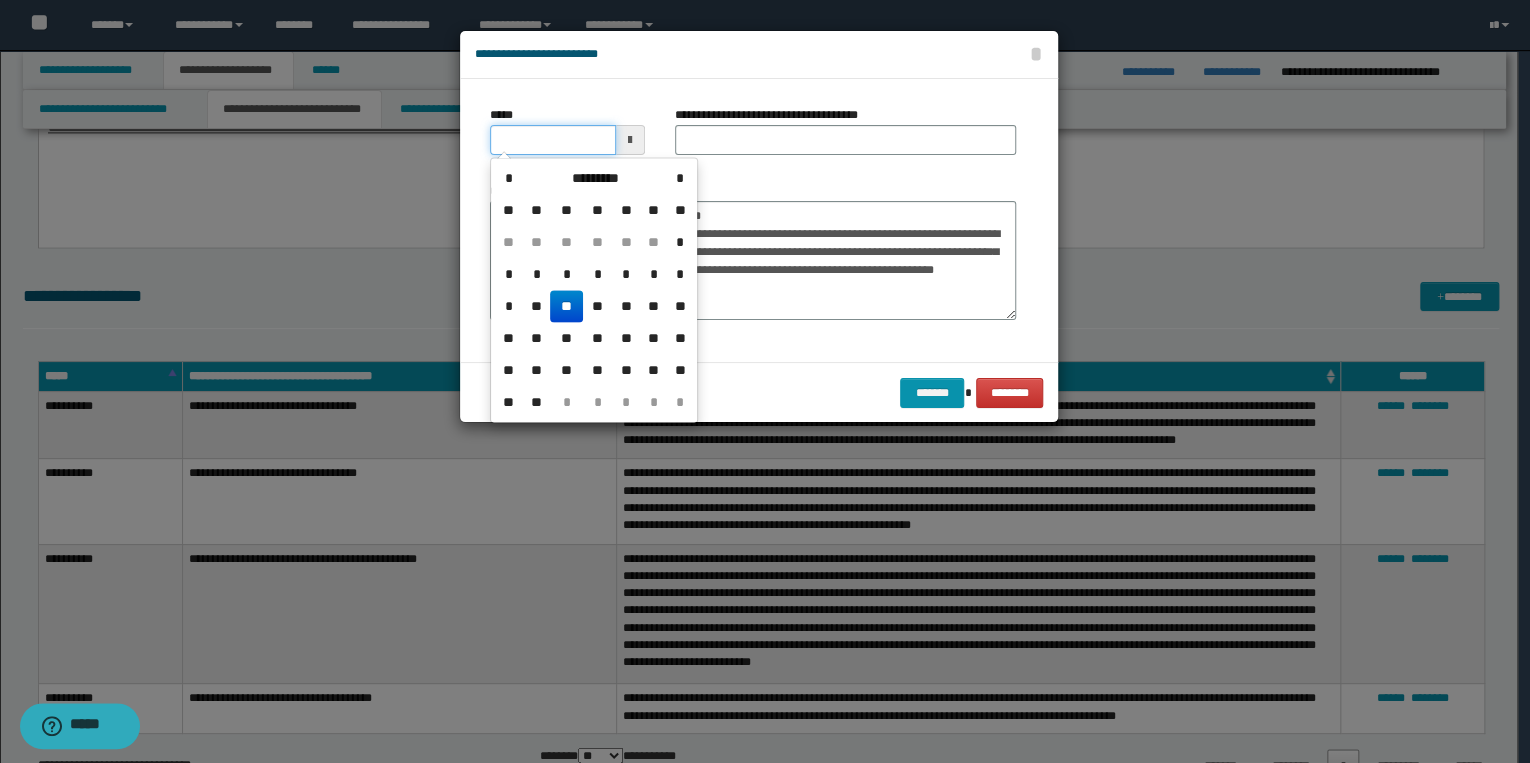 click on "*****" at bounding box center [553, 140] 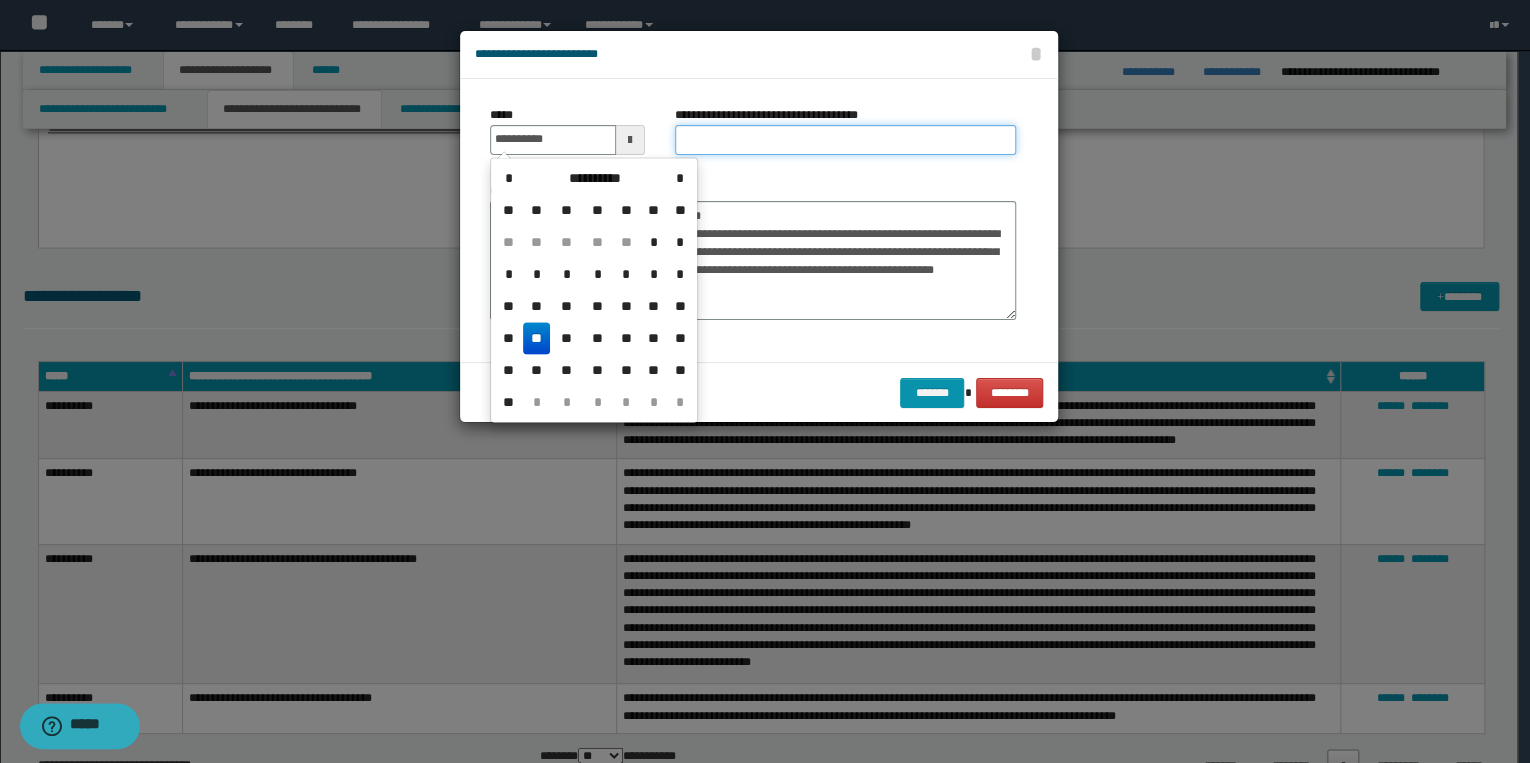 type on "**********" 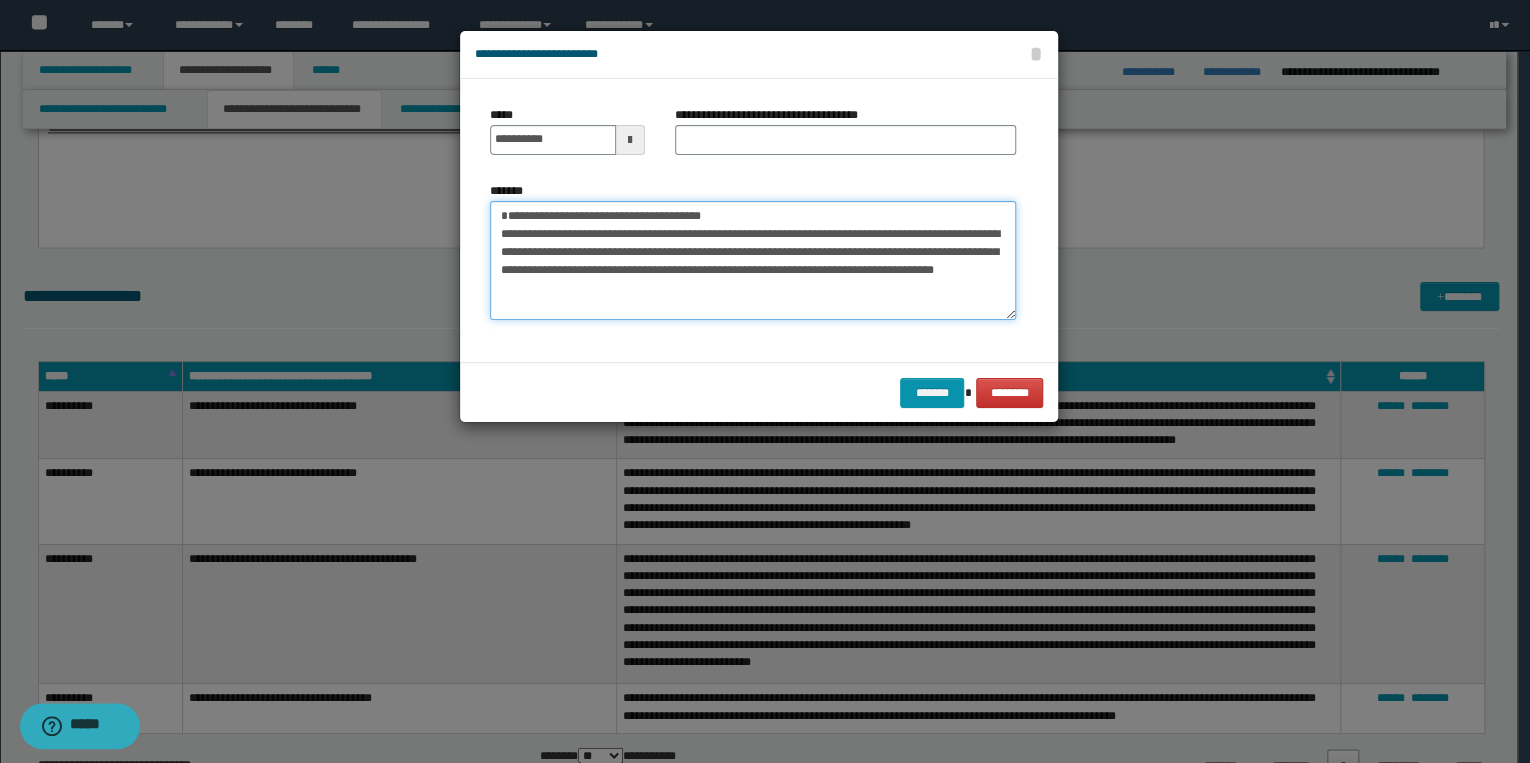 drag, startPoint x: 501, startPoint y: 219, endPoint x: 727, endPoint y: 215, distance: 226.0354 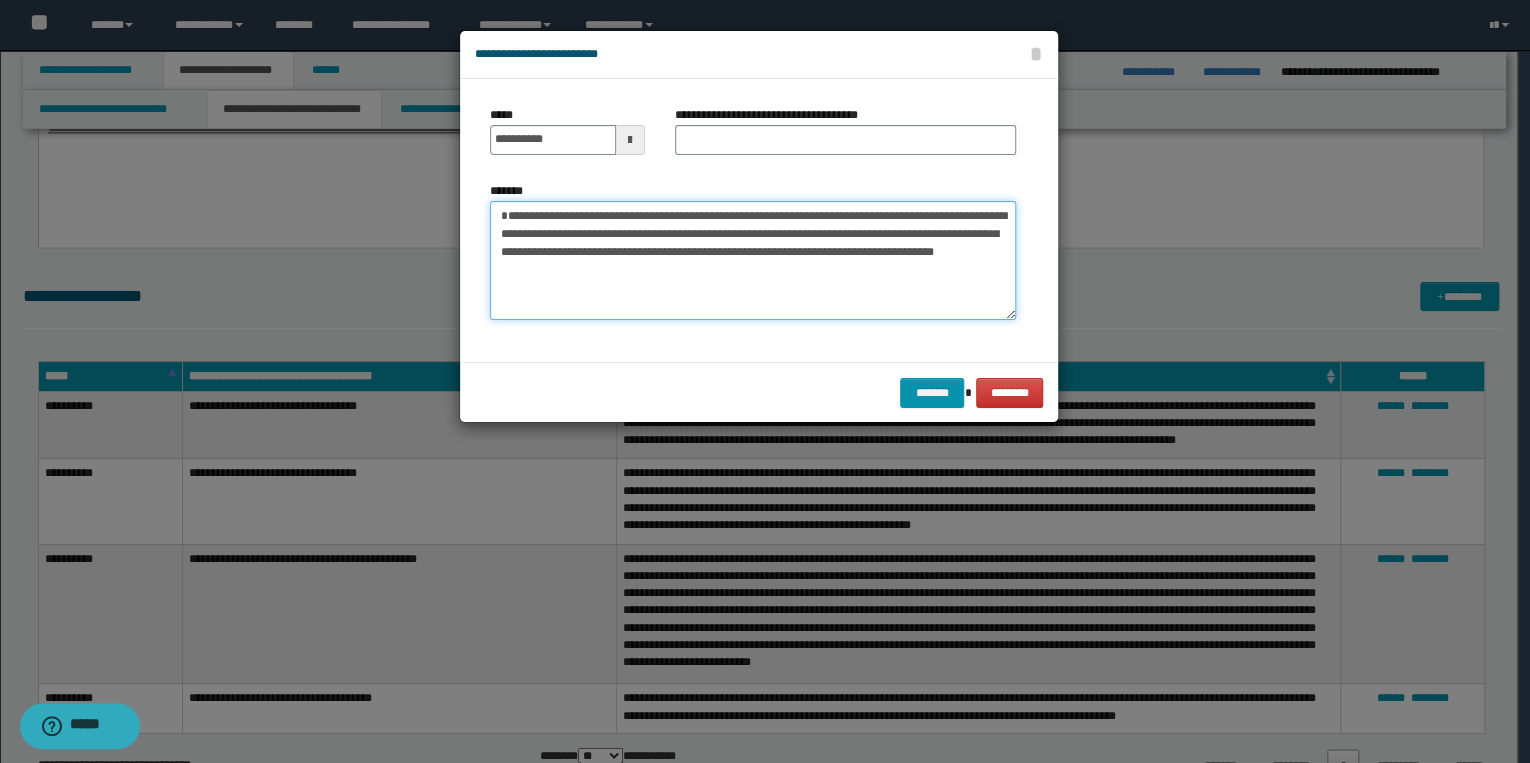 type on "**********" 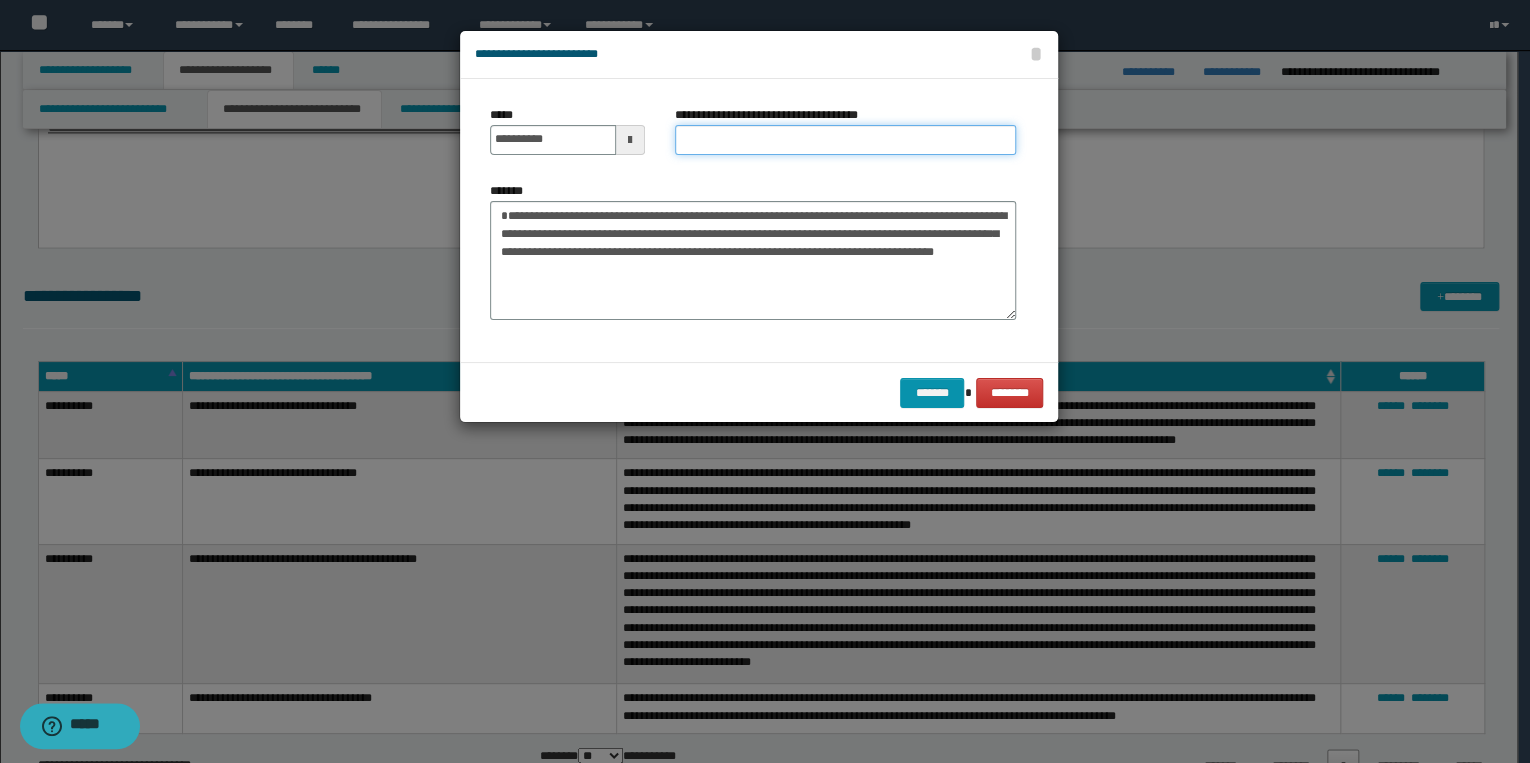 click on "**********" at bounding box center (845, 140) 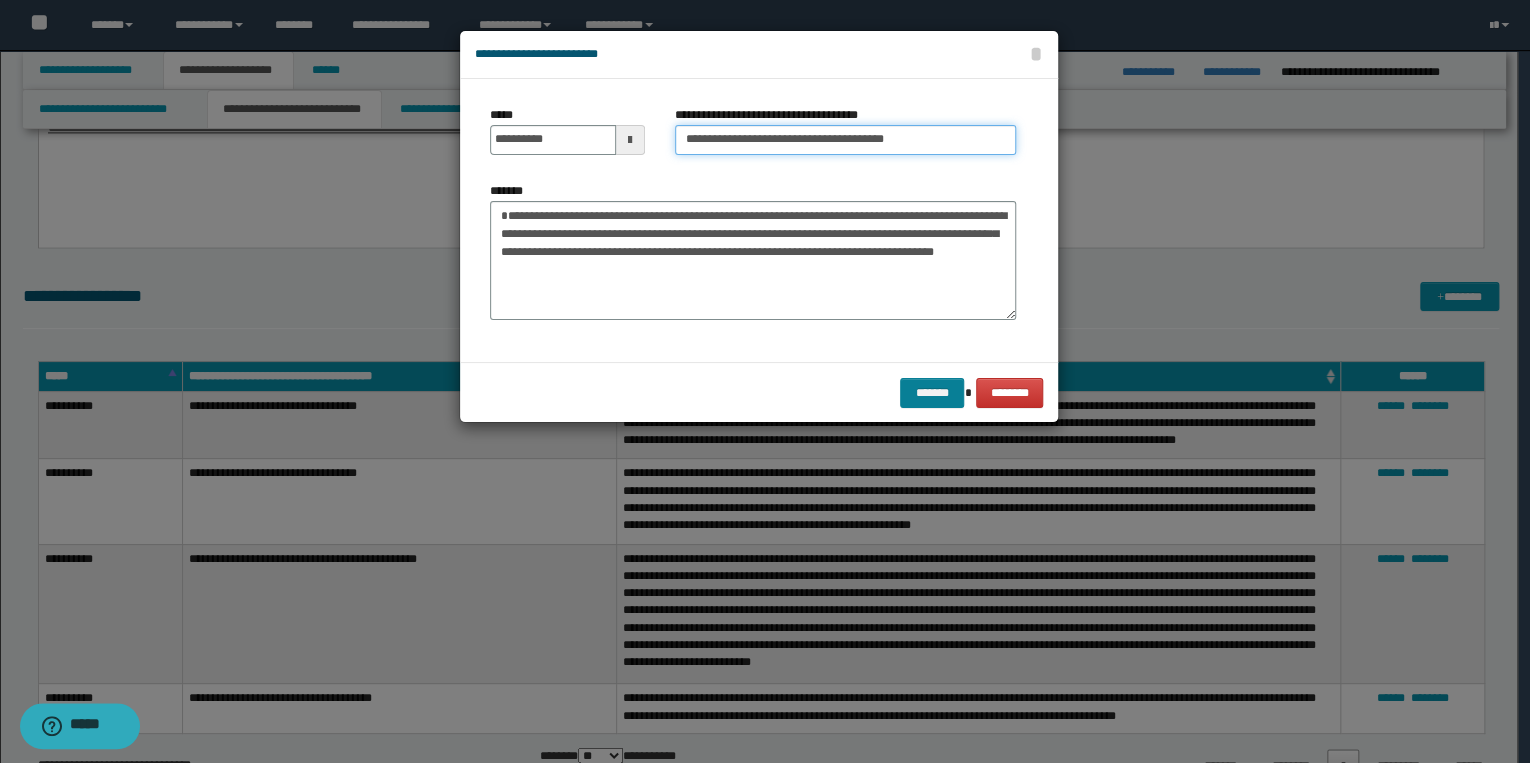 type on "**********" 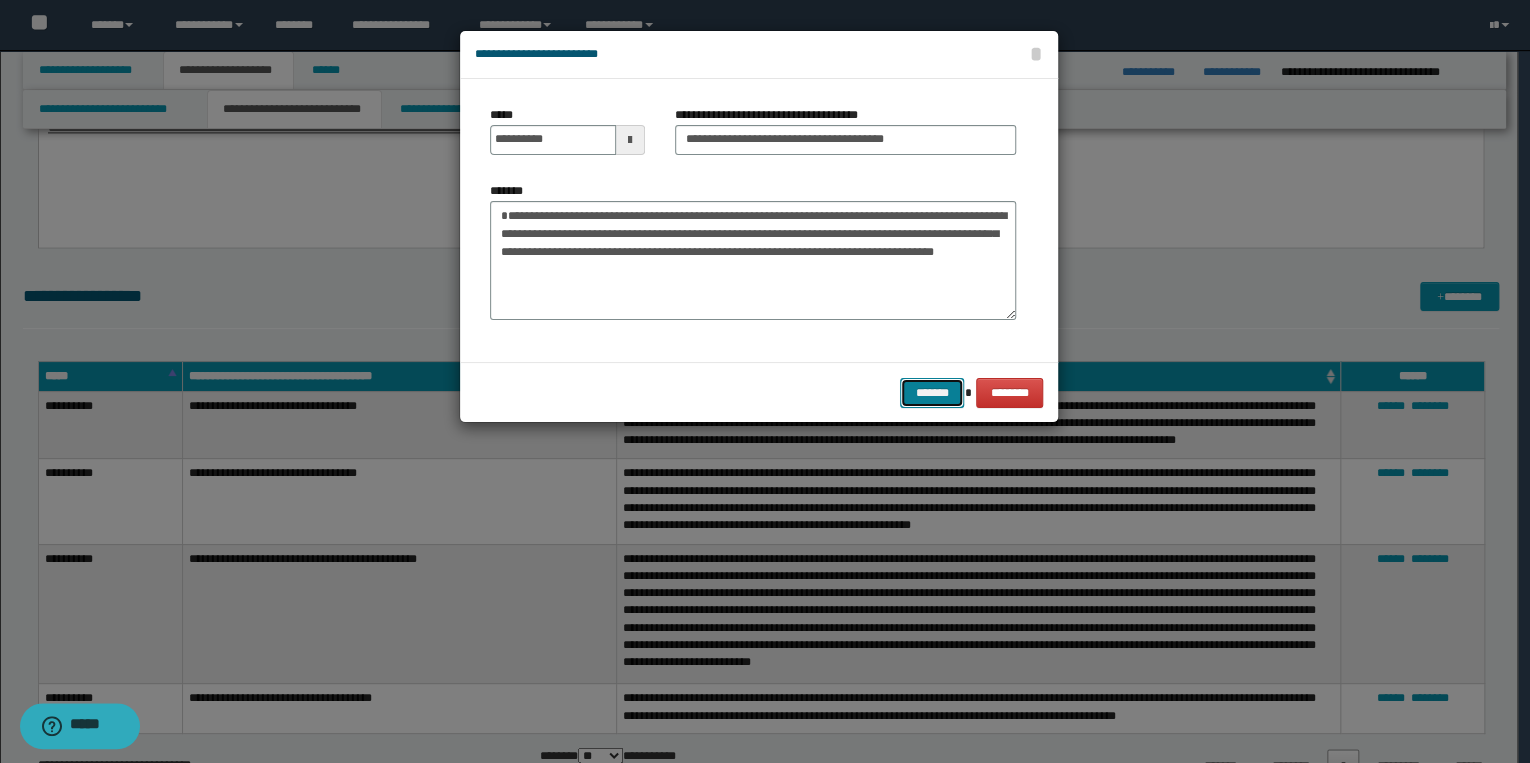 click on "*******" at bounding box center (932, 393) 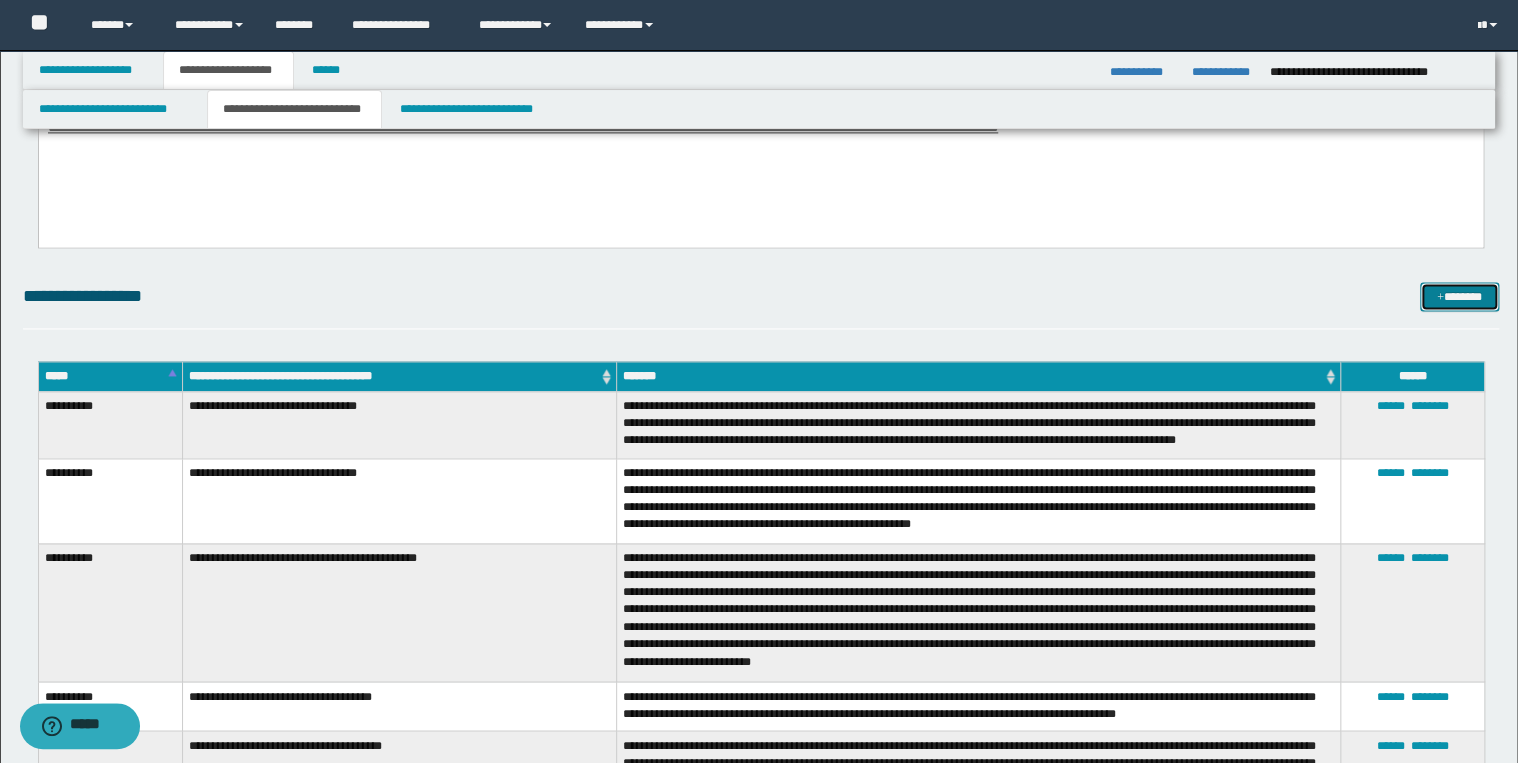 click on "*******" at bounding box center (1459, 297) 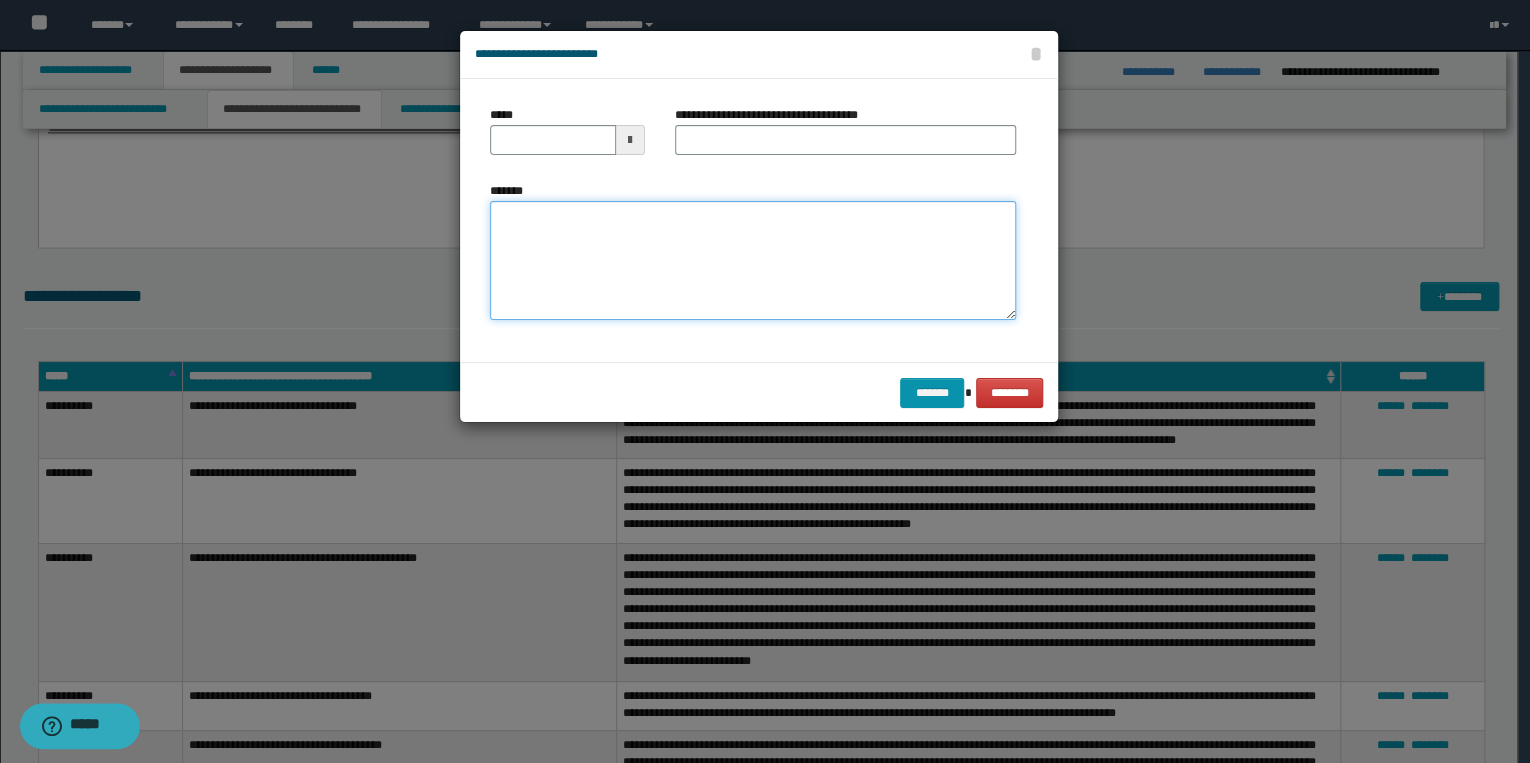 click on "*******" at bounding box center [753, 261] 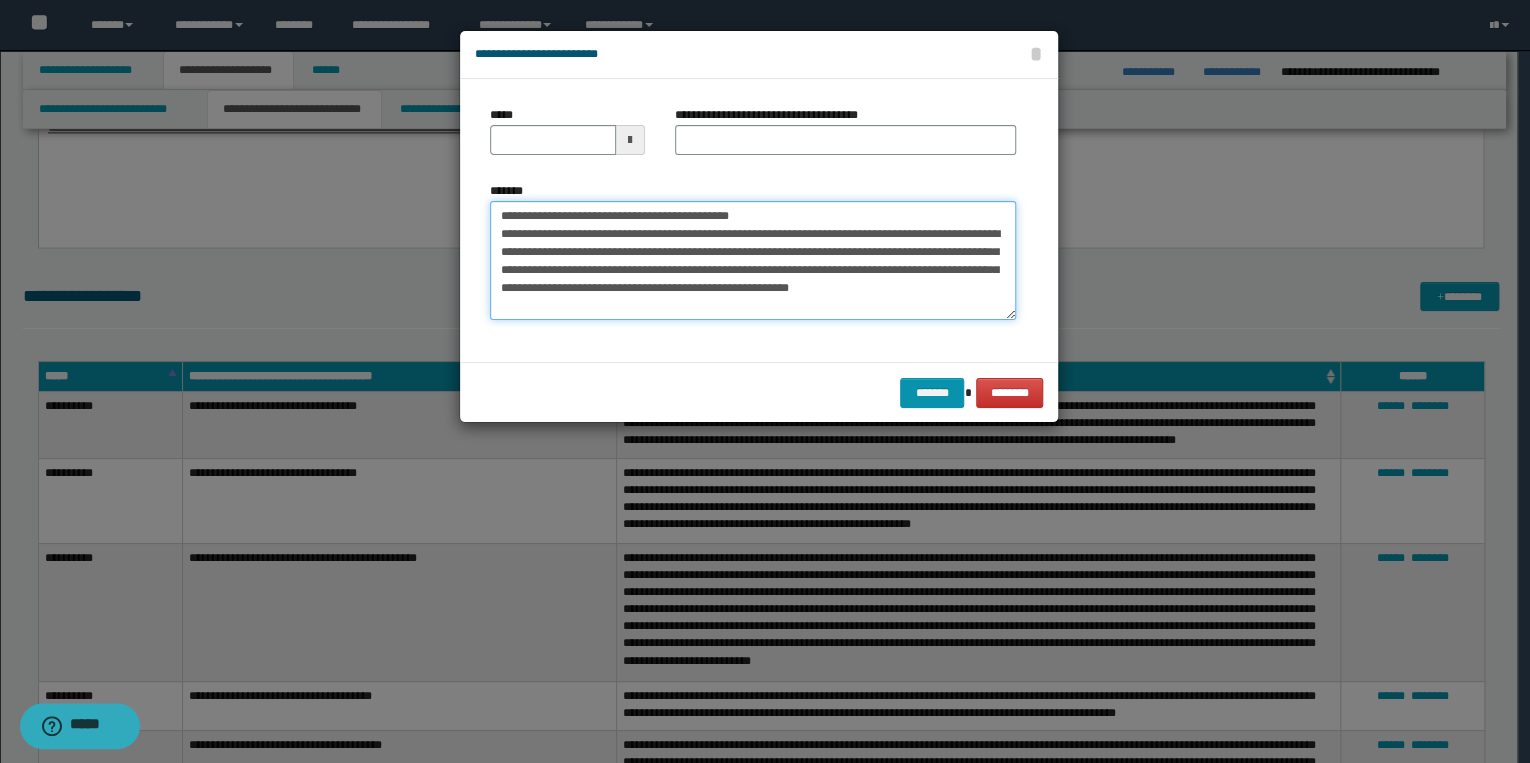 drag, startPoint x: 562, startPoint y: 216, endPoint x: 495, endPoint y: 216, distance: 67 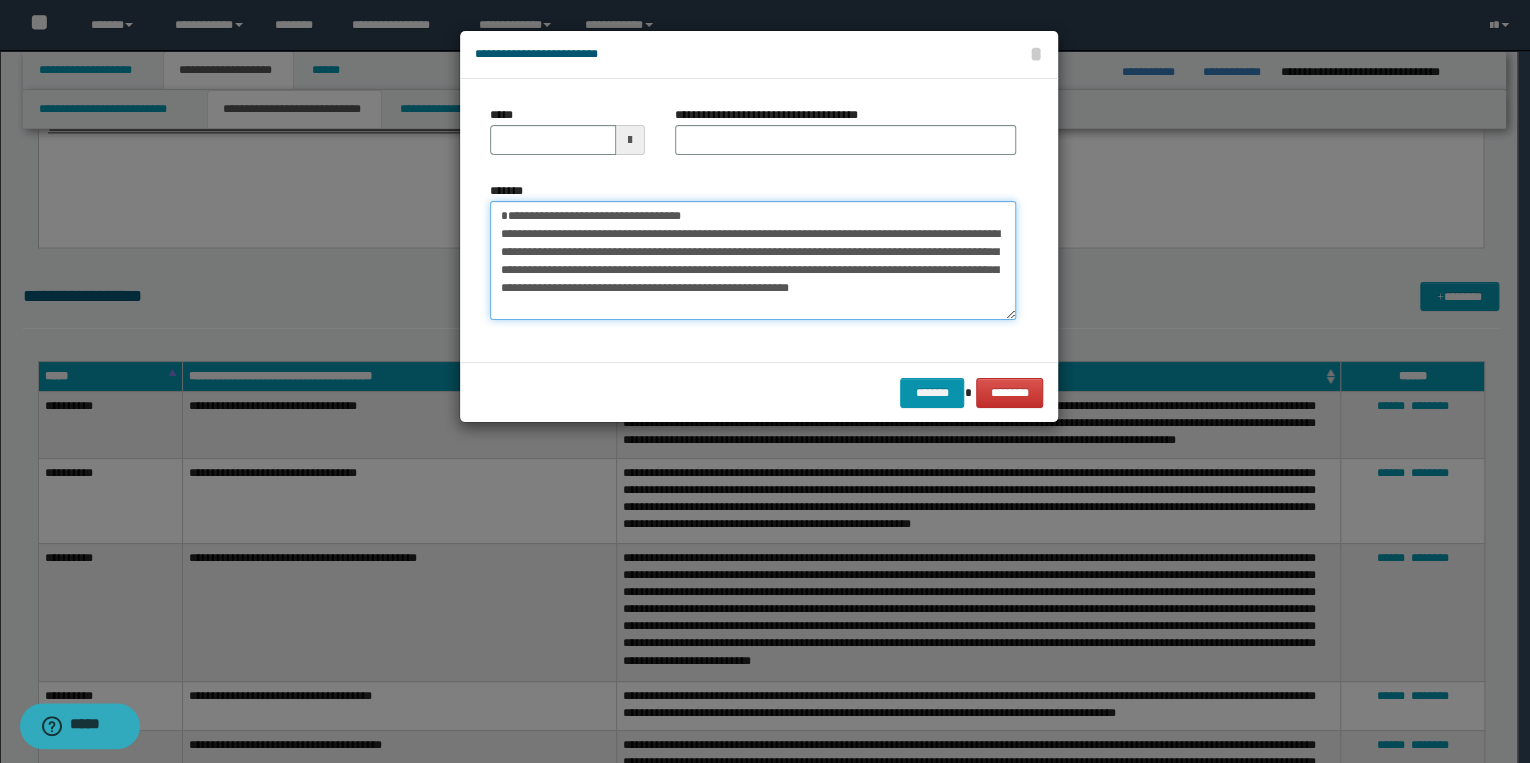 type 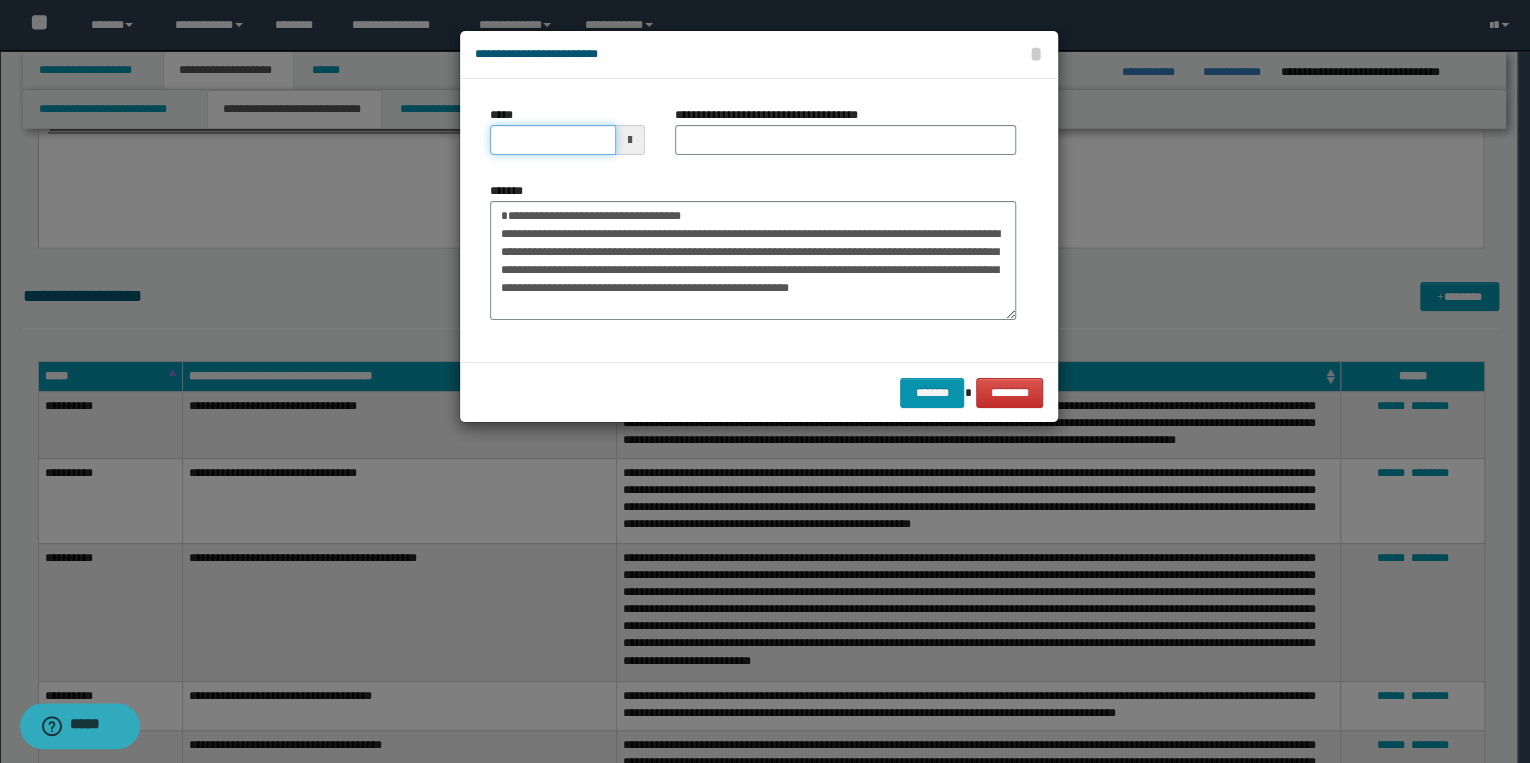 drag, startPoint x: 496, startPoint y: 144, endPoint x: 506, endPoint y: 140, distance: 10.770329 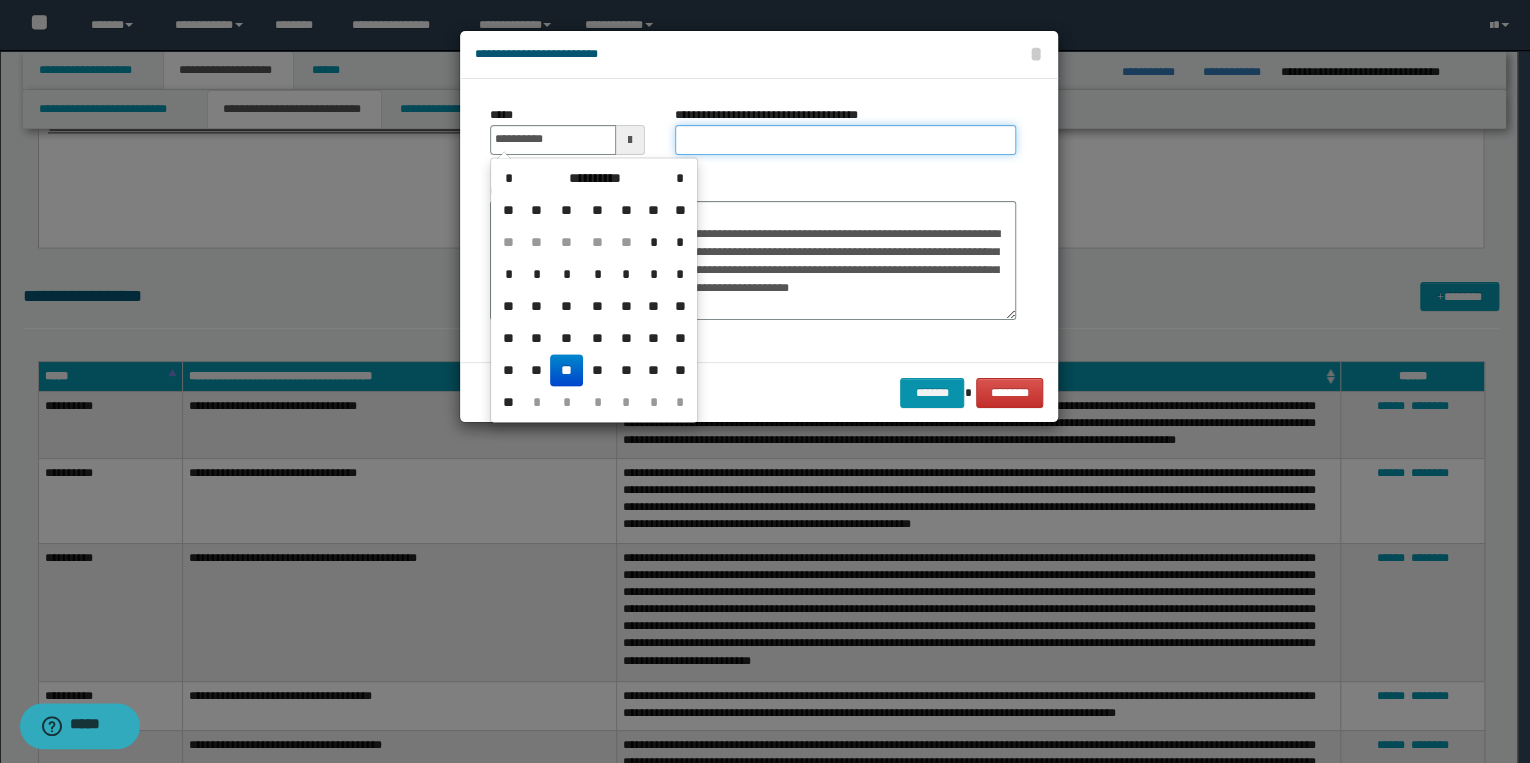 type on "**********" 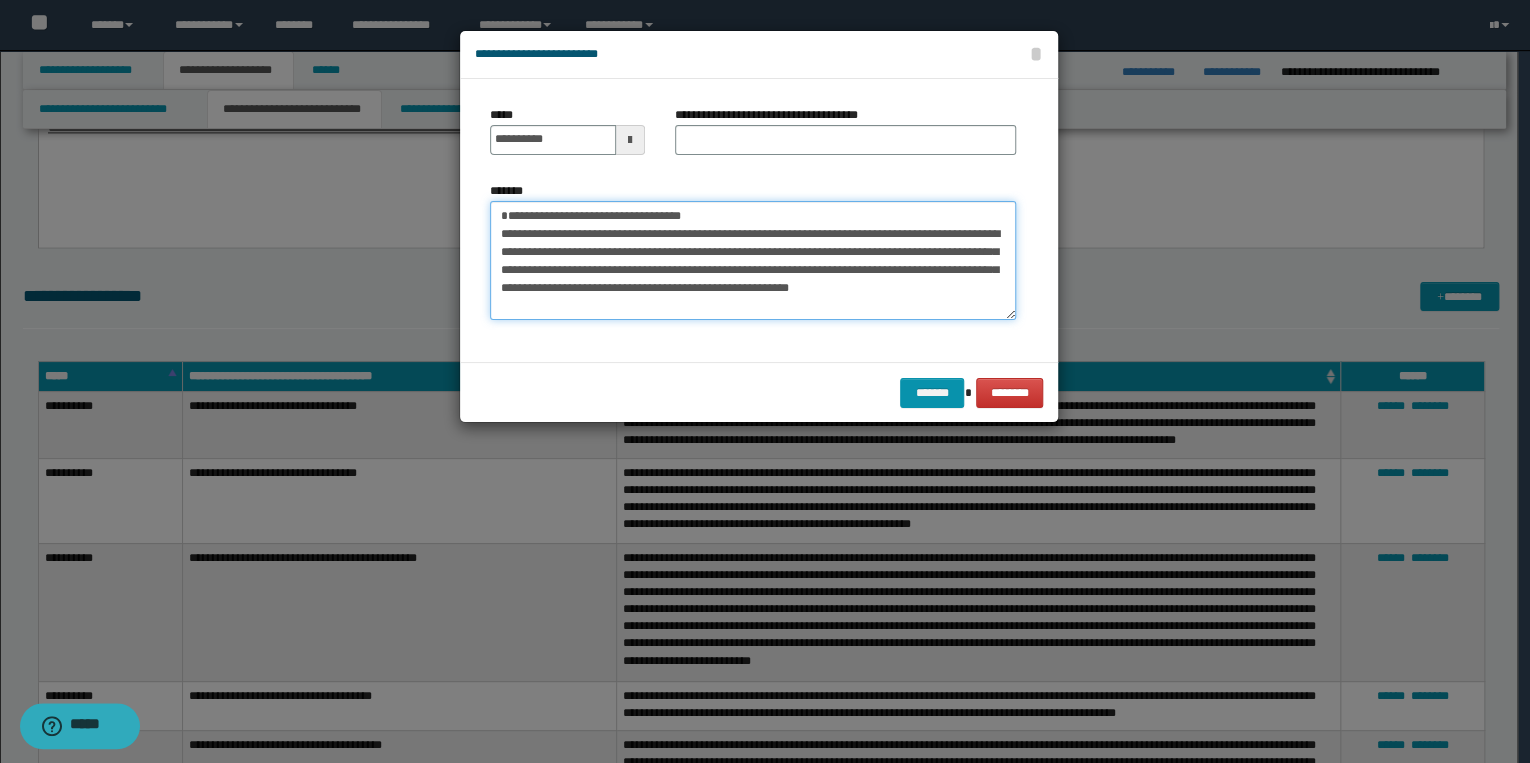 drag, startPoint x: 499, startPoint y: 218, endPoint x: 692, endPoint y: 216, distance: 193.01036 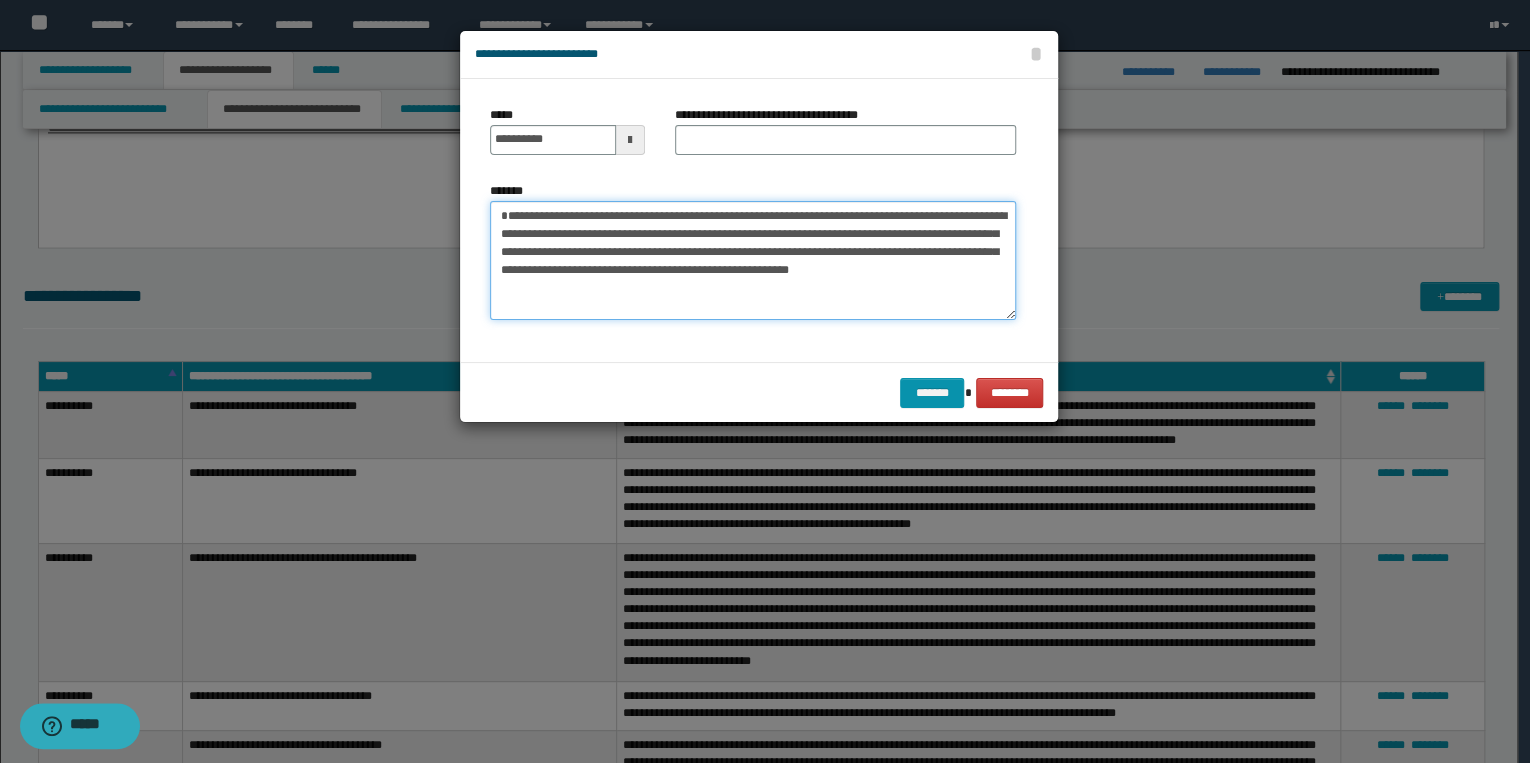 type on "**********" 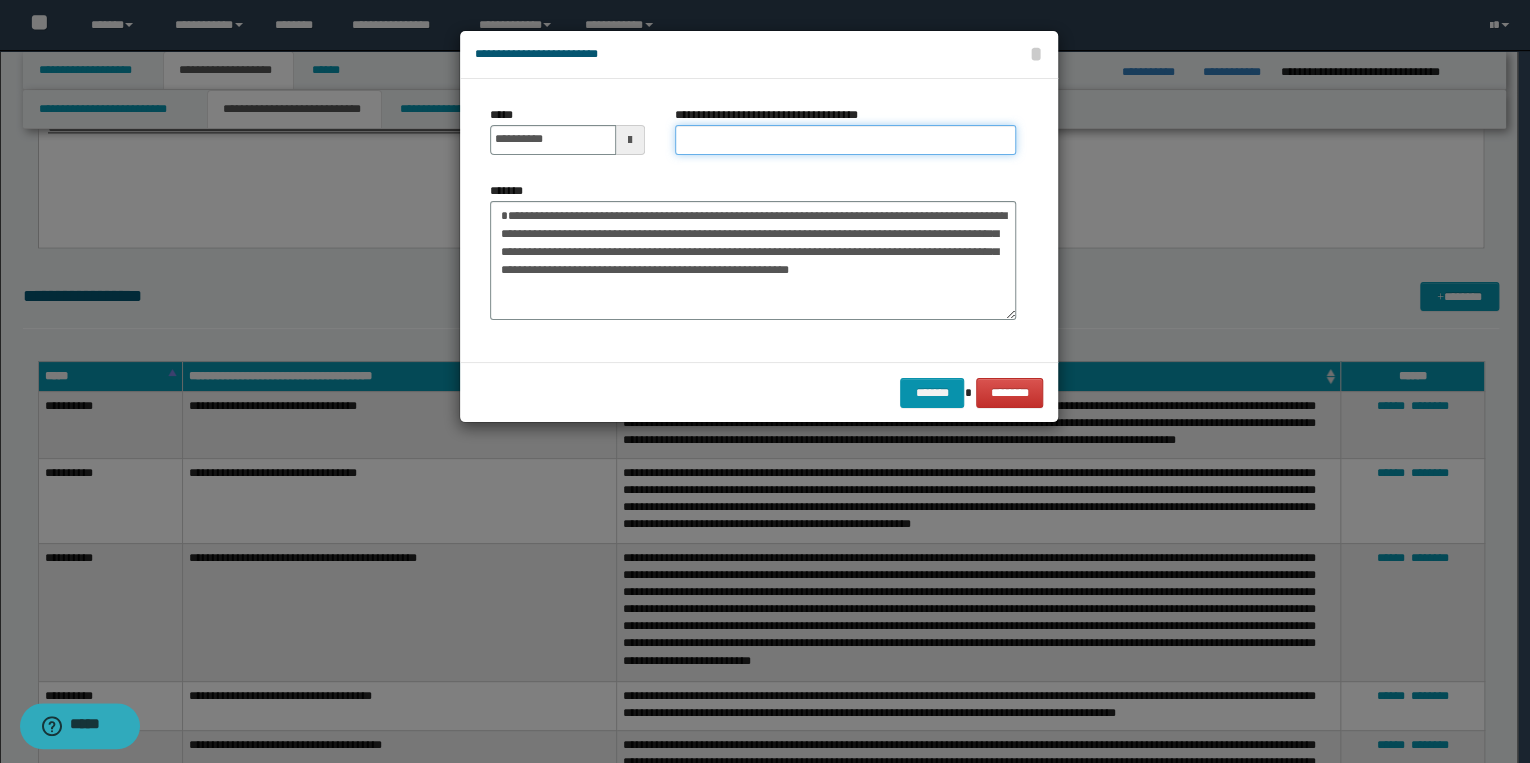 click on "**********" at bounding box center [845, 140] 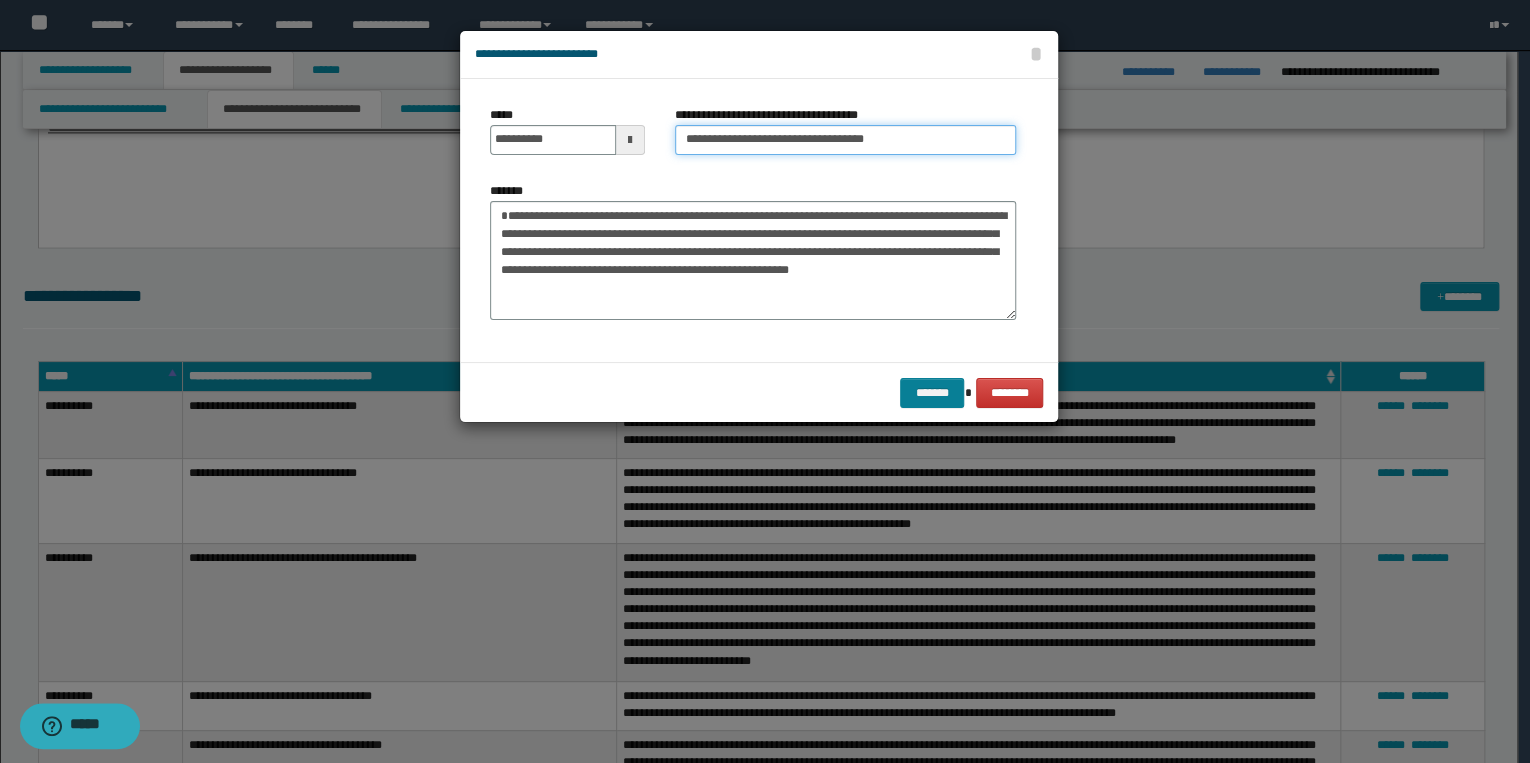 type on "**********" 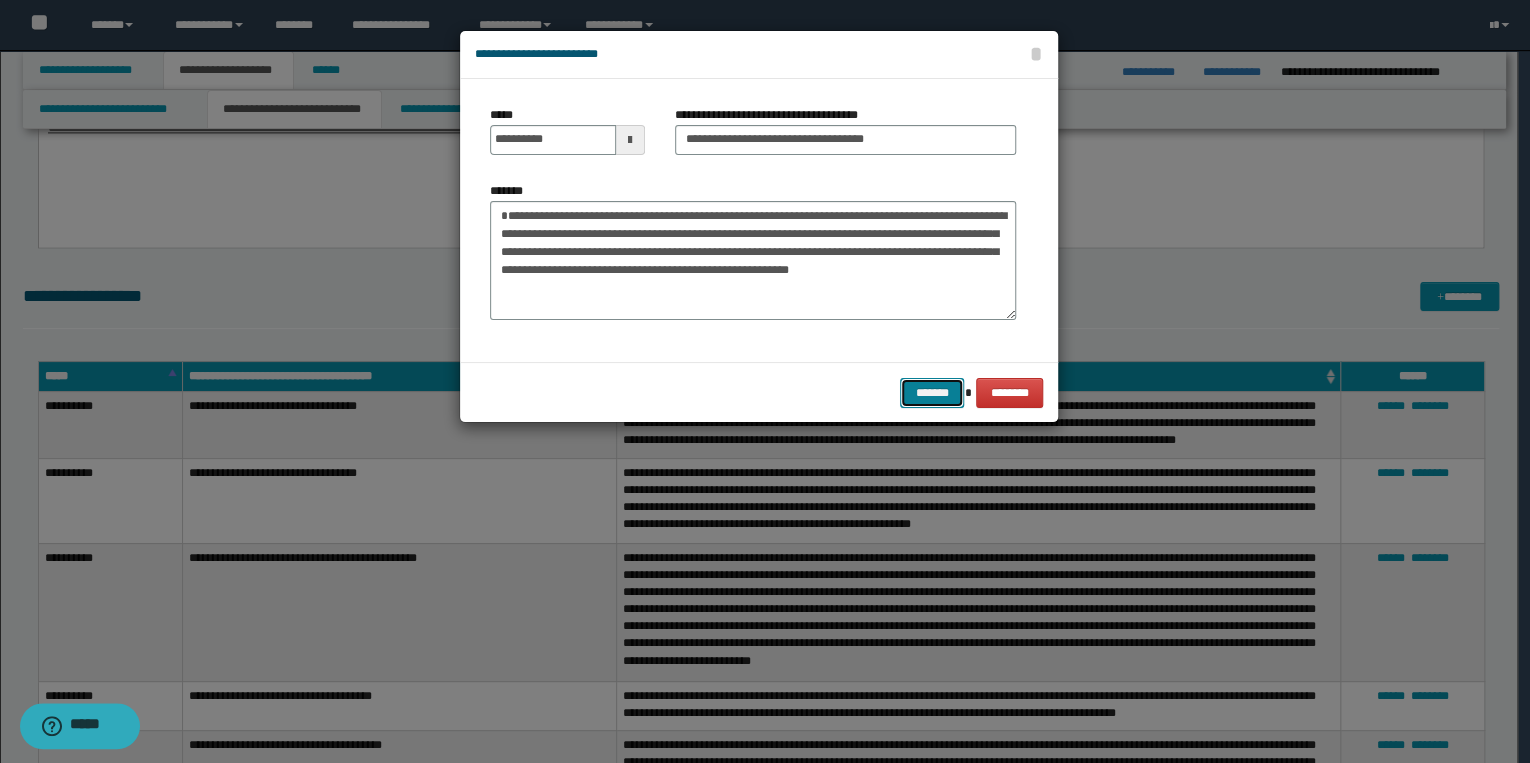click on "*******" at bounding box center (932, 393) 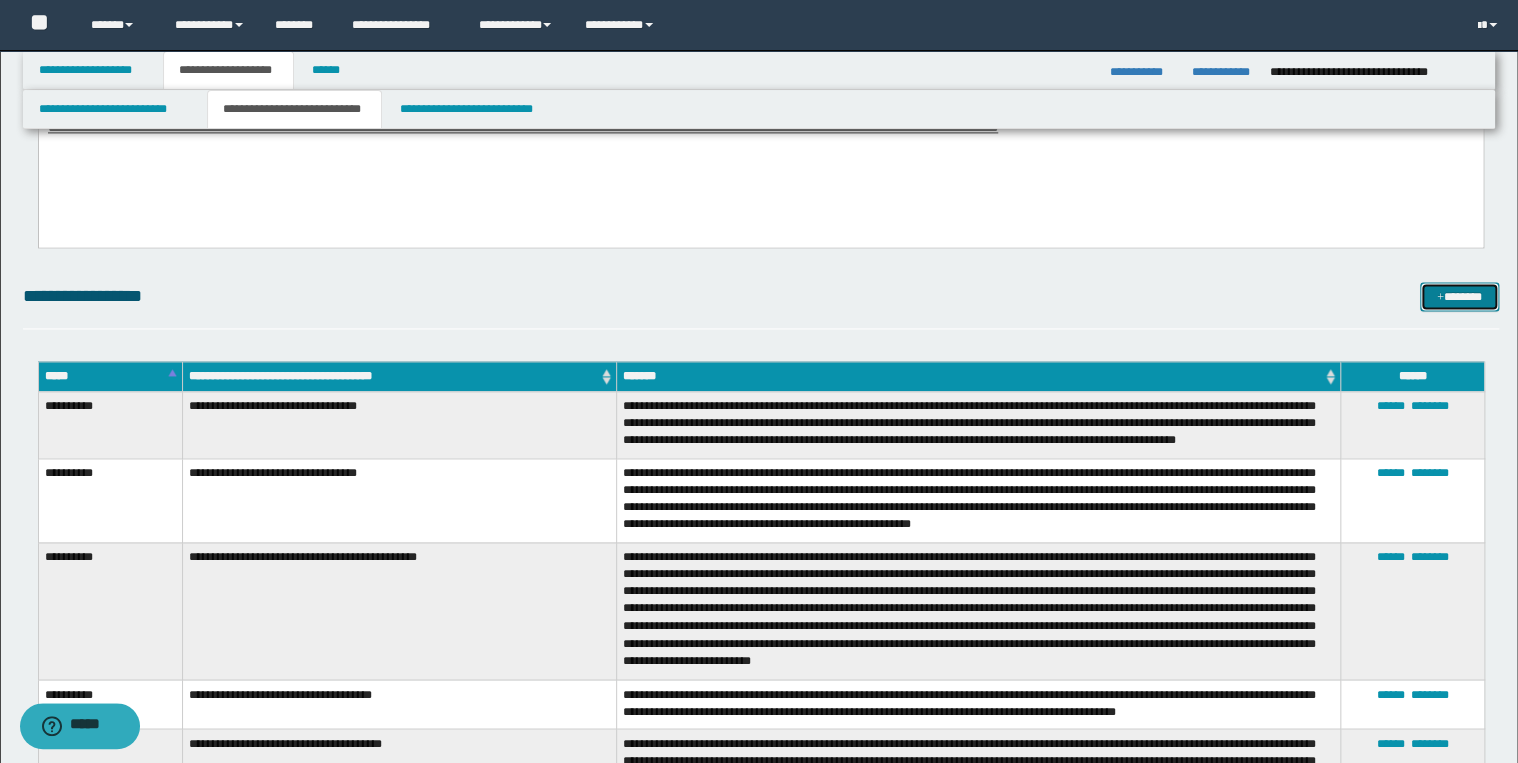click at bounding box center (1440, 298) 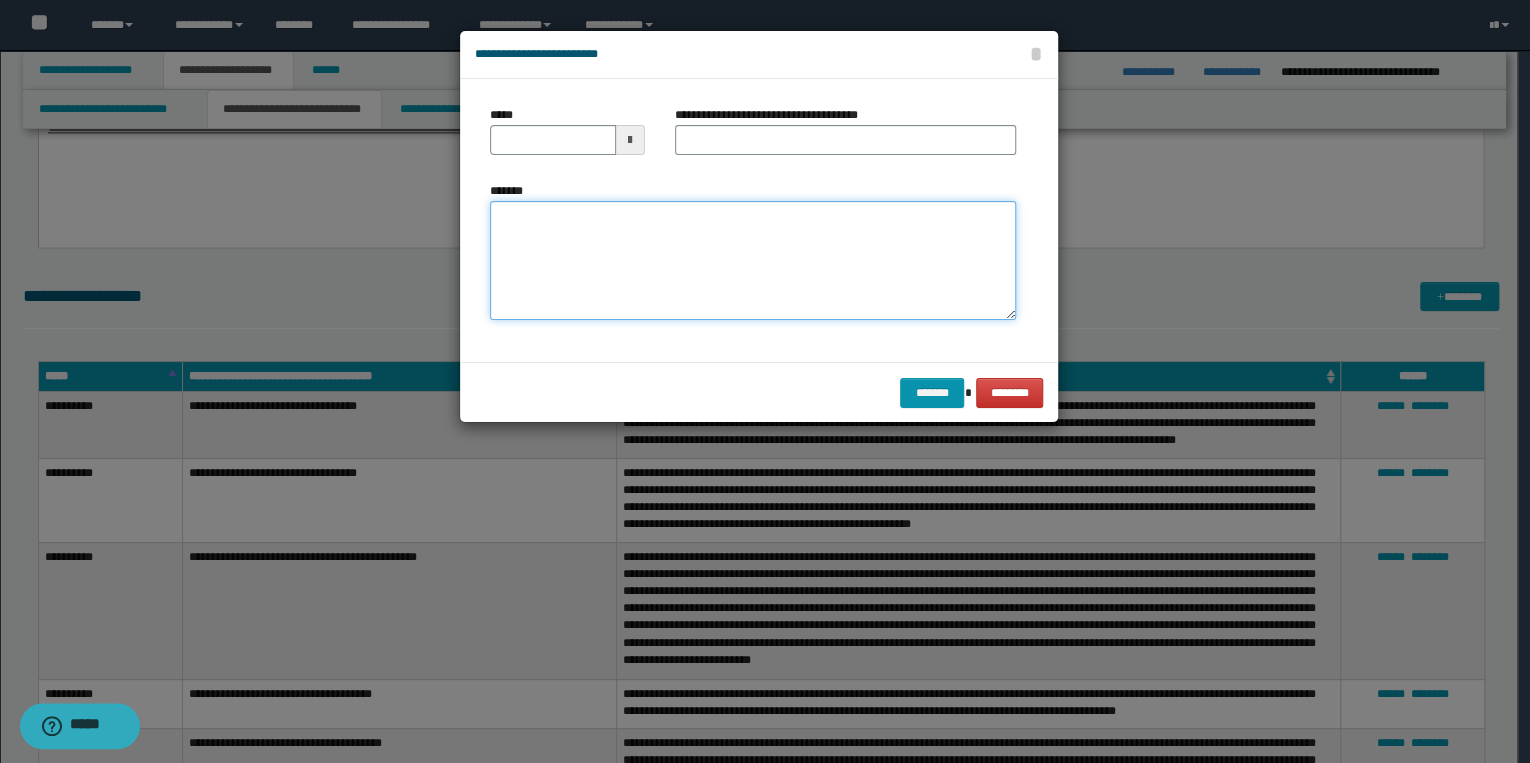 click on "*******" at bounding box center [753, 261] 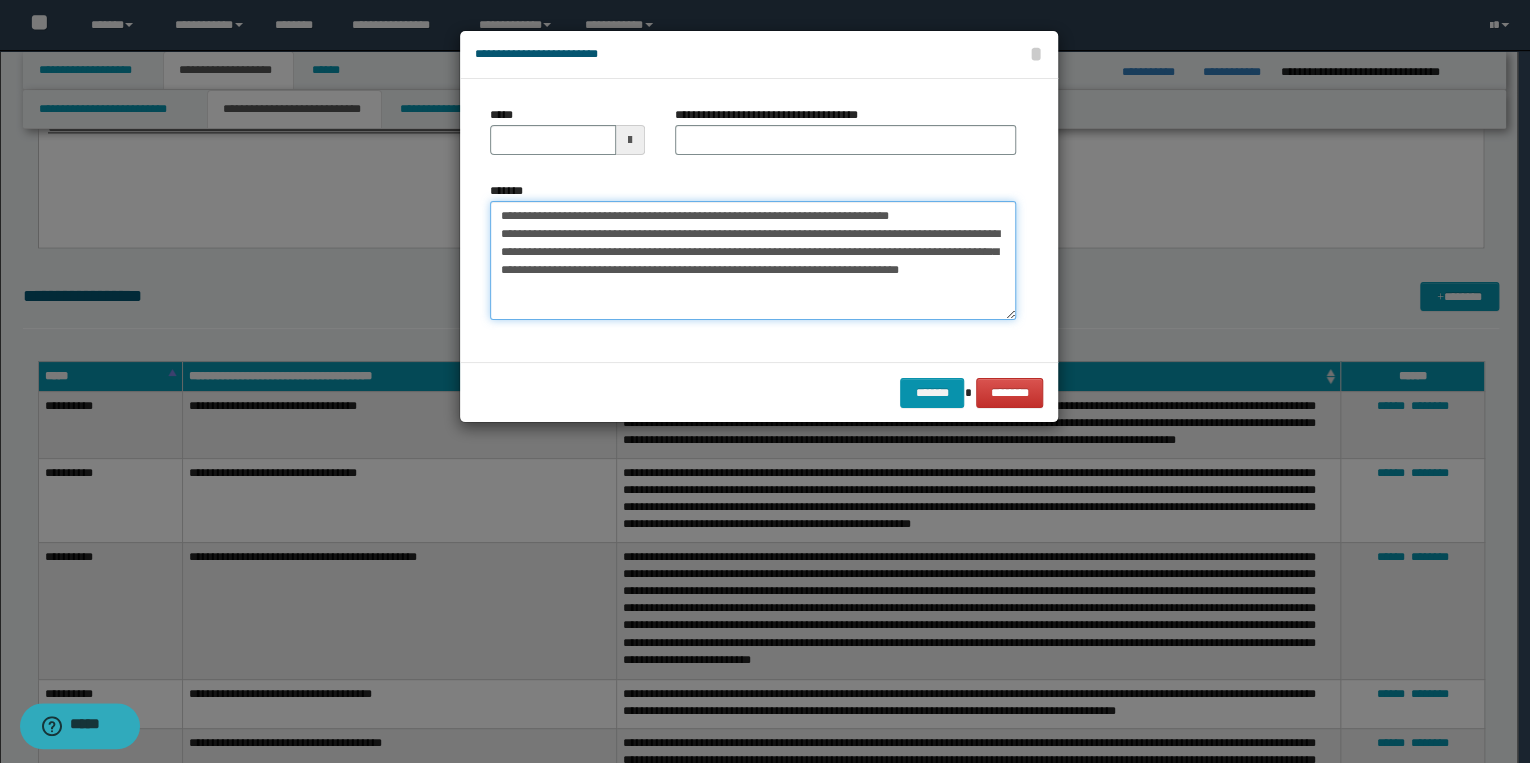 drag, startPoint x: 563, startPoint y: 215, endPoint x: 489, endPoint y: 215, distance: 74 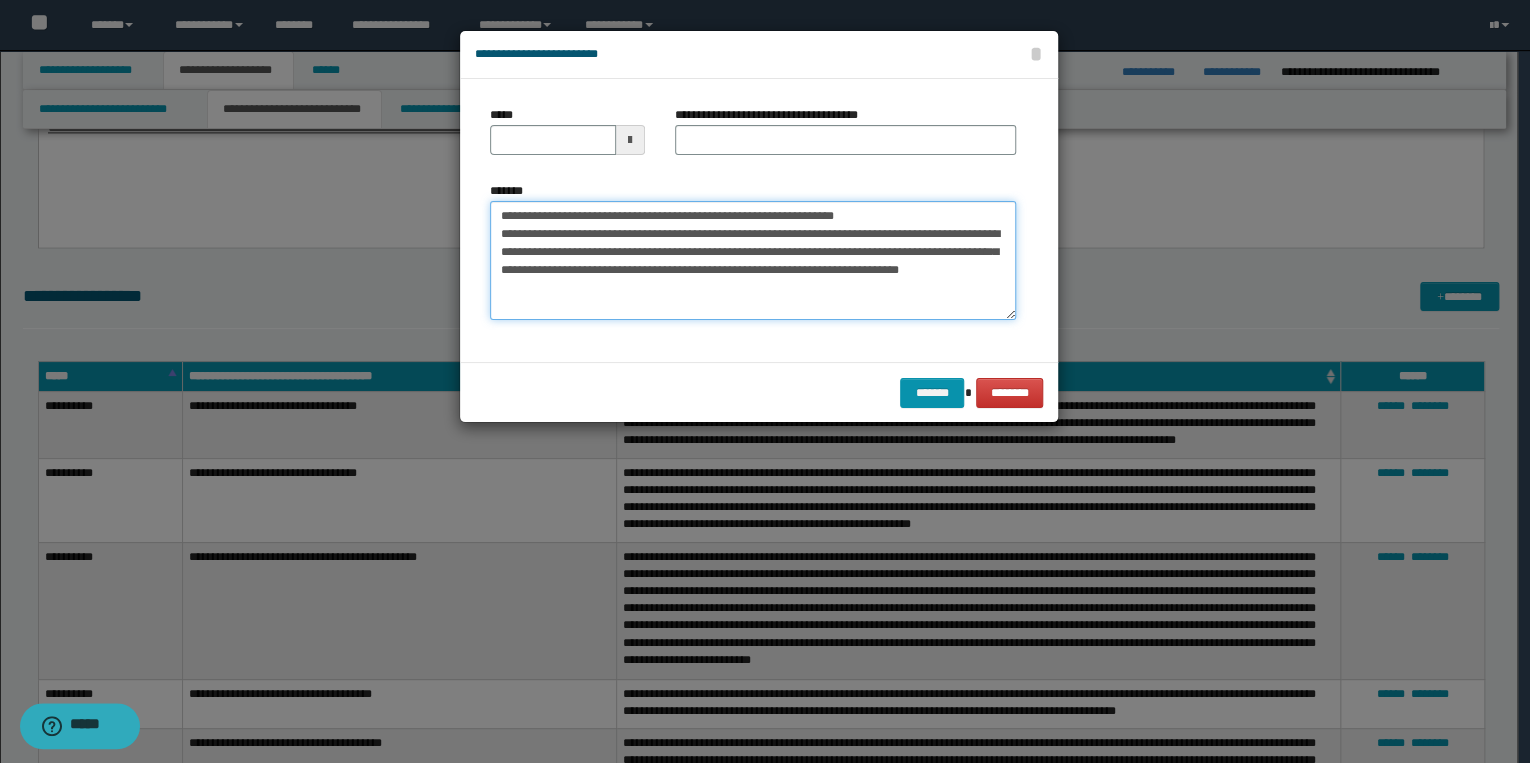 type 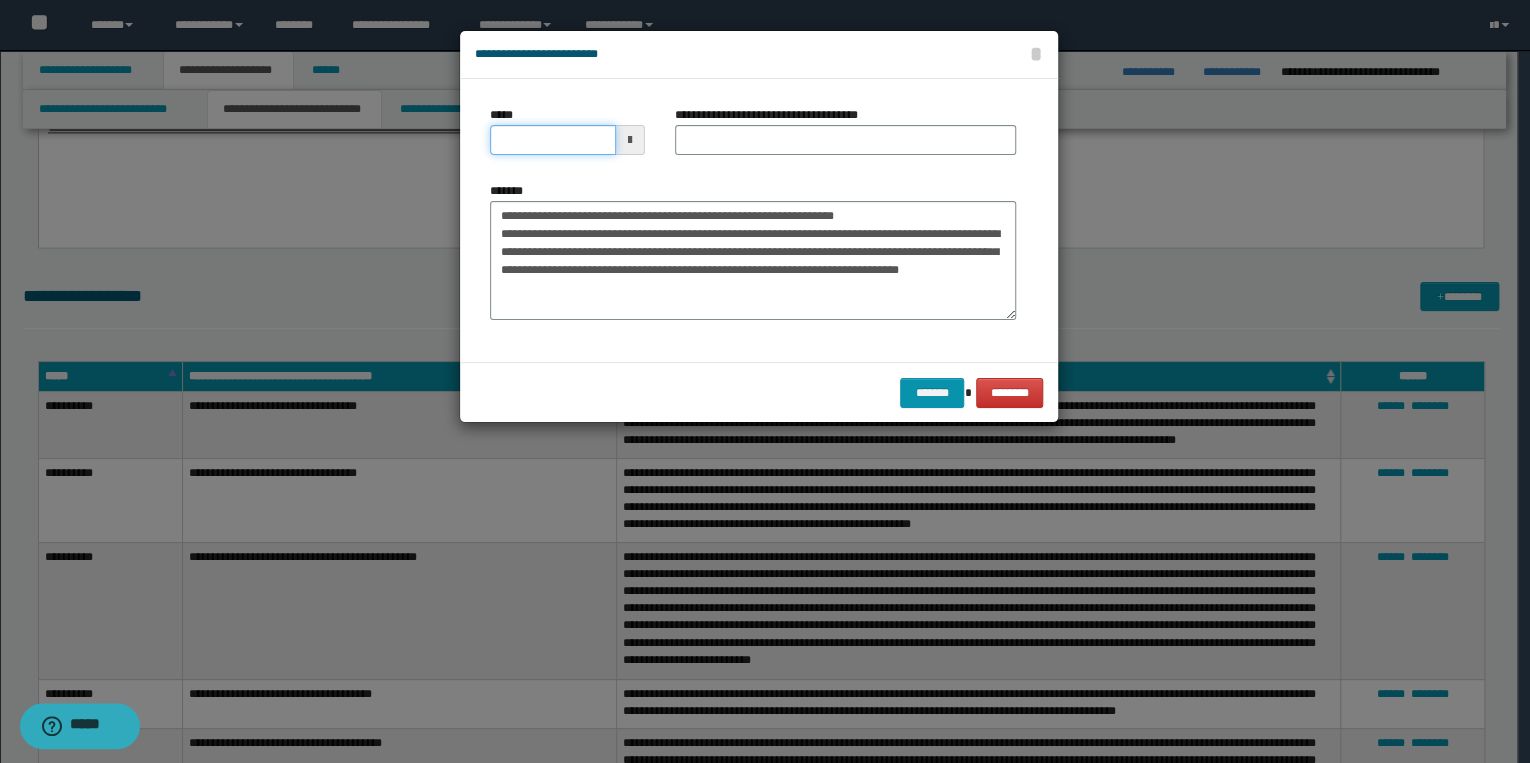 click on "*****" at bounding box center (553, 140) 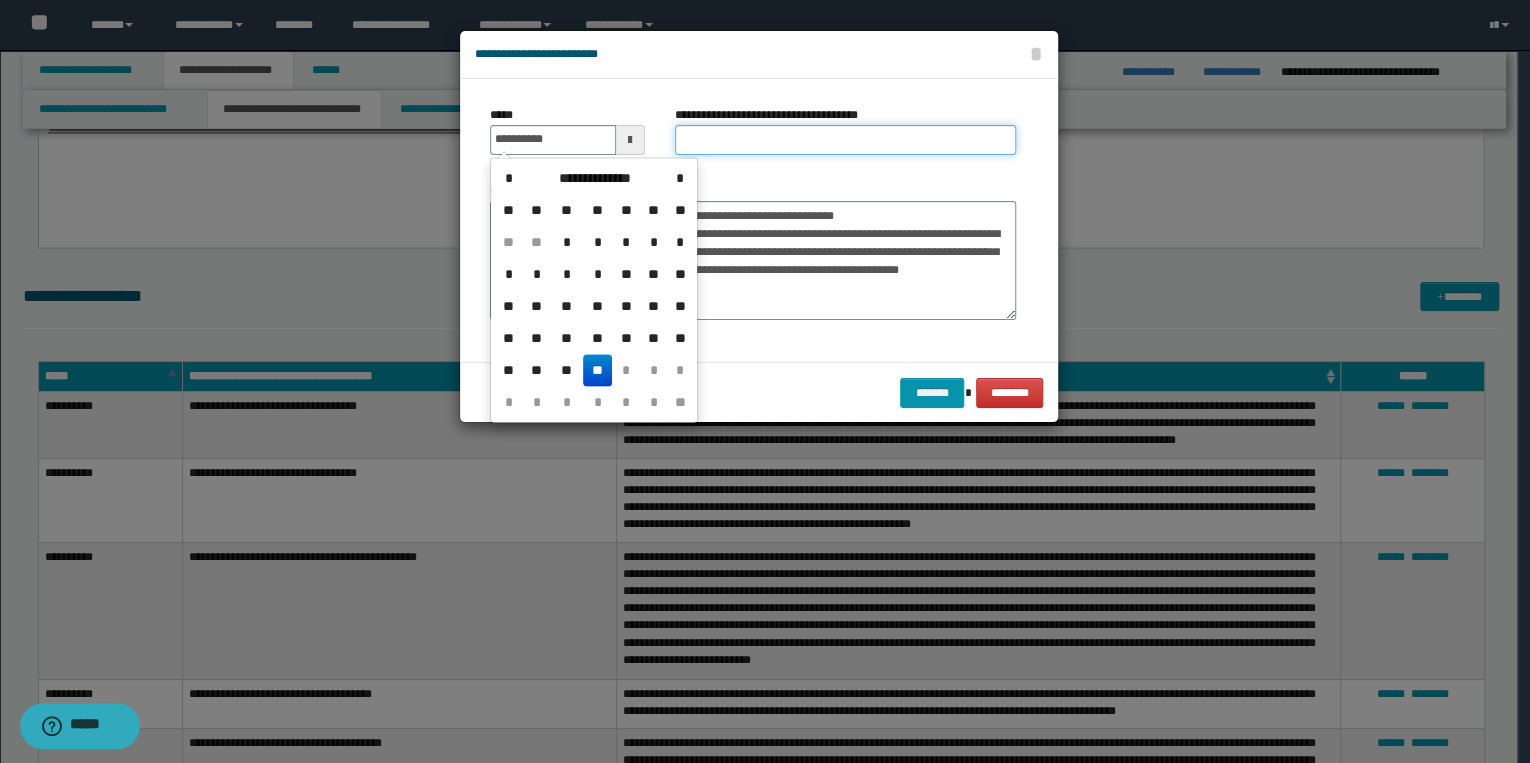 type on "**********" 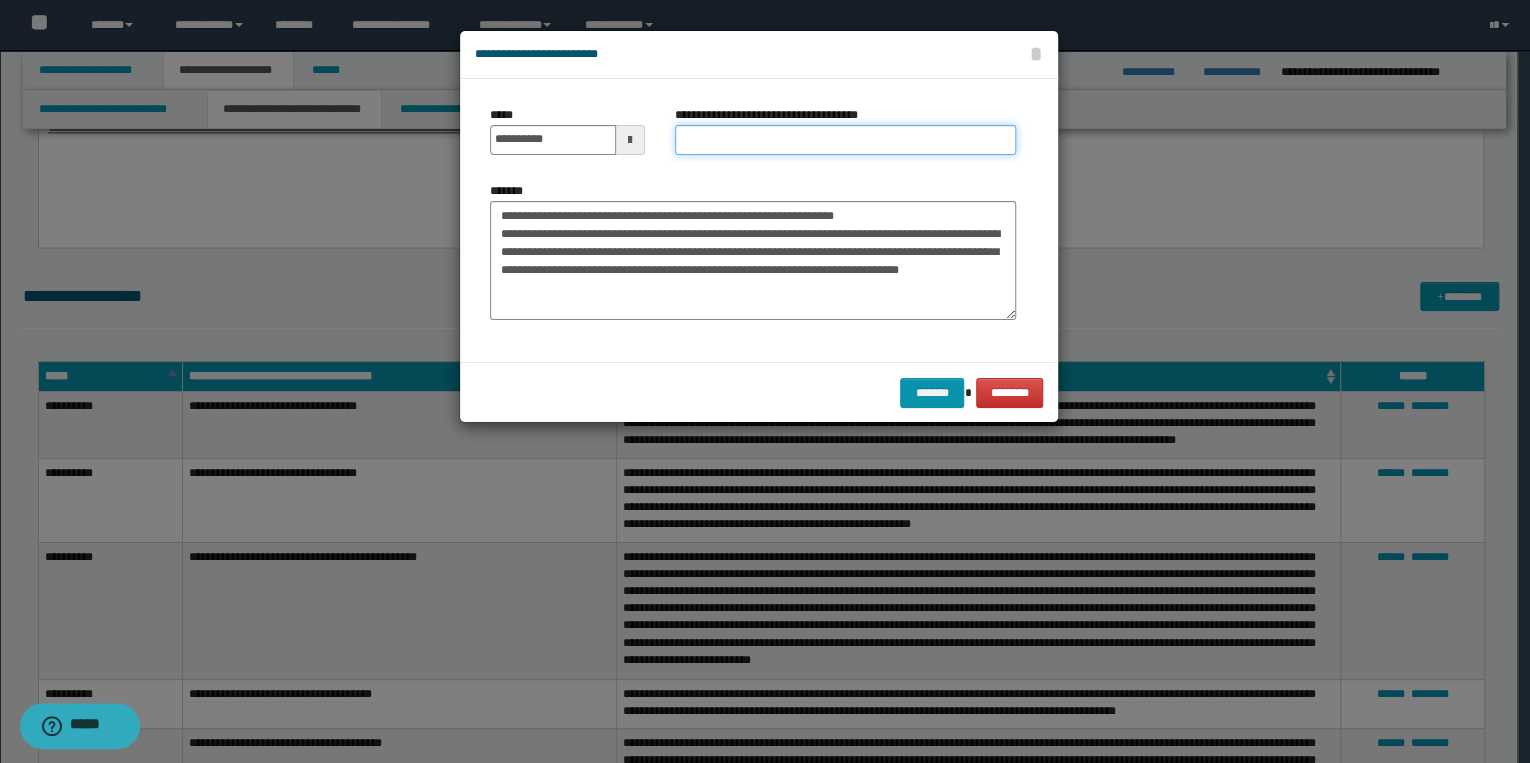 drag, startPoint x: 698, startPoint y: 139, endPoint x: 644, endPoint y: 165, distance: 59.933296 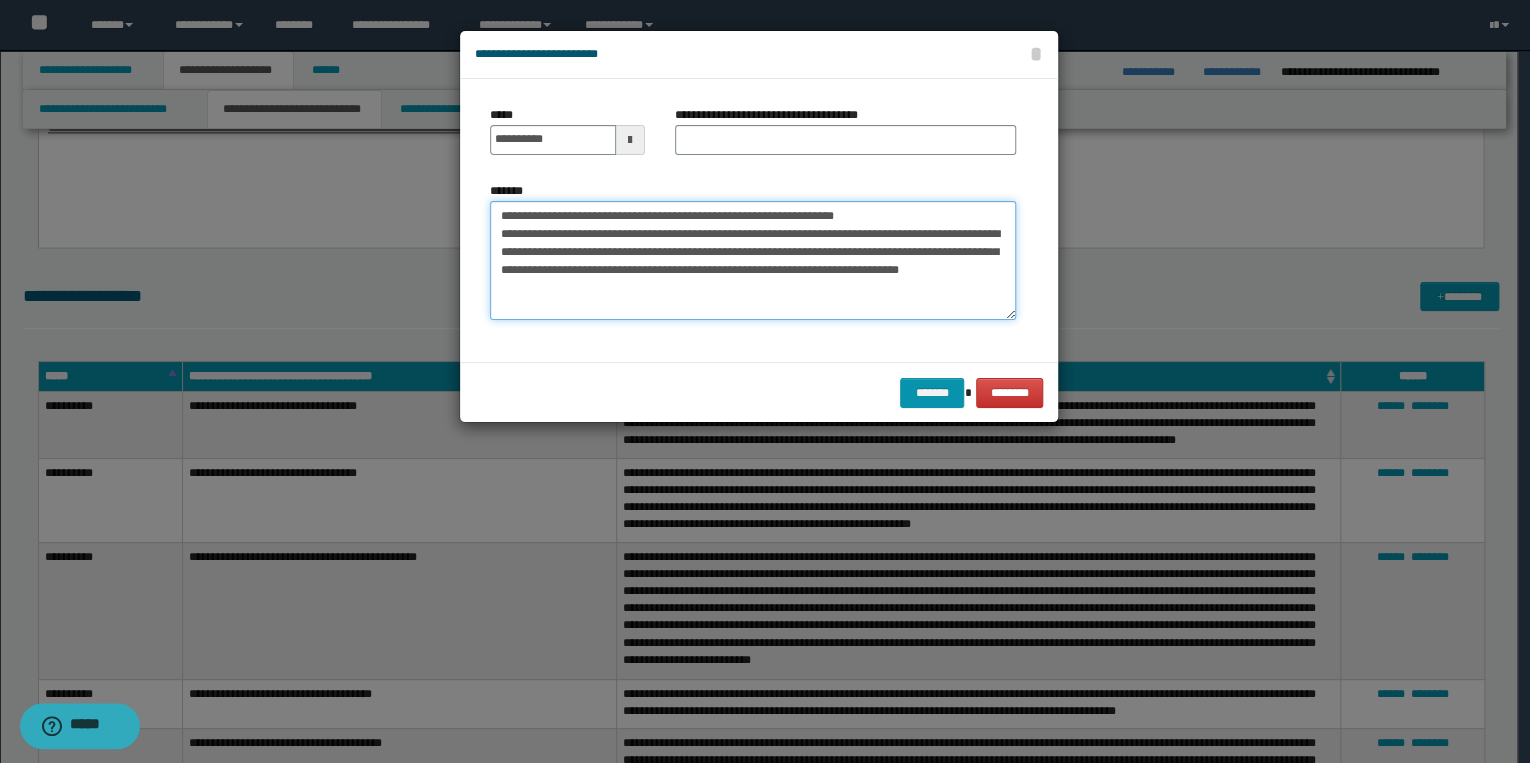 drag, startPoint x: 532, startPoint y: 212, endPoint x: 904, endPoint y: 212, distance: 372 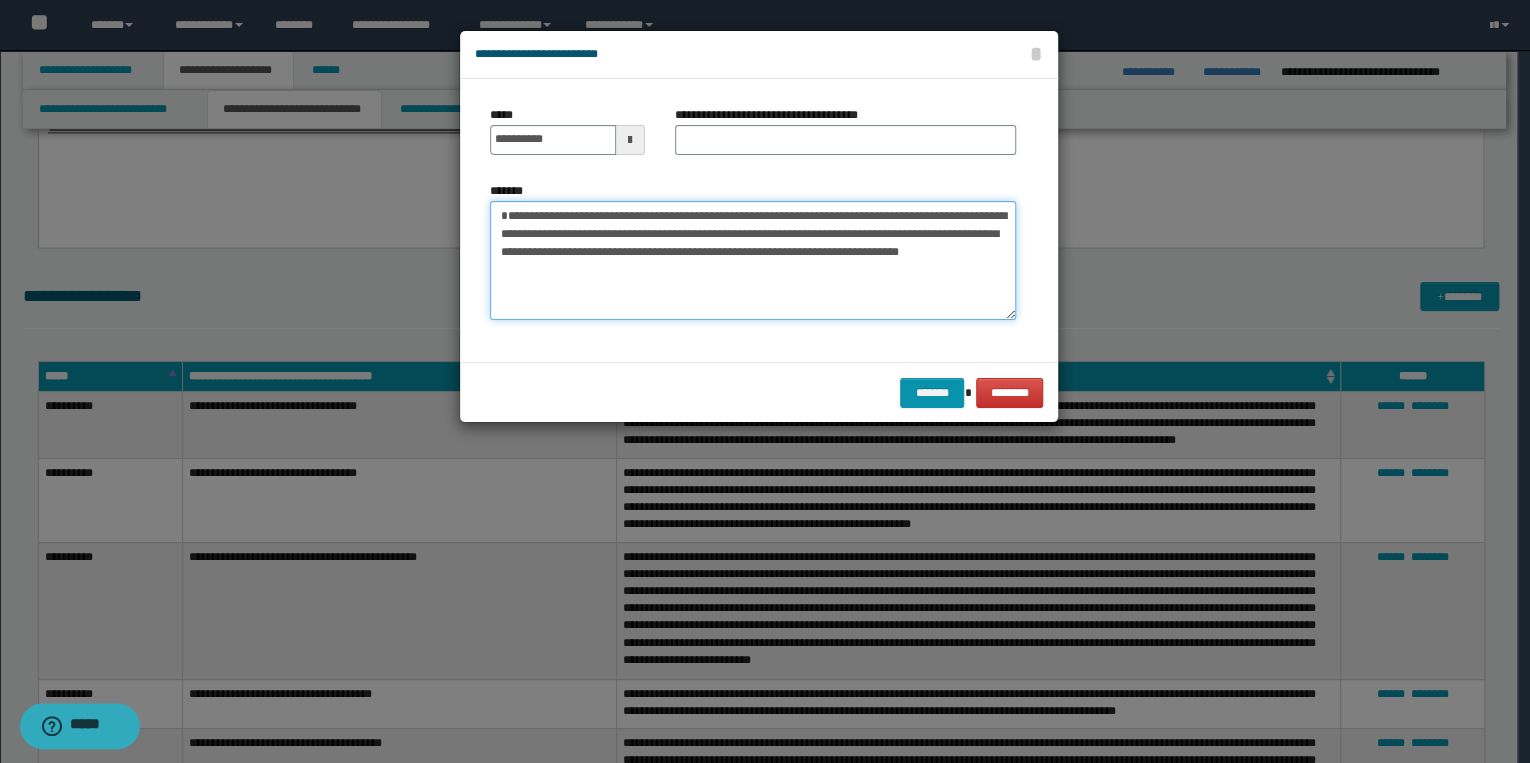 type on "**********" 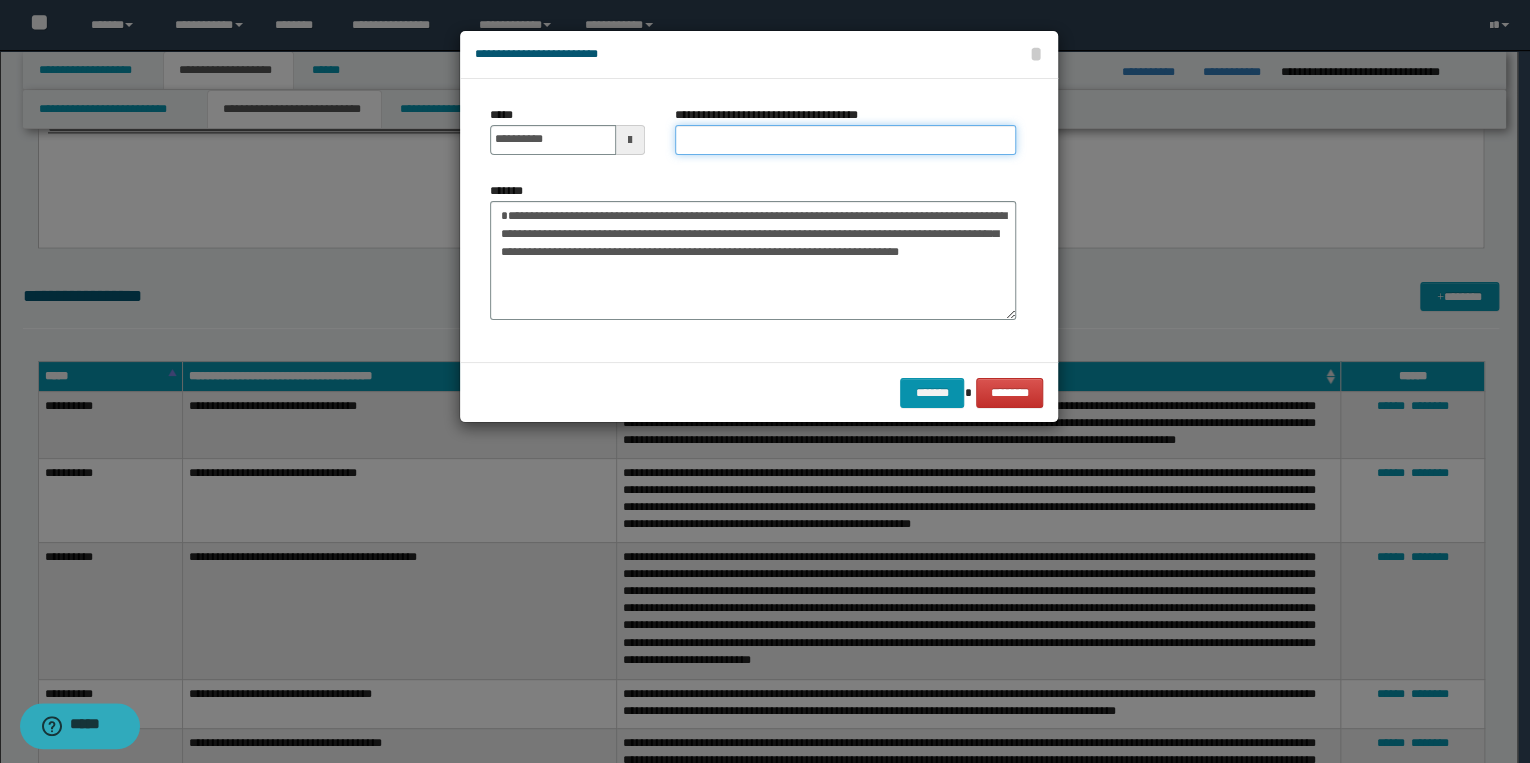click on "**********" at bounding box center [845, 140] 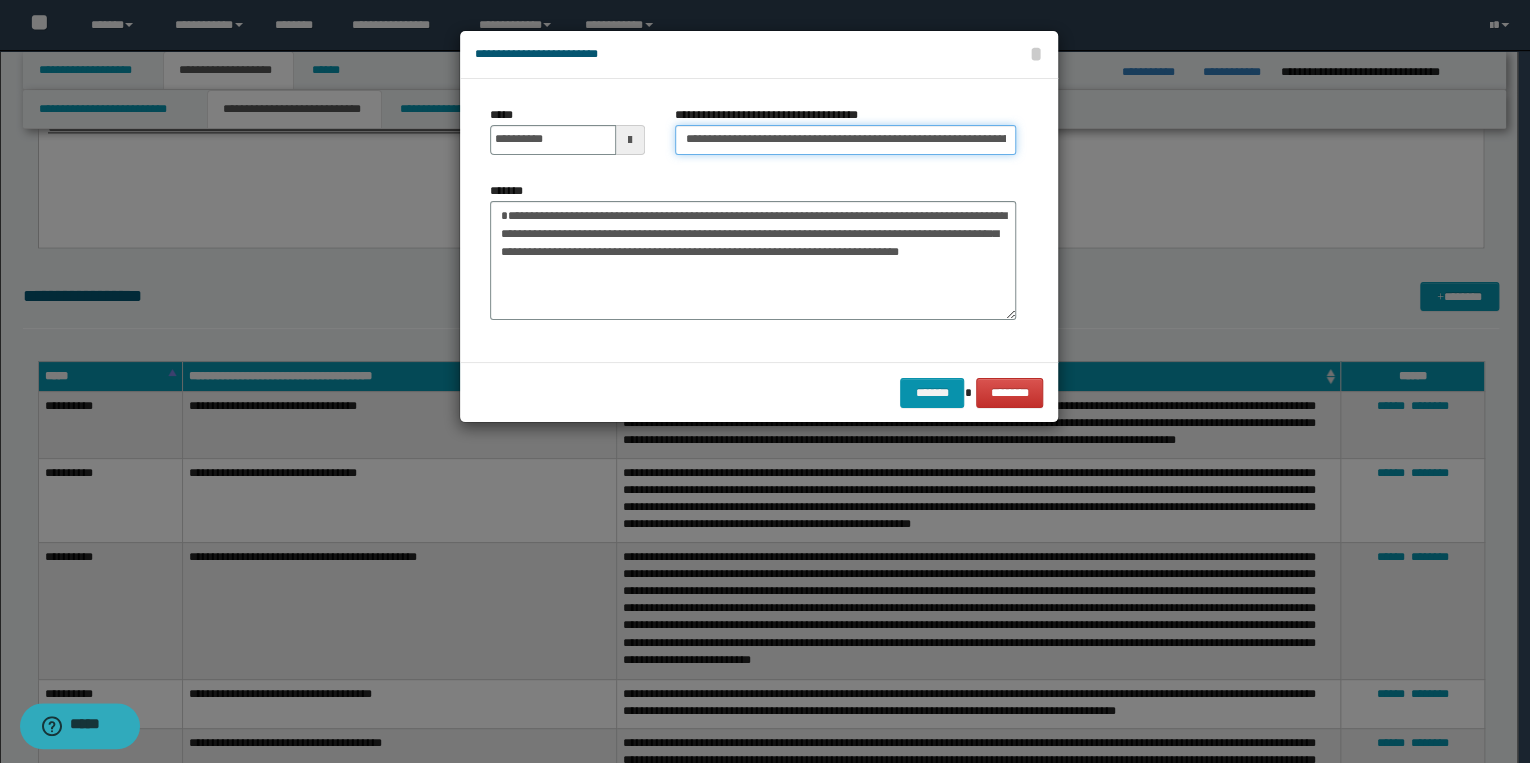 scroll, scrollTop: 0, scrollLeft: 57, axis: horizontal 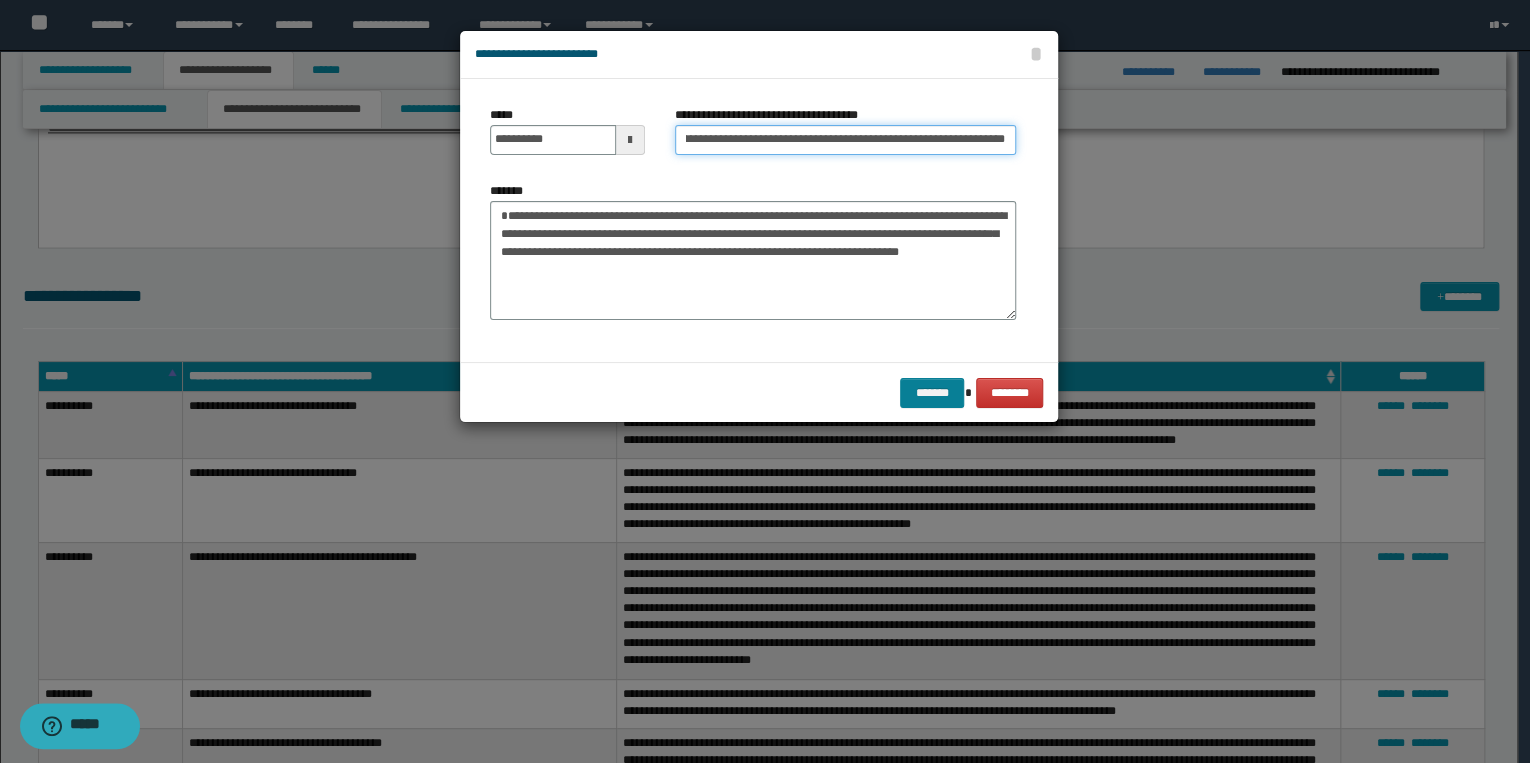 type on "**********" 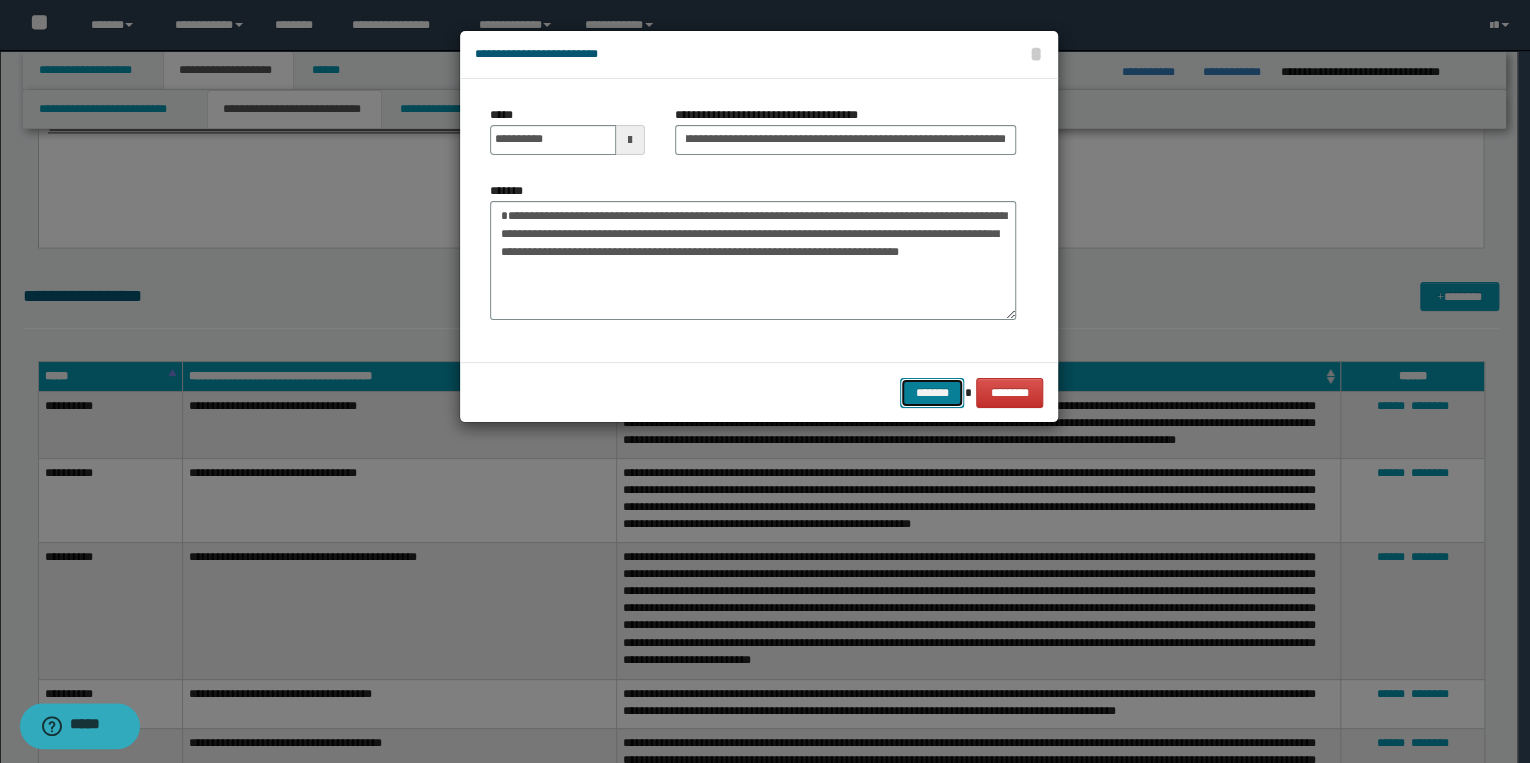 click on "*******" at bounding box center [932, 393] 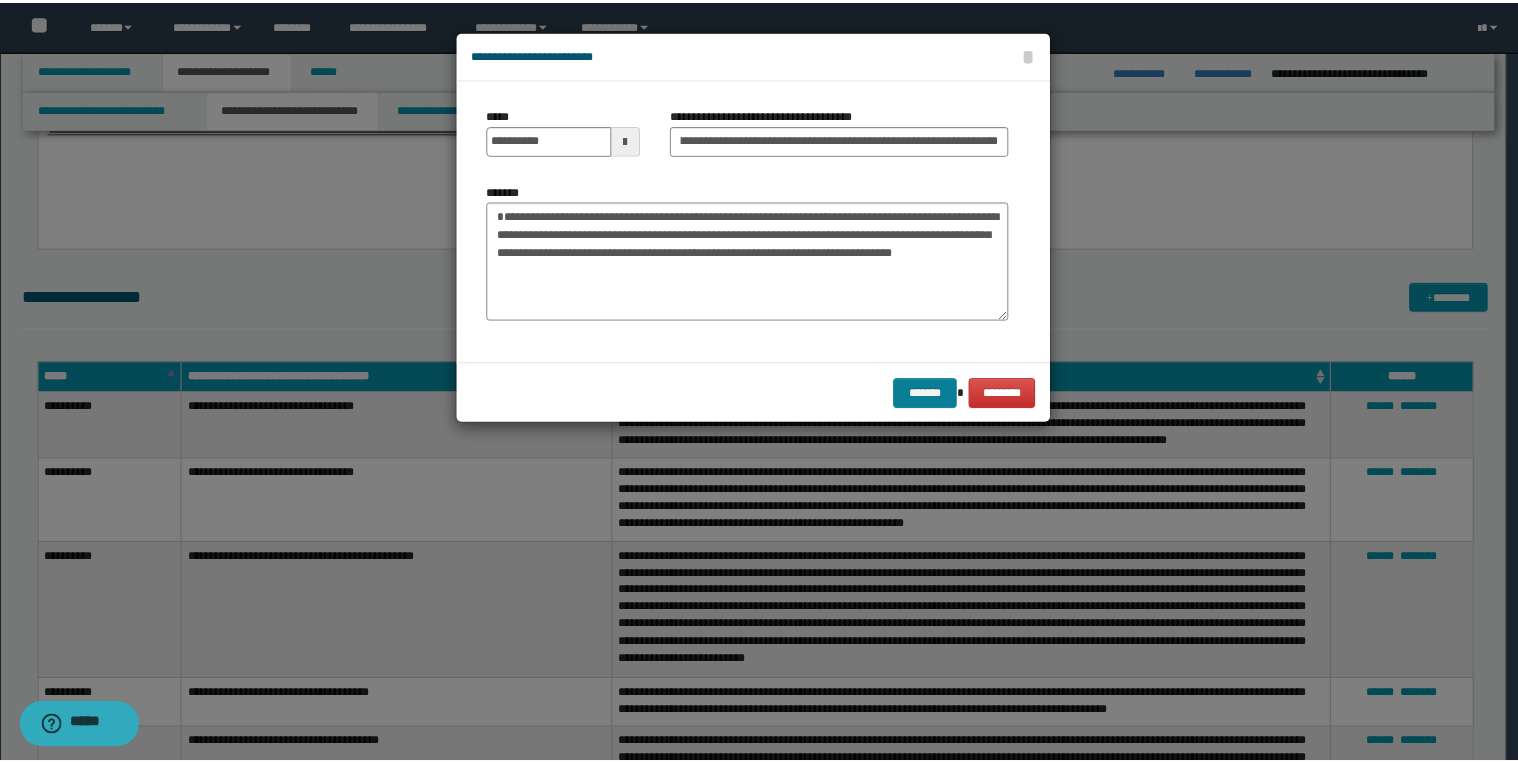 scroll, scrollTop: 0, scrollLeft: 0, axis: both 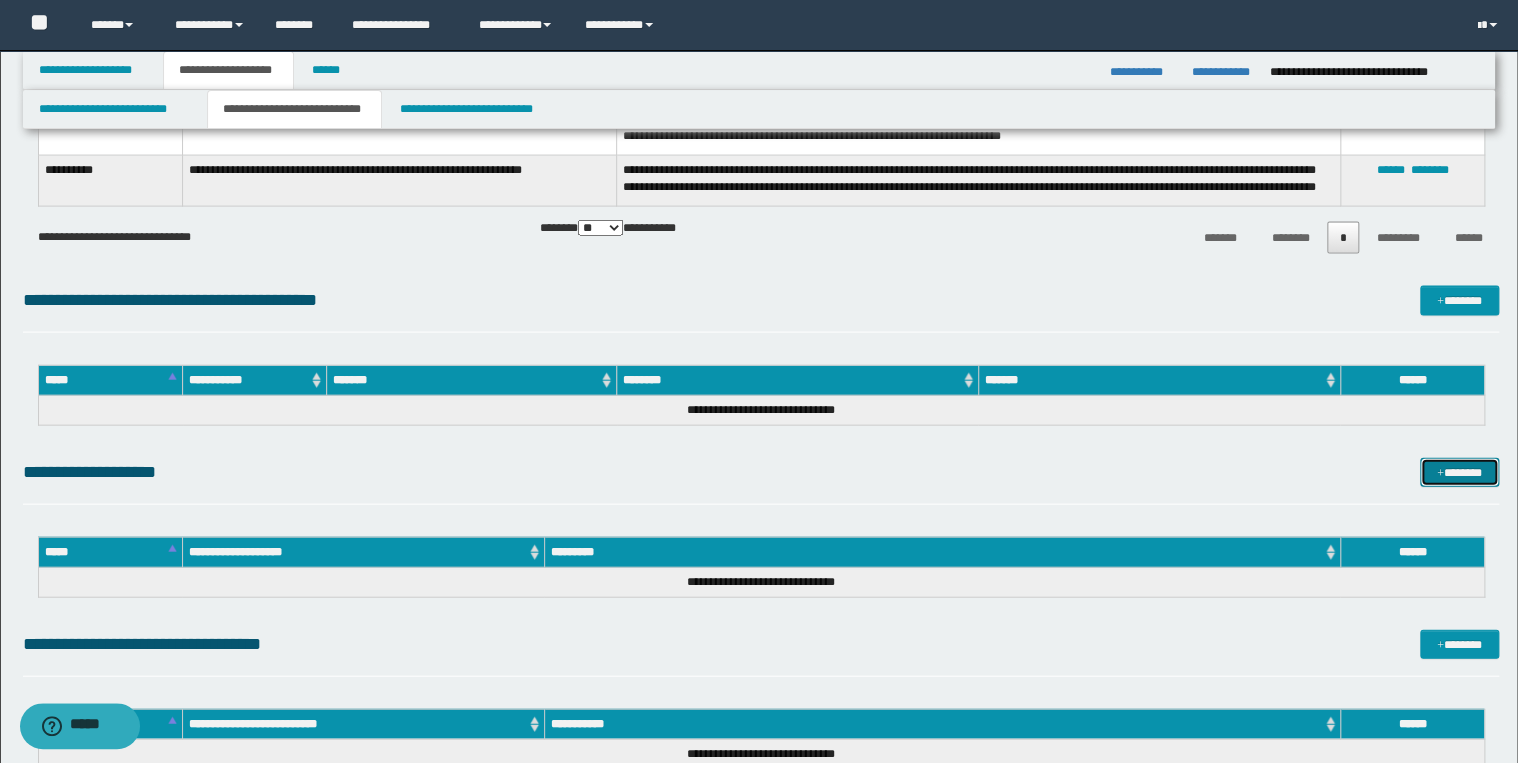 click on "*******" at bounding box center [1459, 473] 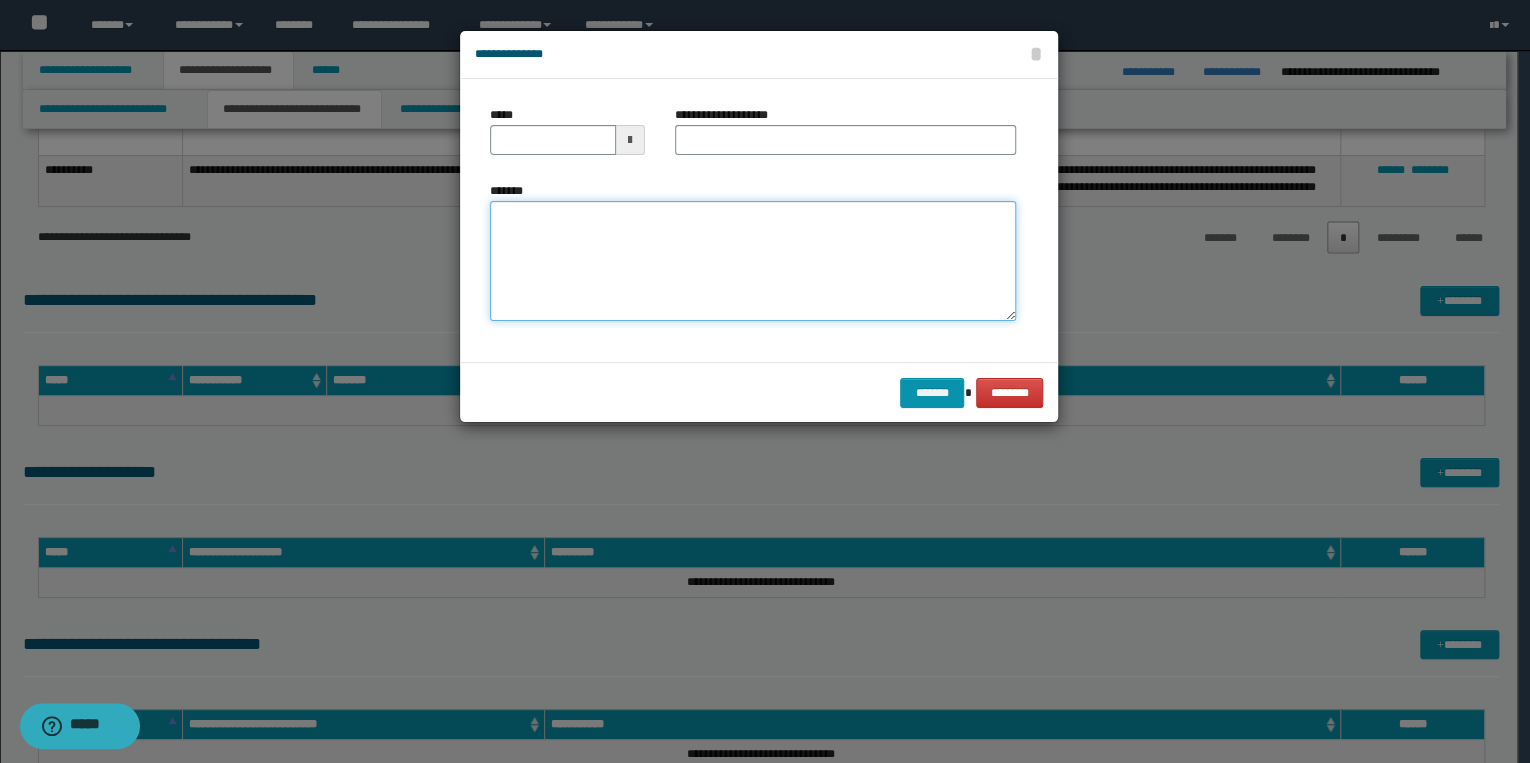click on "*******" at bounding box center [753, 261] 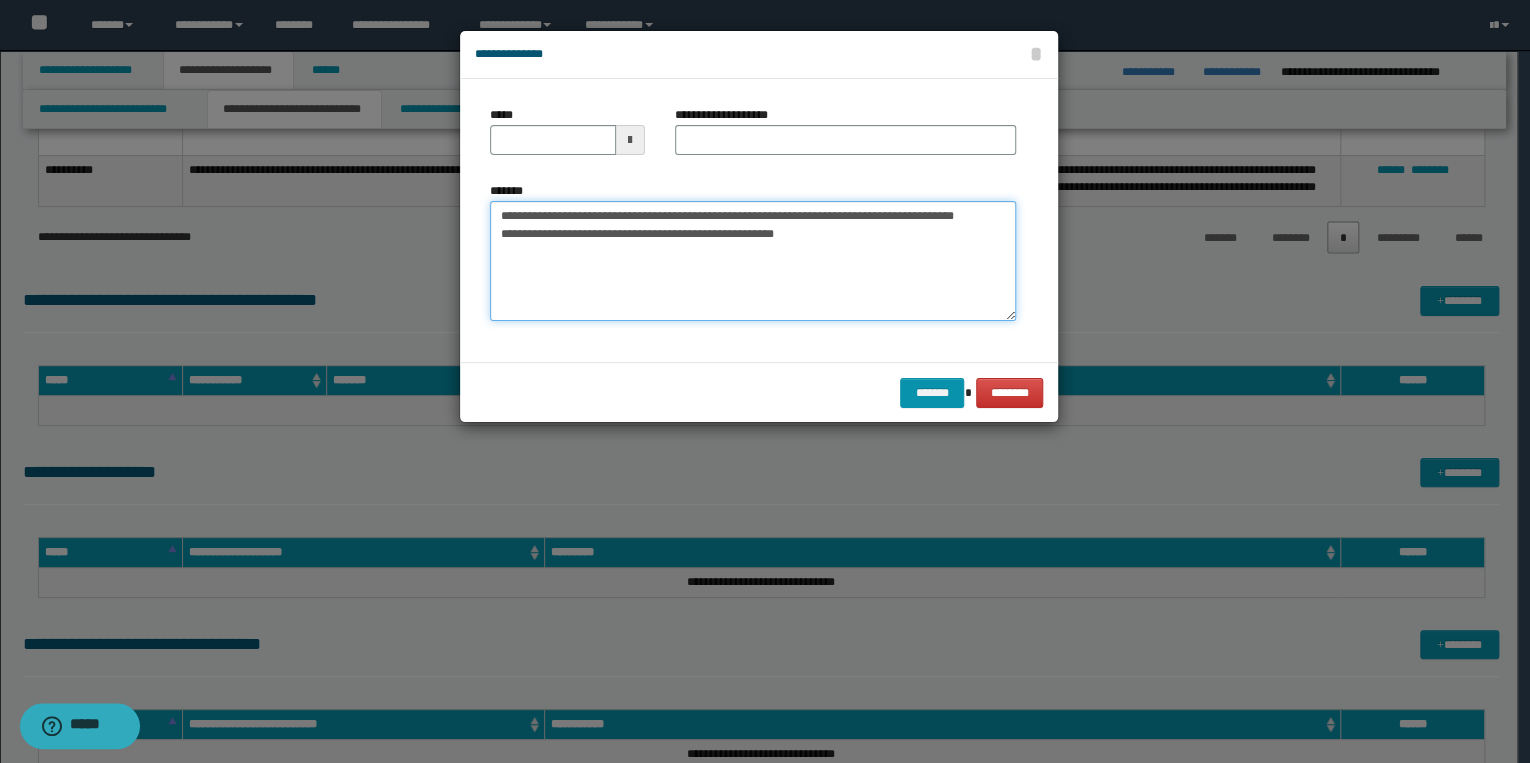 drag, startPoint x: 564, startPoint y: 216, endPoint x: 496, endPoint y: 216, distance: 68 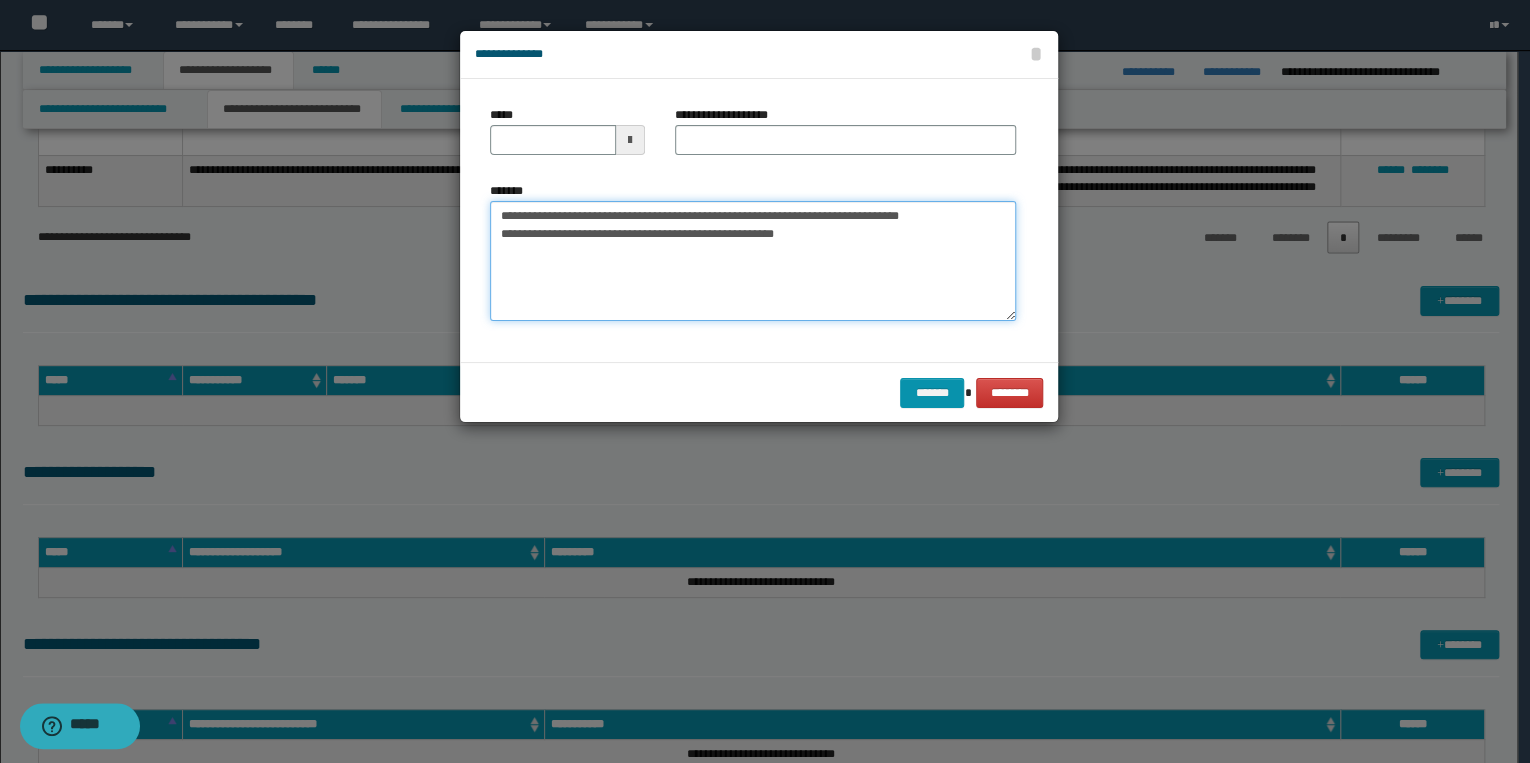 type 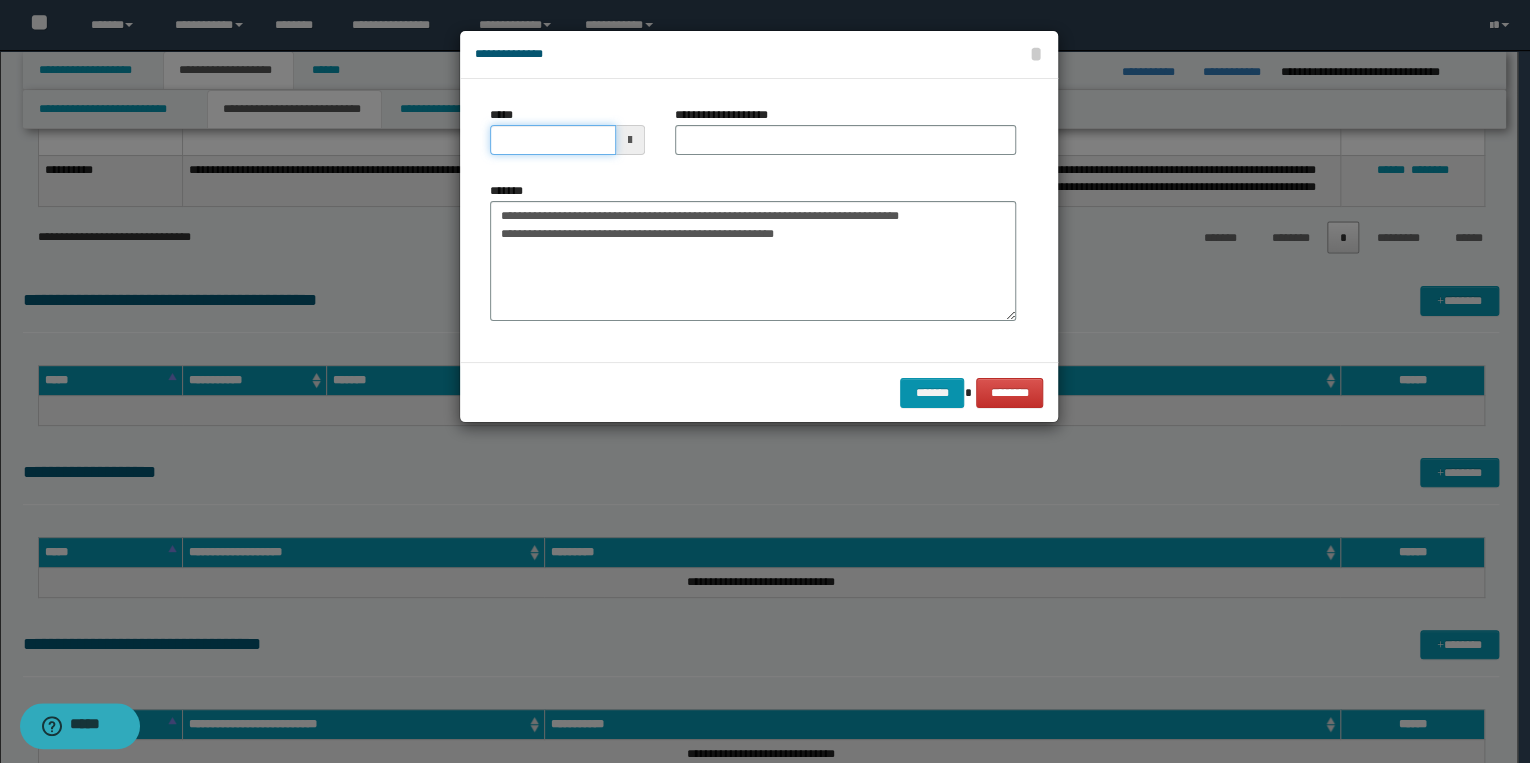 click on "*****" at bounding box center [553, 140] 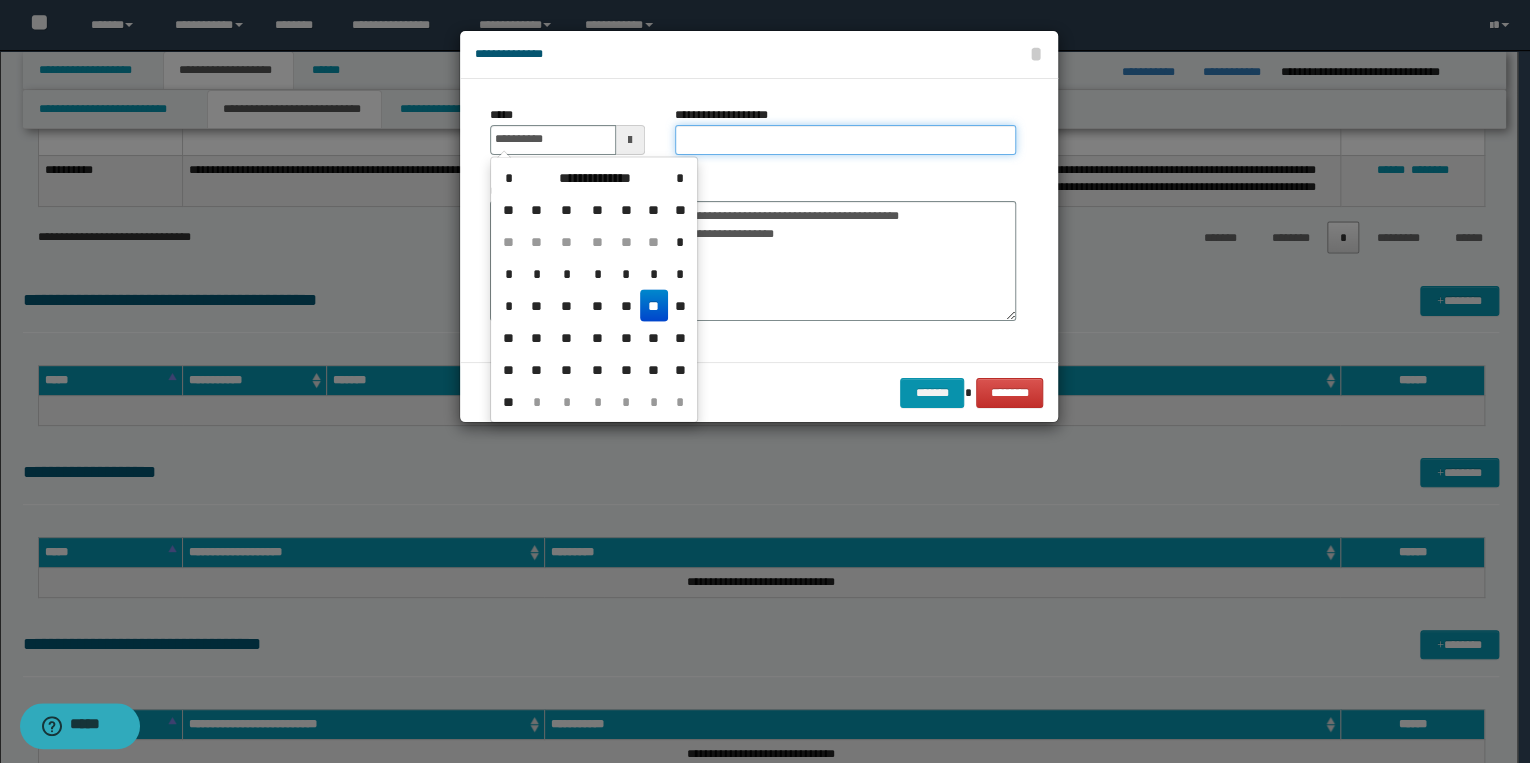 type on "**********" 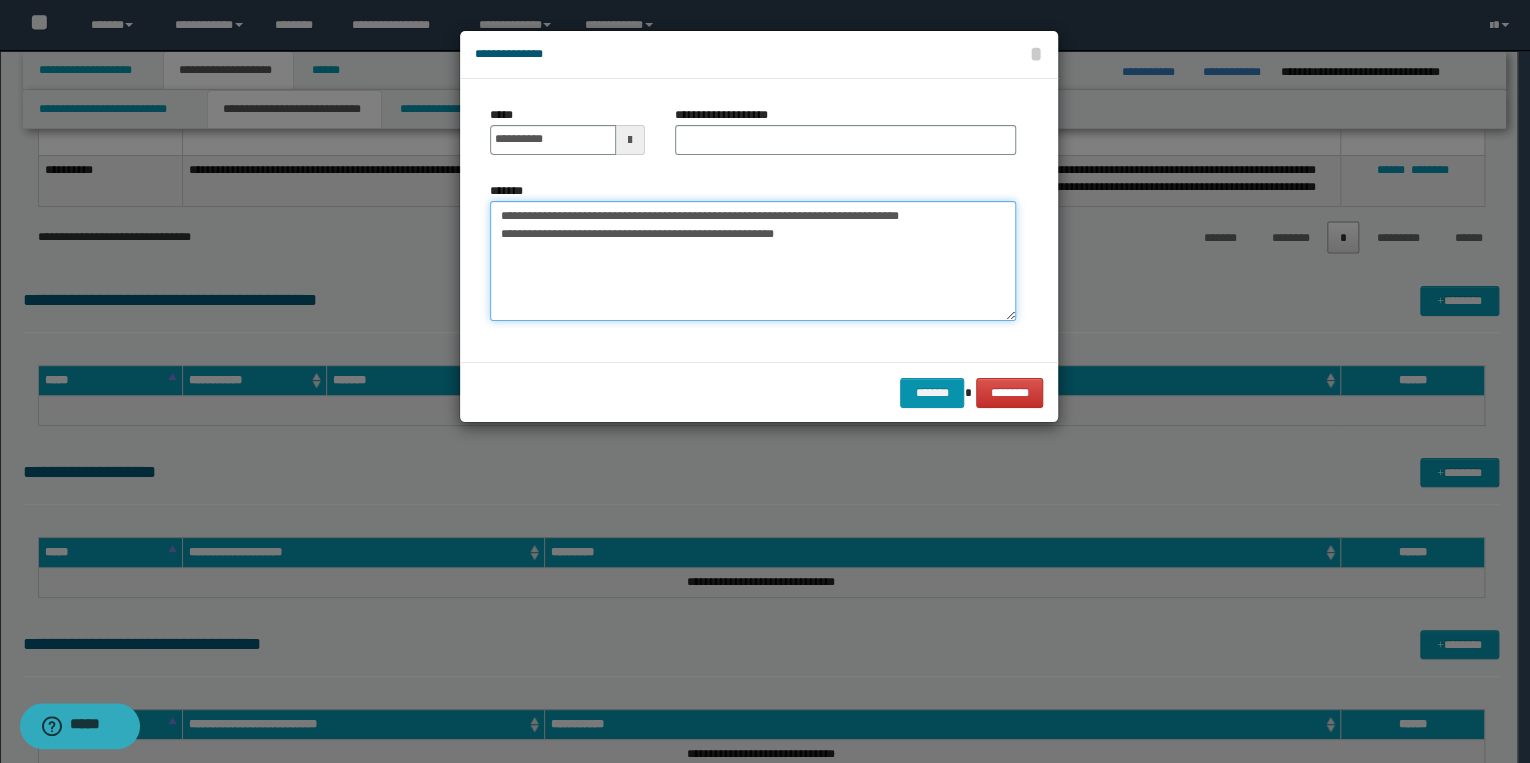 drag, startPoint x: 497, startPoint y: 215, endPoint x: 918, endPoint y: 232, distance: 421.34308 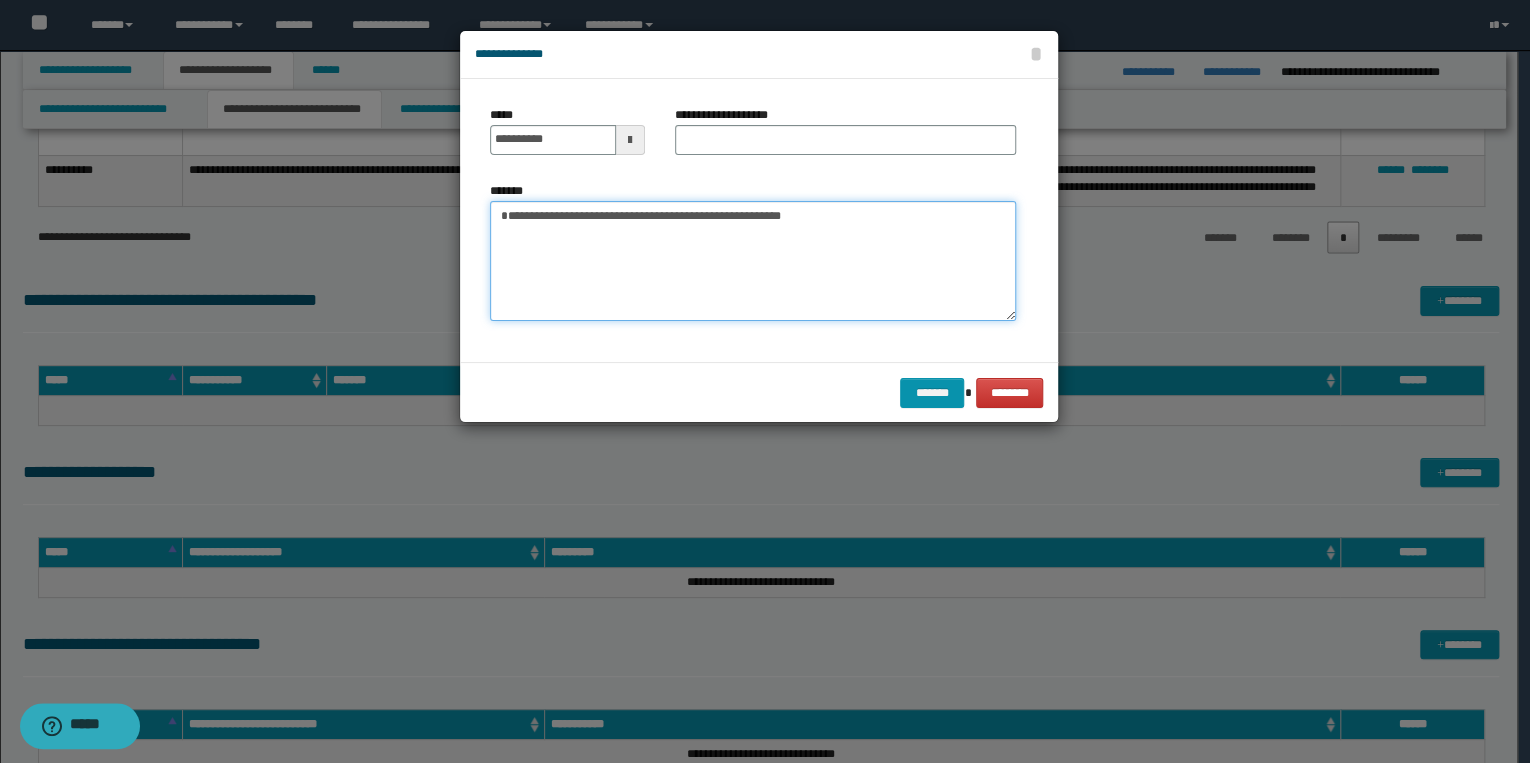 type on "**********" 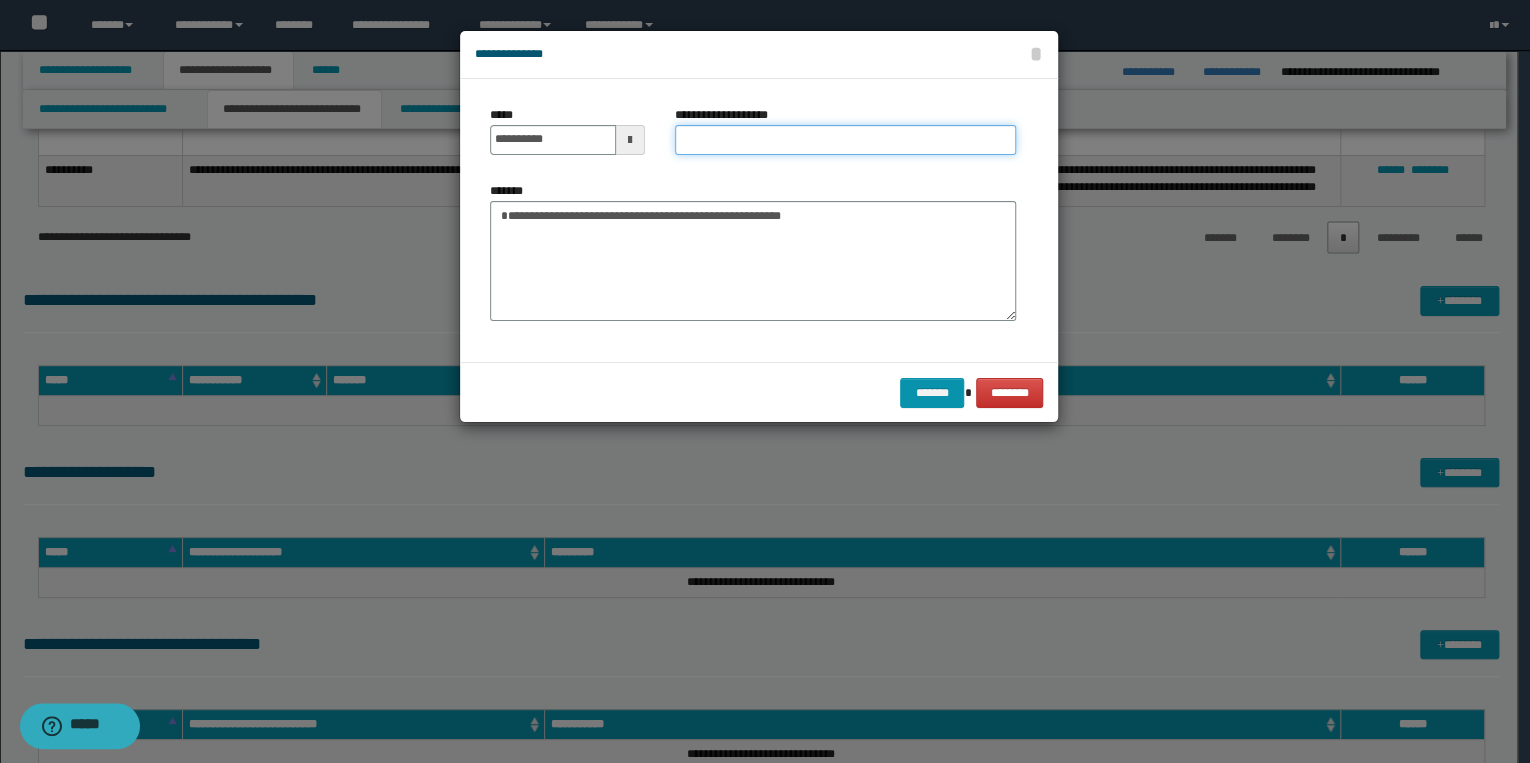 click on "**********" at bounding box center [845, 140] 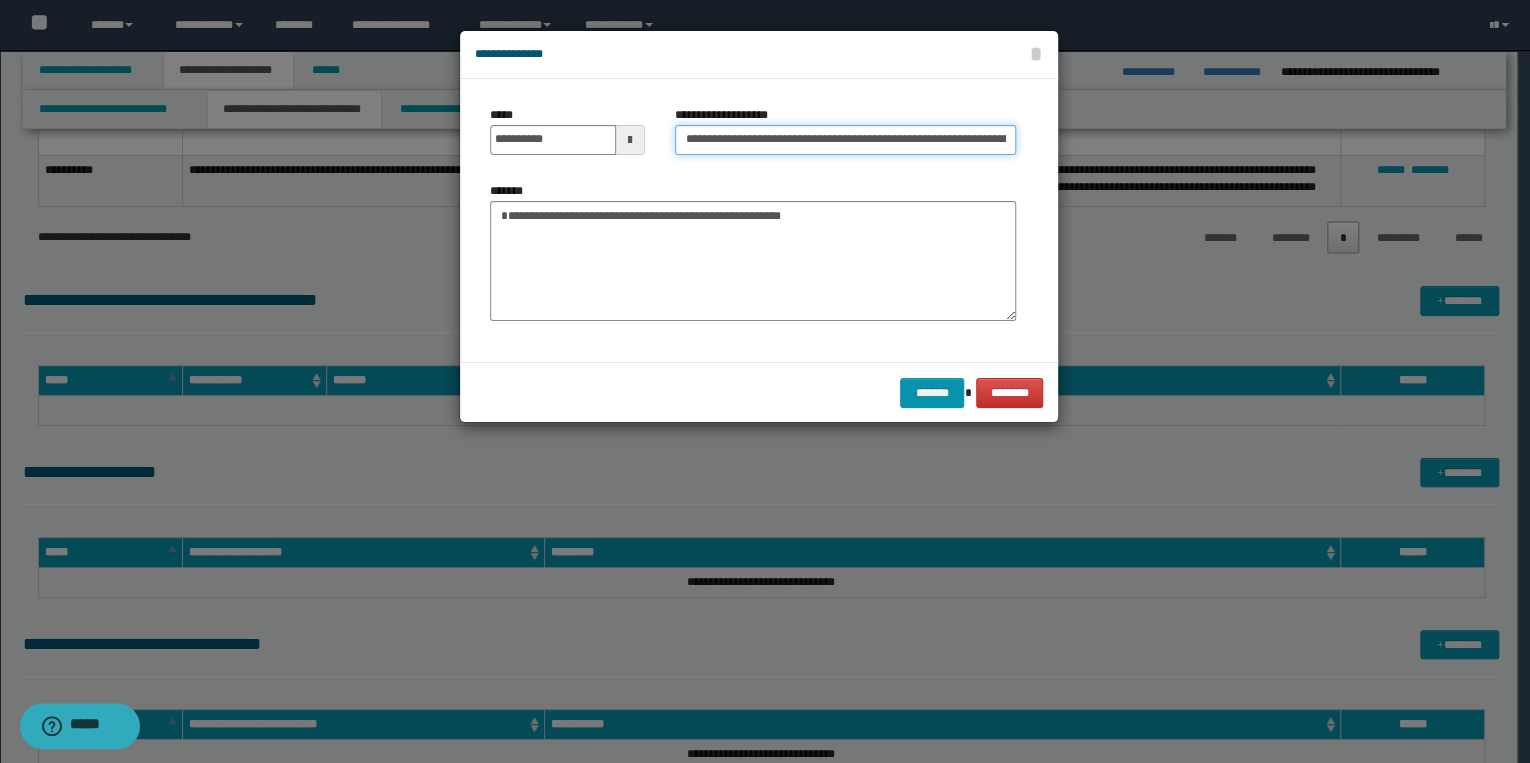 scroll, scrollTop: 0, scrollLeft: 139, axis: horizontal 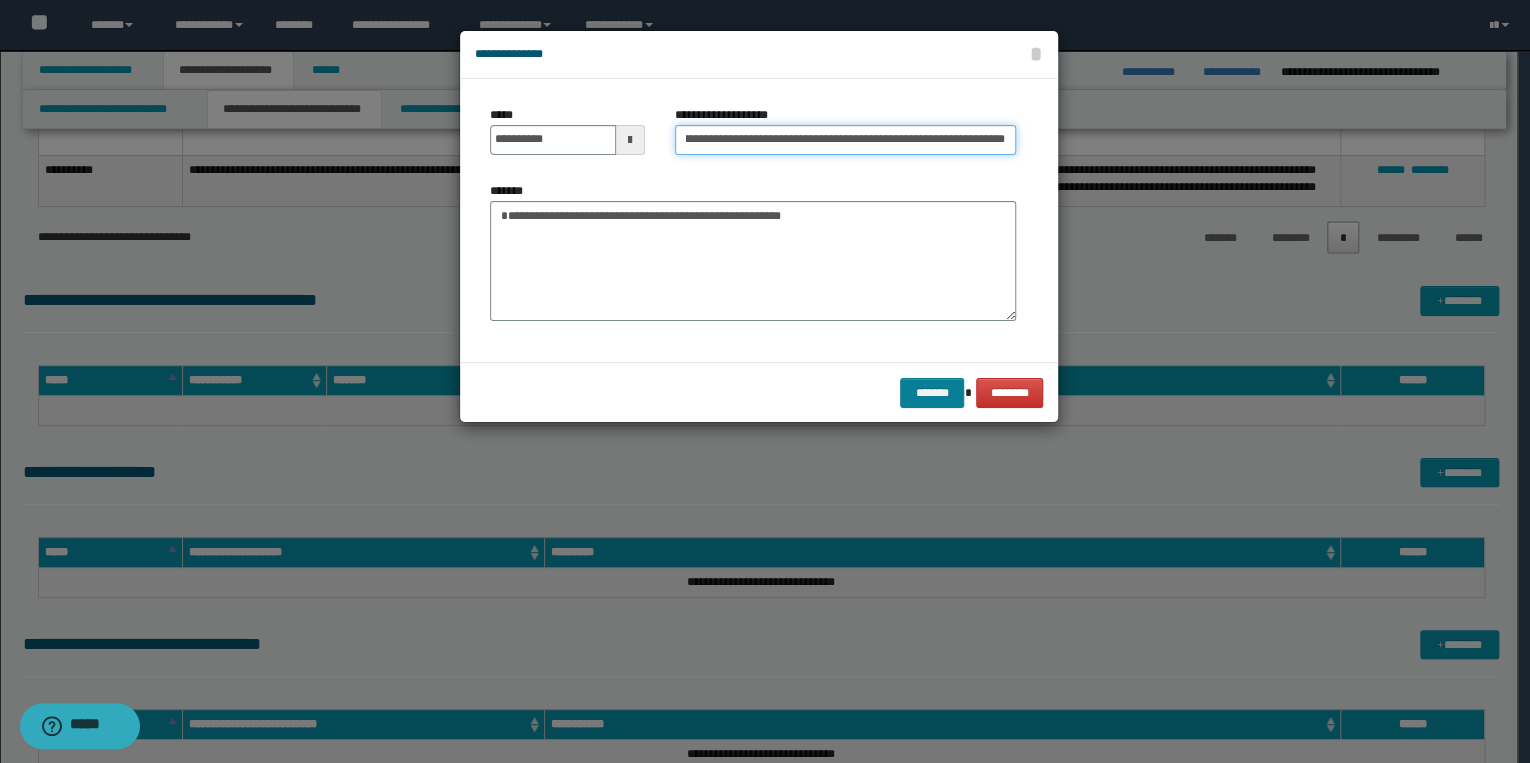 type on "**********" 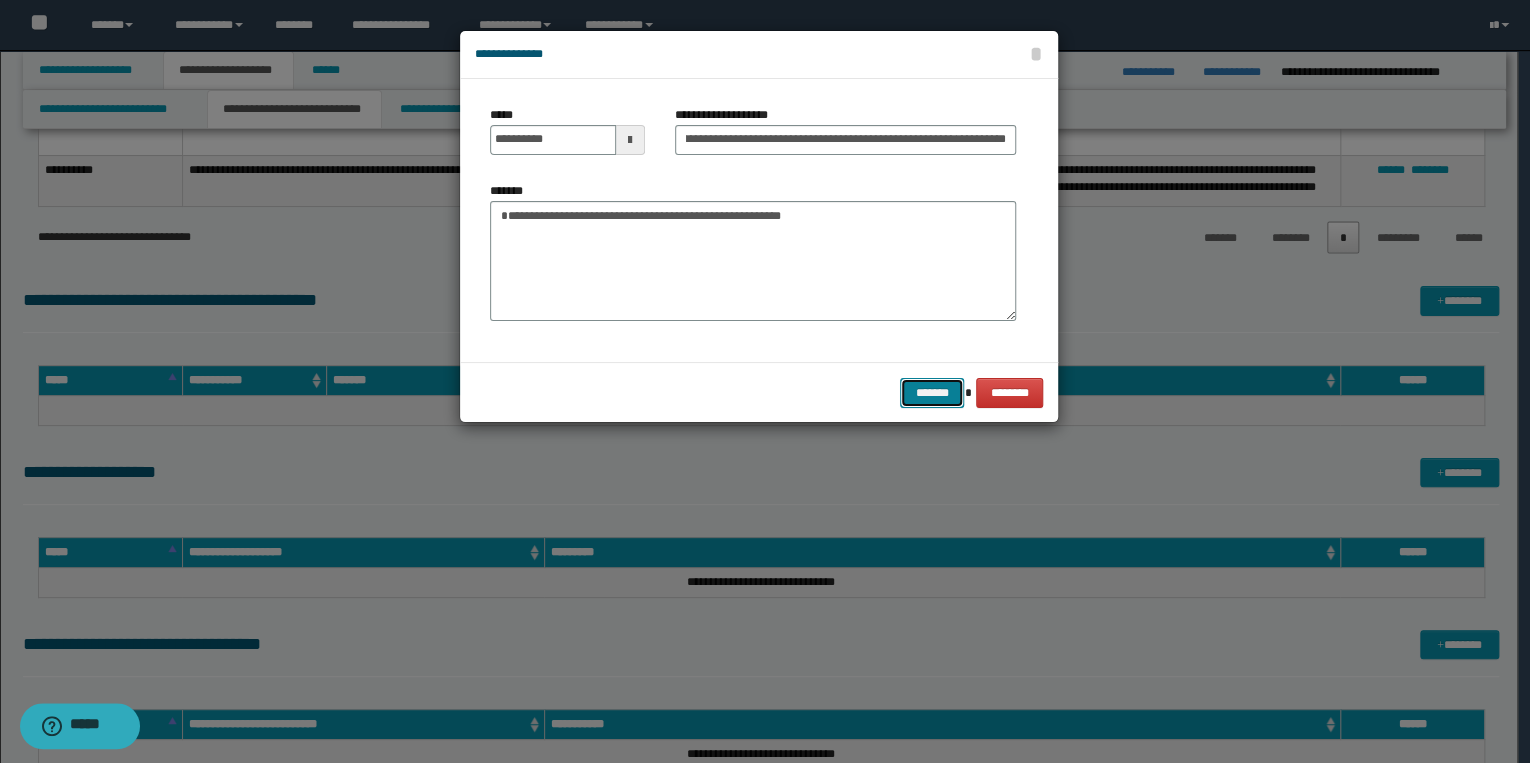 scroll, scrollTop: 0, scrollLeft: 0, axis: both 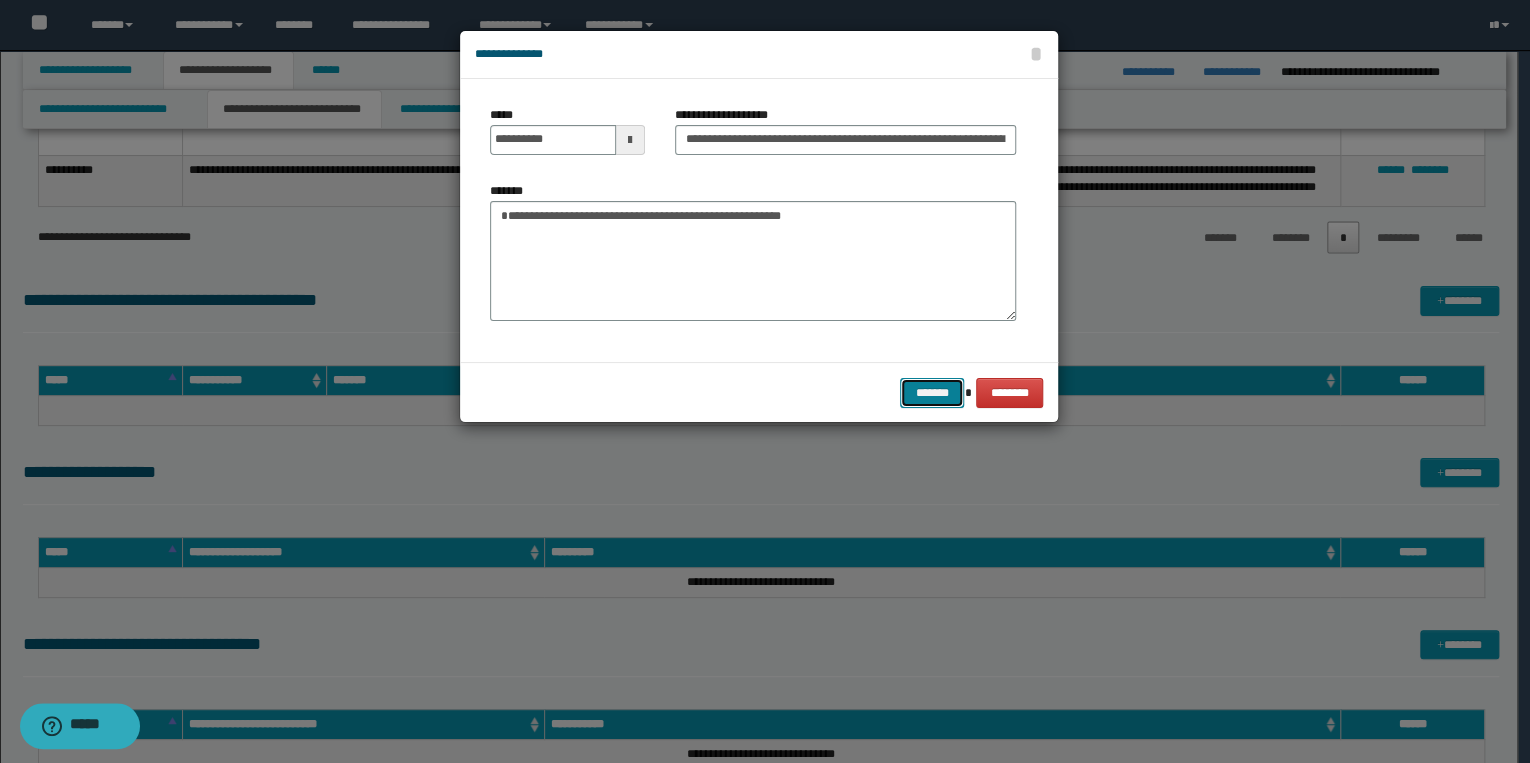 click on "*******" at bounding box center [932, 393] 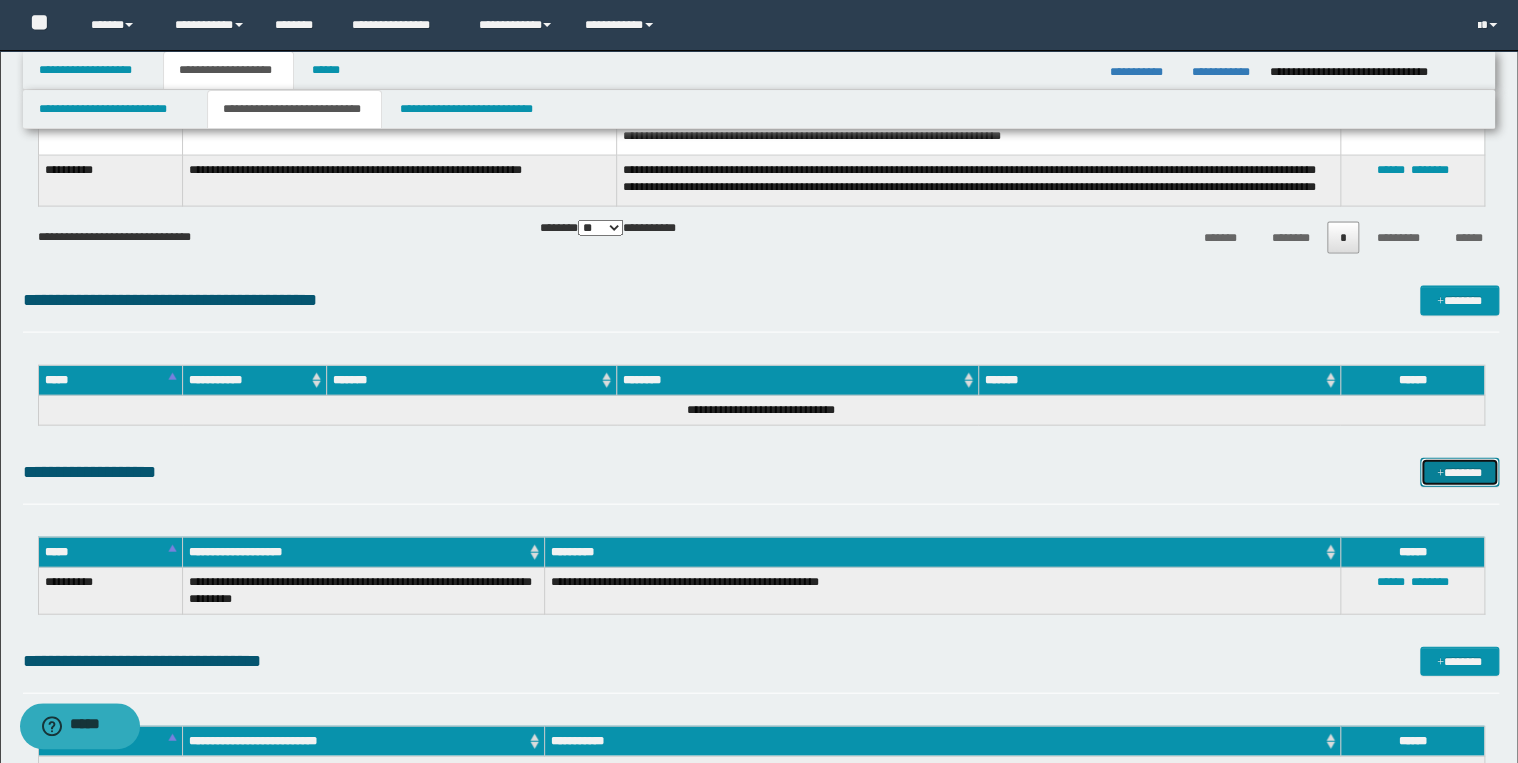click on "*******" at bounding box center [1459, 473] 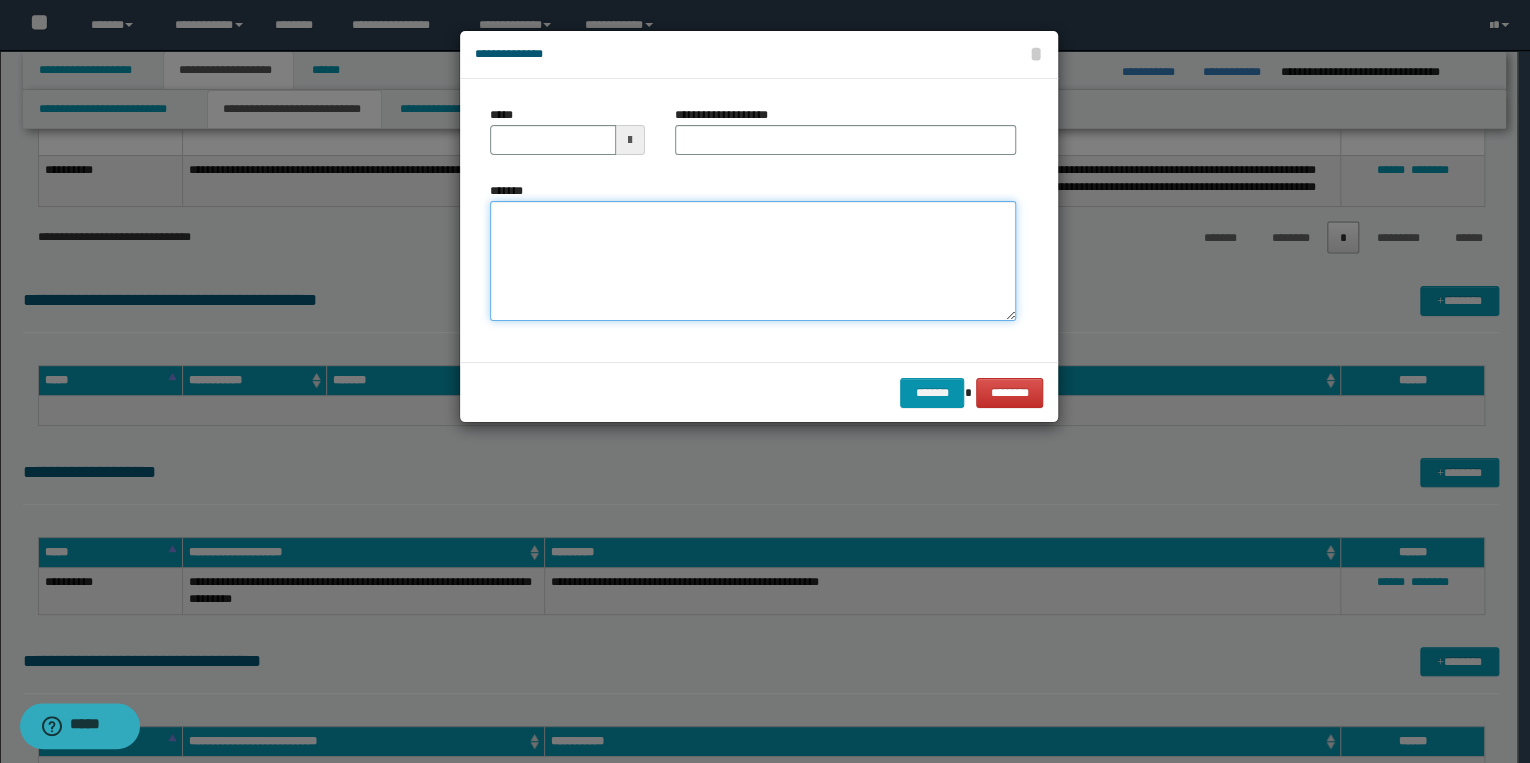 click on "*******" at bounding box center [753, 261] 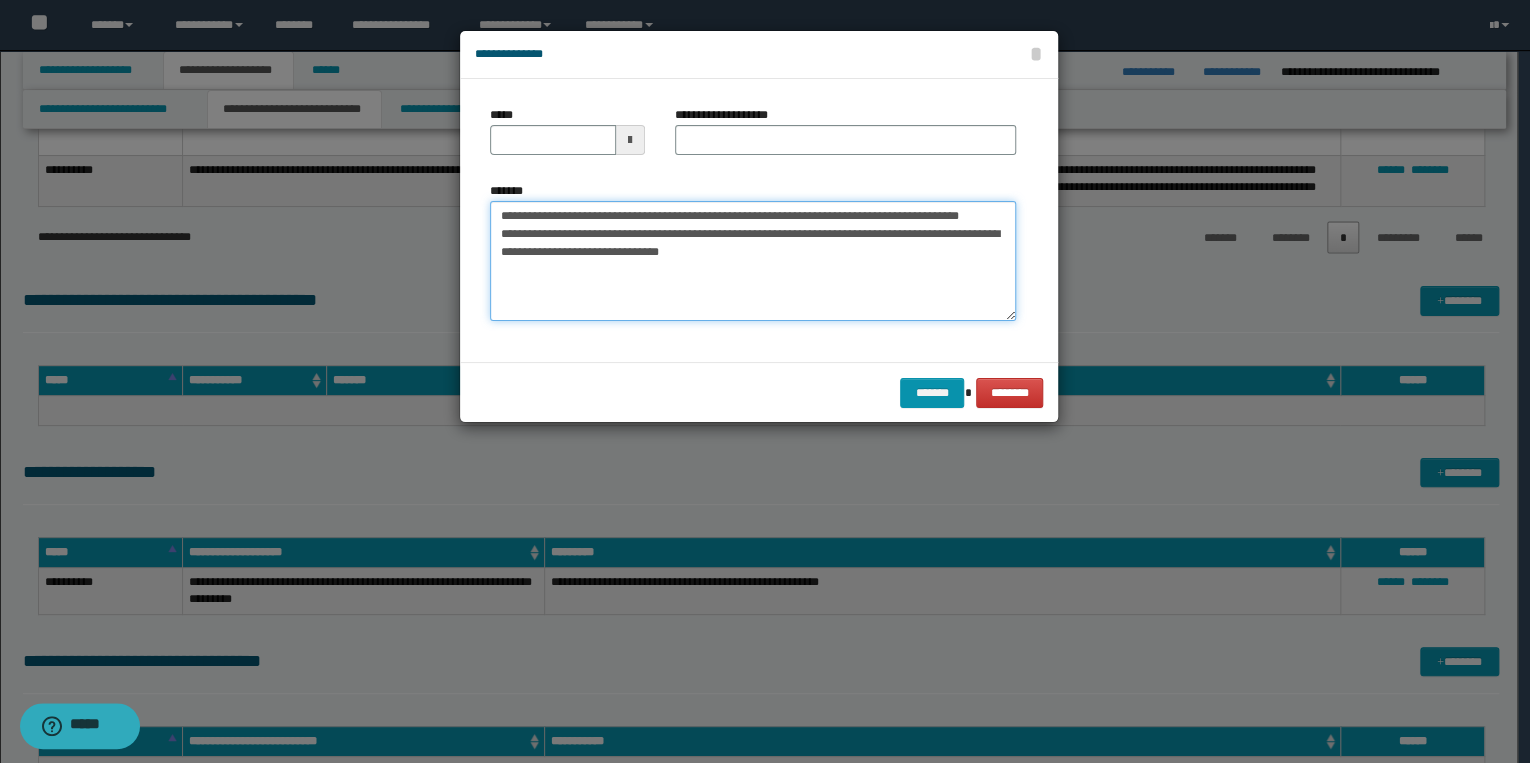 drag, startPoint x: 564, startPoint y: 218, endPoint x: 488, endPoint y: 212, distance: 76.23647 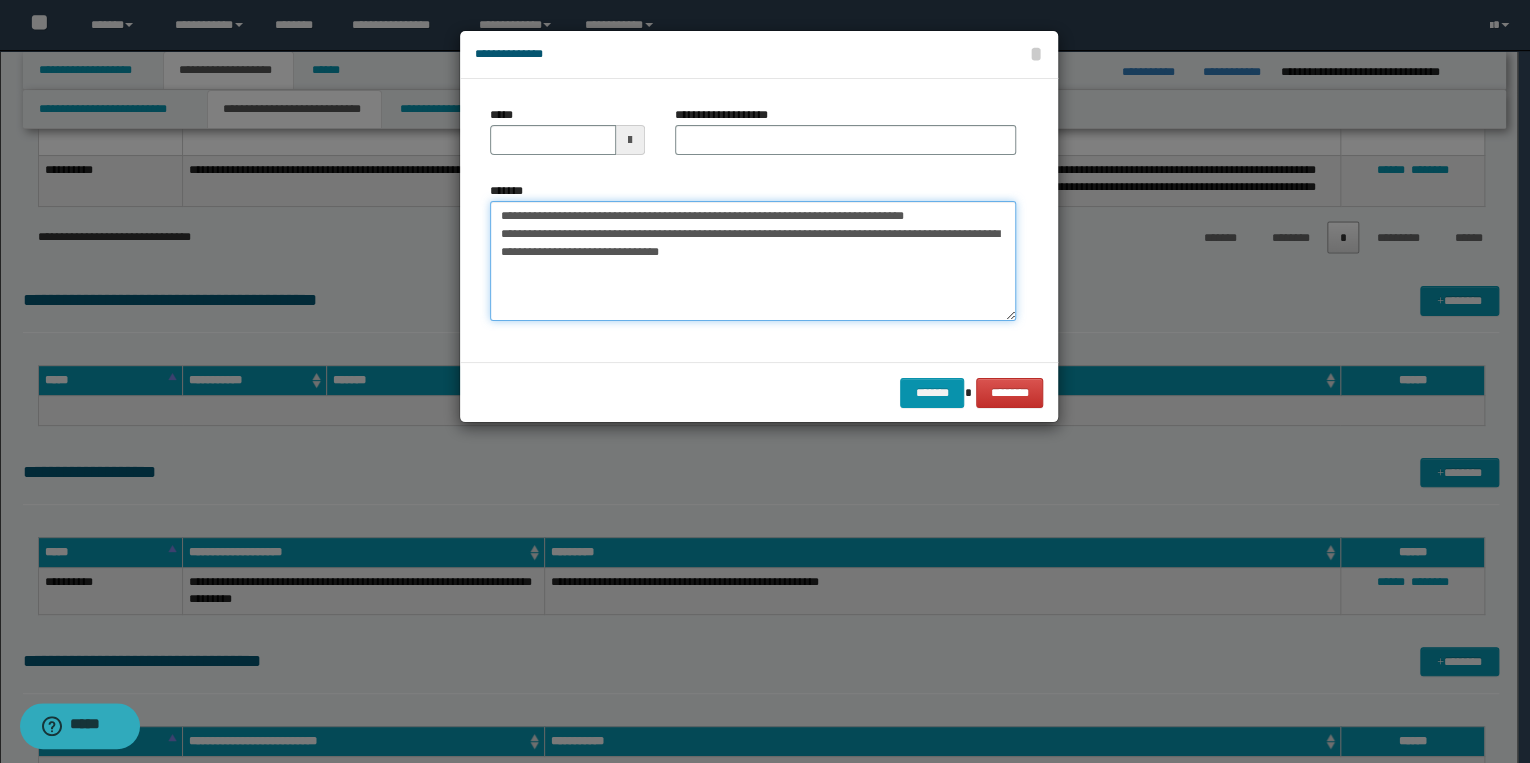type 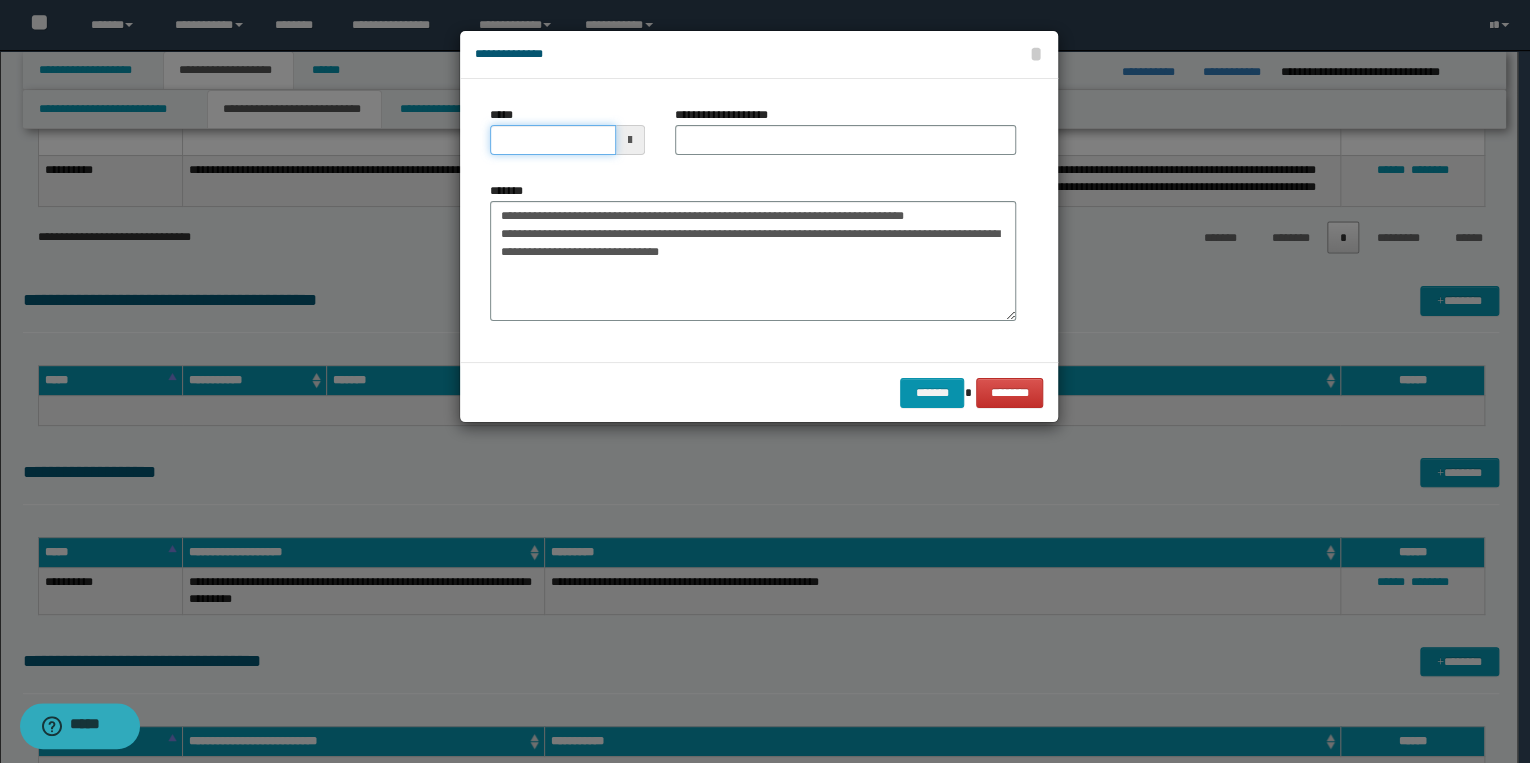 click on "*****" at bounding box center (553, 140) 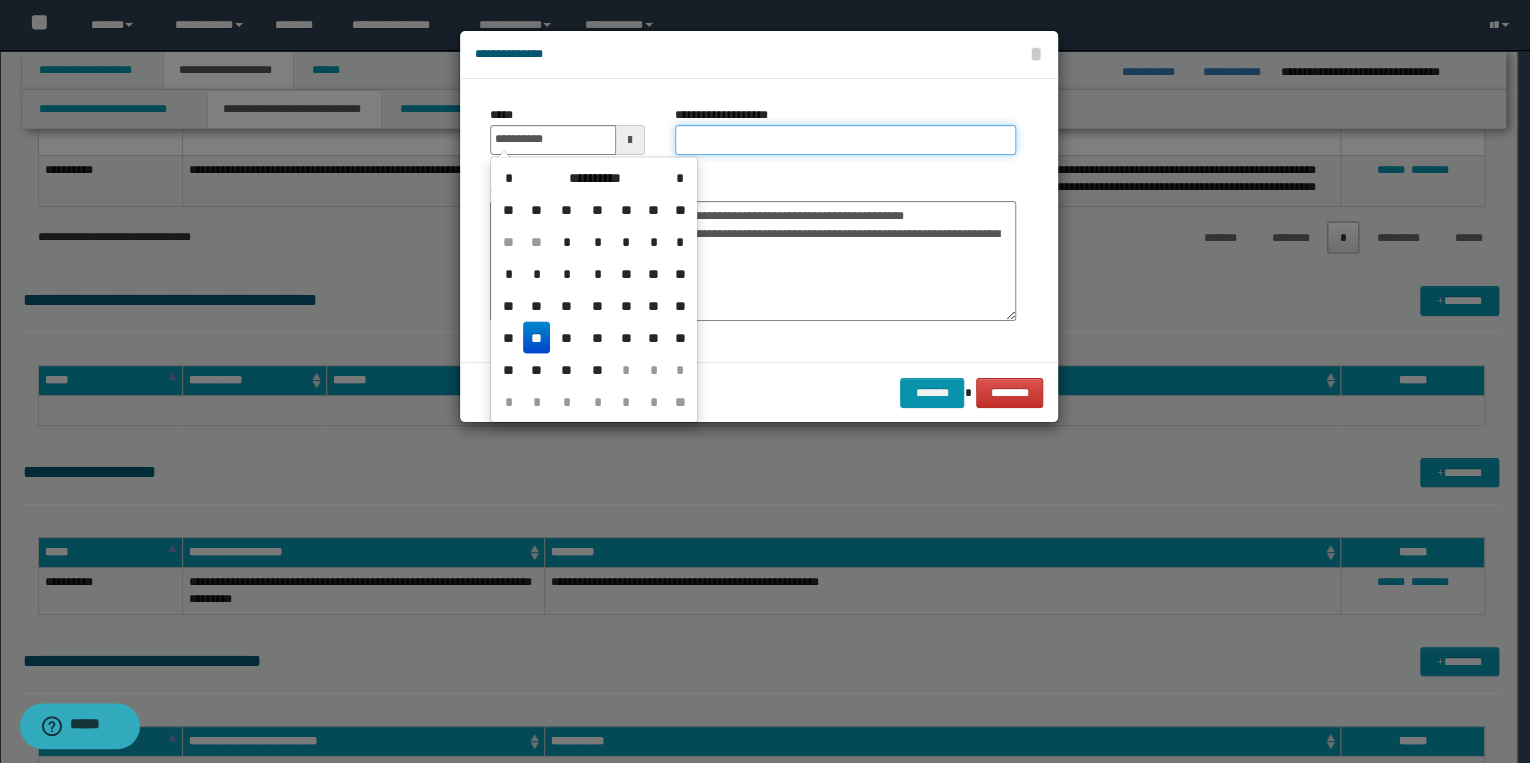 type on "**********" 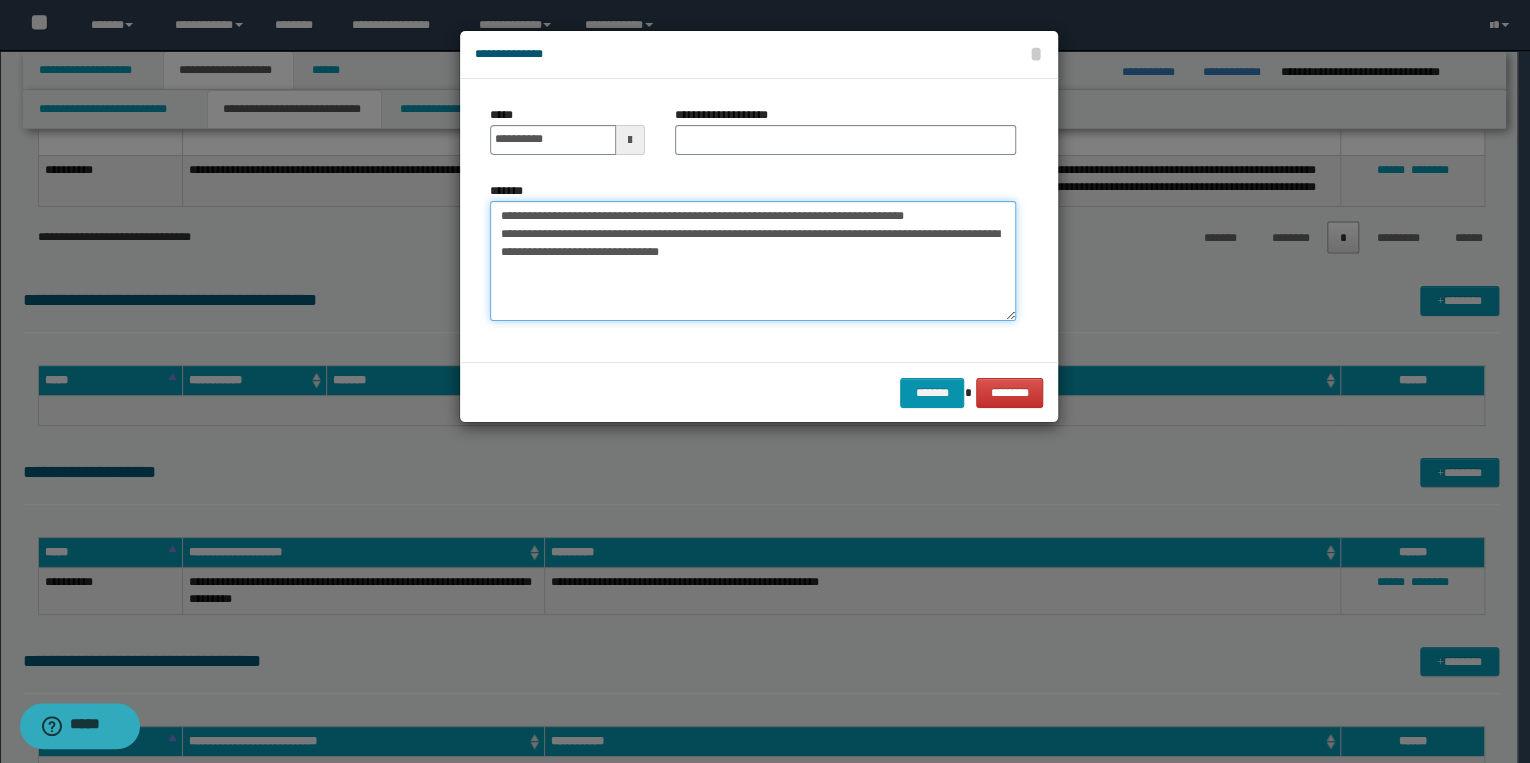 drag, startPoint x: 501, startPoint y: 213, endPoint x: 976, endPoint y: 210, distance: 475.00946 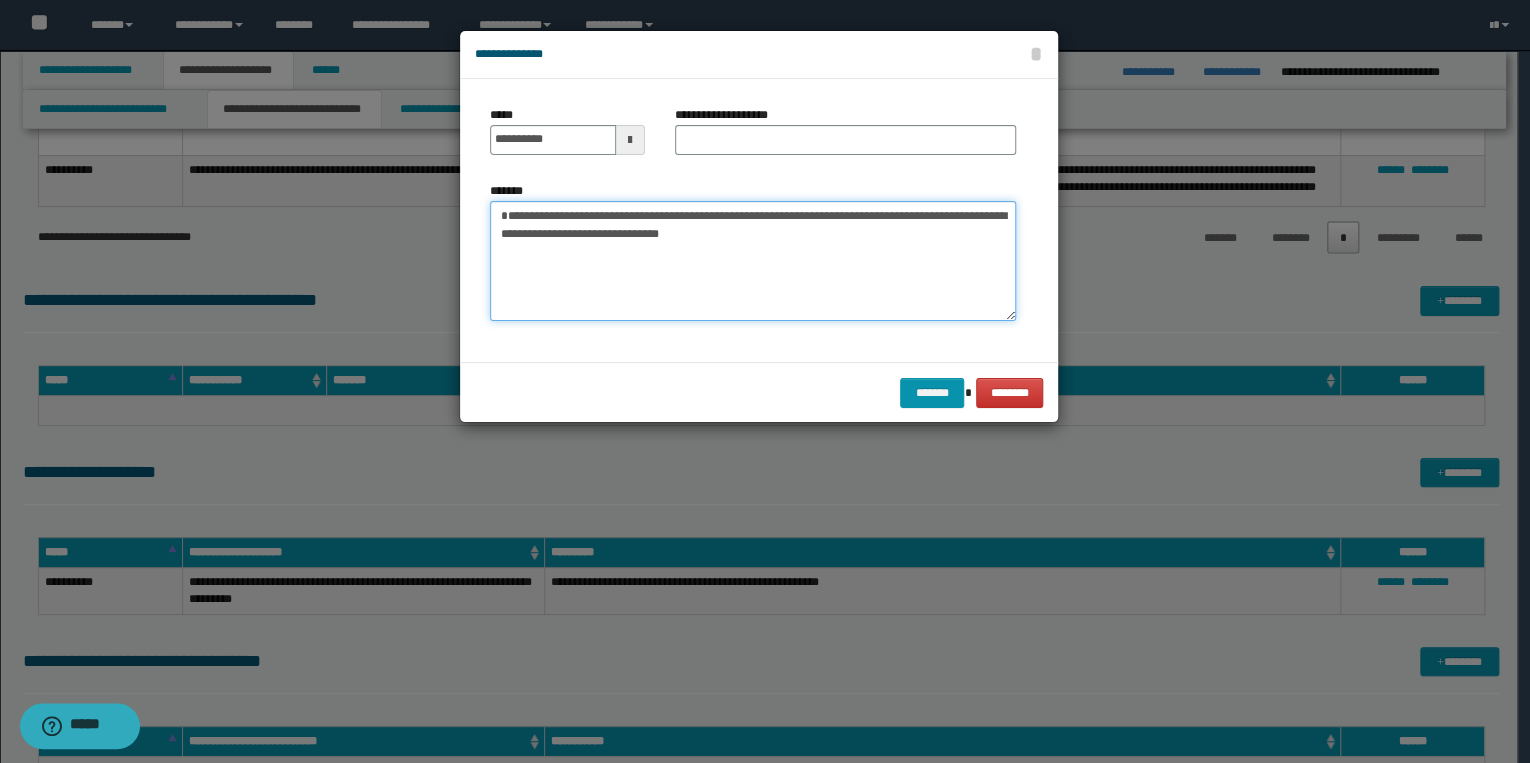 type on "**********" 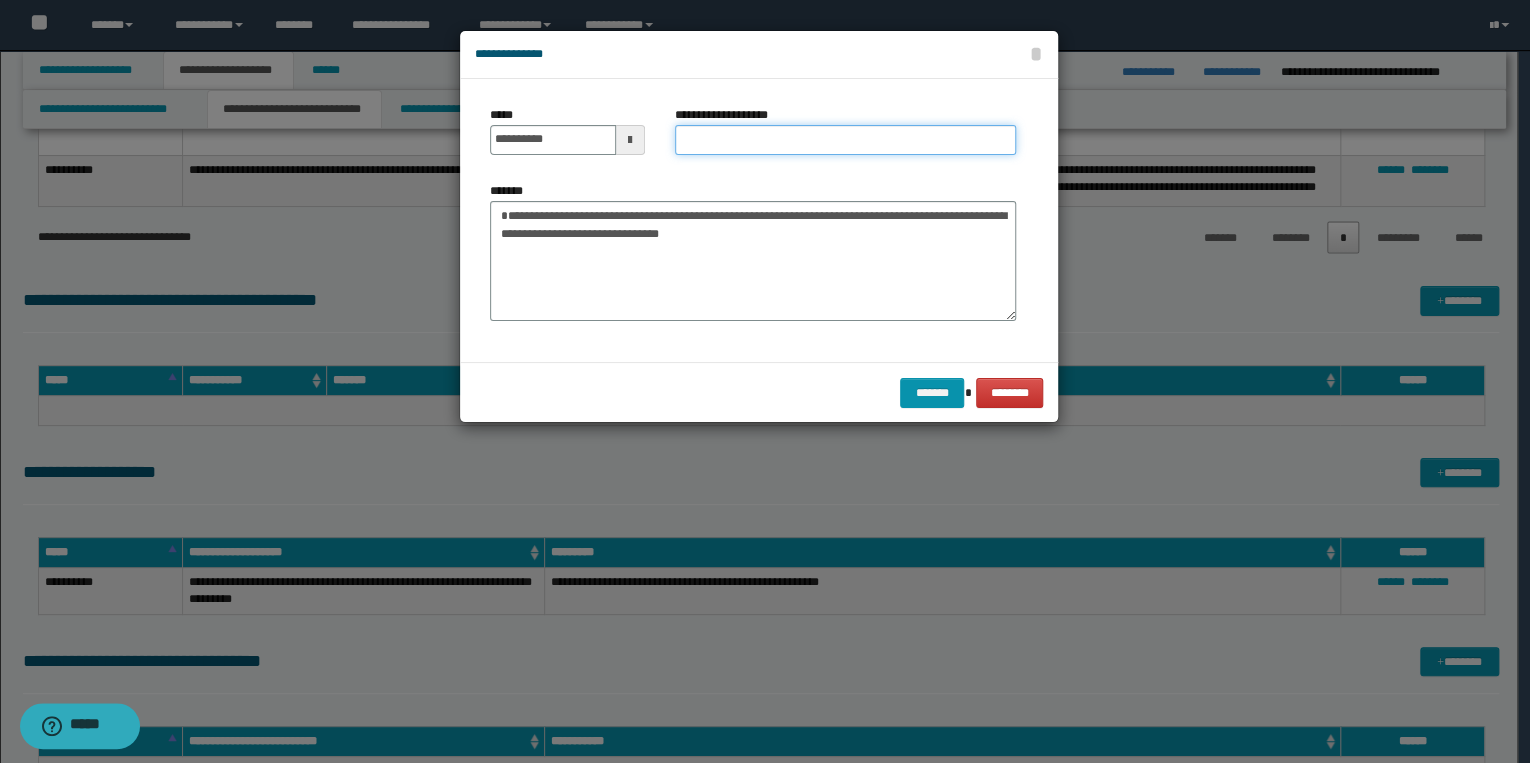 click on "**********" at bounding box center [845, 140] 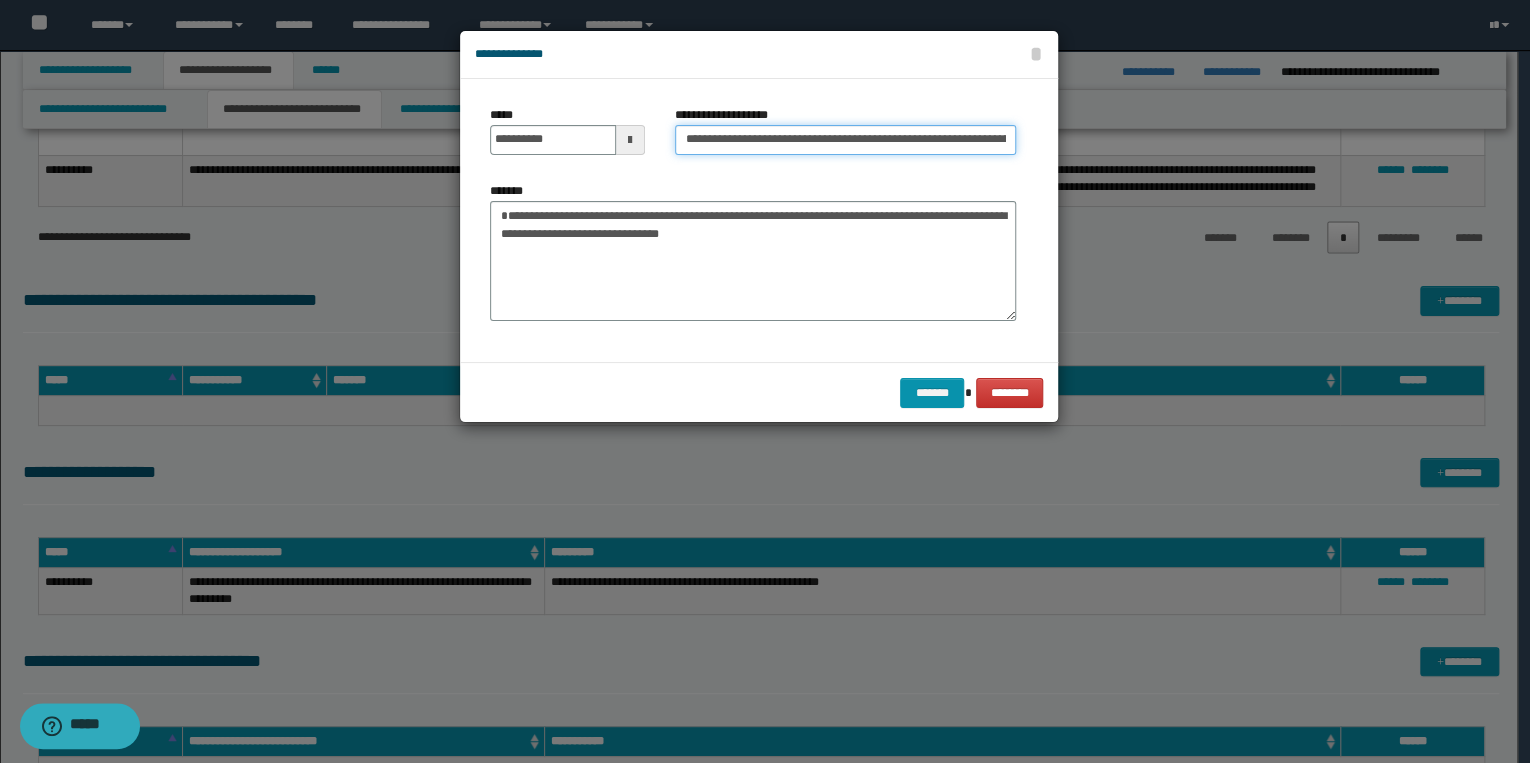 scroll, scrollTop: 0, scrollLeft: 153, axis: horizontal 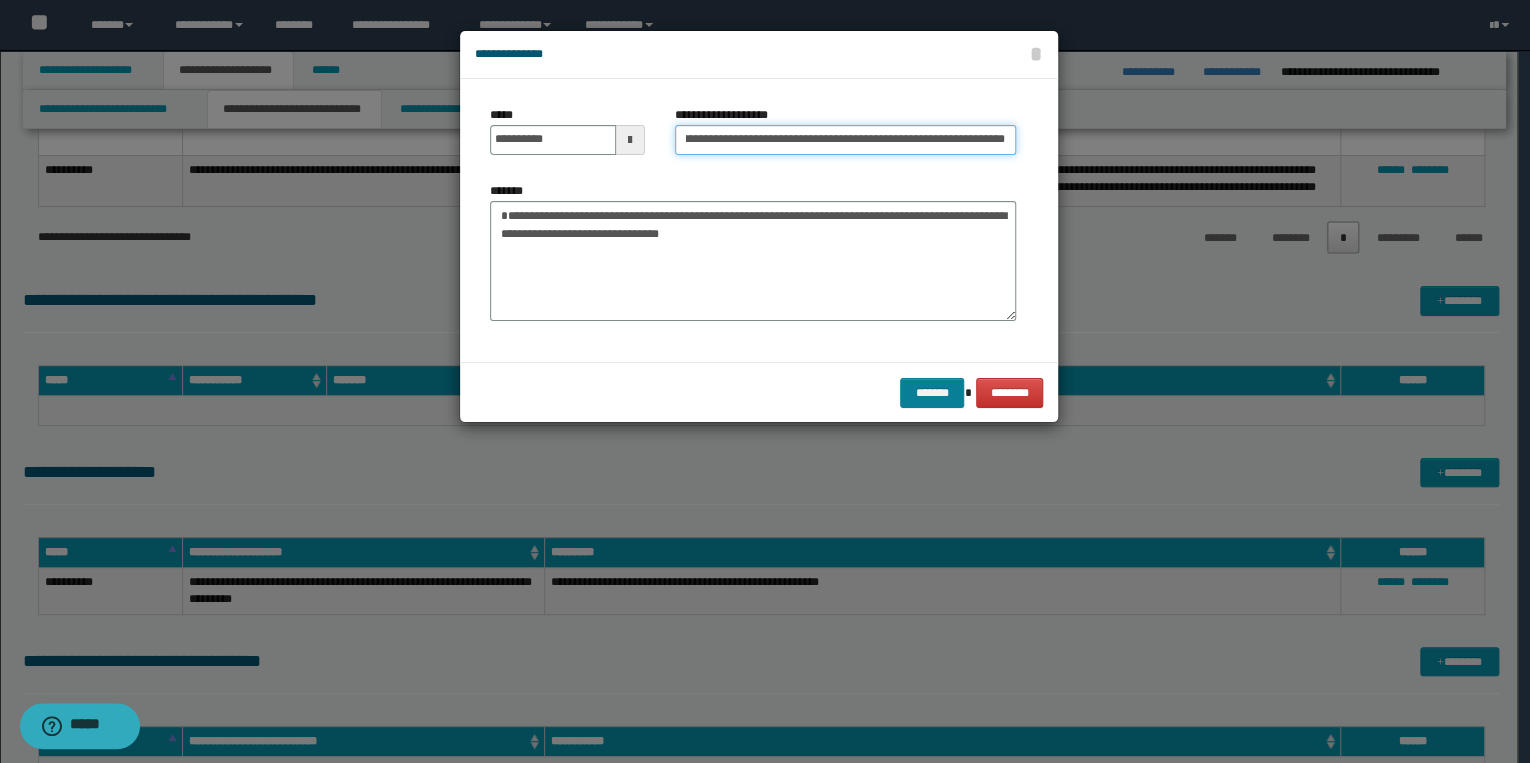 type on "**********" 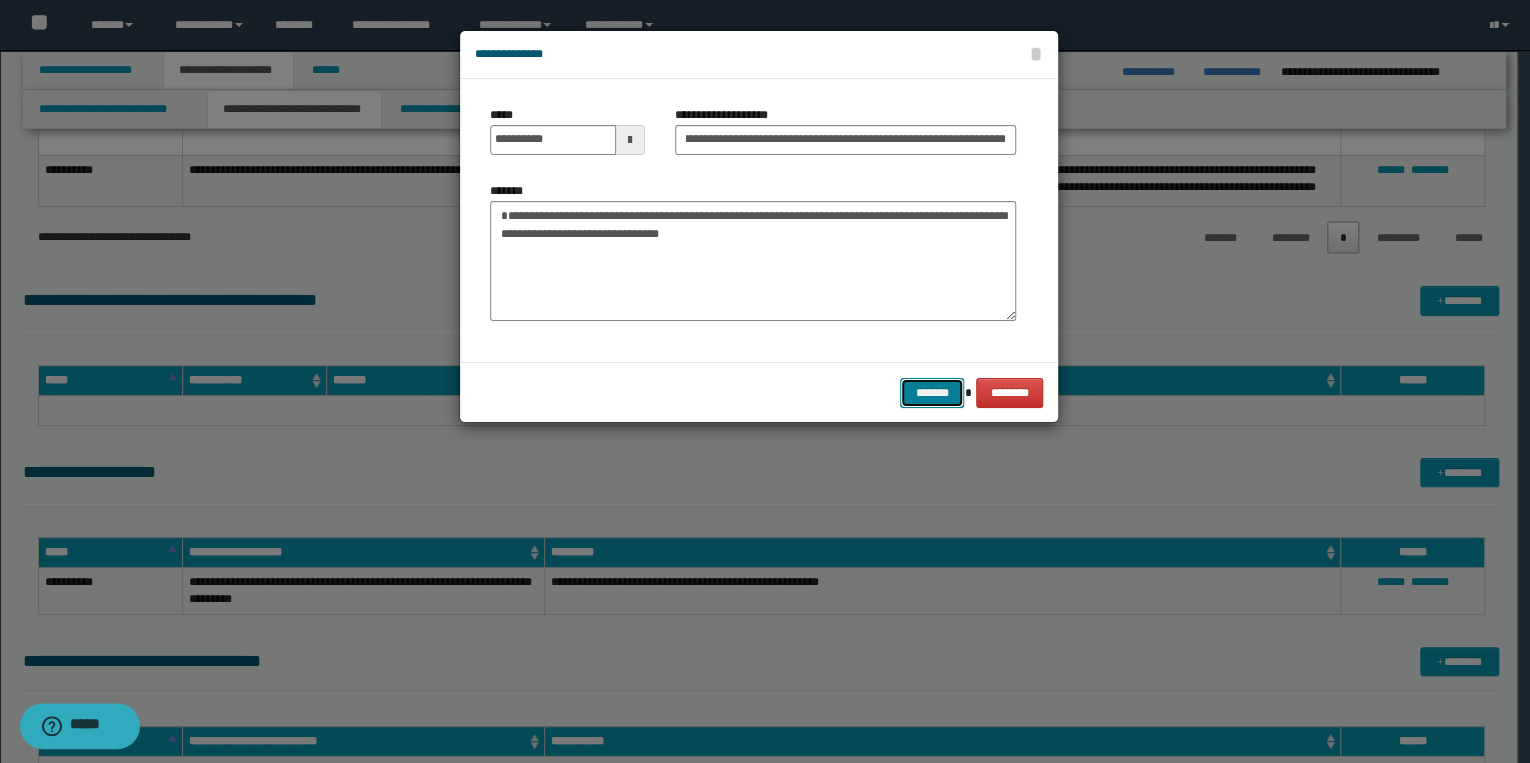 click on "*******" at bounding box center [932, 393] 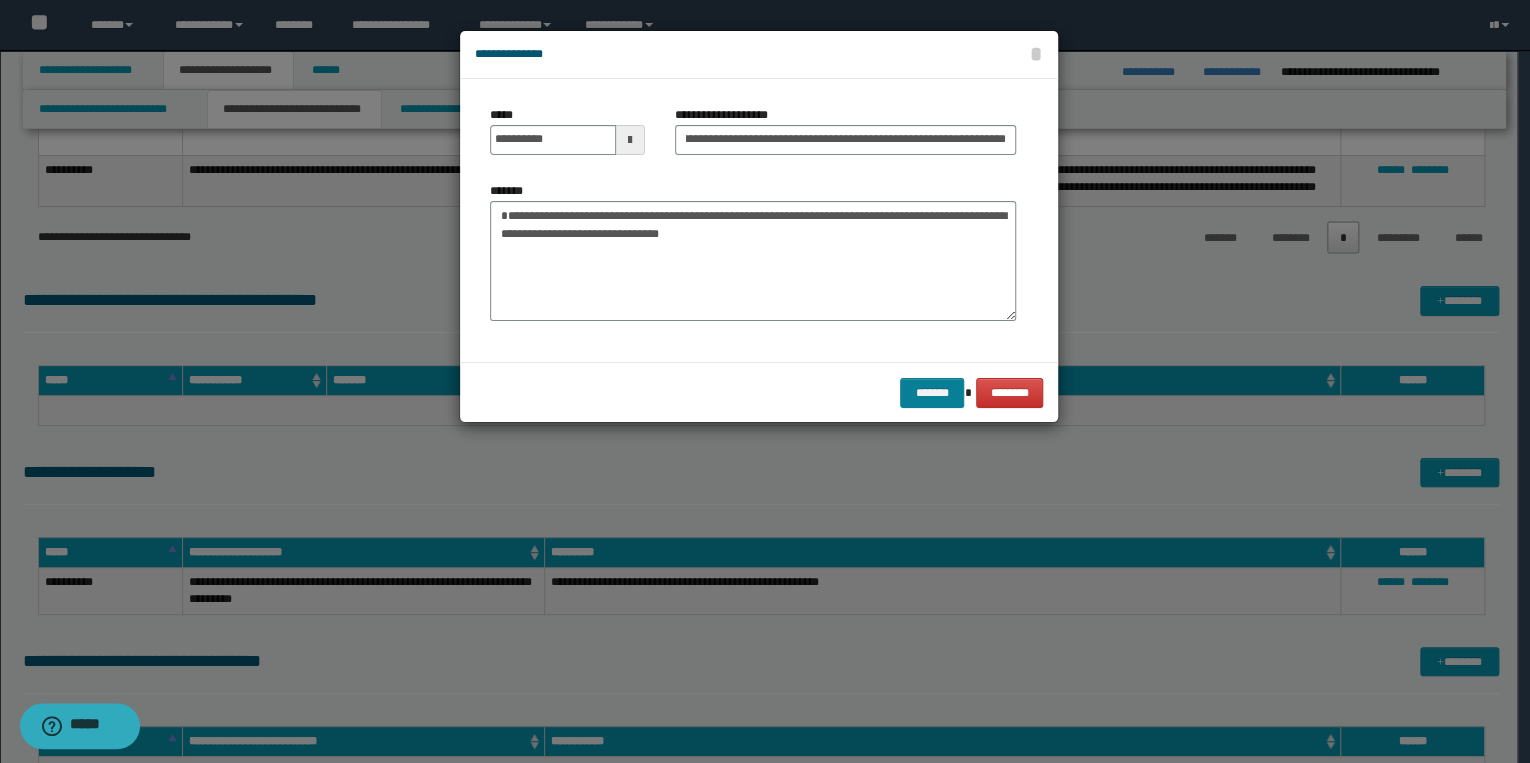 scroll, scrollTop: 0, scrollLeft: 0, axis: both 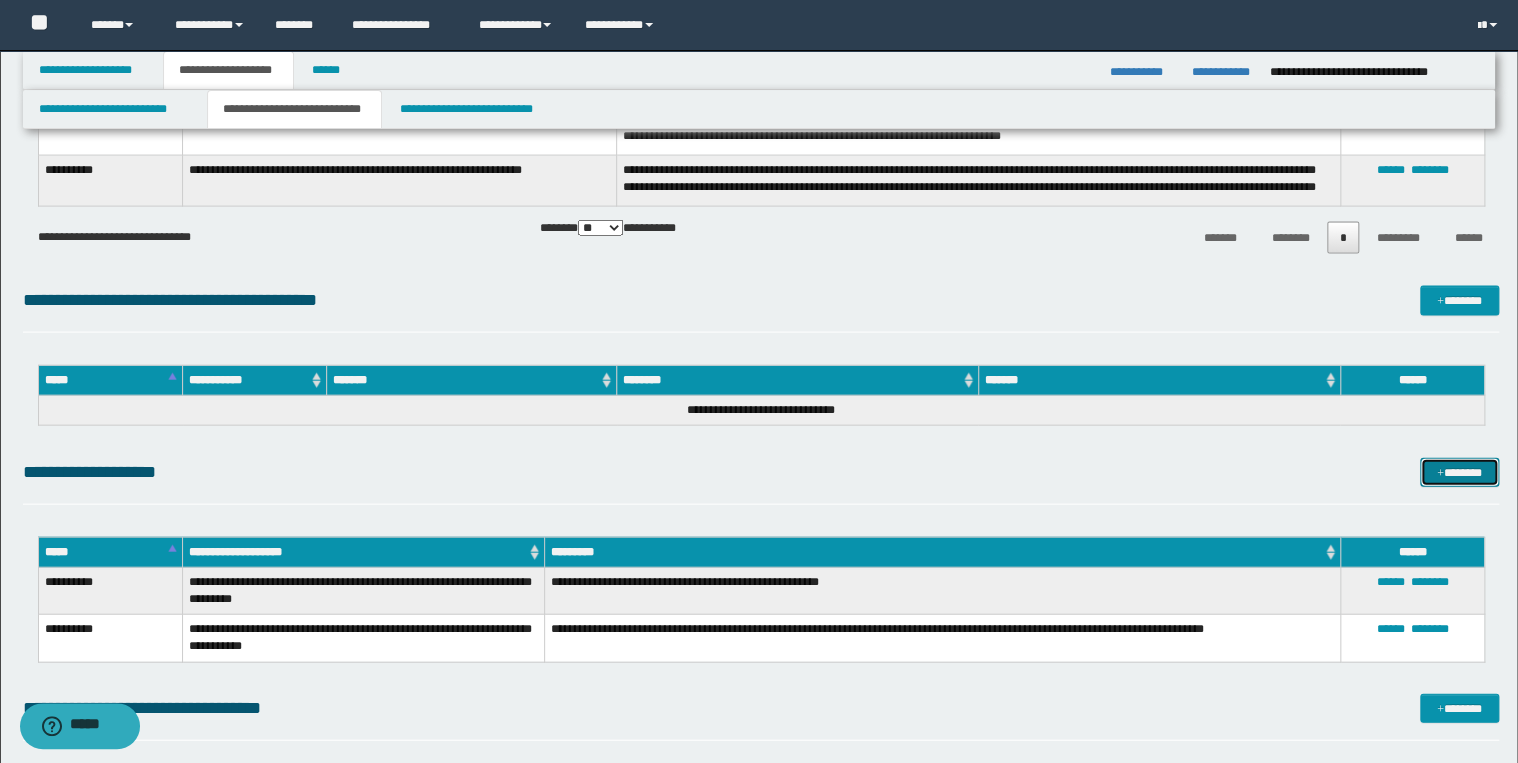 click on "*******" at bounding box center (1459, 473) 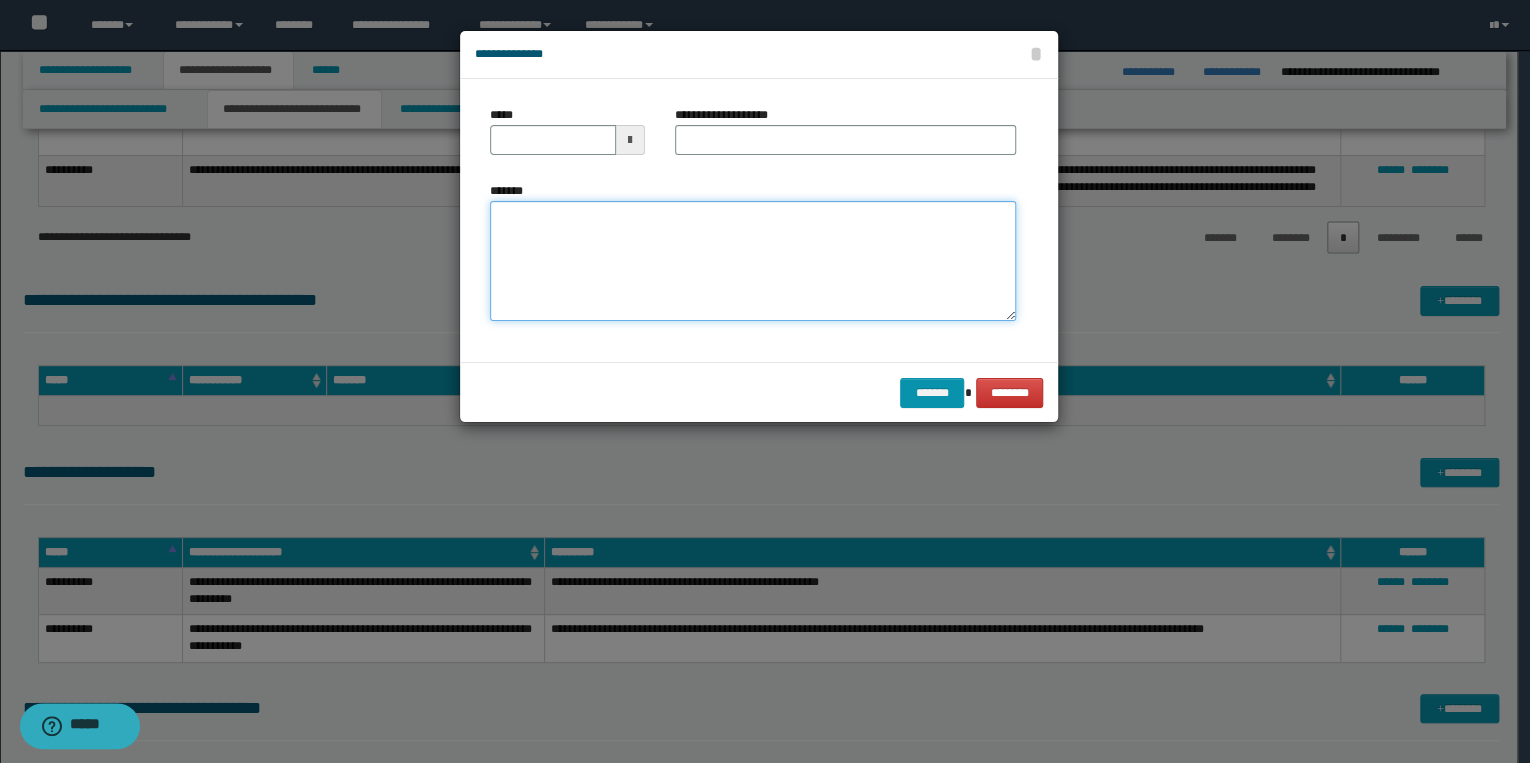 click on "*******" at bounding box center (753, 261) 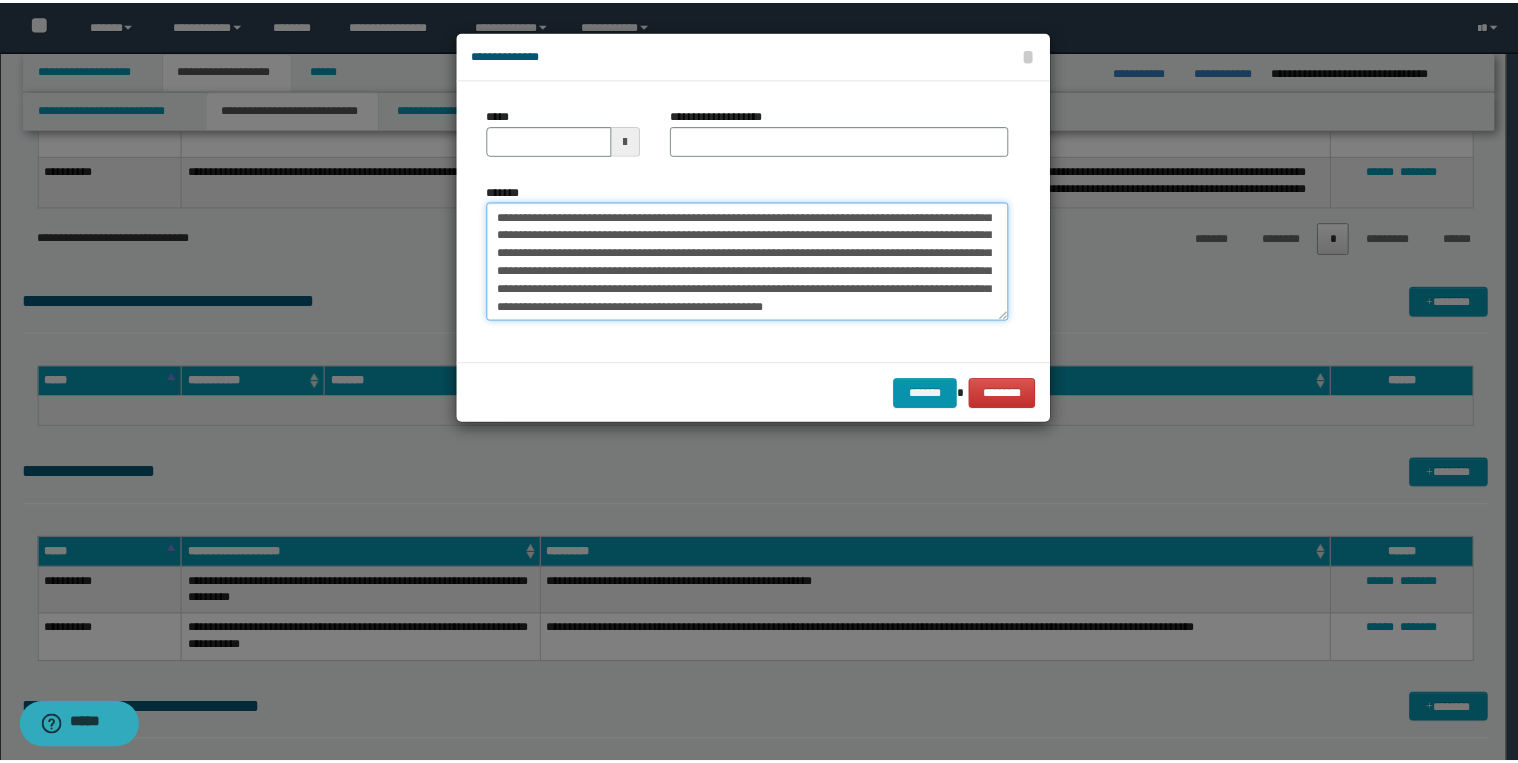 scroll, scrollTop: 0, scrollLeft: 0, axis: both 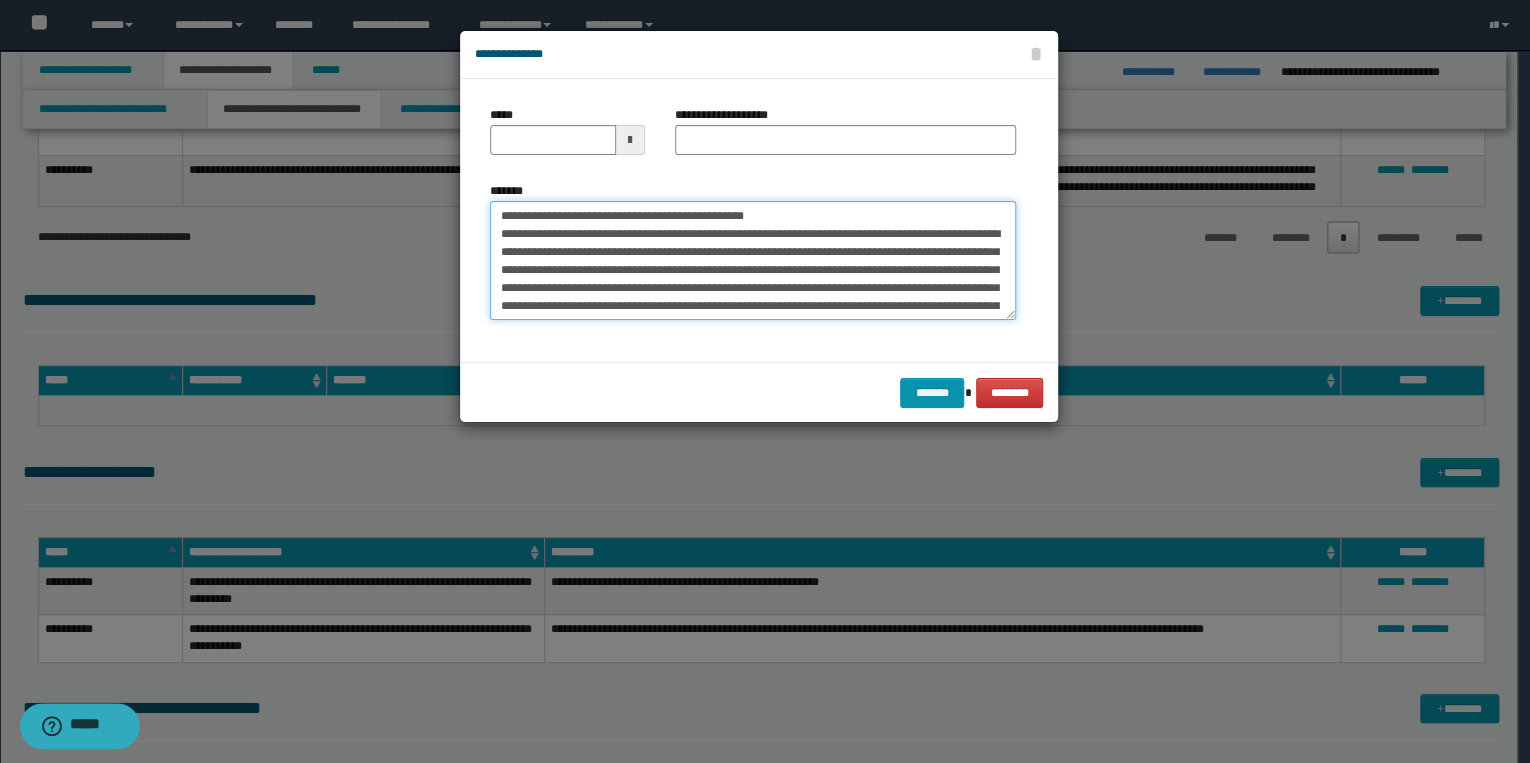 drag, startPoint x: 549, startPoint y: 215, endPoint x: 476, endPoint y: 215, distance: 73 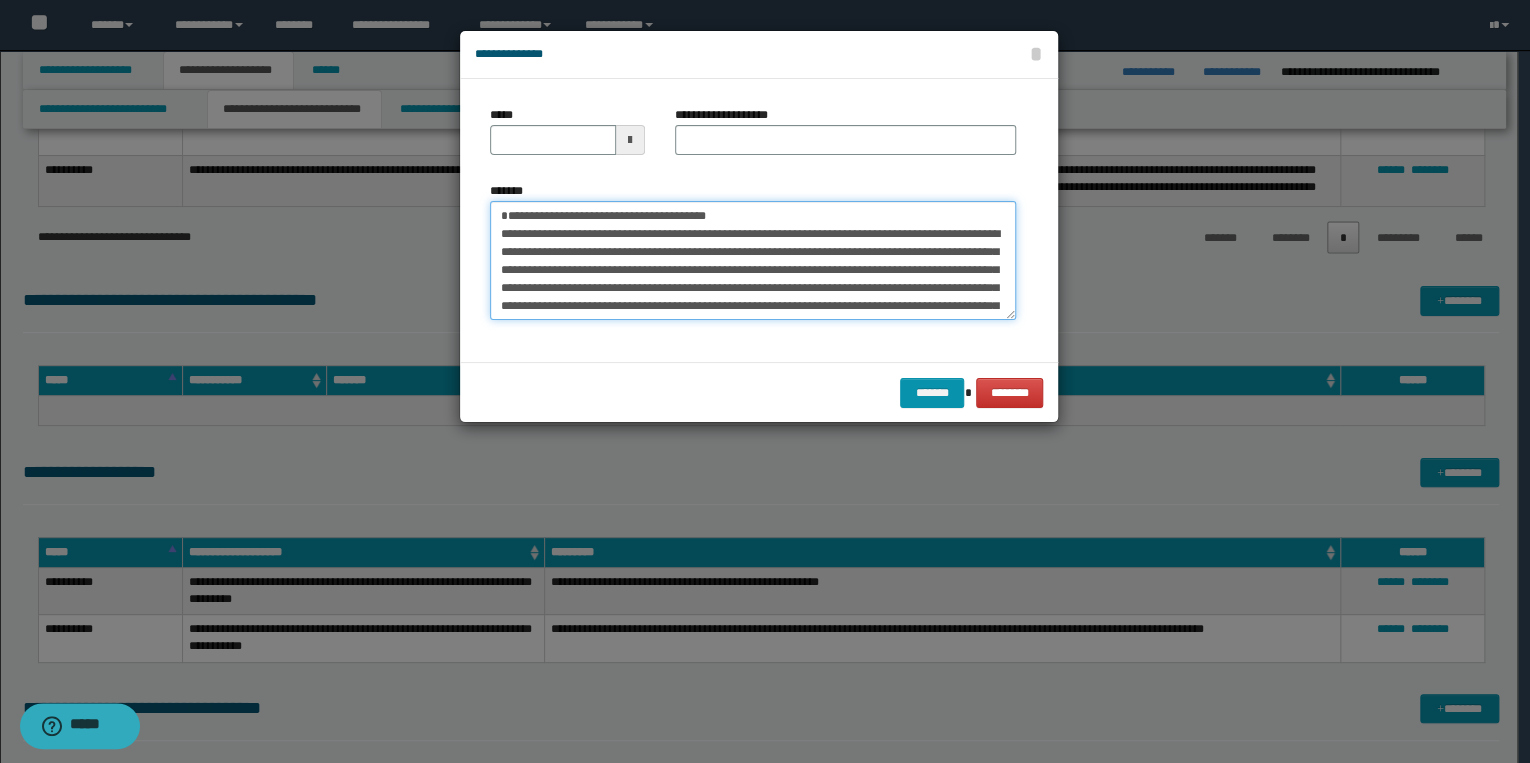type 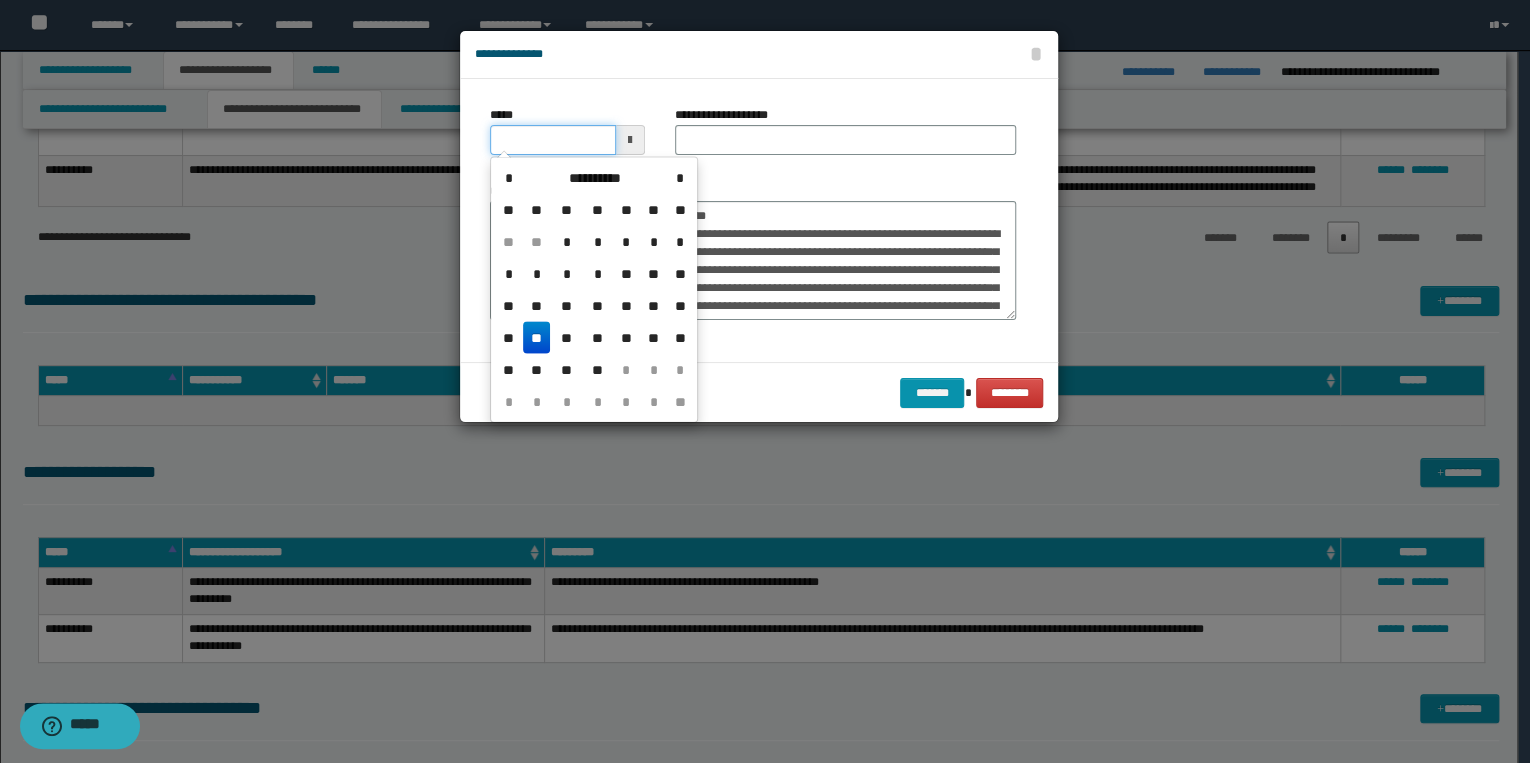 click on "*****" at bounding box center [553, 140] 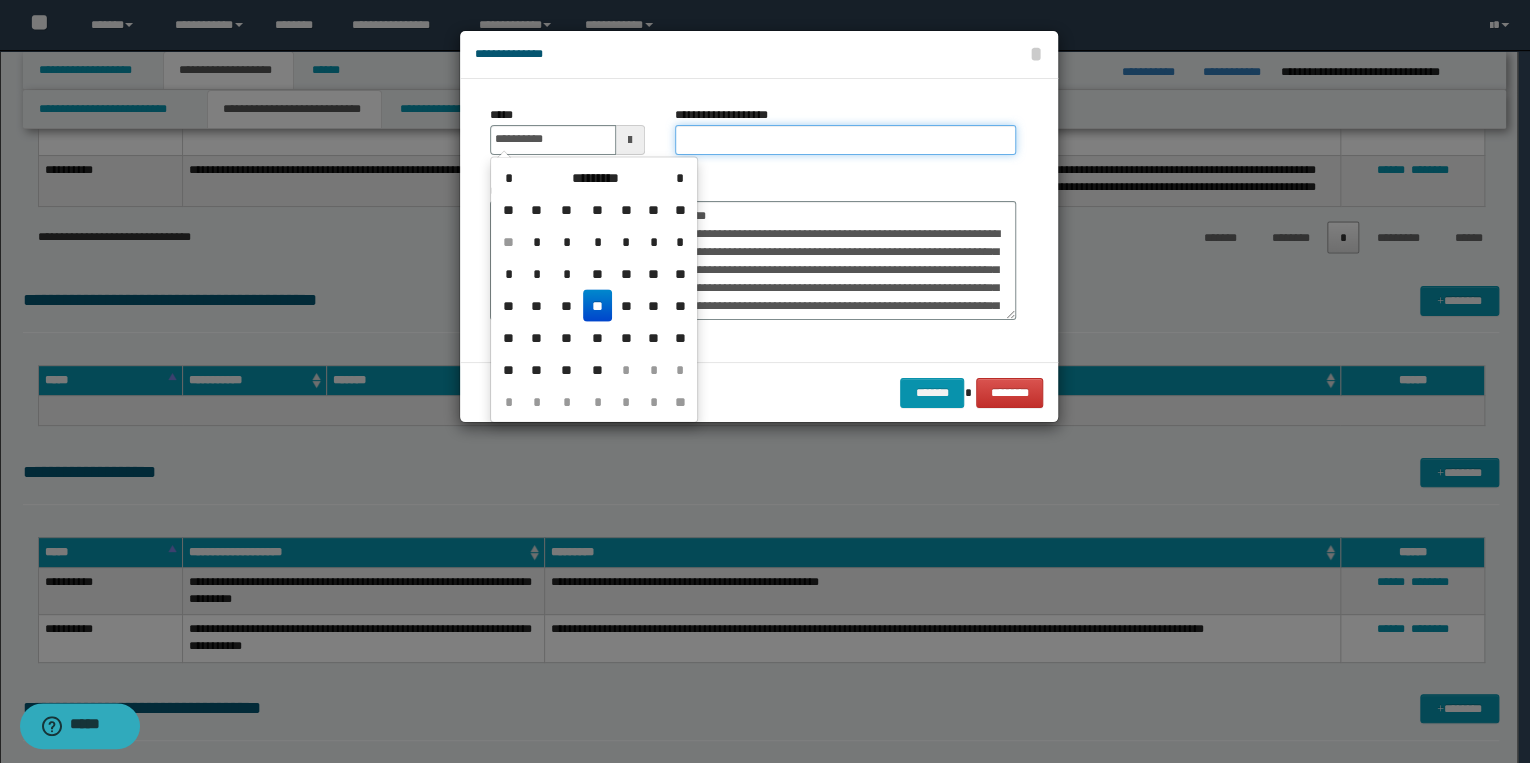 type on "**********" 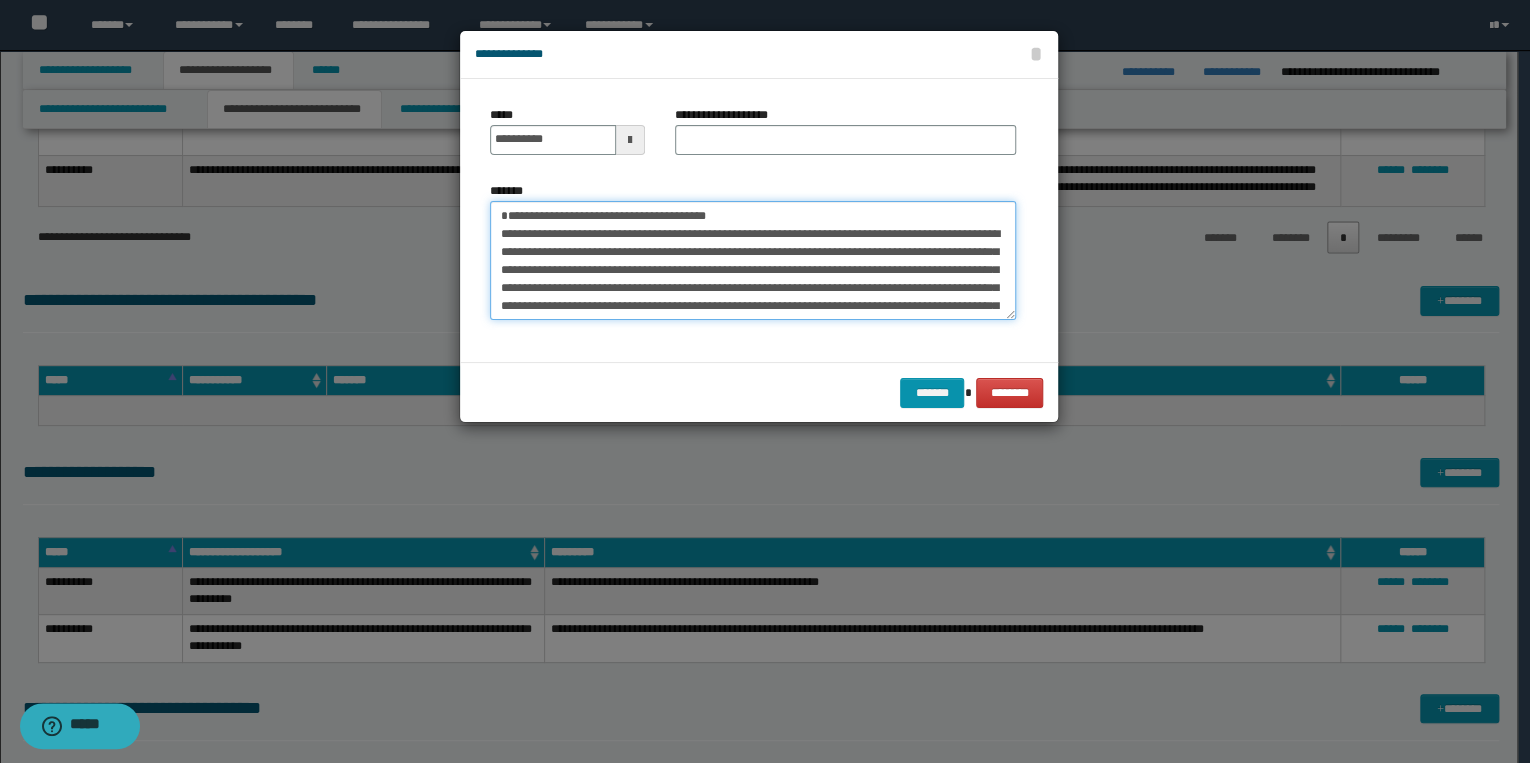 drag, startPoint x: 499, startPoint y: 215, endPoint x: 772, endPoint y: 220, distance: 273.04578 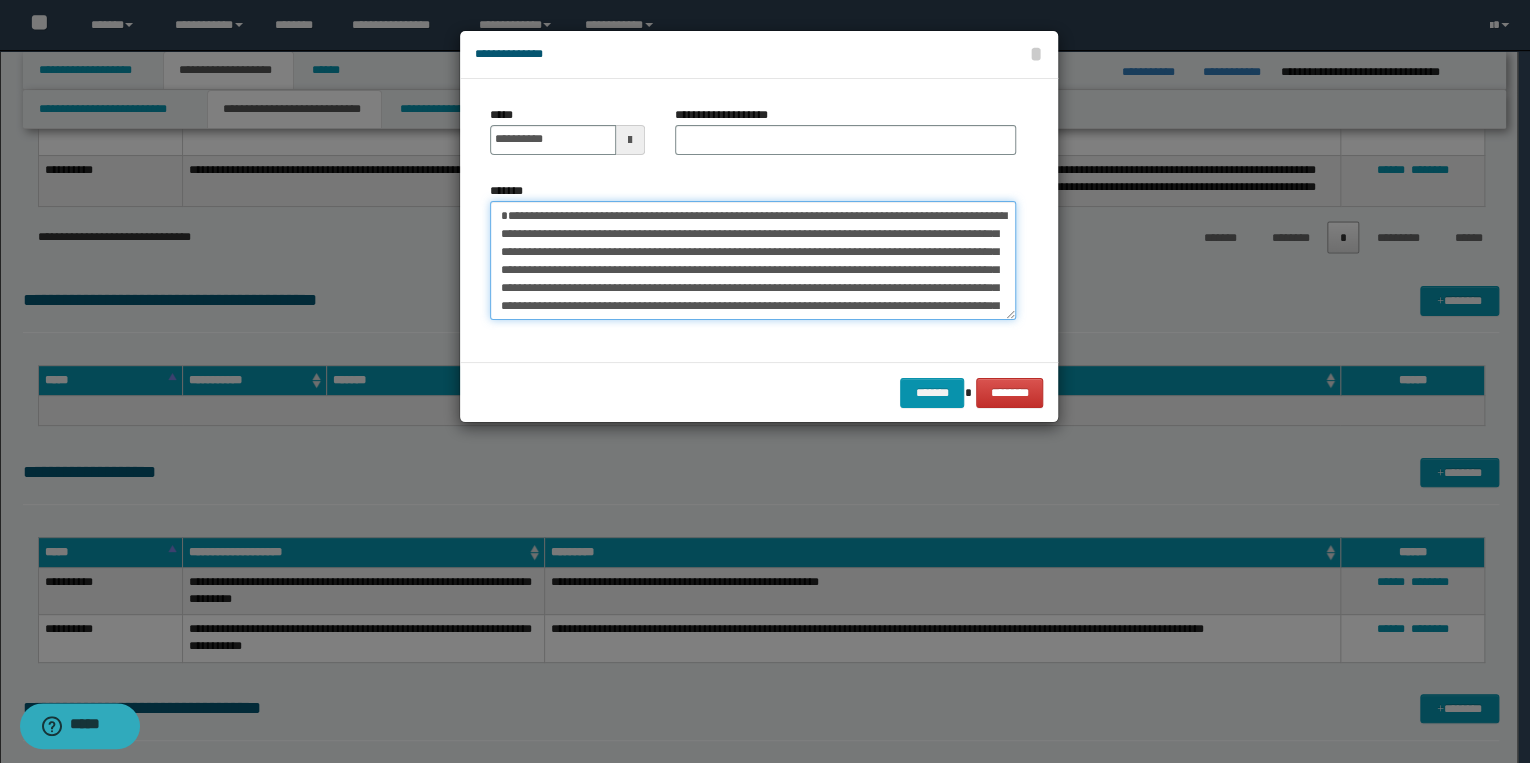 type on "**********" 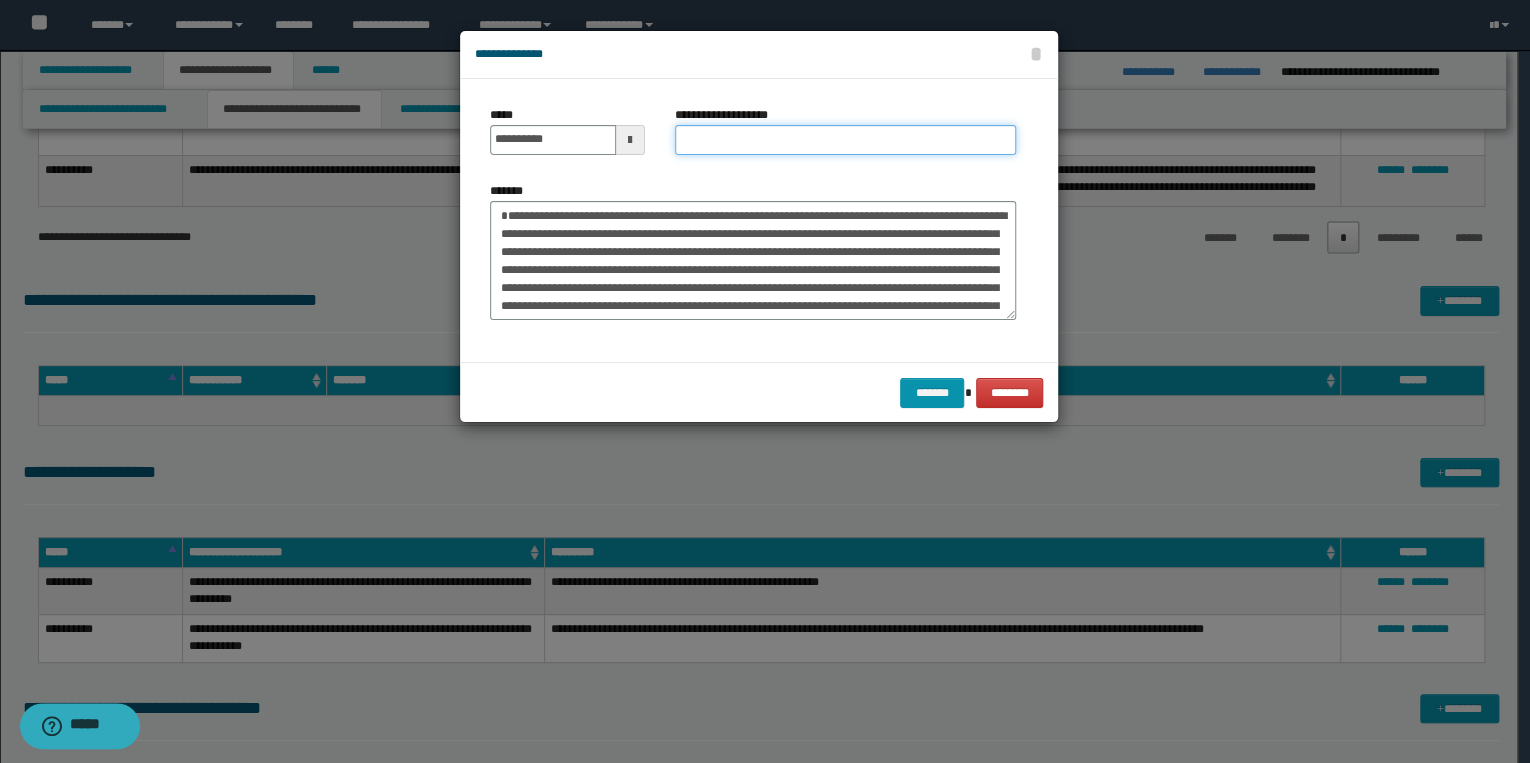 drag, startPoint x: 684, startPoint y: 145, endPoint x: 702, endPoint y: 144, distance: 18.027756 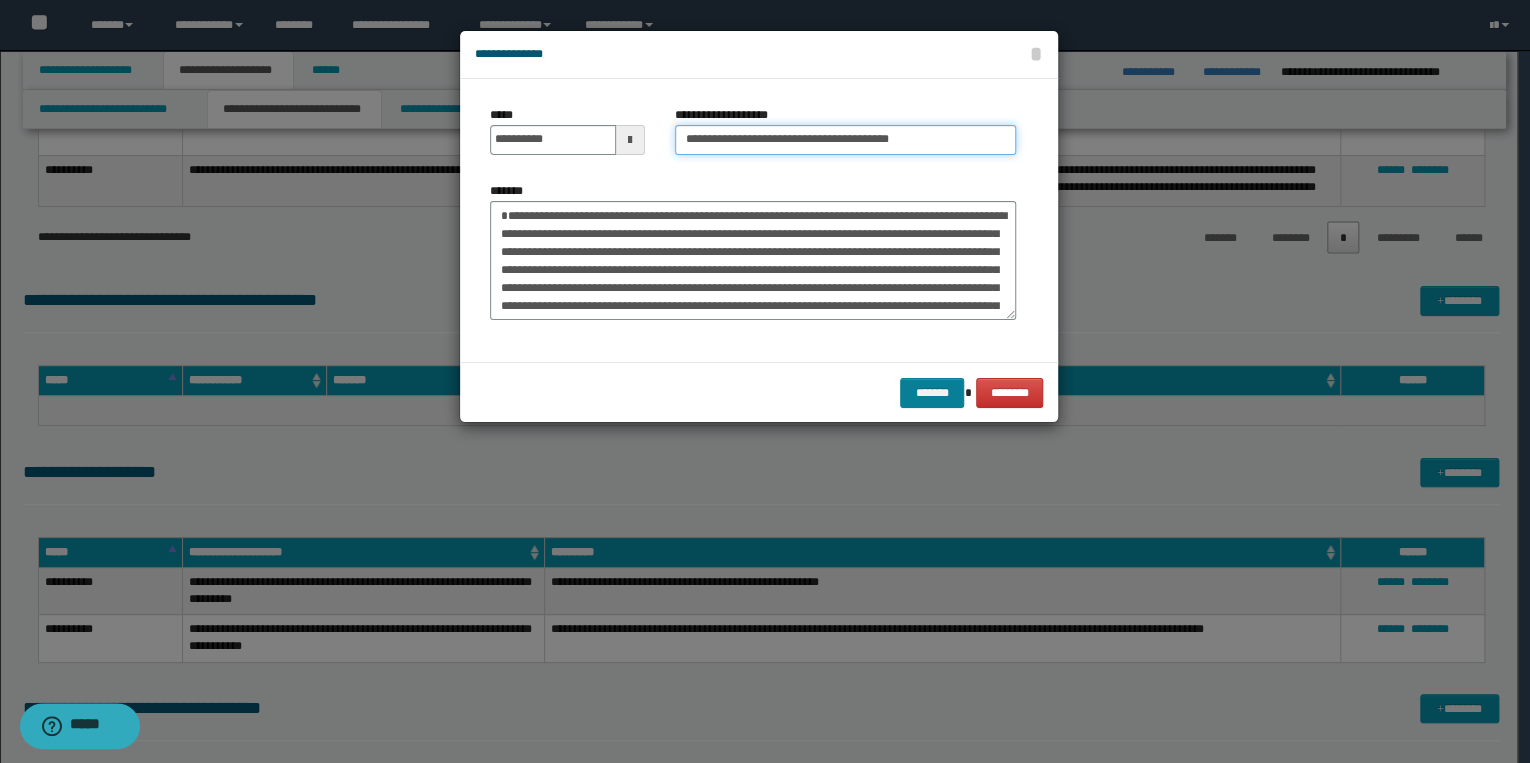 type on "**********" 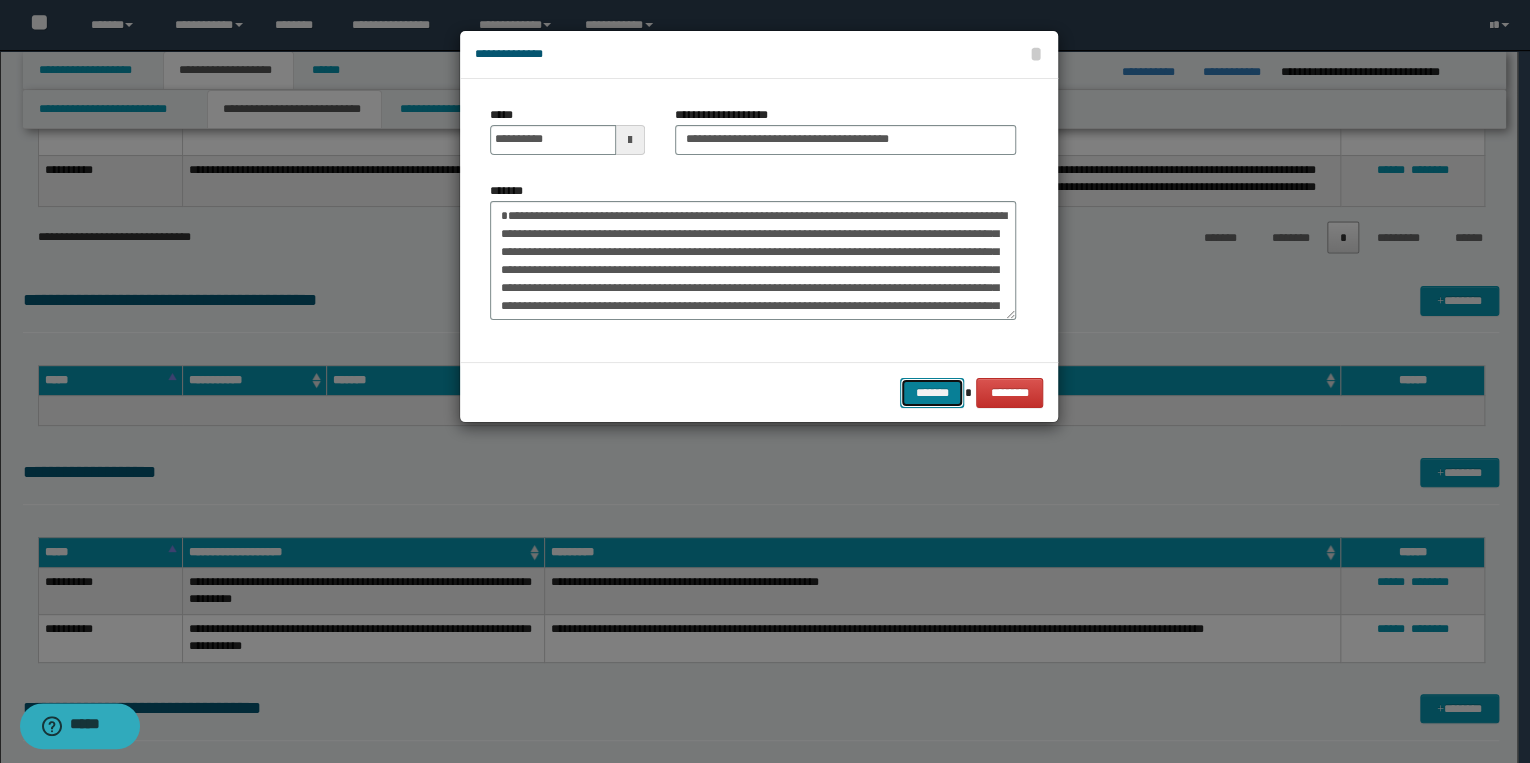 click on "*******" at bounding box center [932, 393] 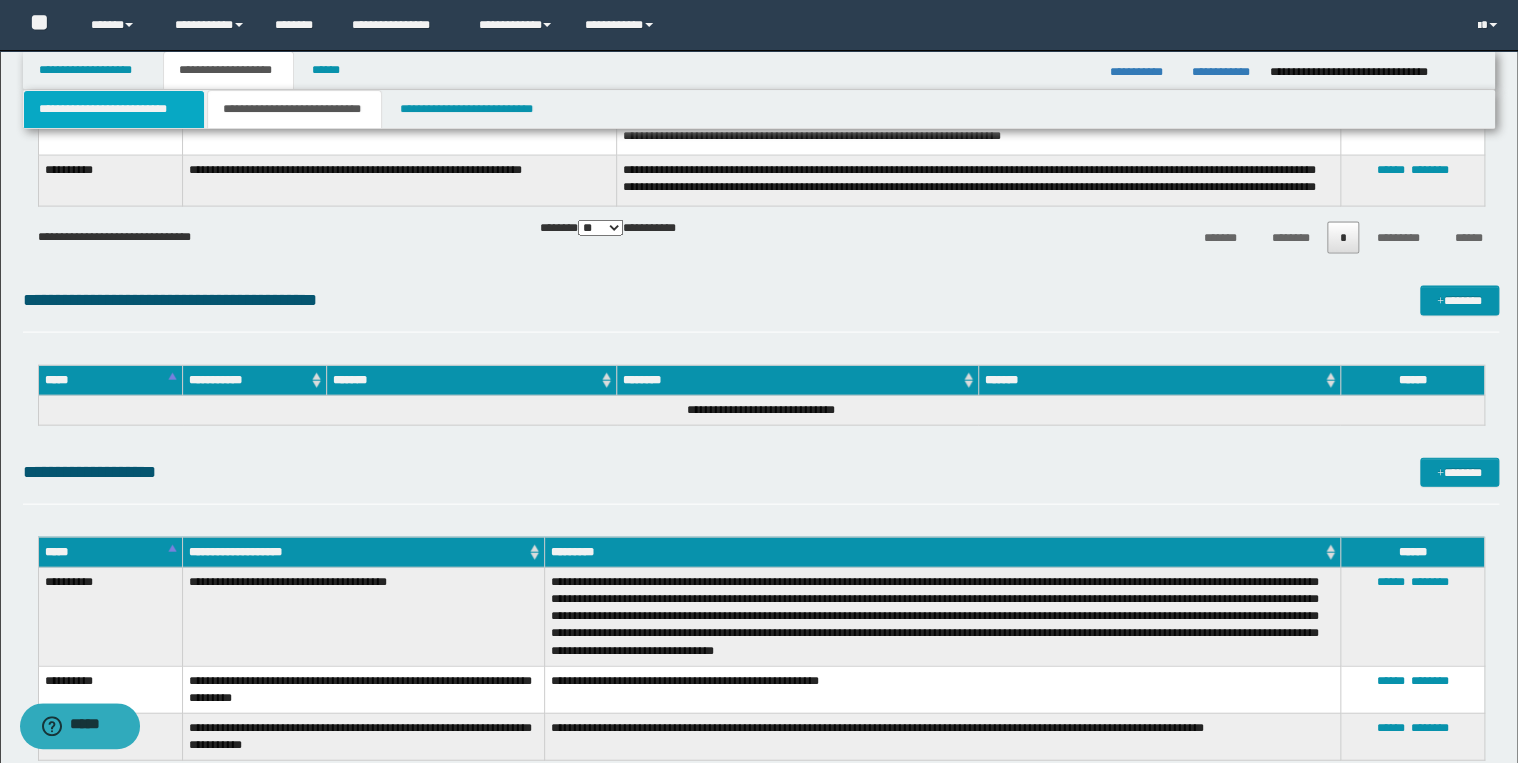 click on "**********" at bounding box center (114, 109) 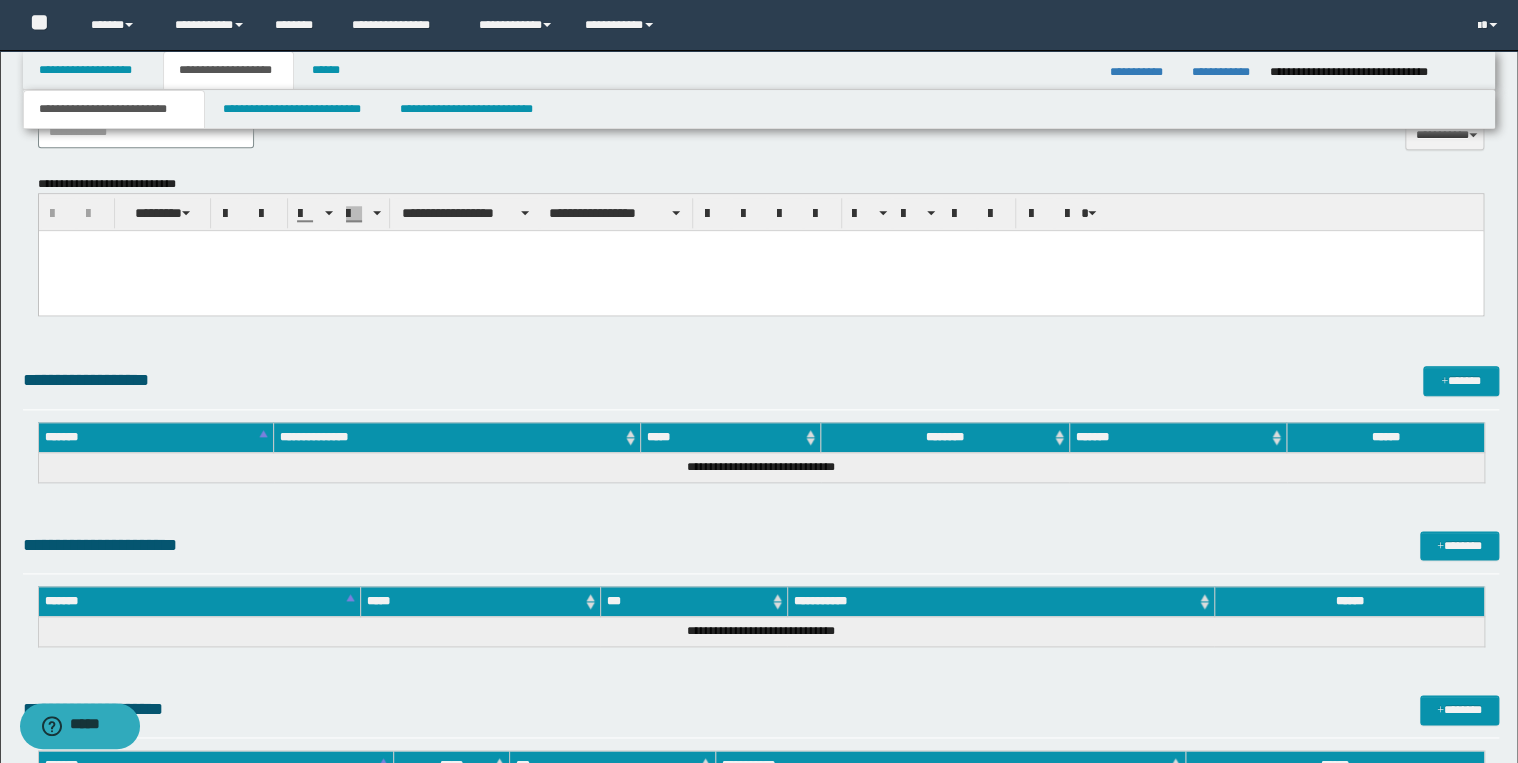 scroll, scrollTop: 907, scrollLeft: 0, axis: vertical 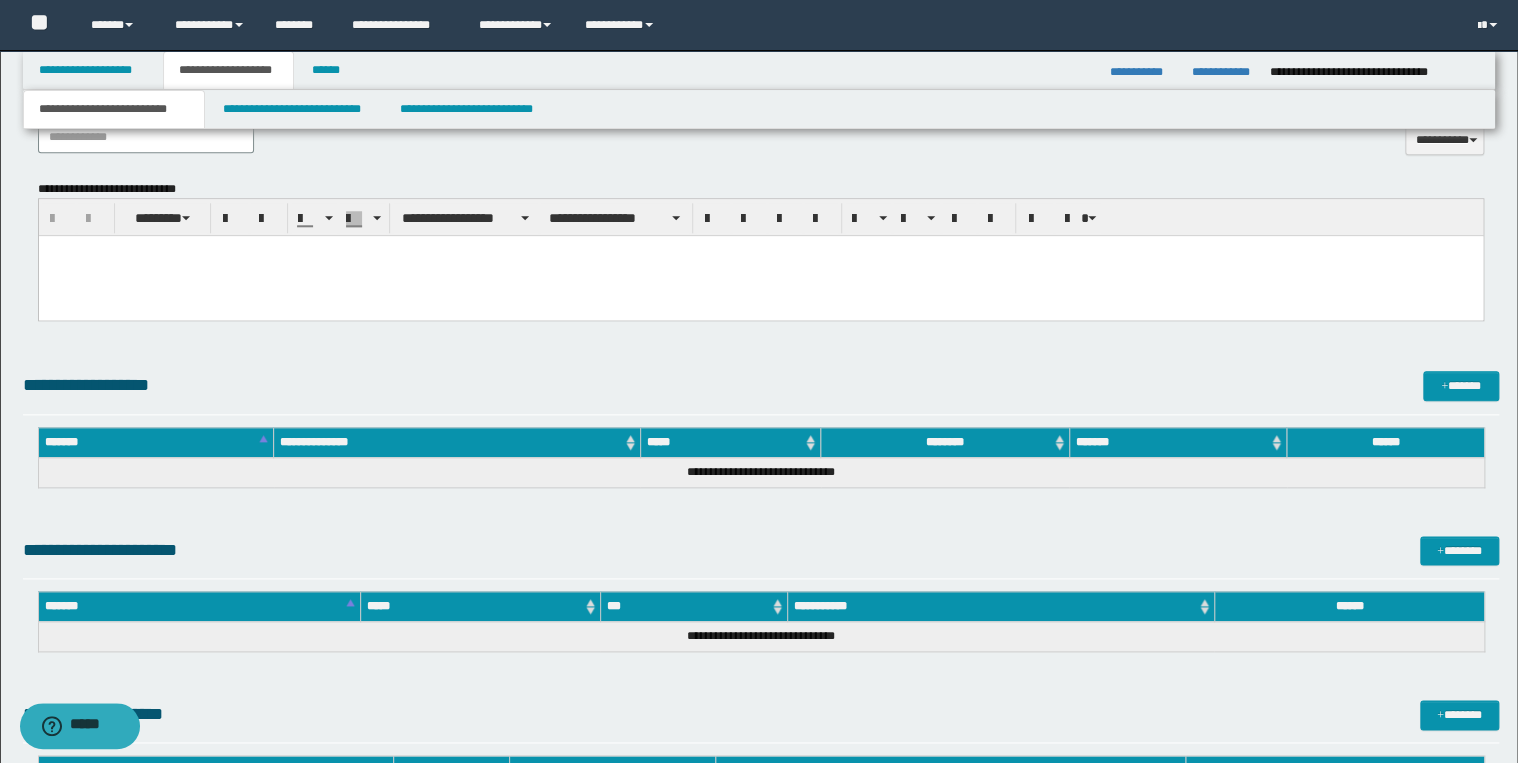 click at bounding box center (760, 276) 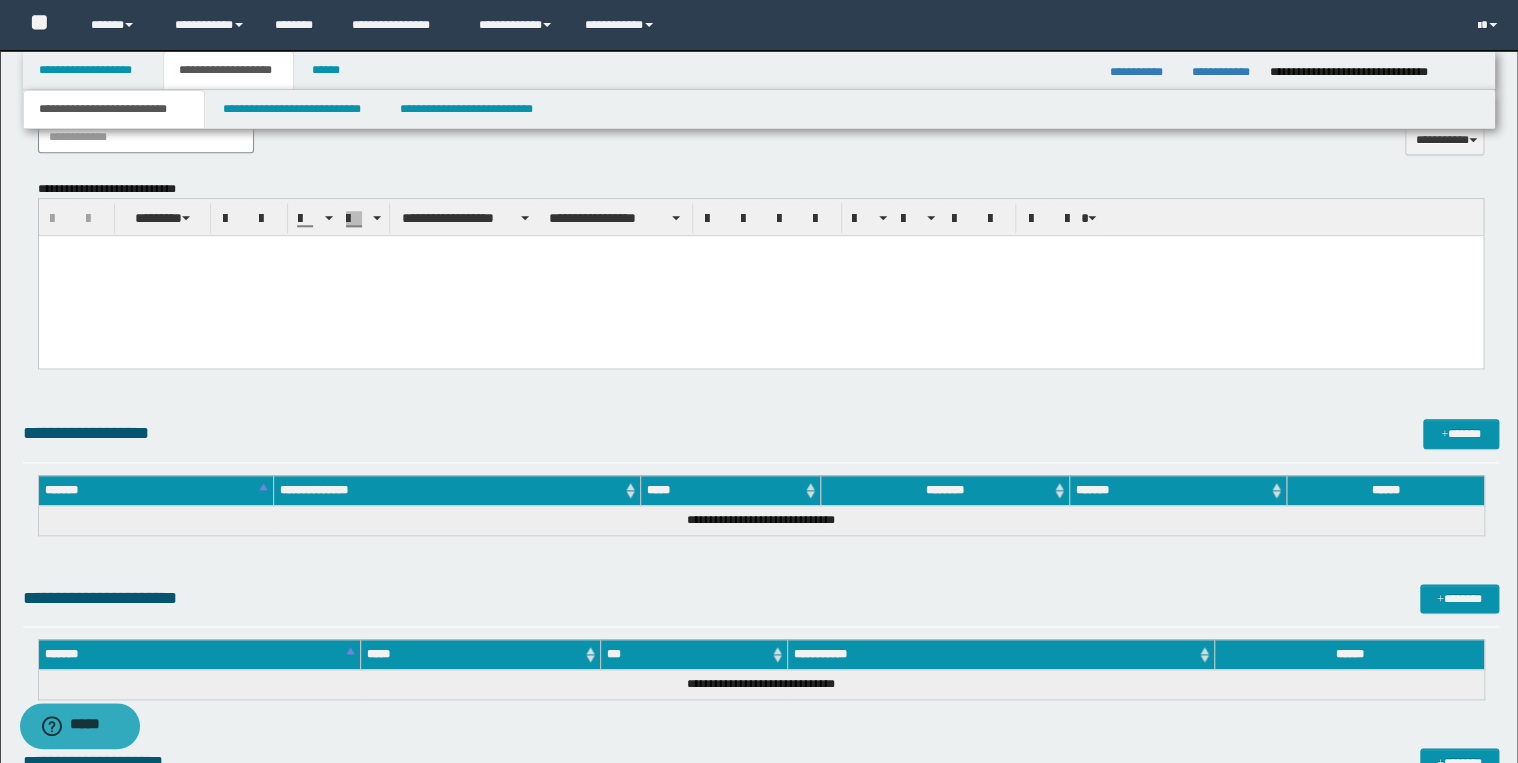 type 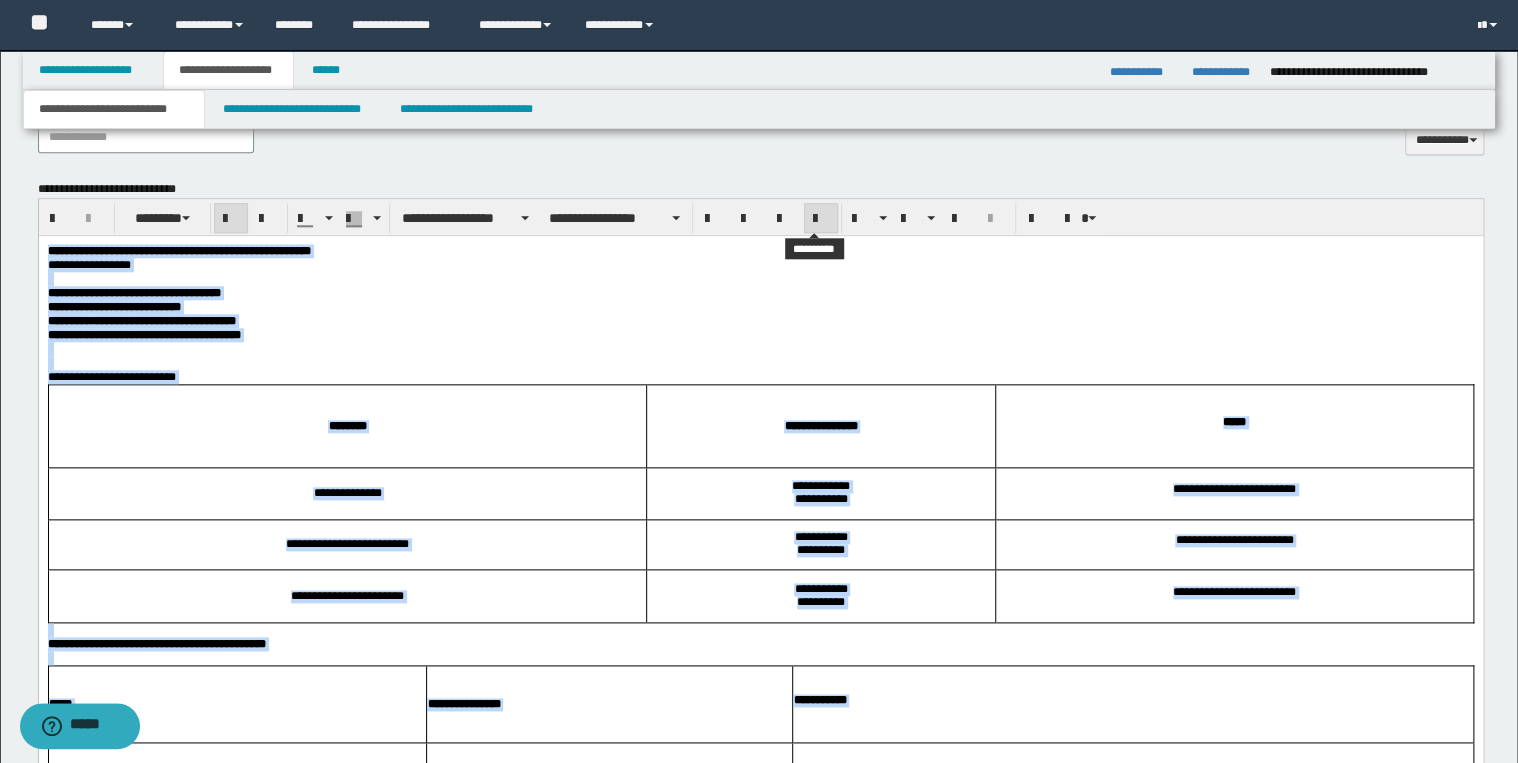click at bounding box center [821, 219] 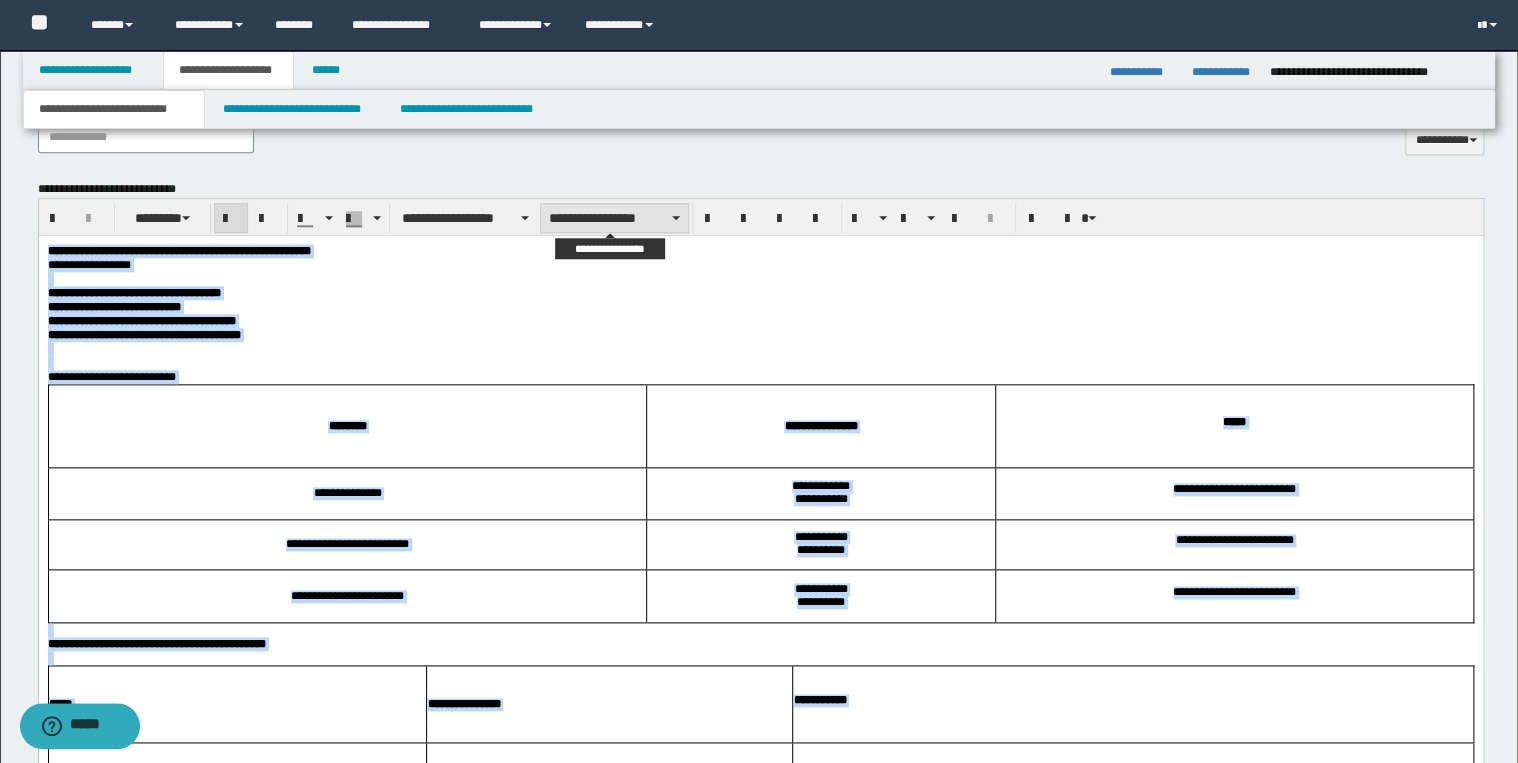 click on "**********" at bounding box center (614, 218) 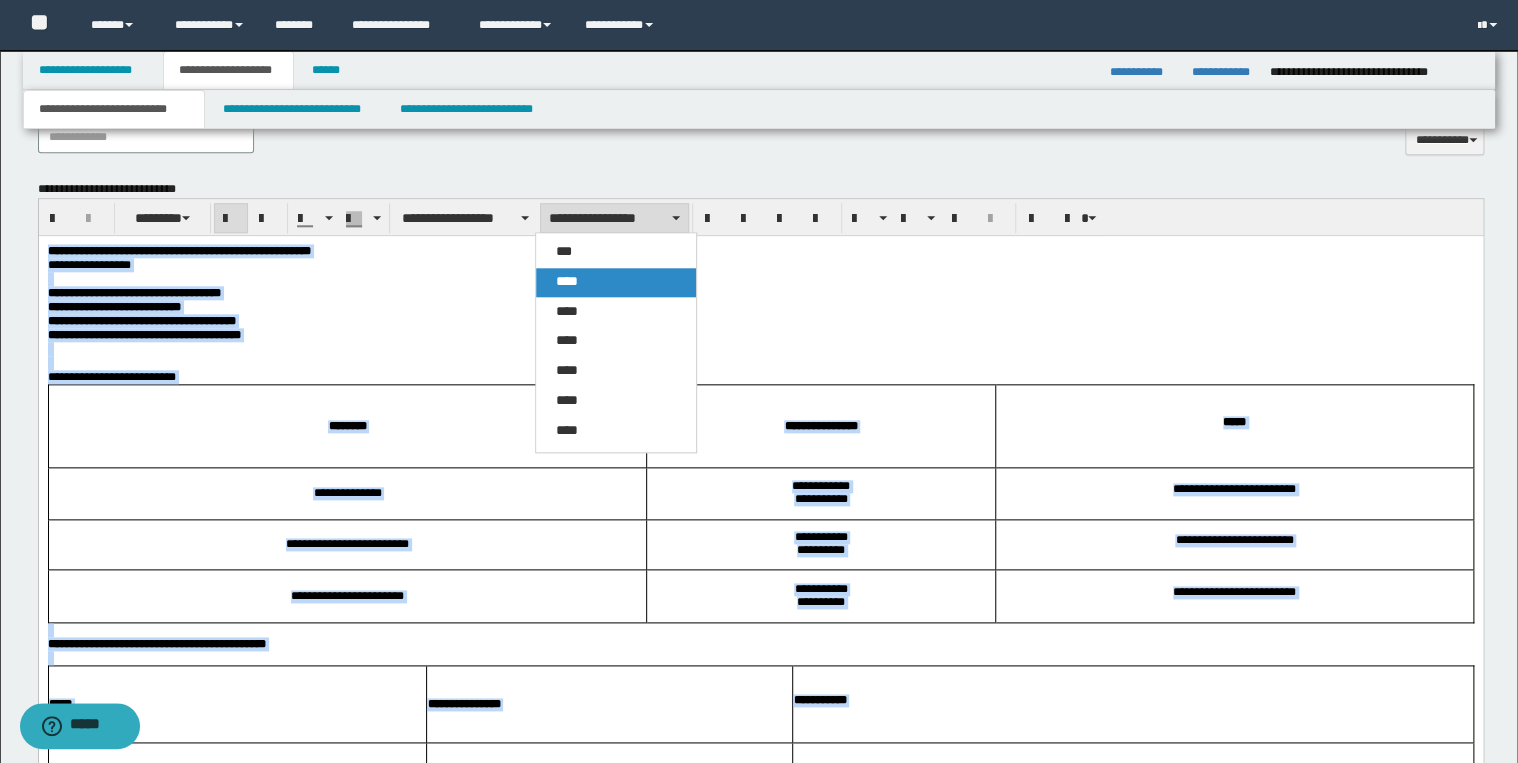 click on "****" at bounding box center [616, 282] 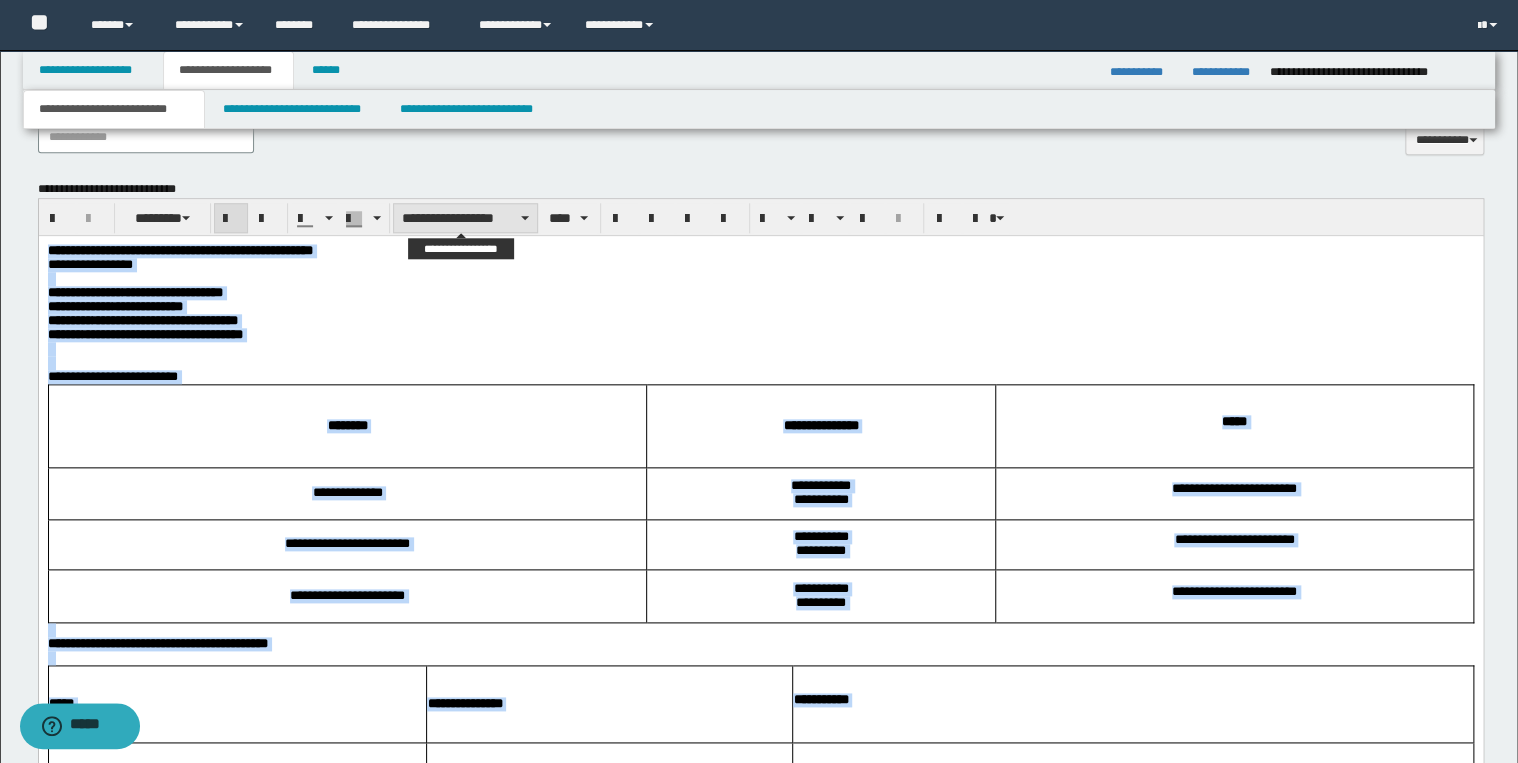 click on "**********" at bounding box center (465, 218) 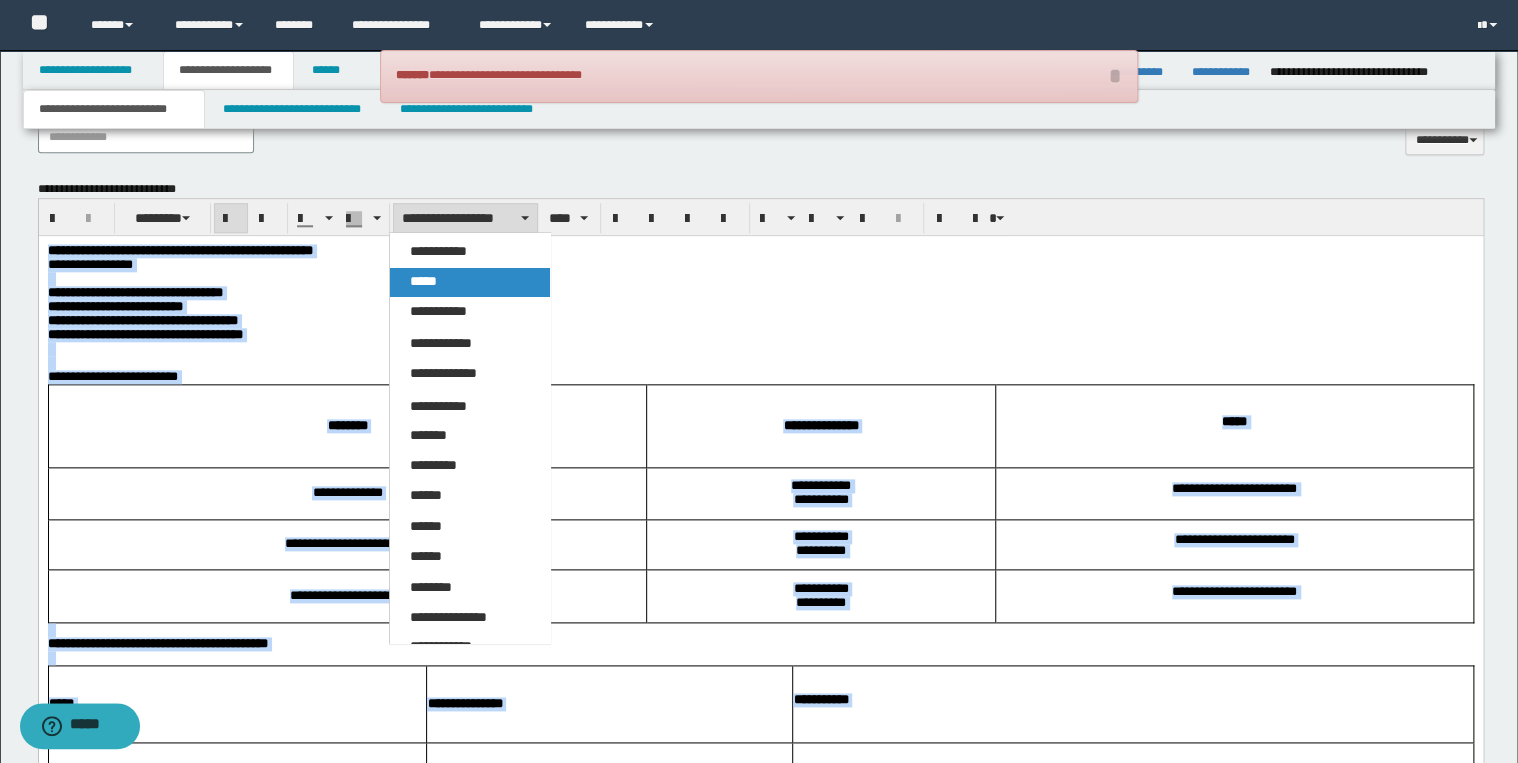 click on "*****" at bounding box center [470, 282] 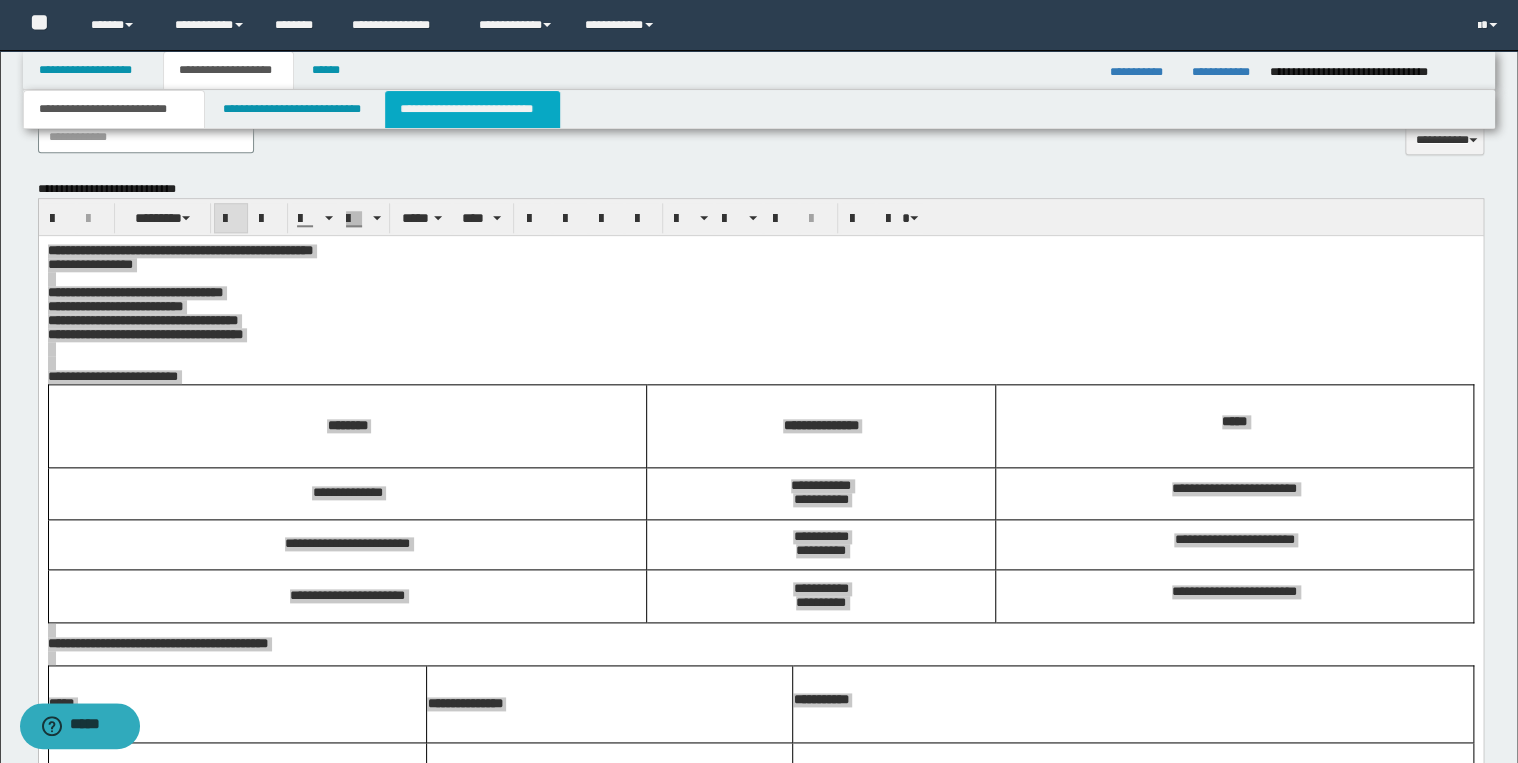 click on "**********" at bounding box center [472, 109] 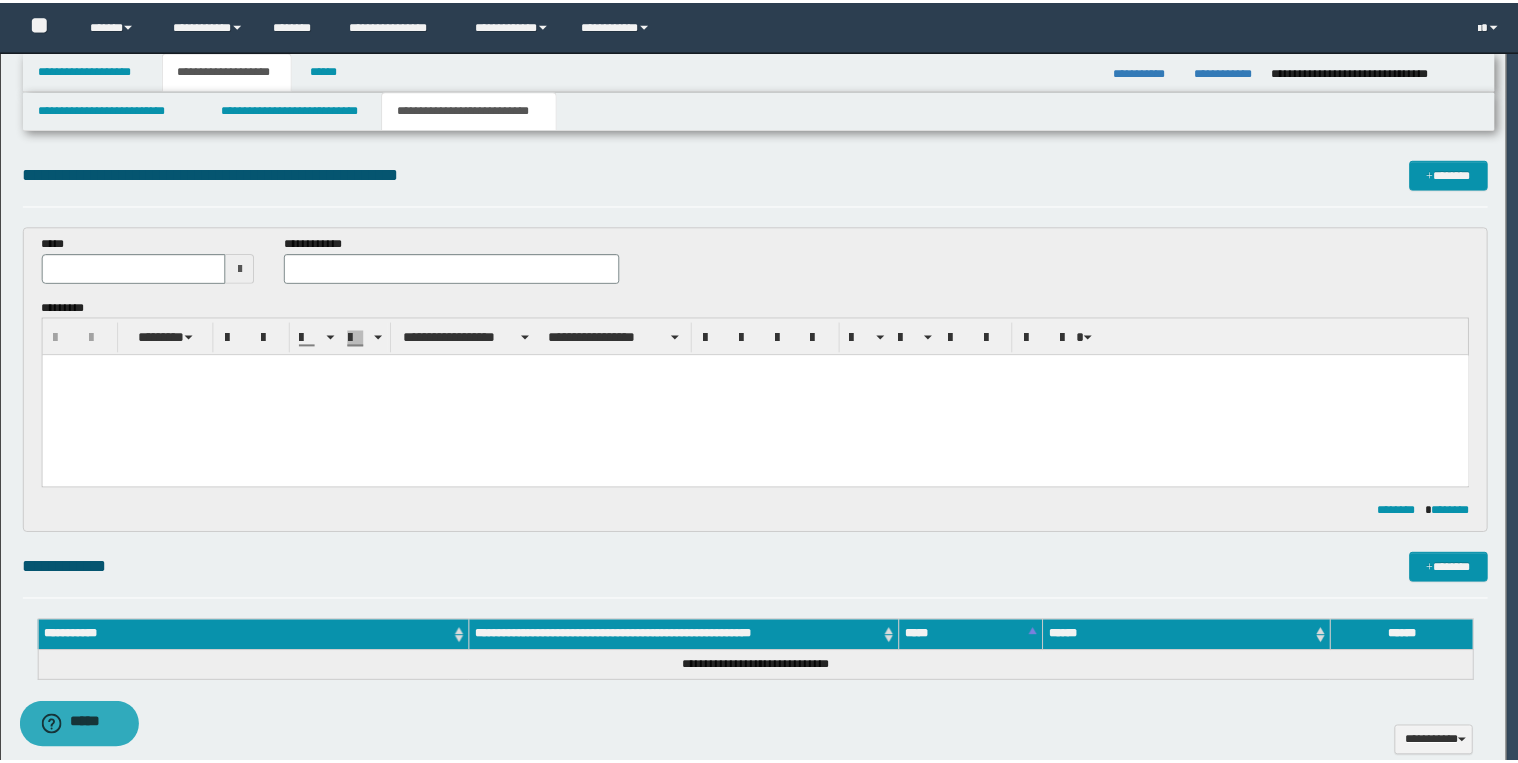 scroll, scrollTop: 0, scrollLeft: 0, axis: both 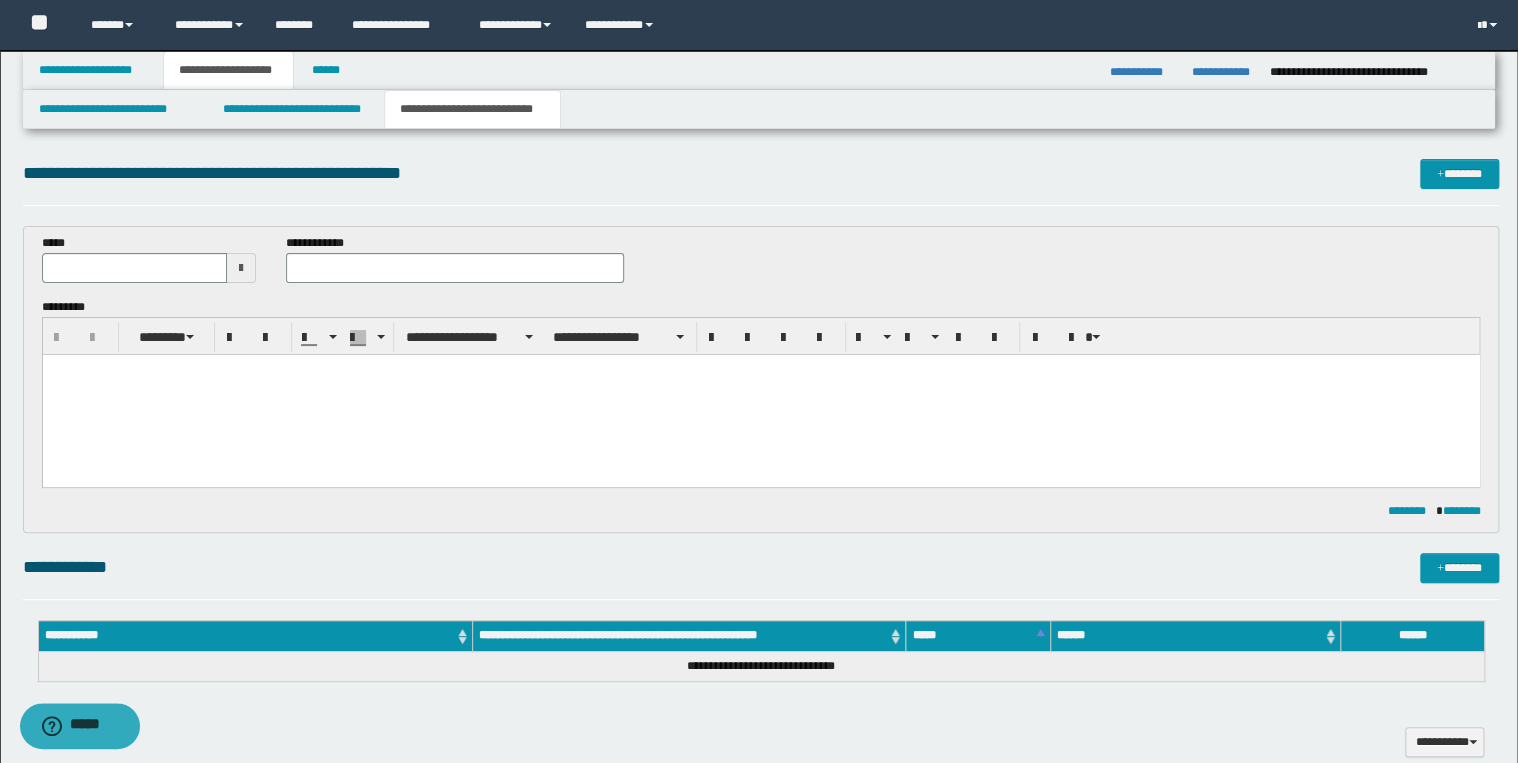 click at bounding box center (760, 395) 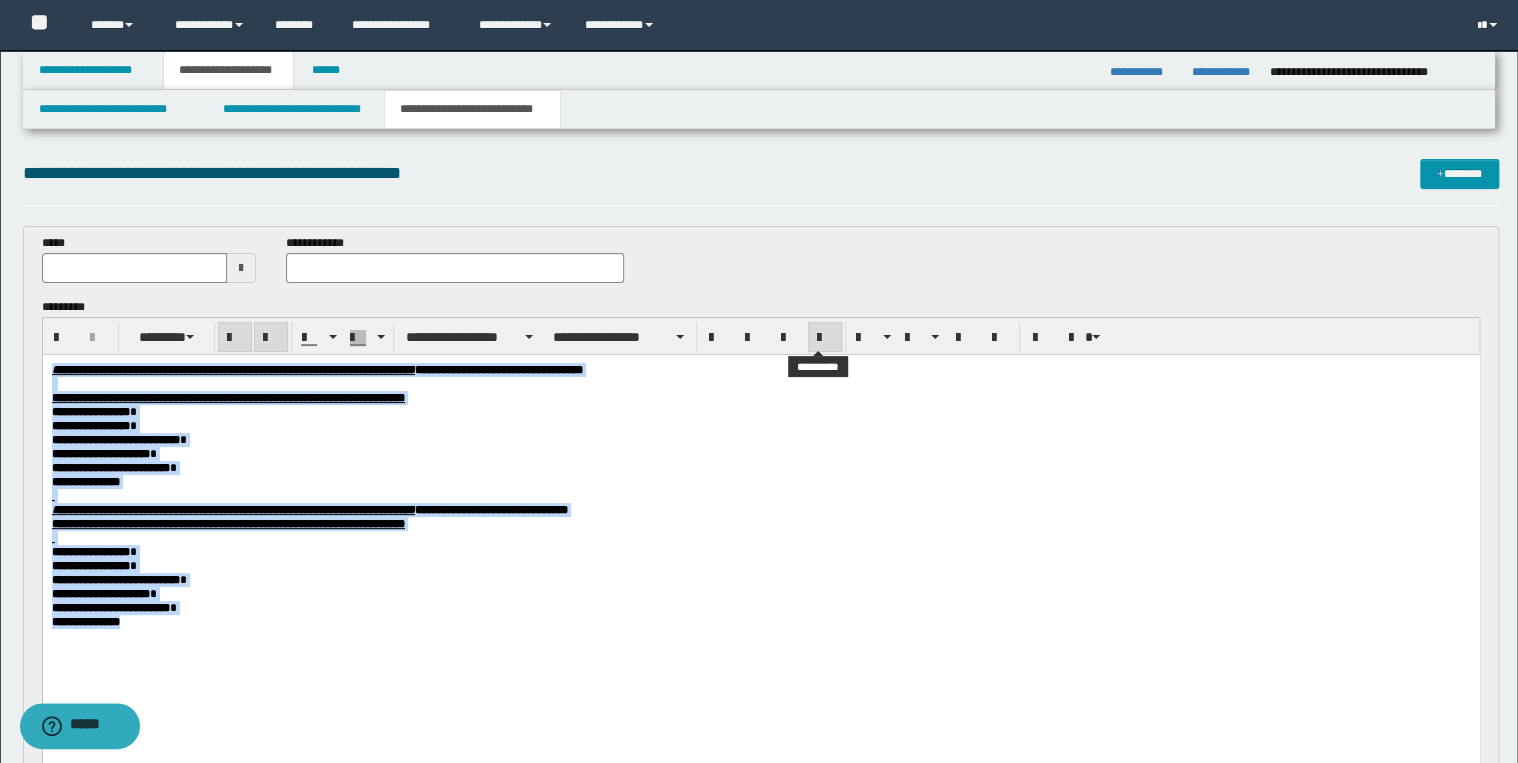 click at bounding box center (825, 338) 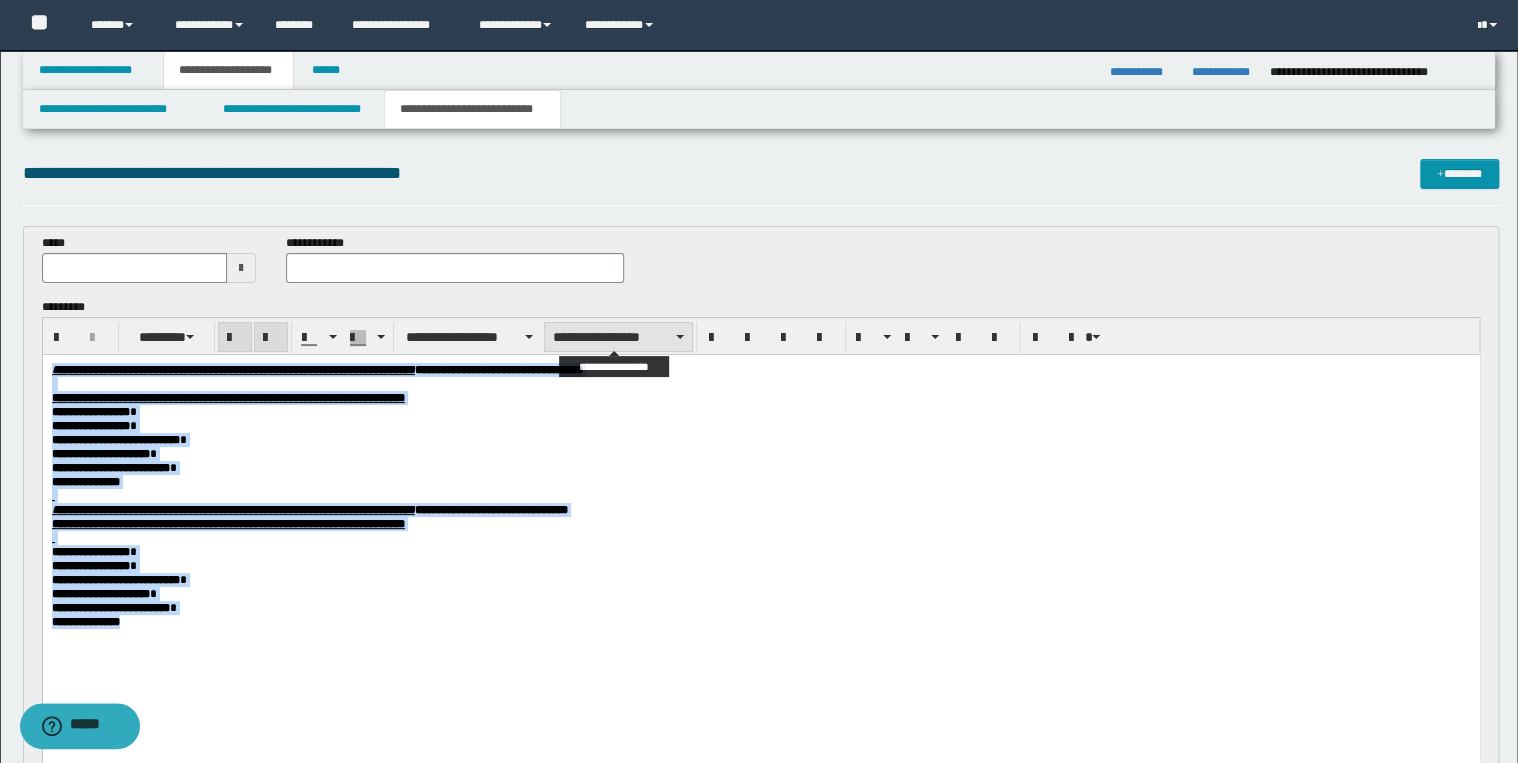 click on "**********" at bounding box center (618, 337) 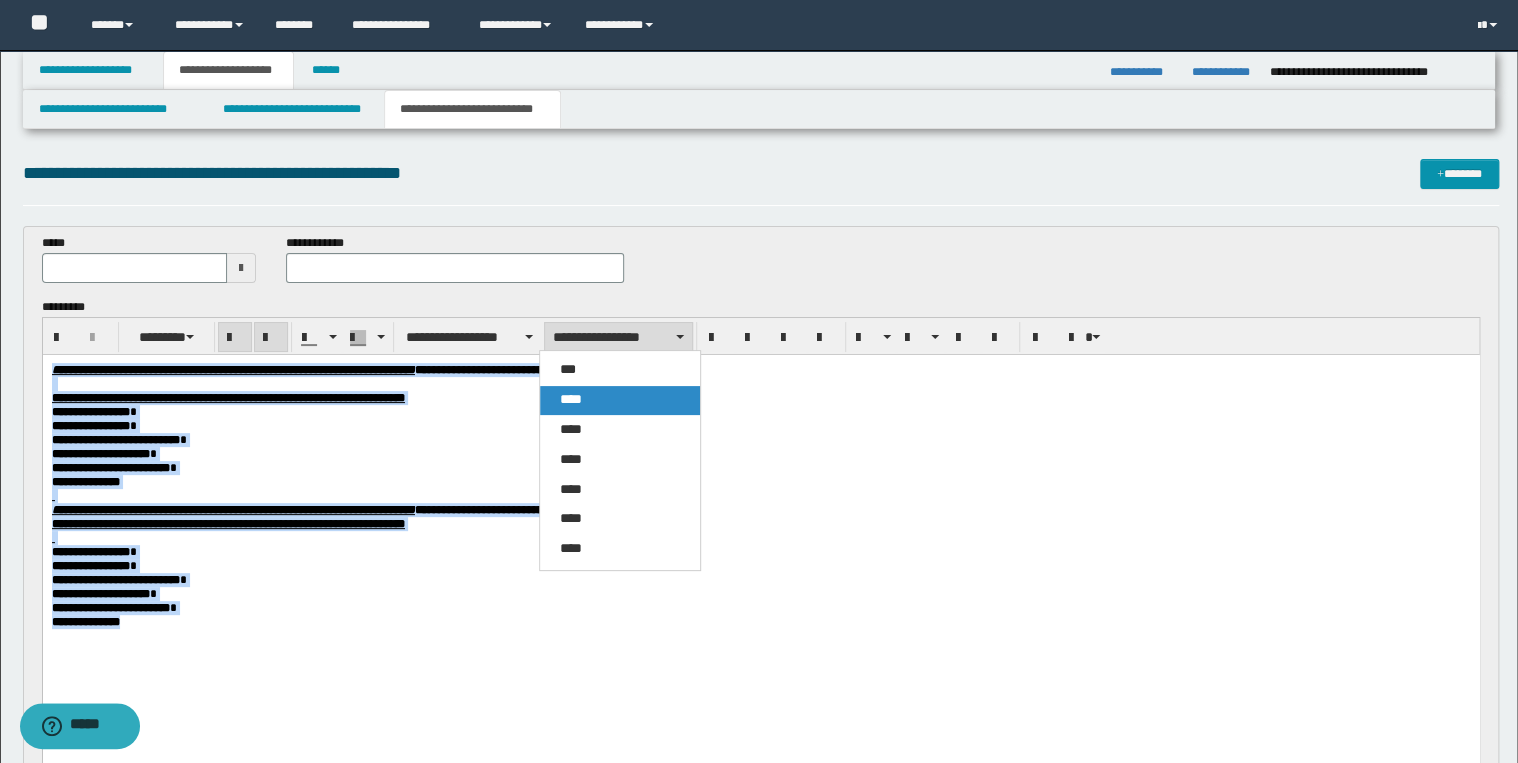 drag, startPoint x: 648, startPoint y: 399, endPoint x: 570, endPoint y: 348, distance: 93.193344 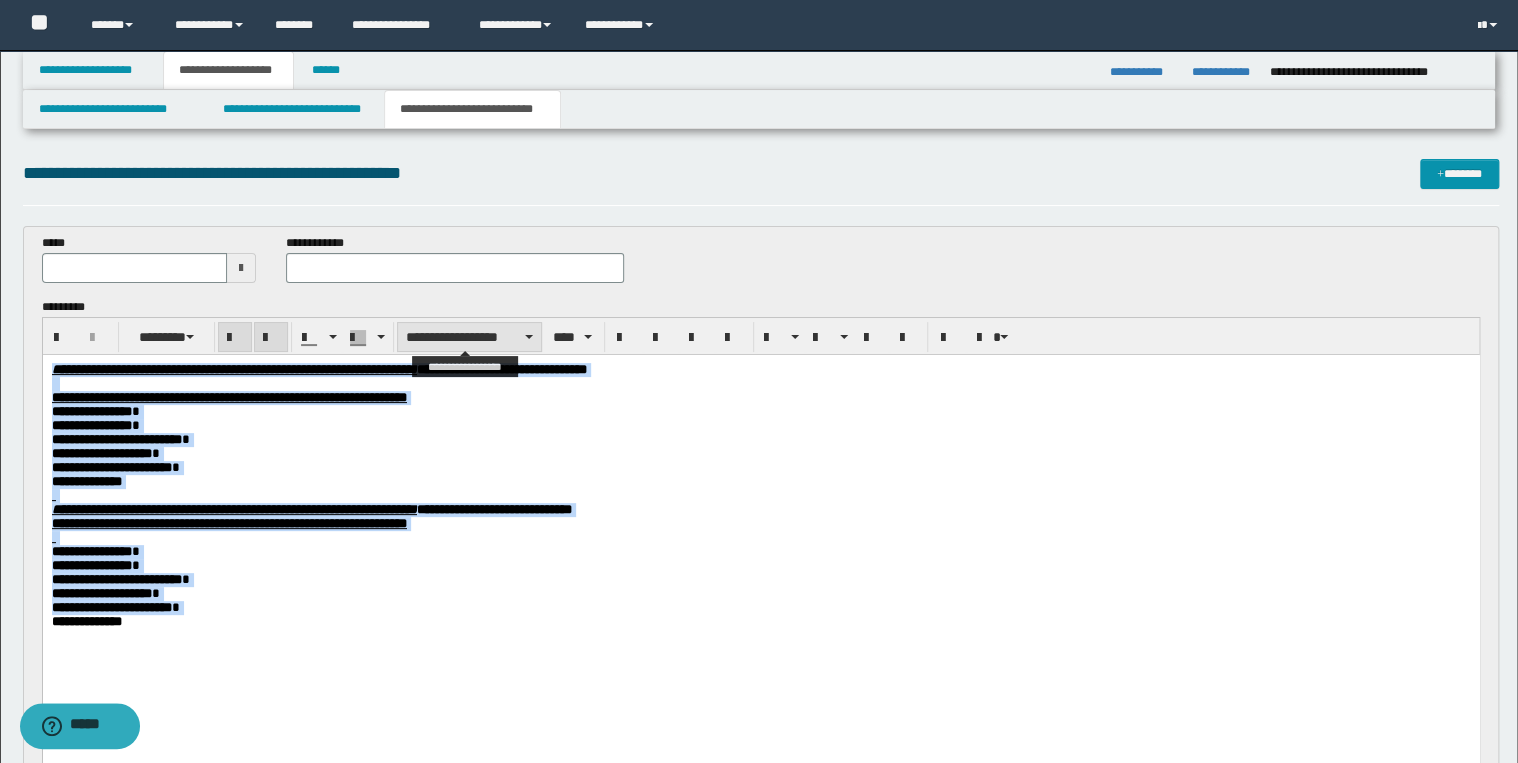 click on "**********" at bounding box center [469, 337] 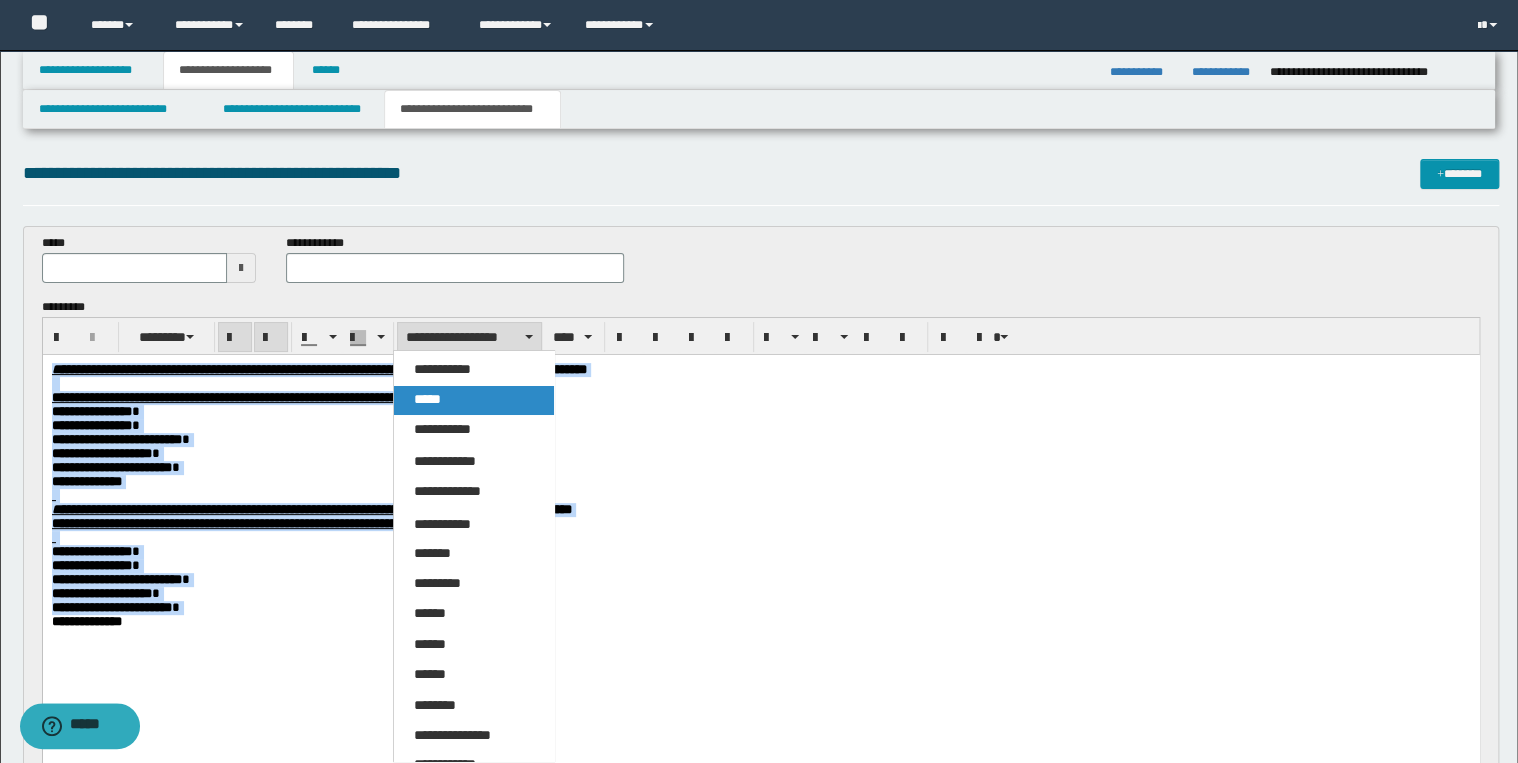 click on "*****" at bounding box center [474, 400] 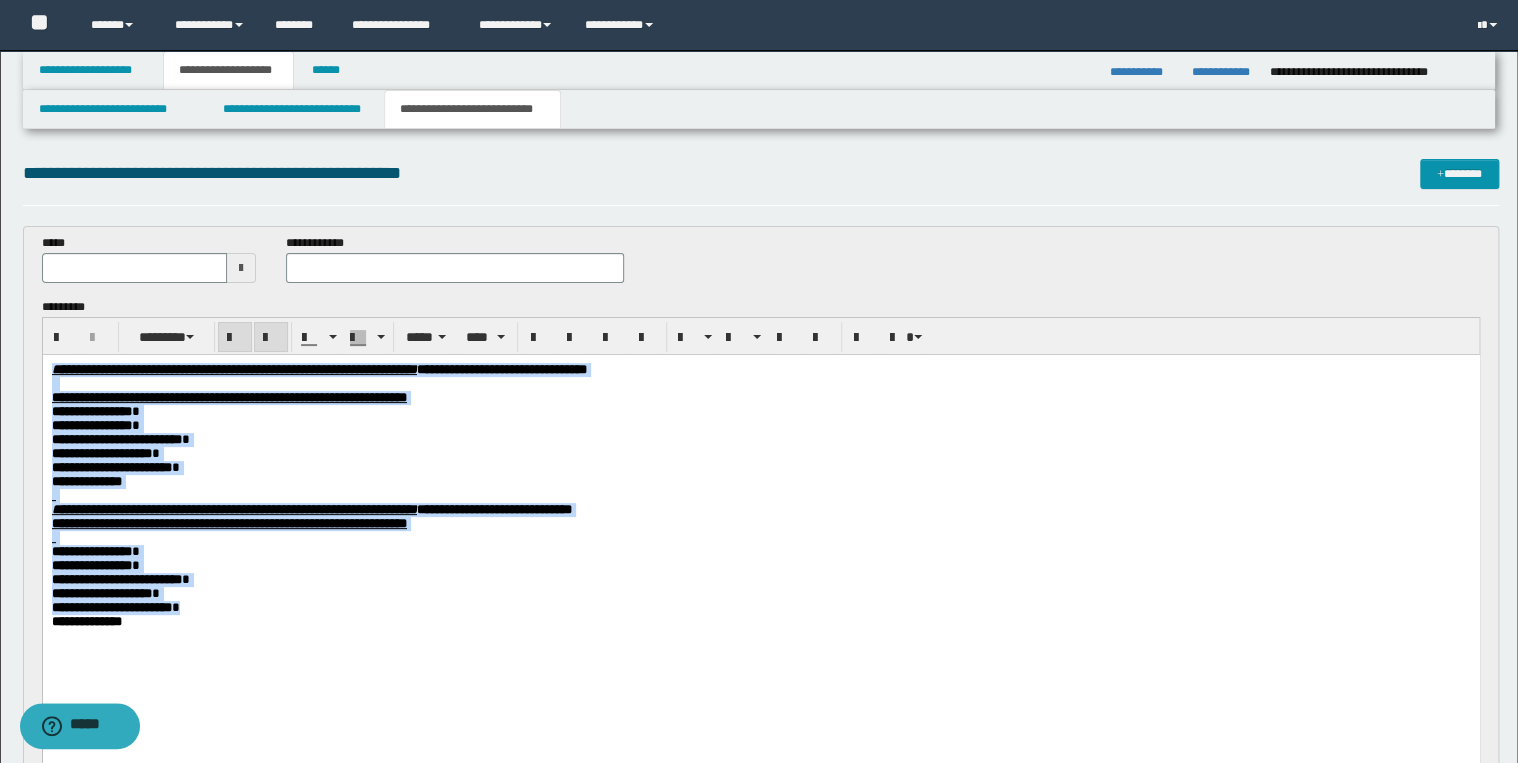 click on "**********" at bounding box center (760, 440) 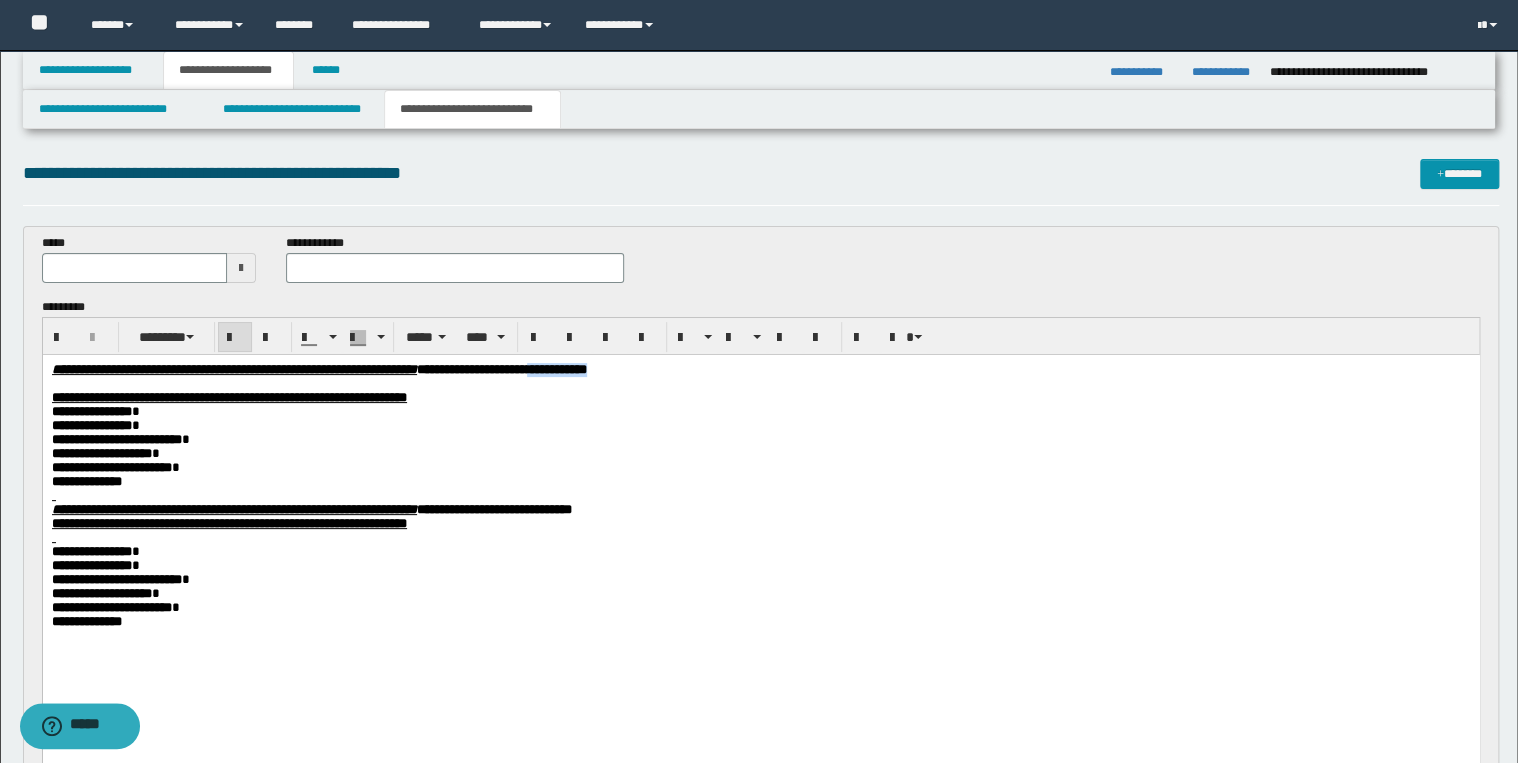 drag, startPoint x: 757, startPoint y: 368, endPoint x: 857, endPoint y: 368, distance: 100 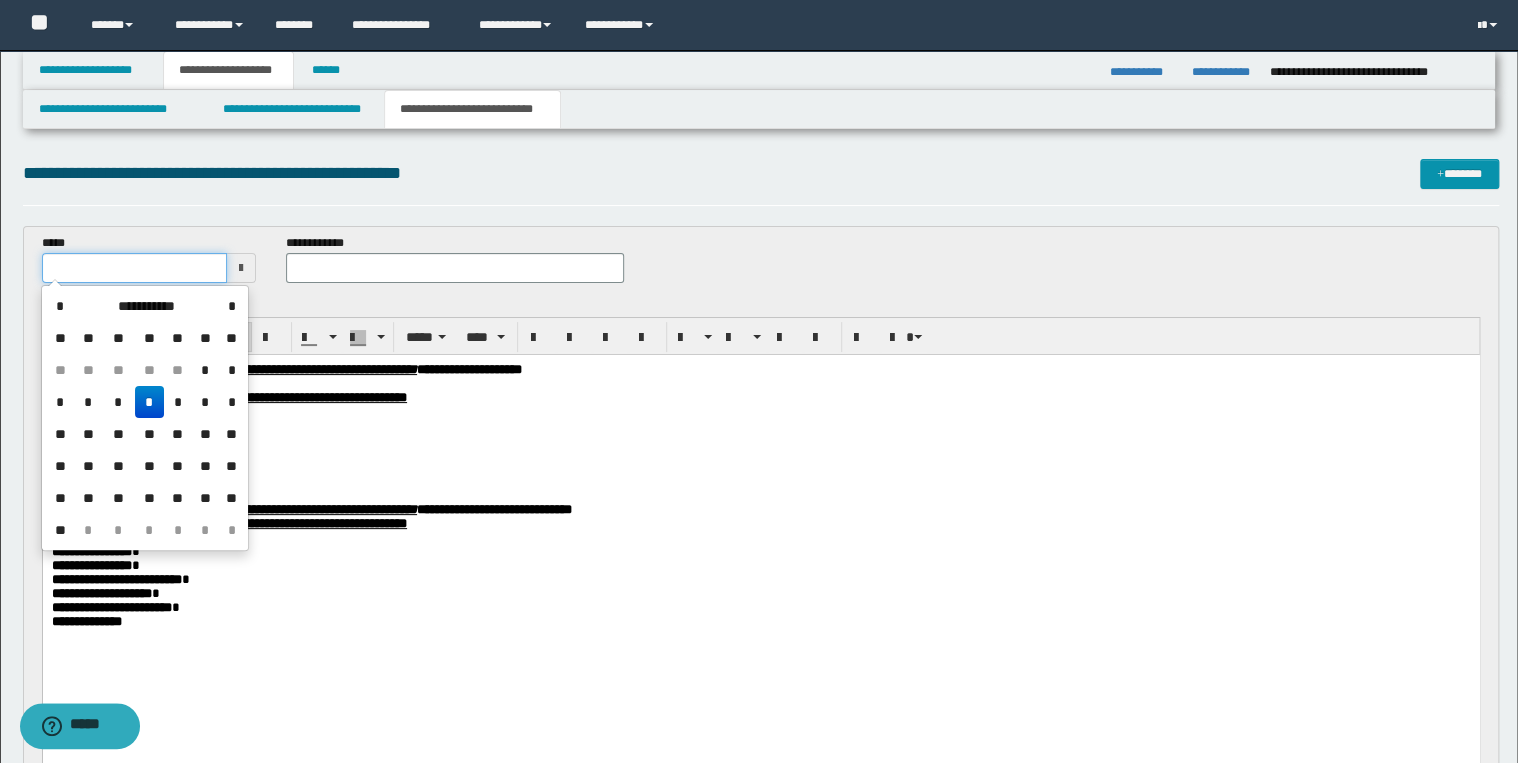 click at bounding box center (135, 268) 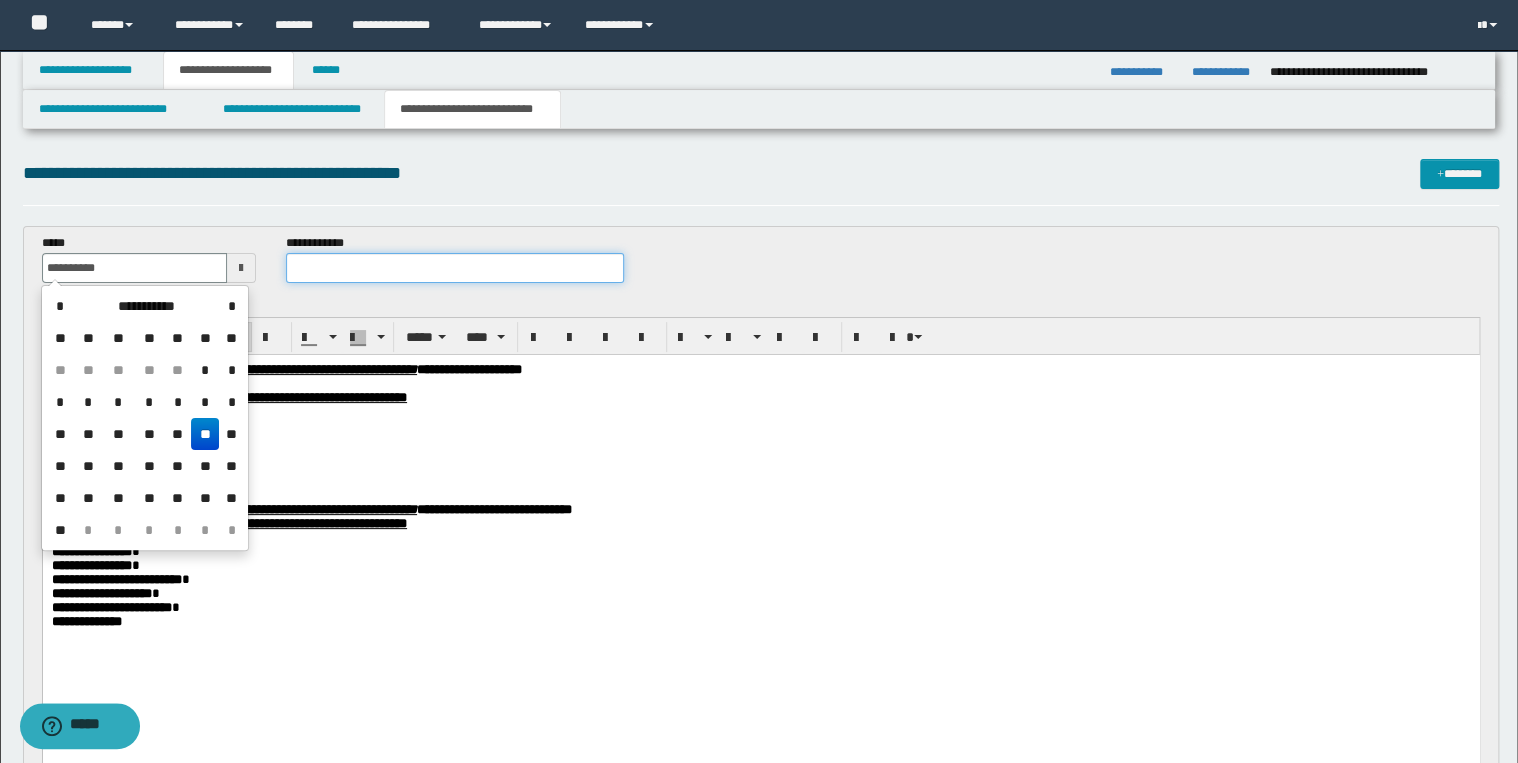 type on "**********" 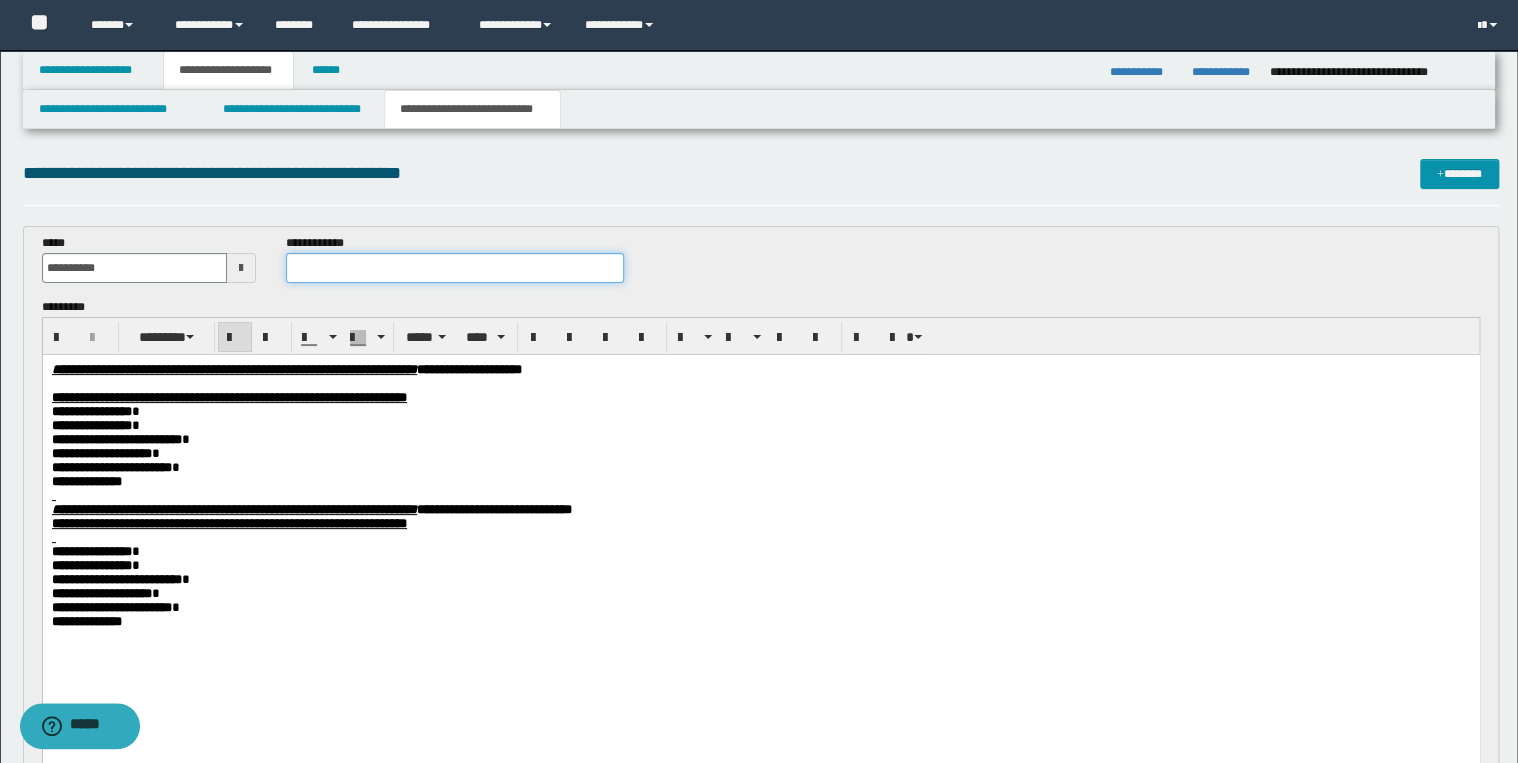 click at bounding box center (454, 268) 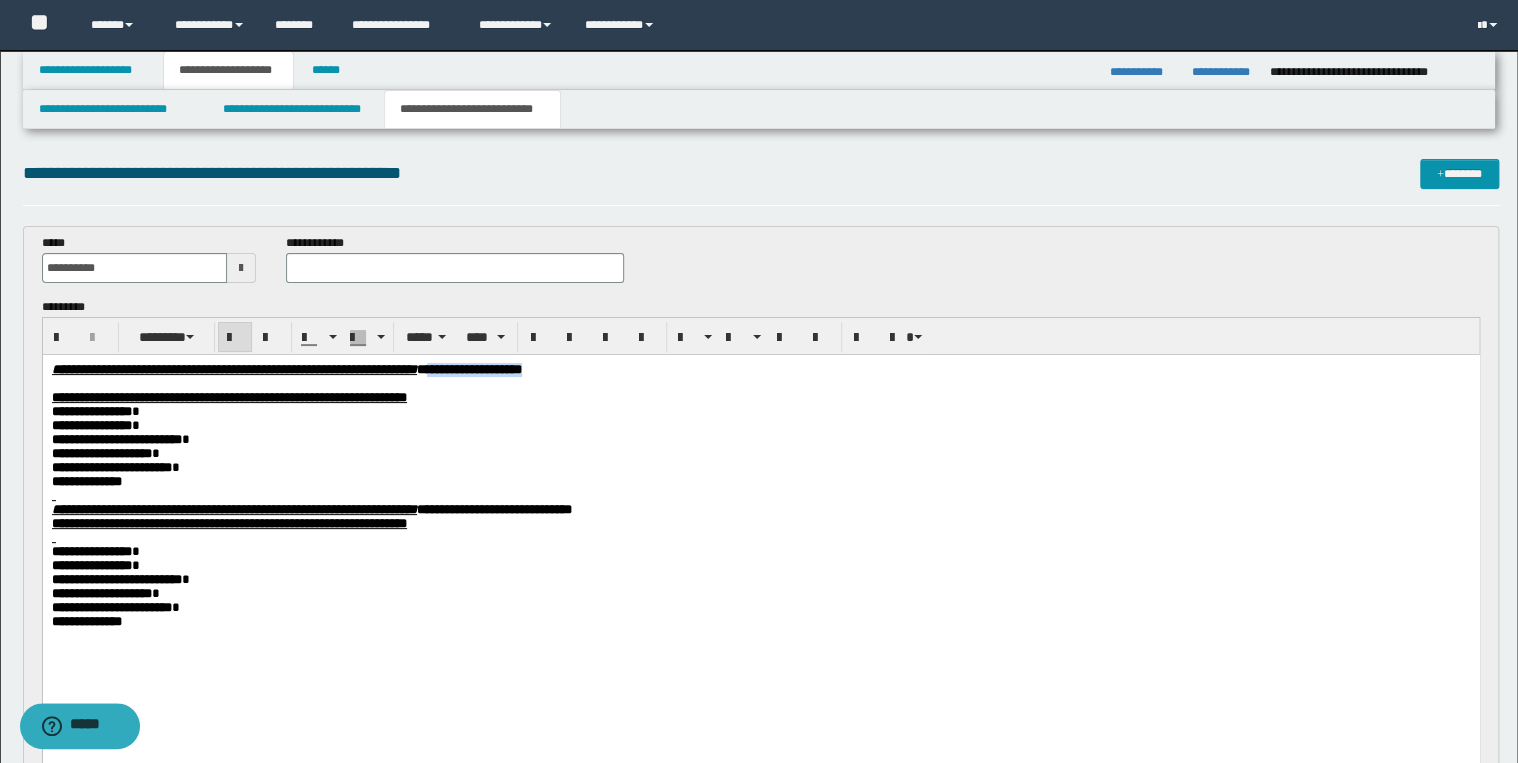 drag, startPoint x: 632, startPoint y: 368, endPoint x: 772, endPoint y: 367, distance: 140.00357 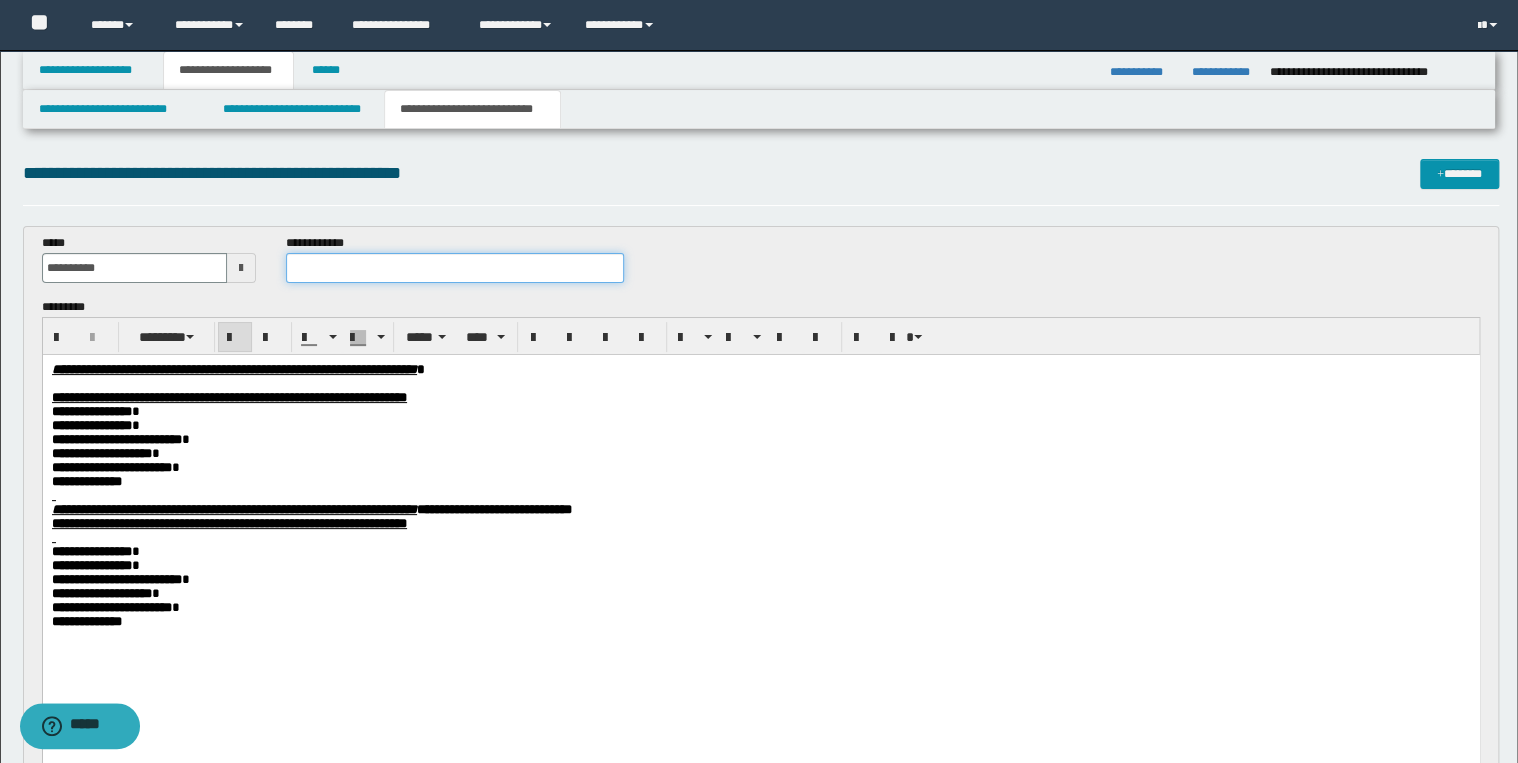 click at bounding box center [454, 268] 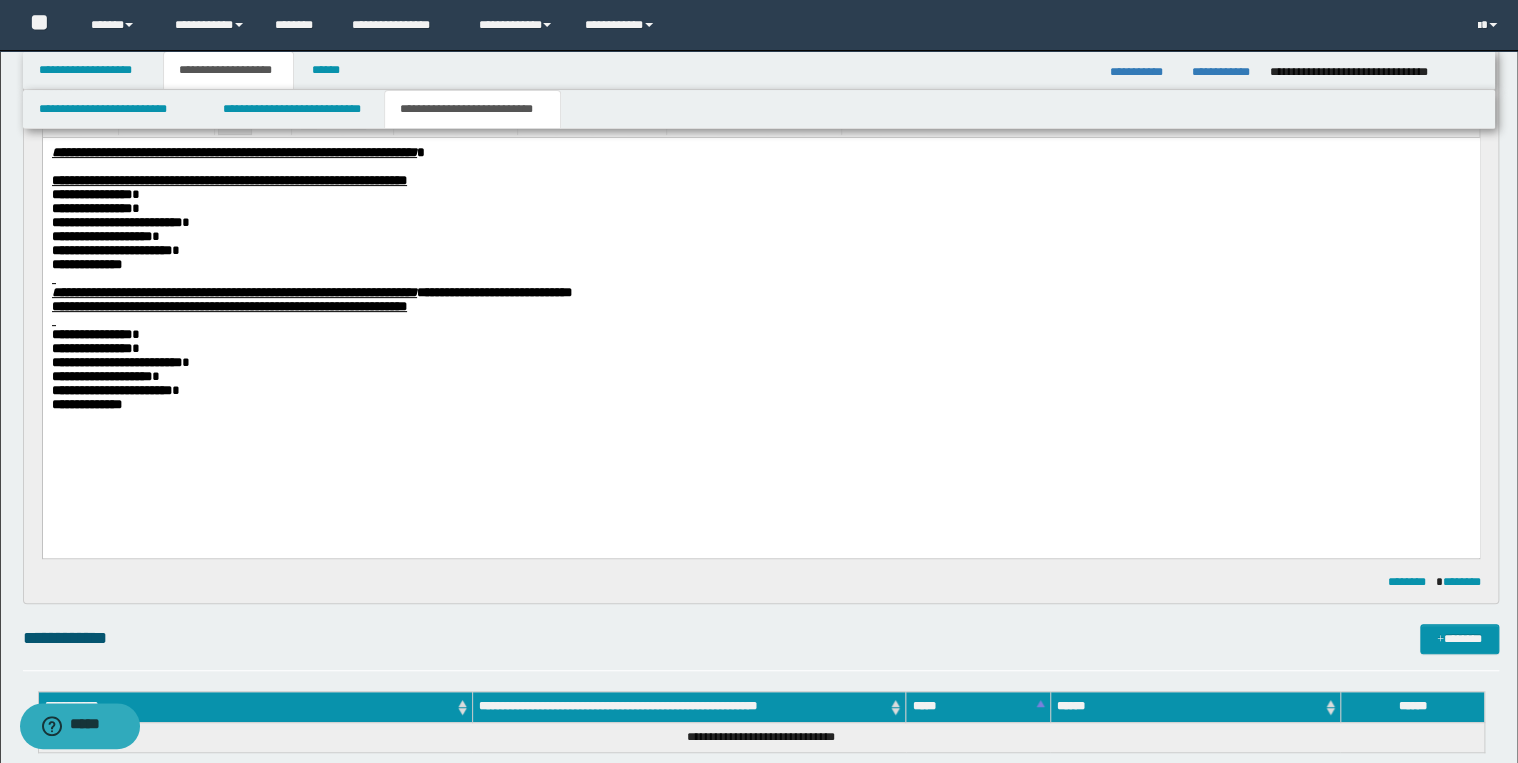 scroll, scrollTop: 240, scrollLeft: 0, axis: vertical 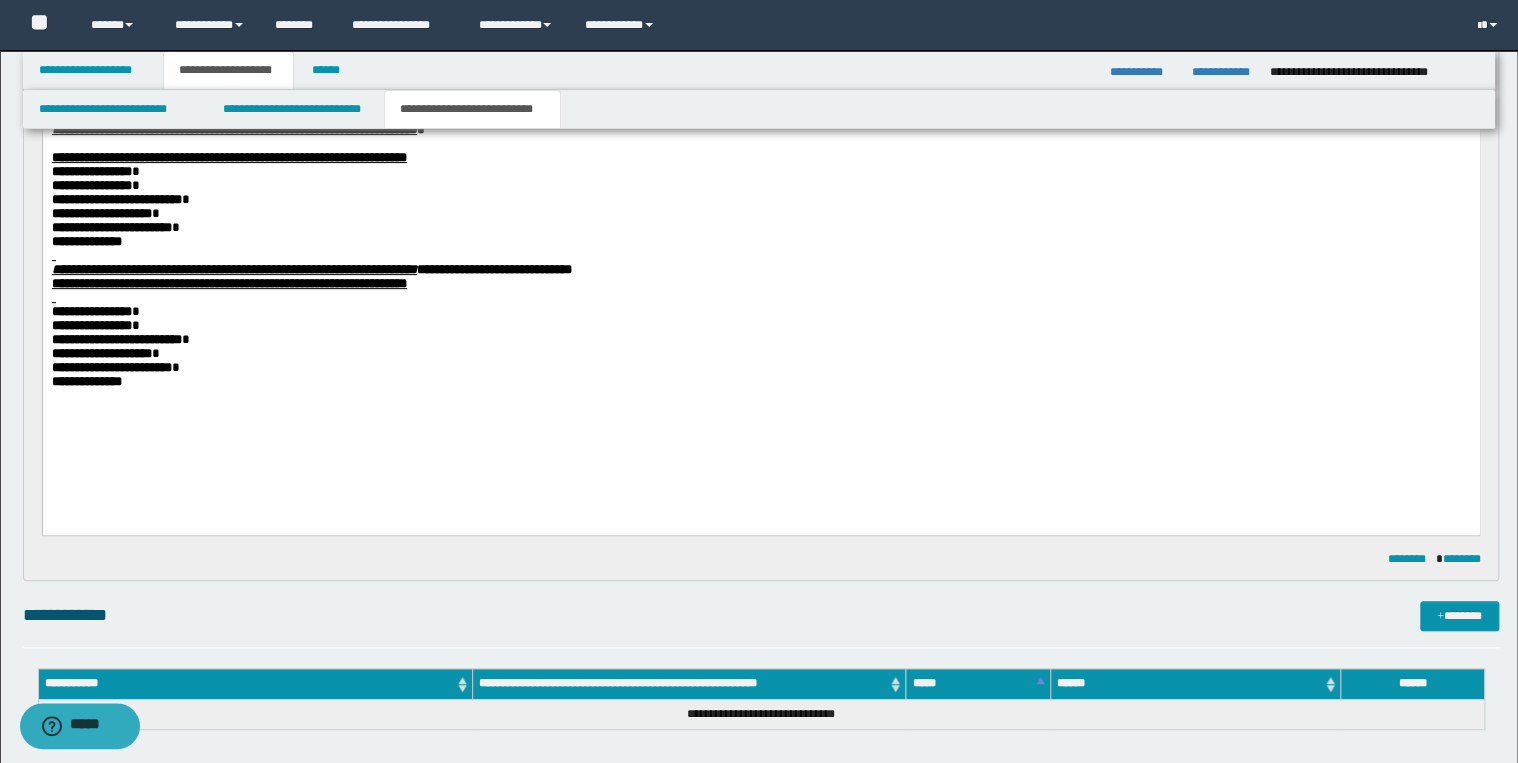 type on "**********" 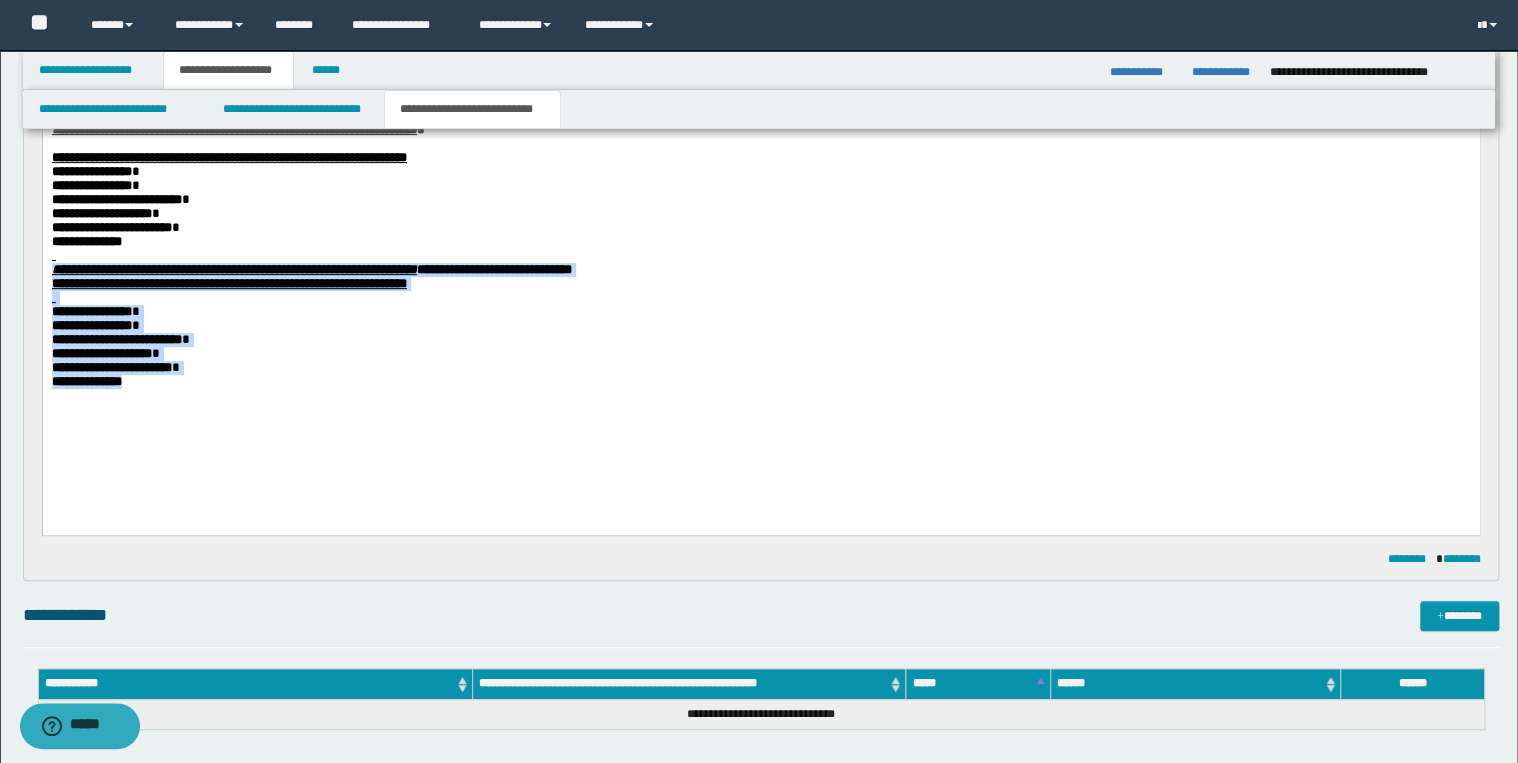 drag, startPoint x: 52, startPoint y: 283, endPoint x: 183, endPoint y: 424, distance: 192.46298 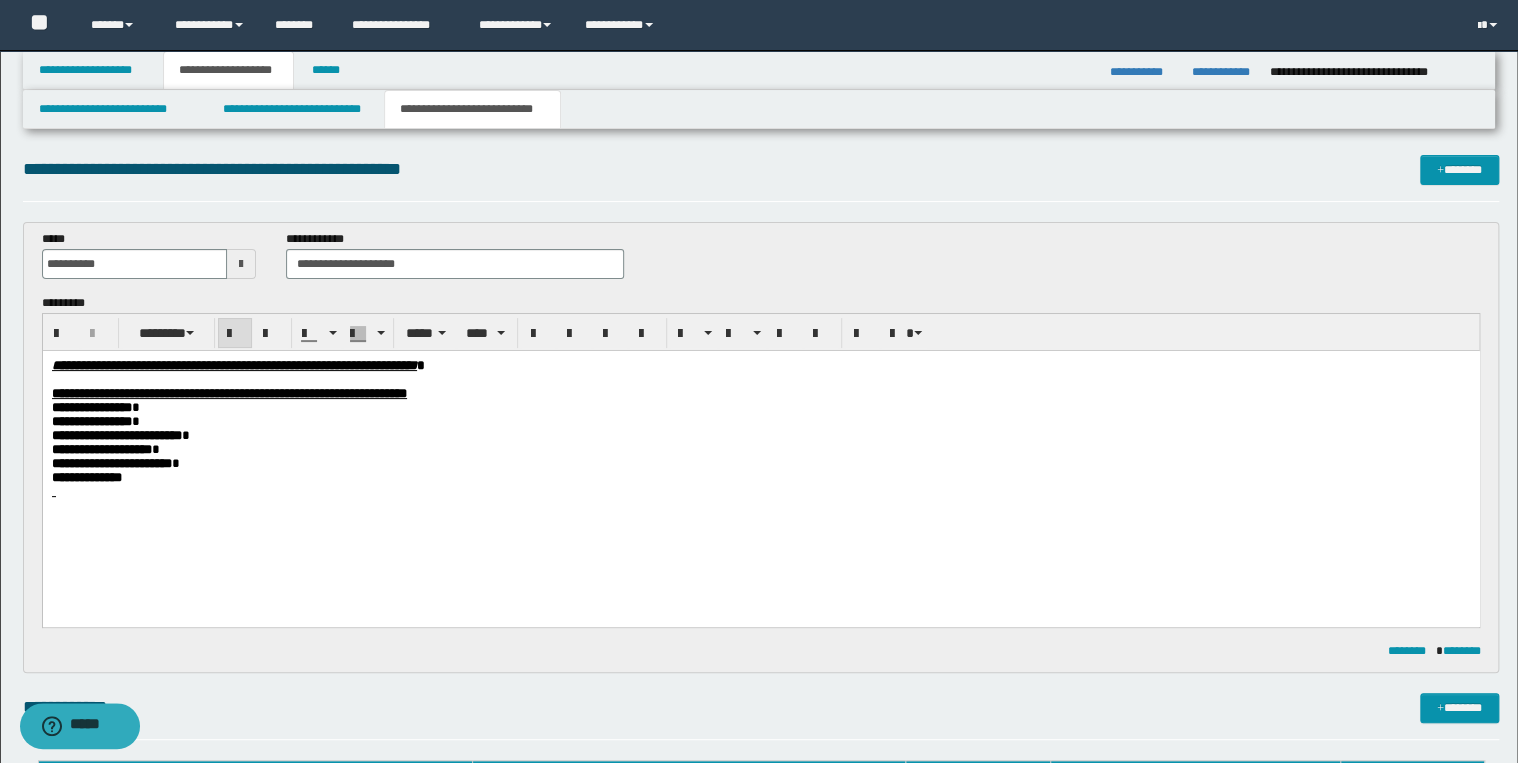 scroll, scrollTop: 0, scrollLeft: 0, axis: both 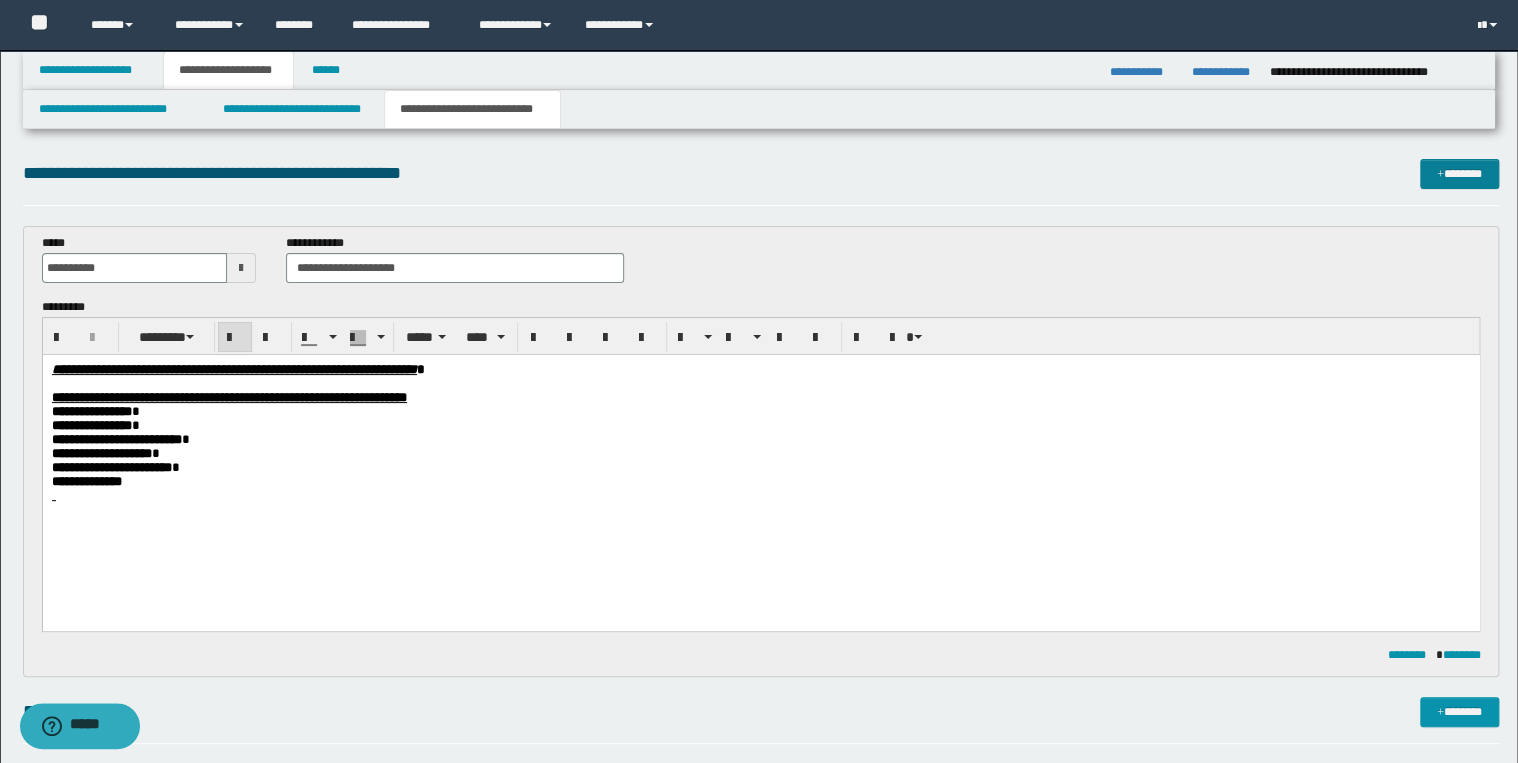 click at bounding box center [1440, 175] 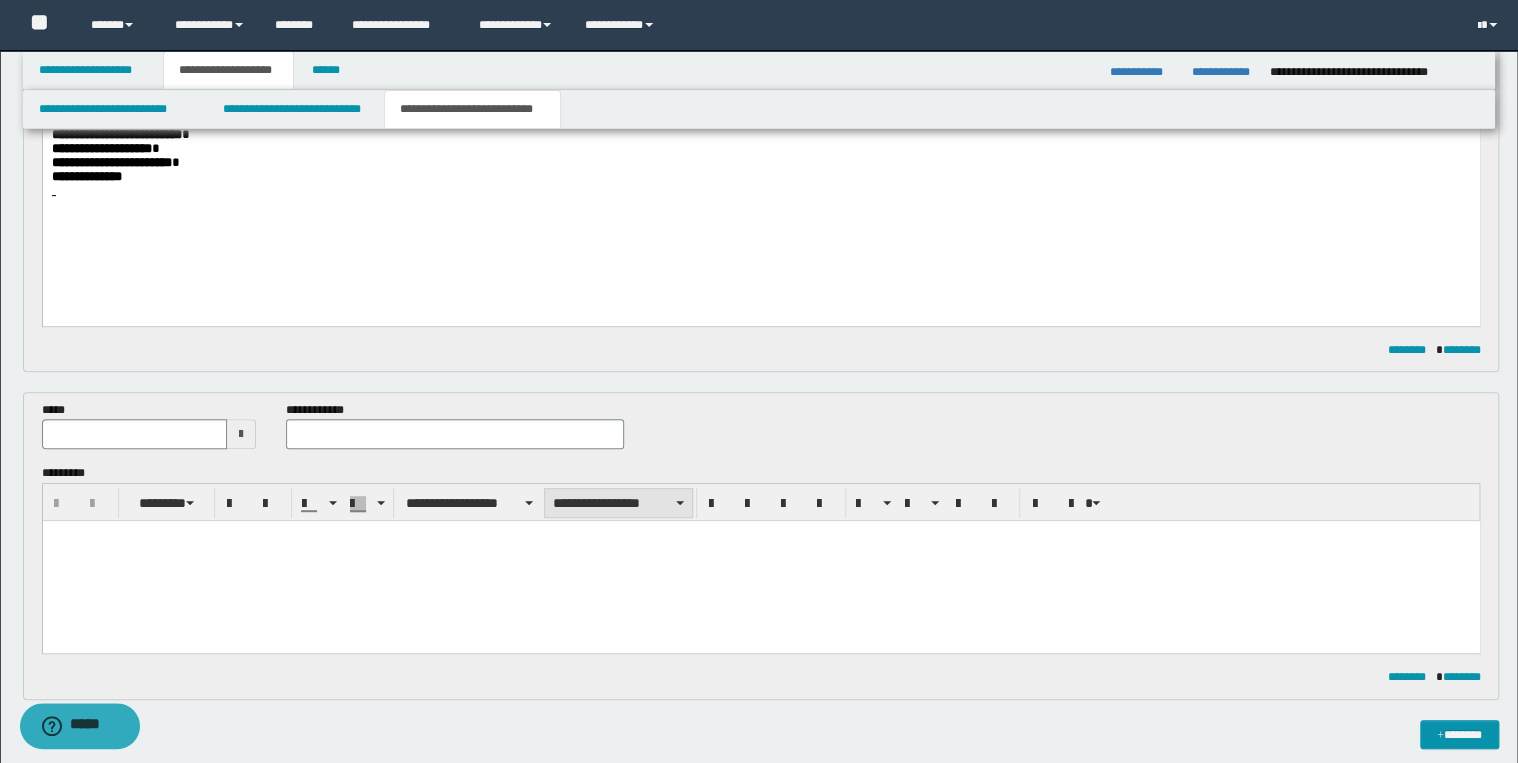 scroll, scrollTop: 384, scrollLeft: 0, axis: vertical 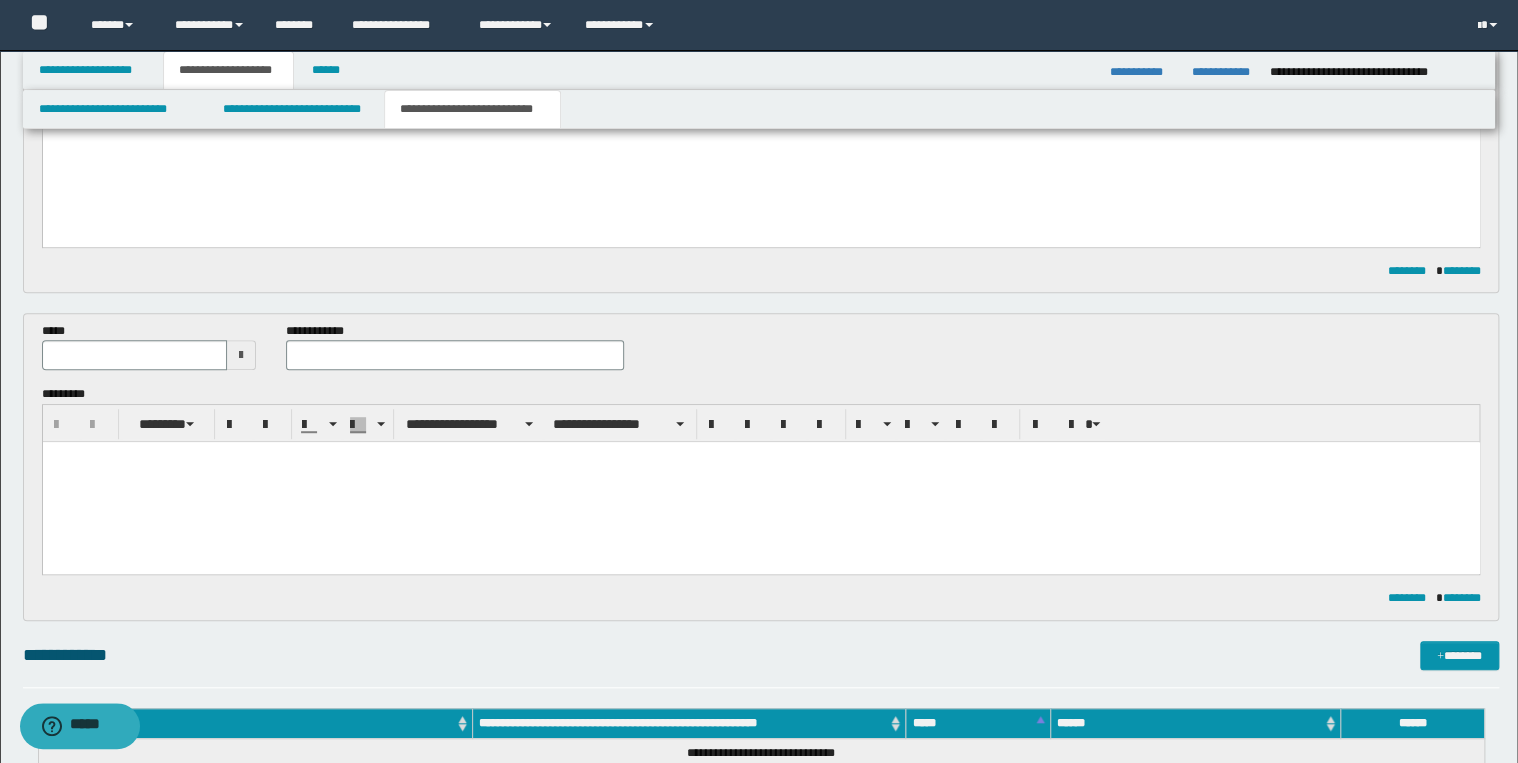 click at bounding box center [760, 482] 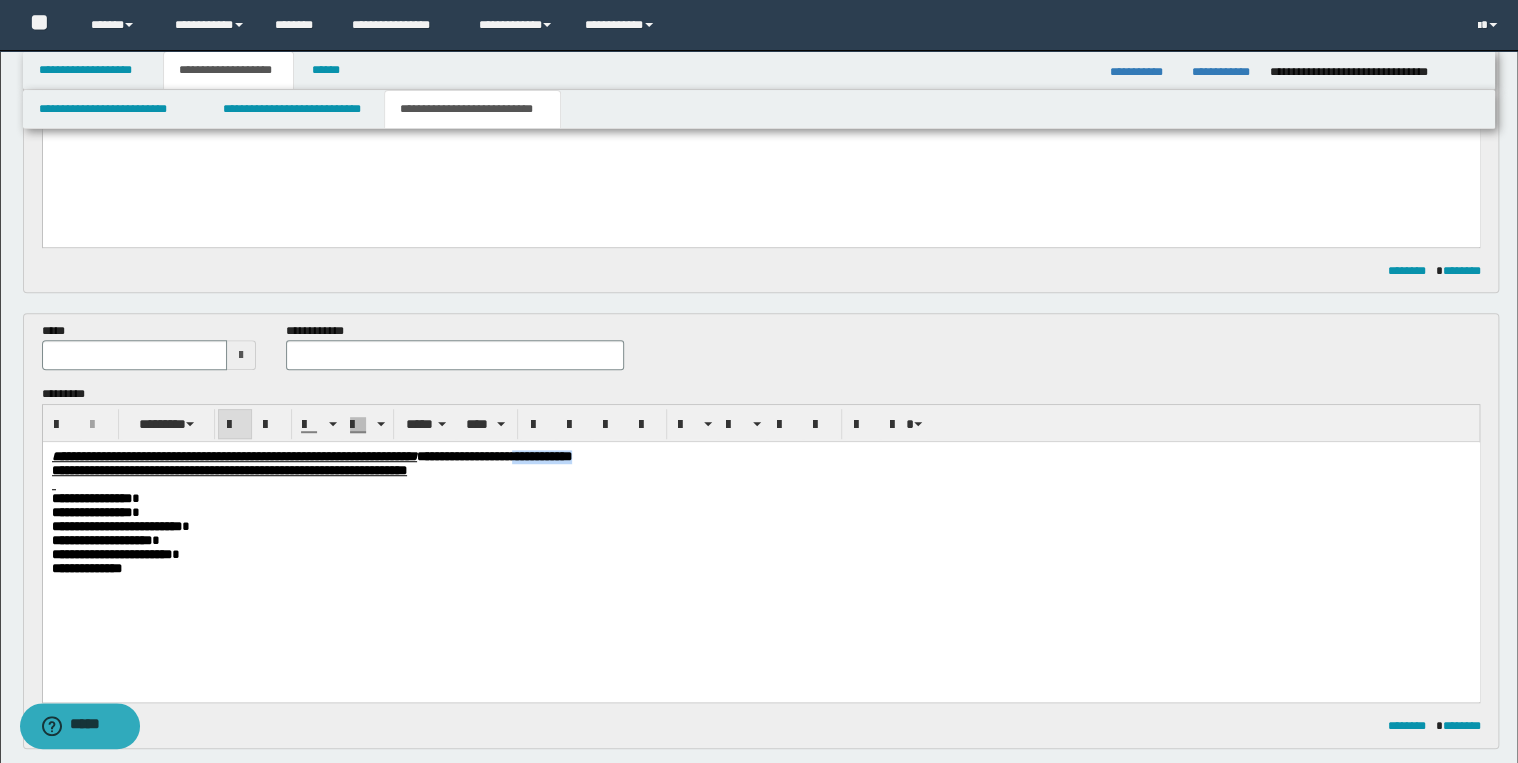 drag, startPoint x: 739, startPoint y: 458, endPoint x: 826, endPoint y: 454, distance: 87.0919 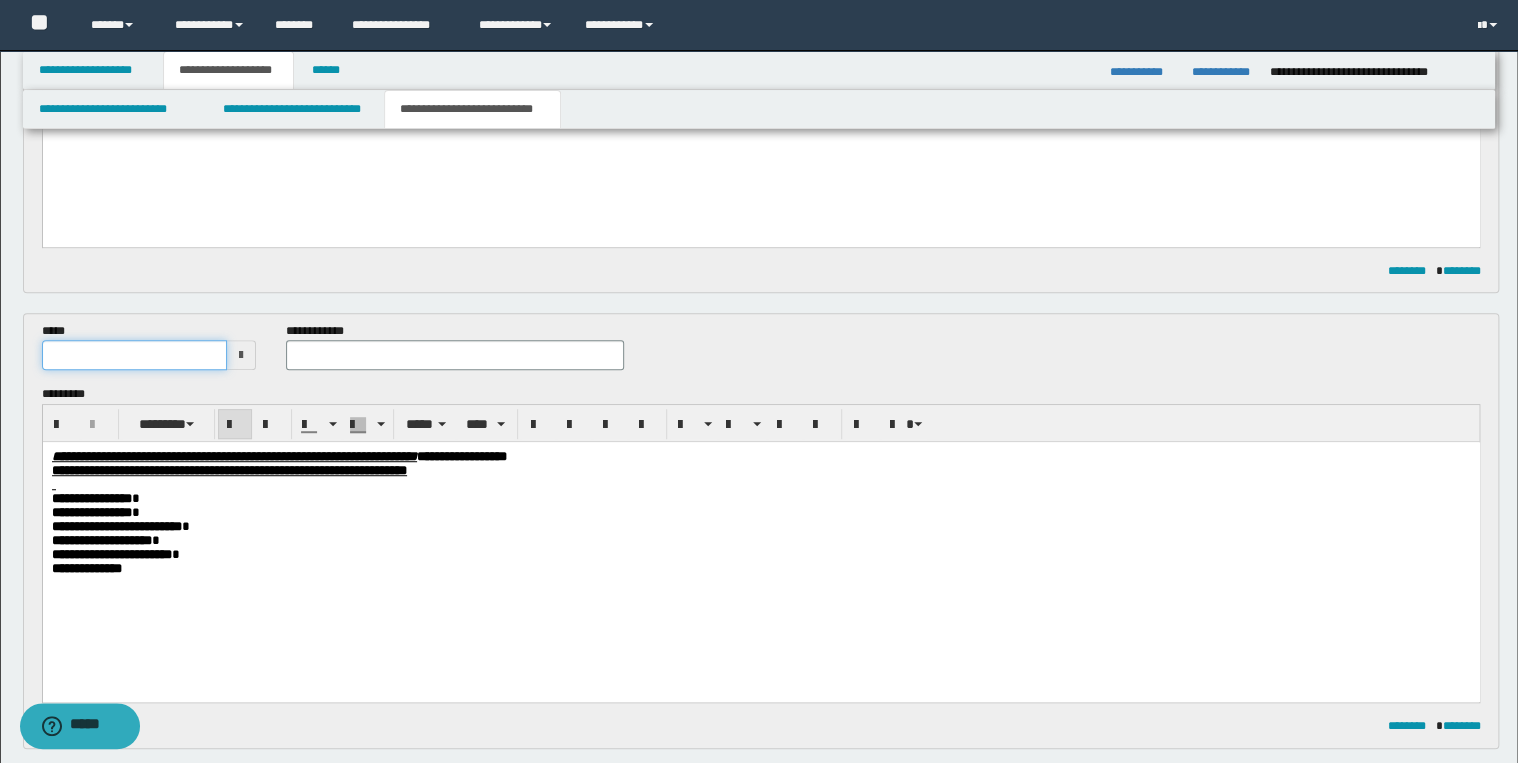 click at bounding box center [135, 355] 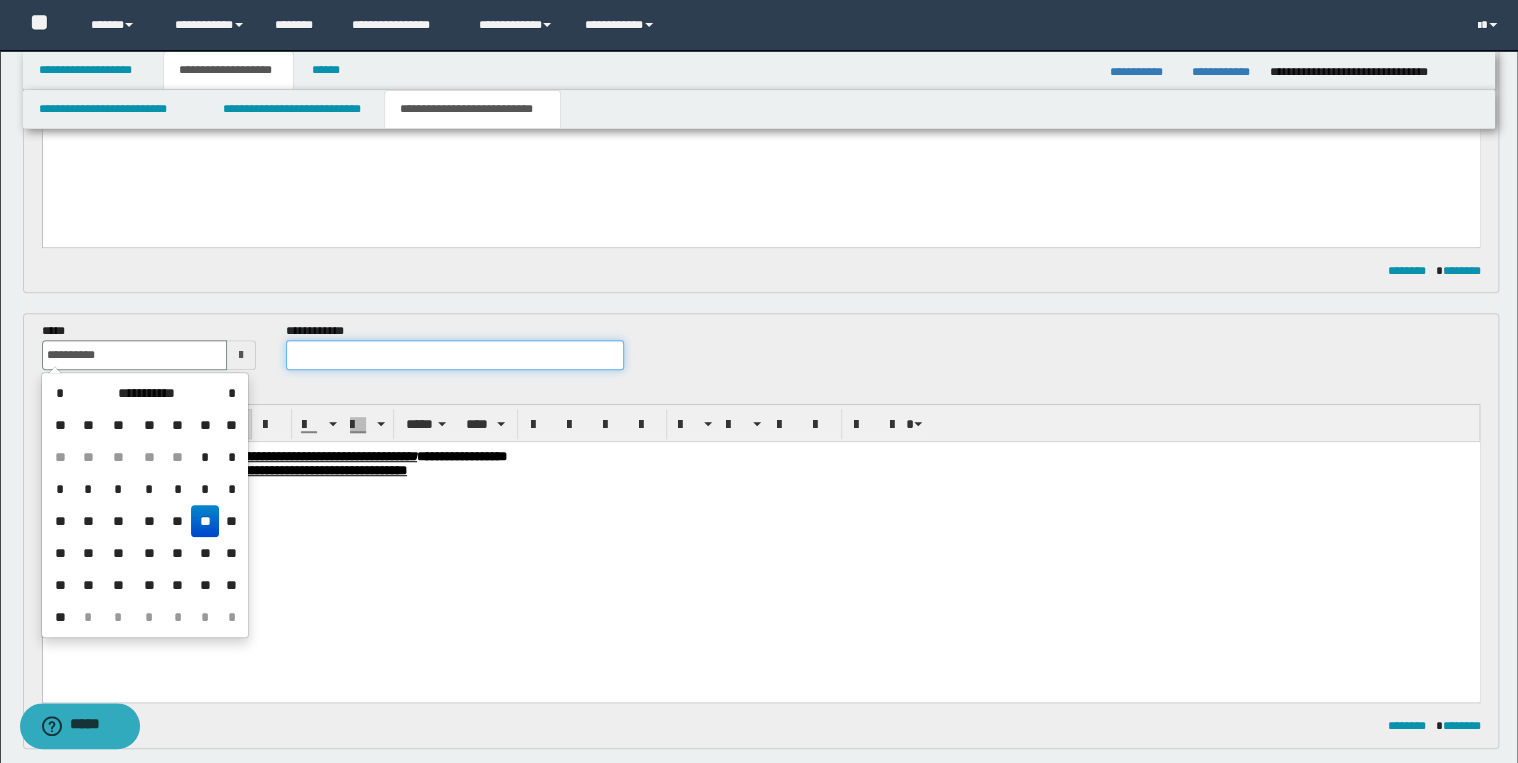 type on "**********" 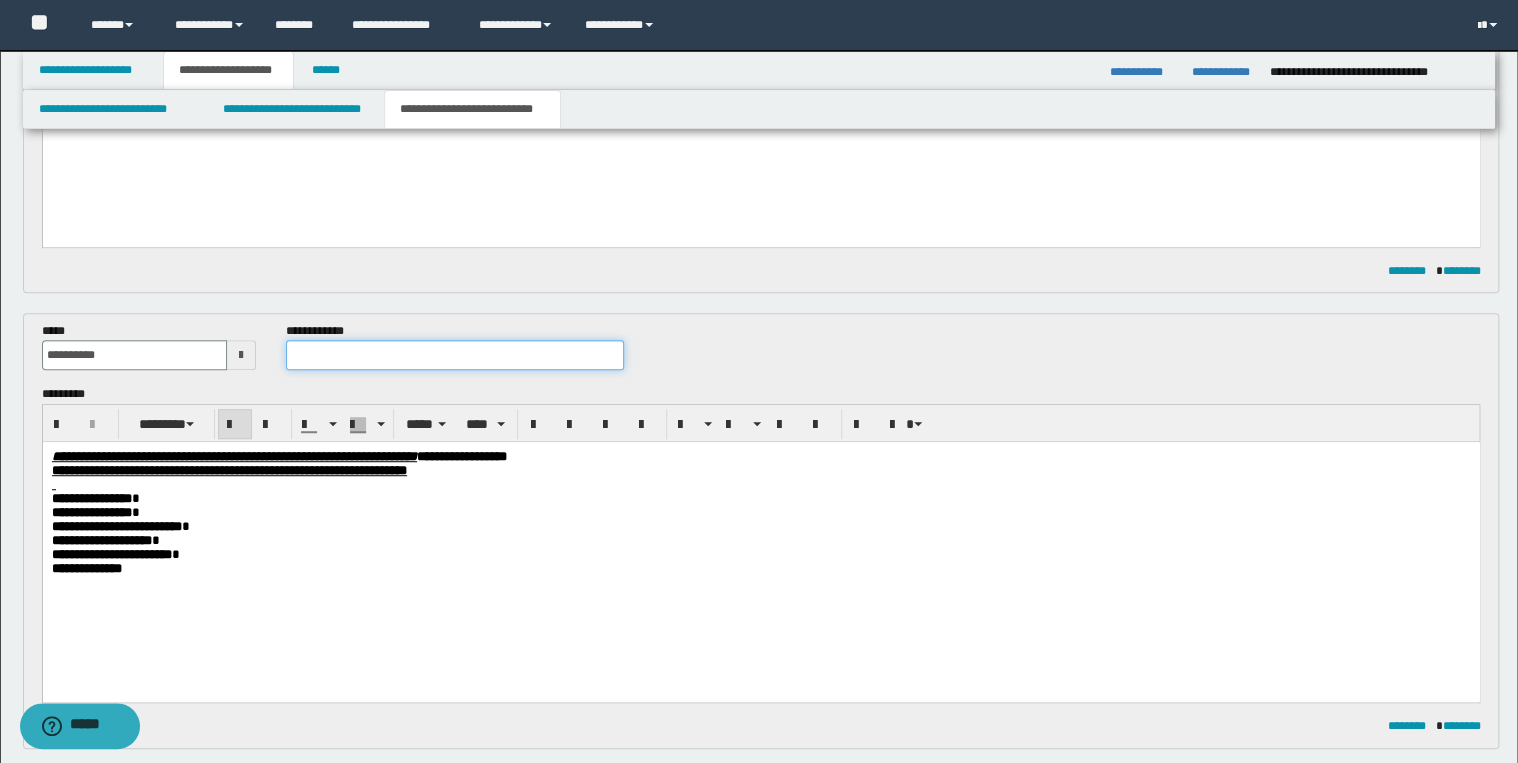 click at bounding box center (454, 355) 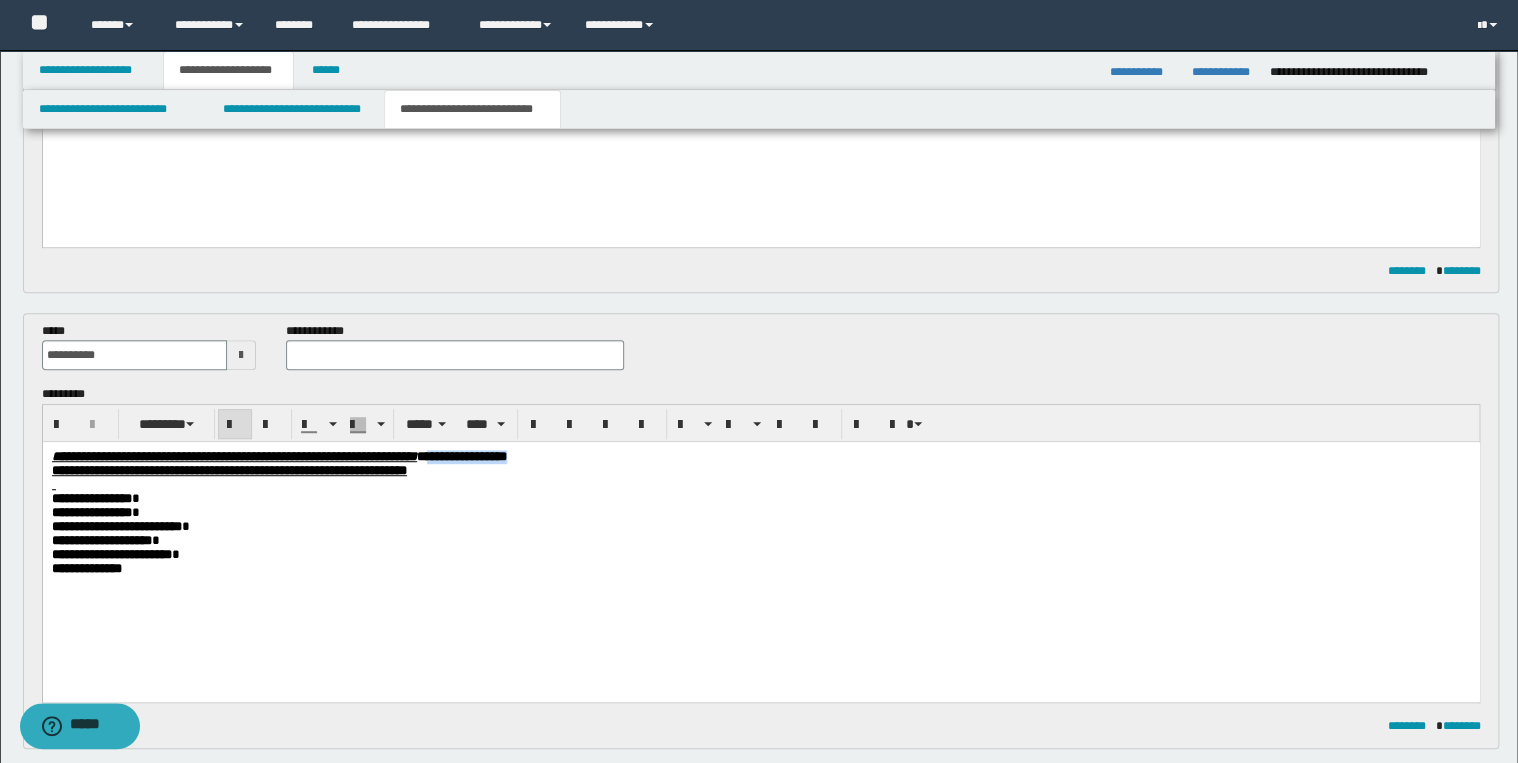 drag, startPoint x: 625, startPoint y: 457, endPoint x: 738, endPoint y: 454, distance: 113.03982 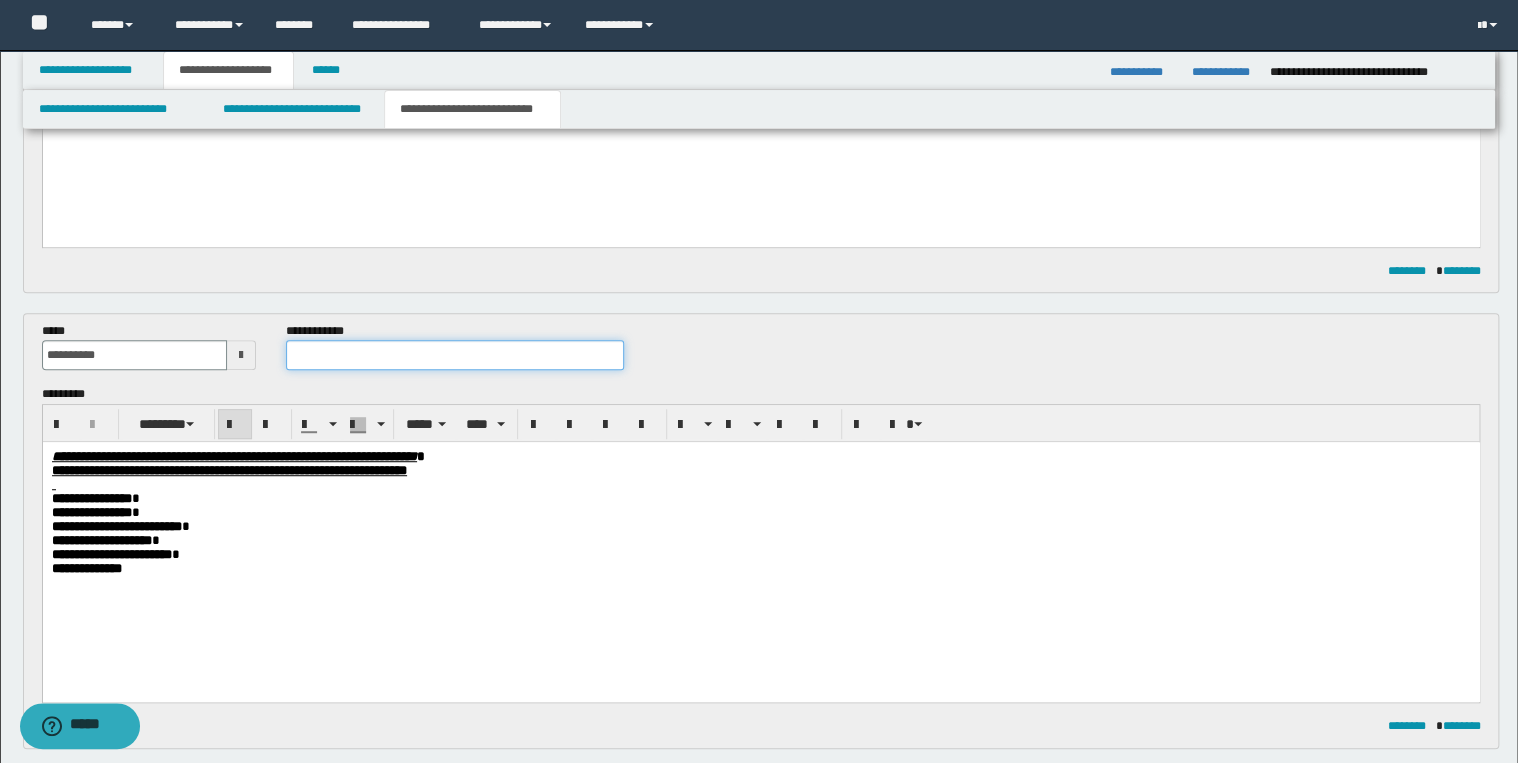 click at bounding box center (454, 355) 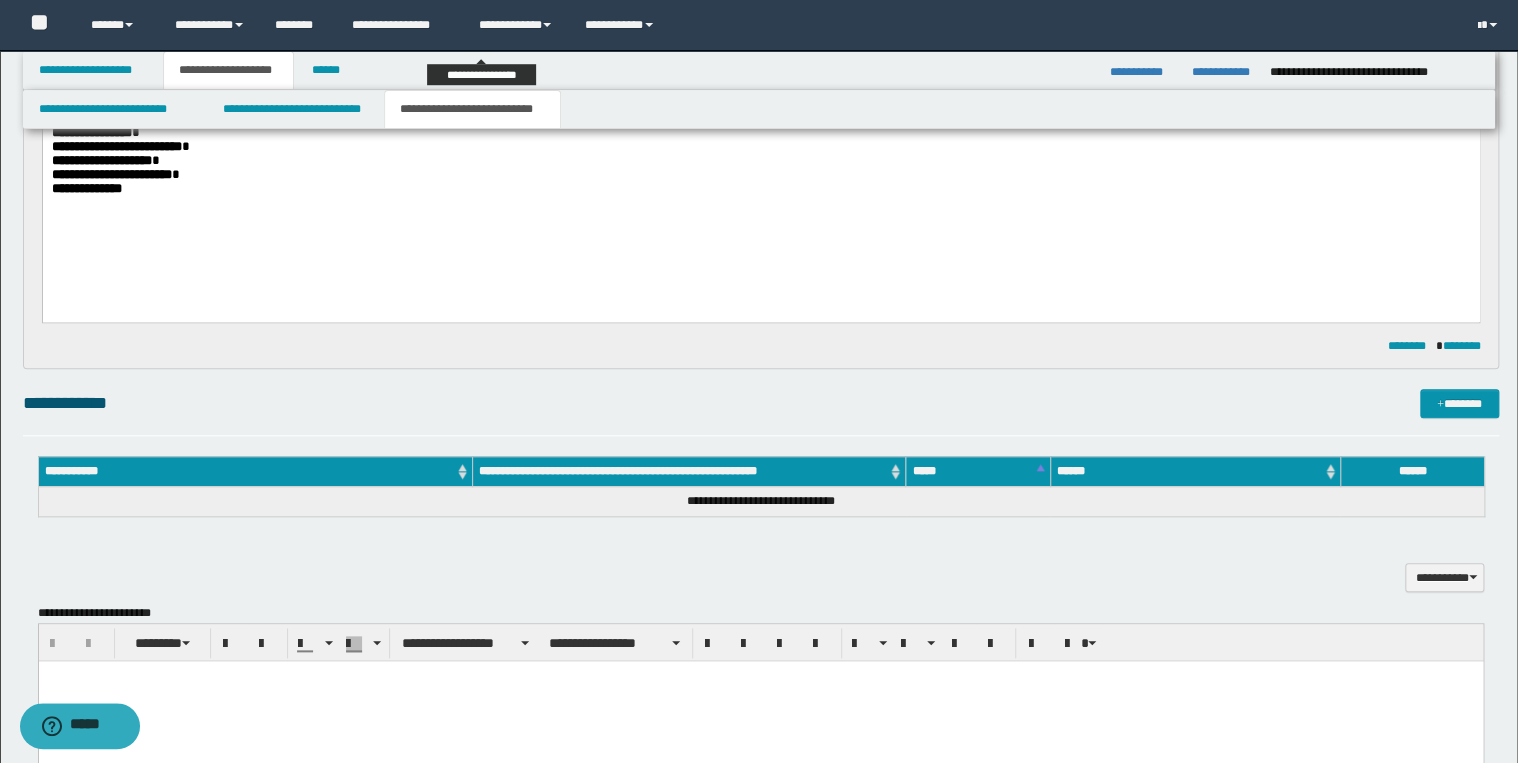 scroll, scrollTop: 784, scrollLeft: 0, axis: vertical 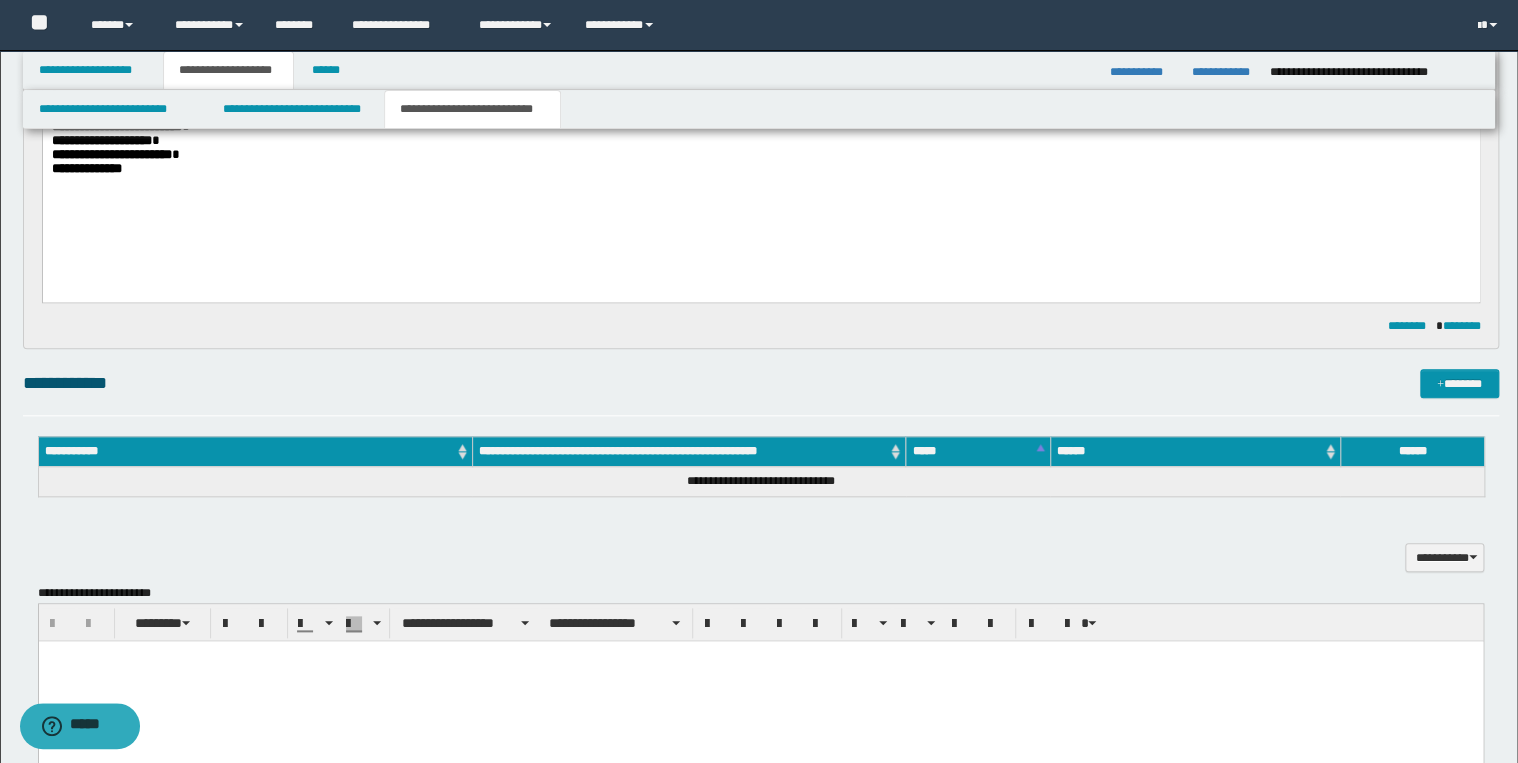 type on "**********" 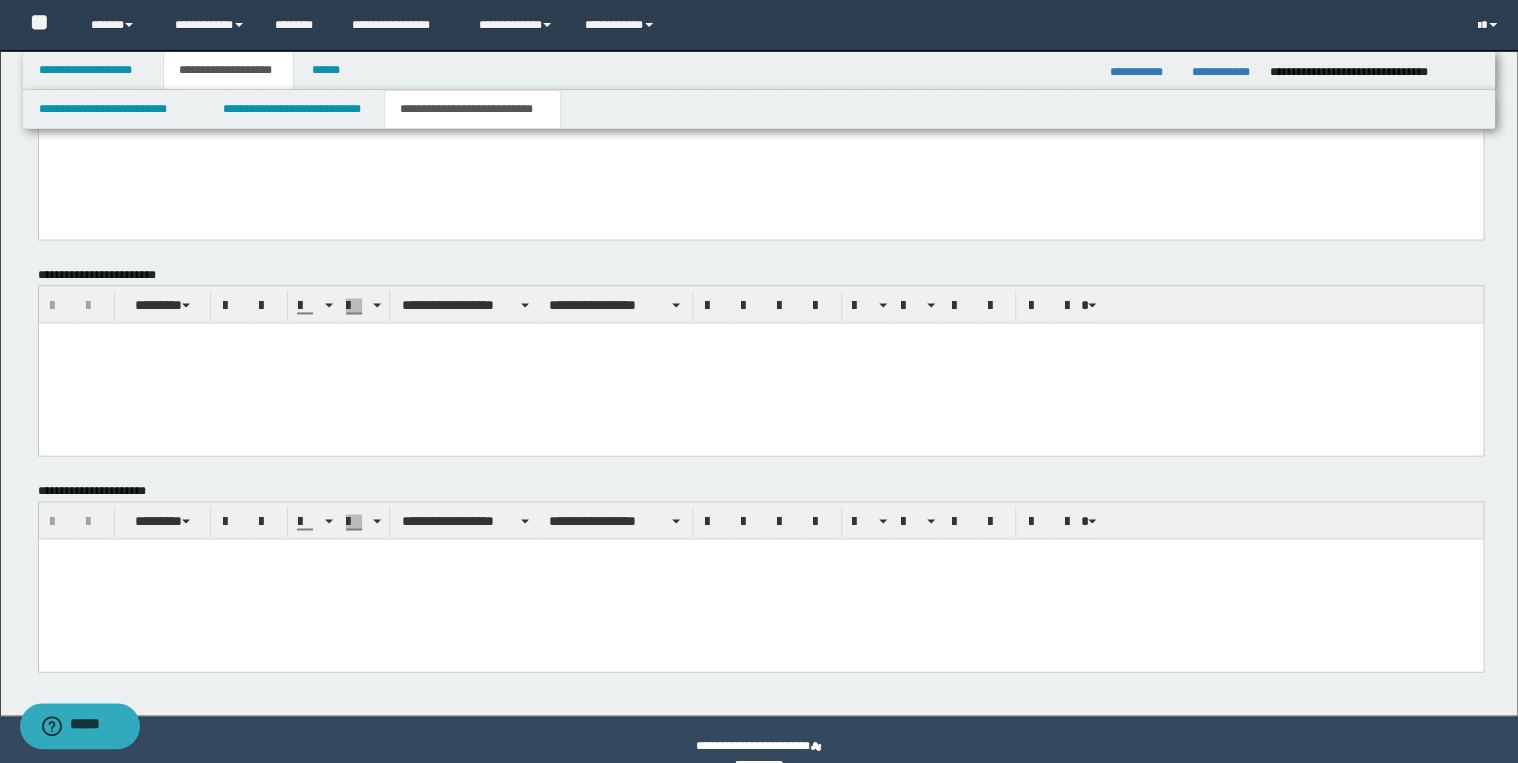 scroll, scrollTop: 1348, scrollLeft: 0, axis: vertical 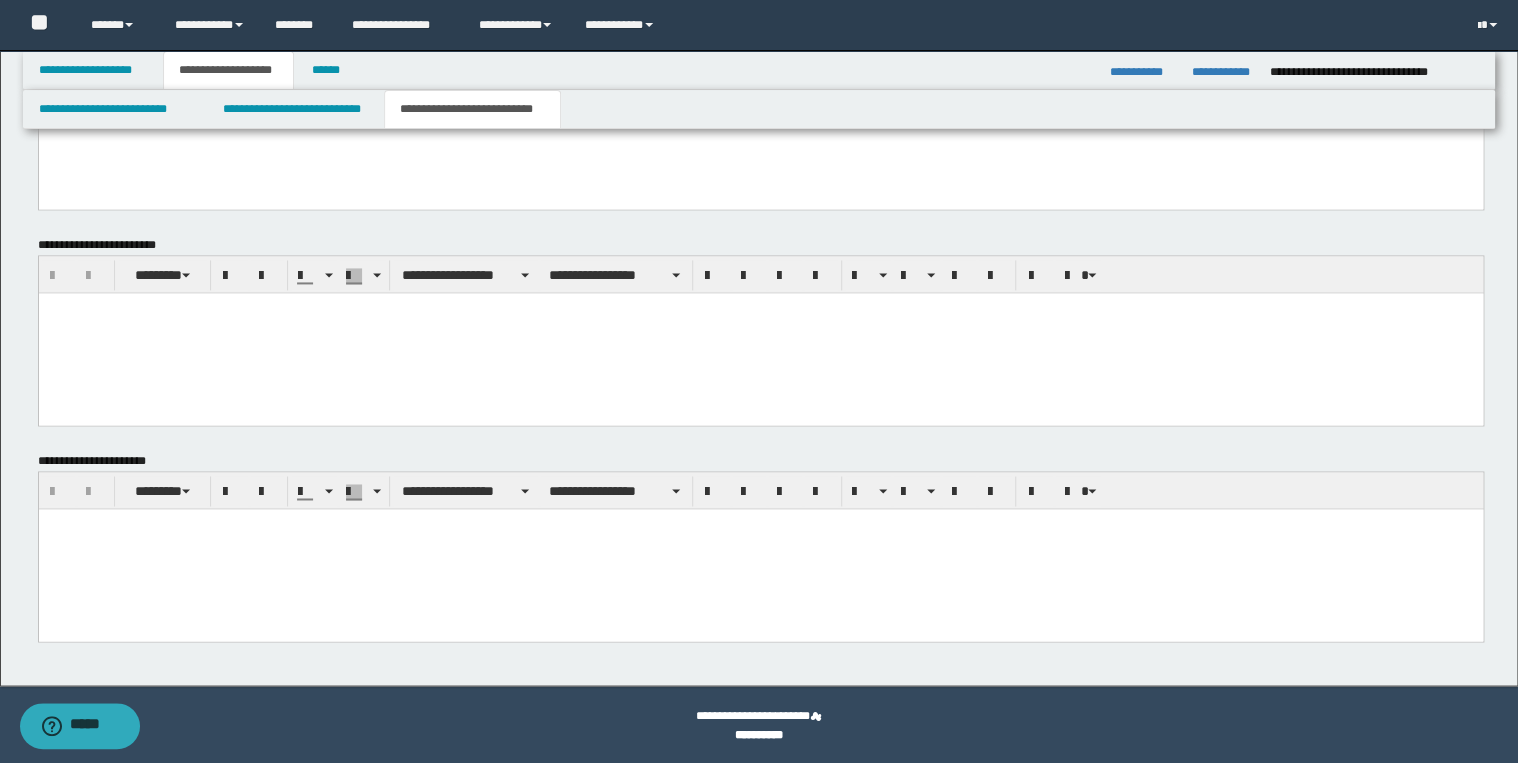 click at bounding box center (760, 548) 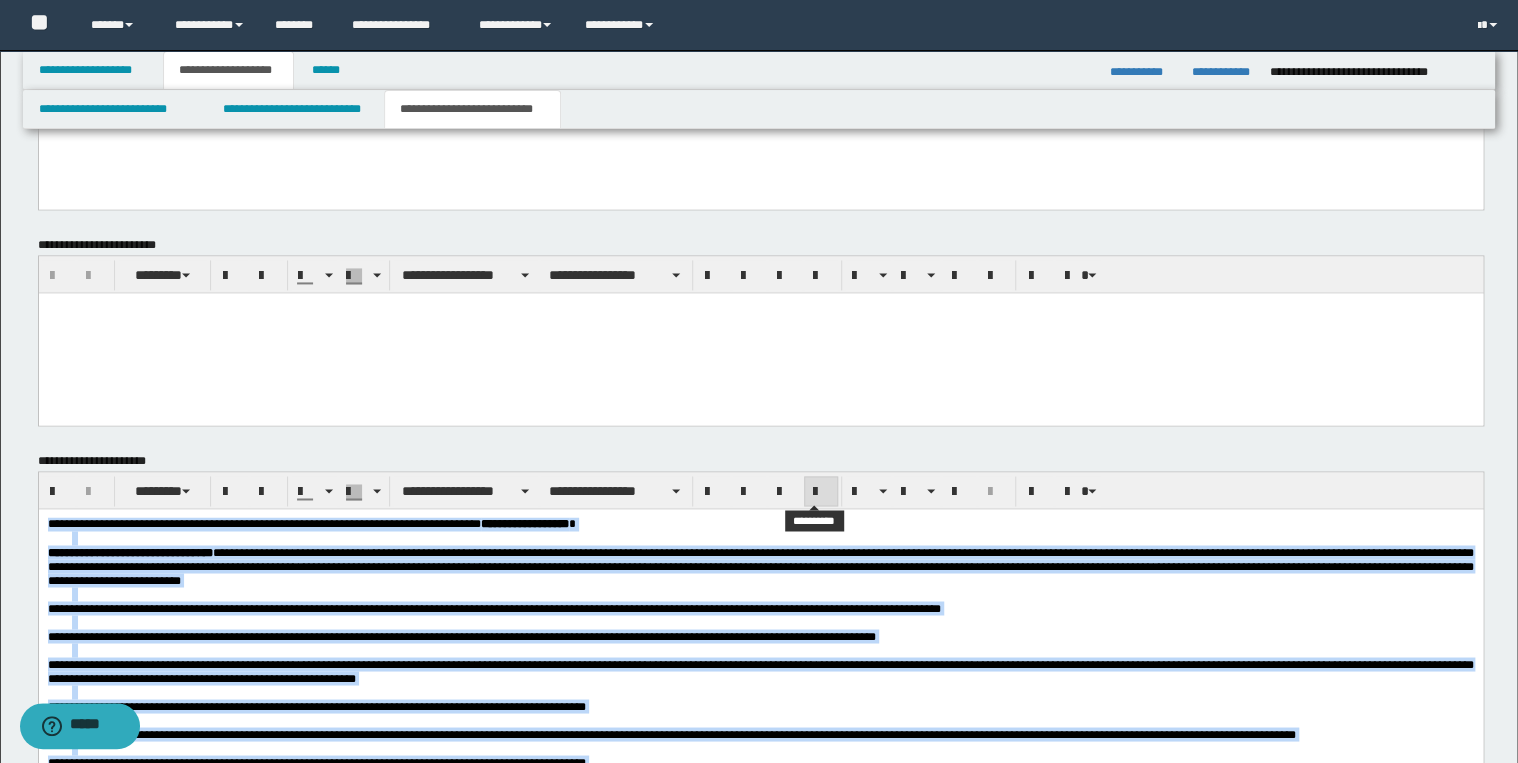 click at bounding box center [821, 492] 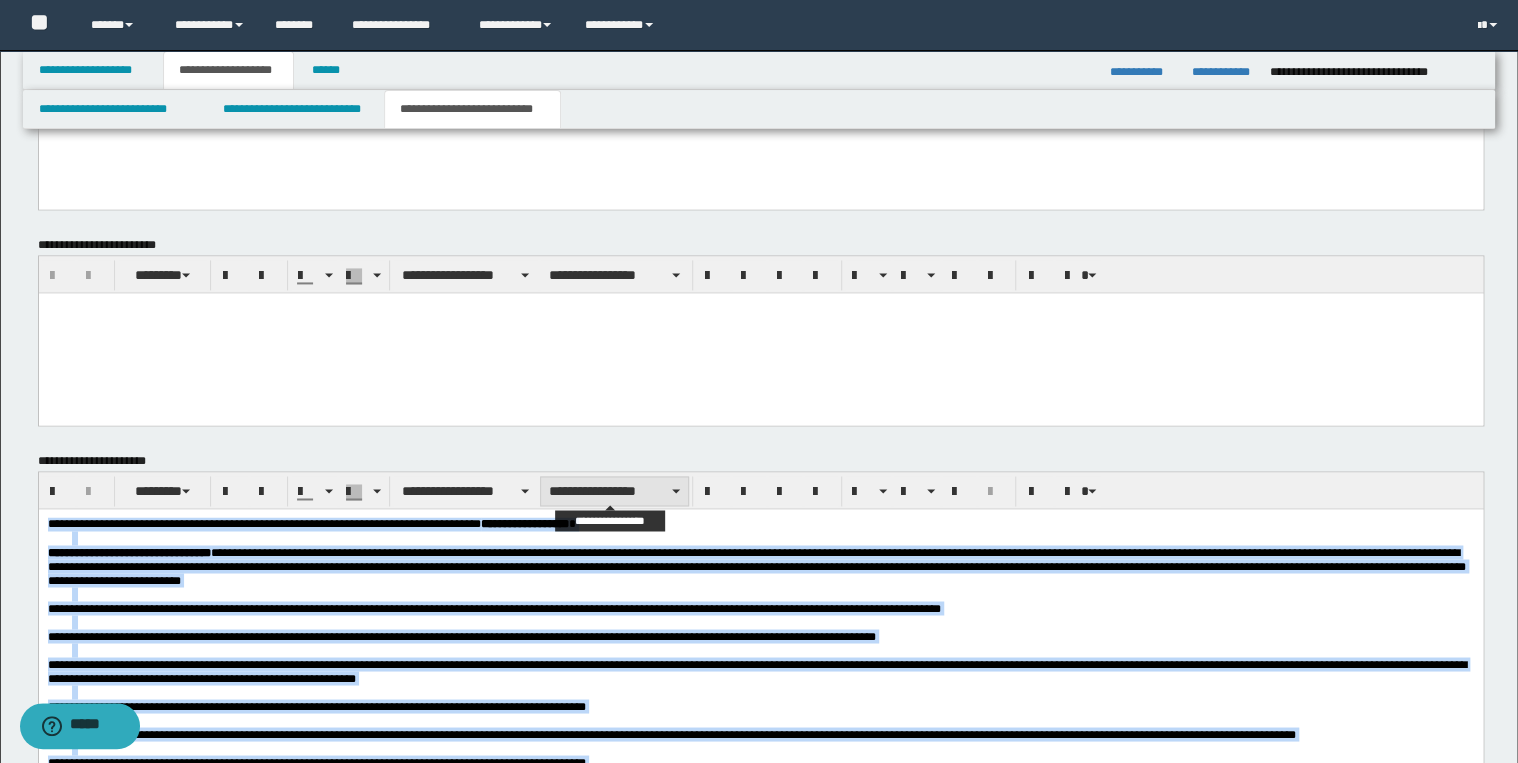 click on "**********" at bounding box center (614, 491) 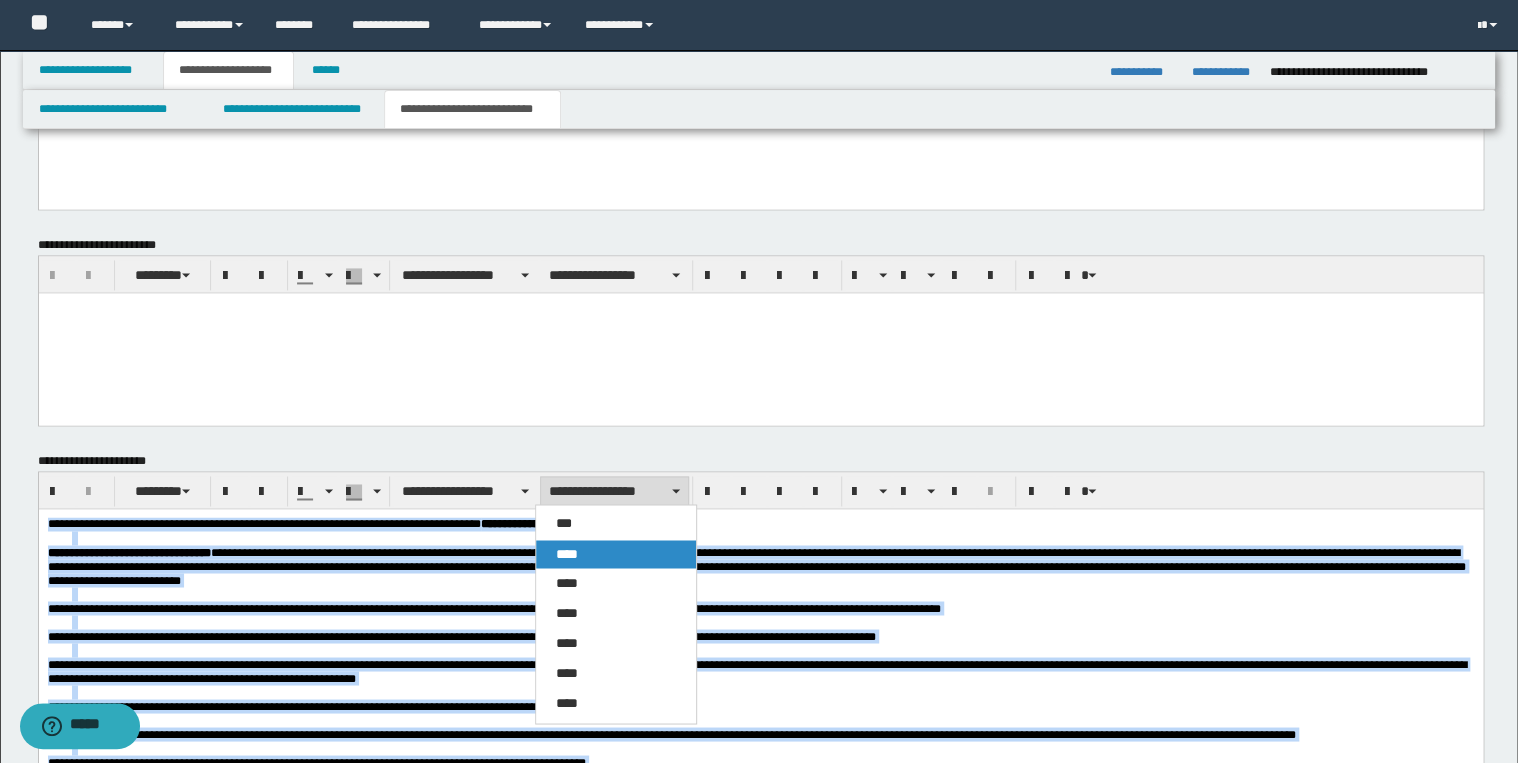 click on "****" at bounding box center [616, 554] 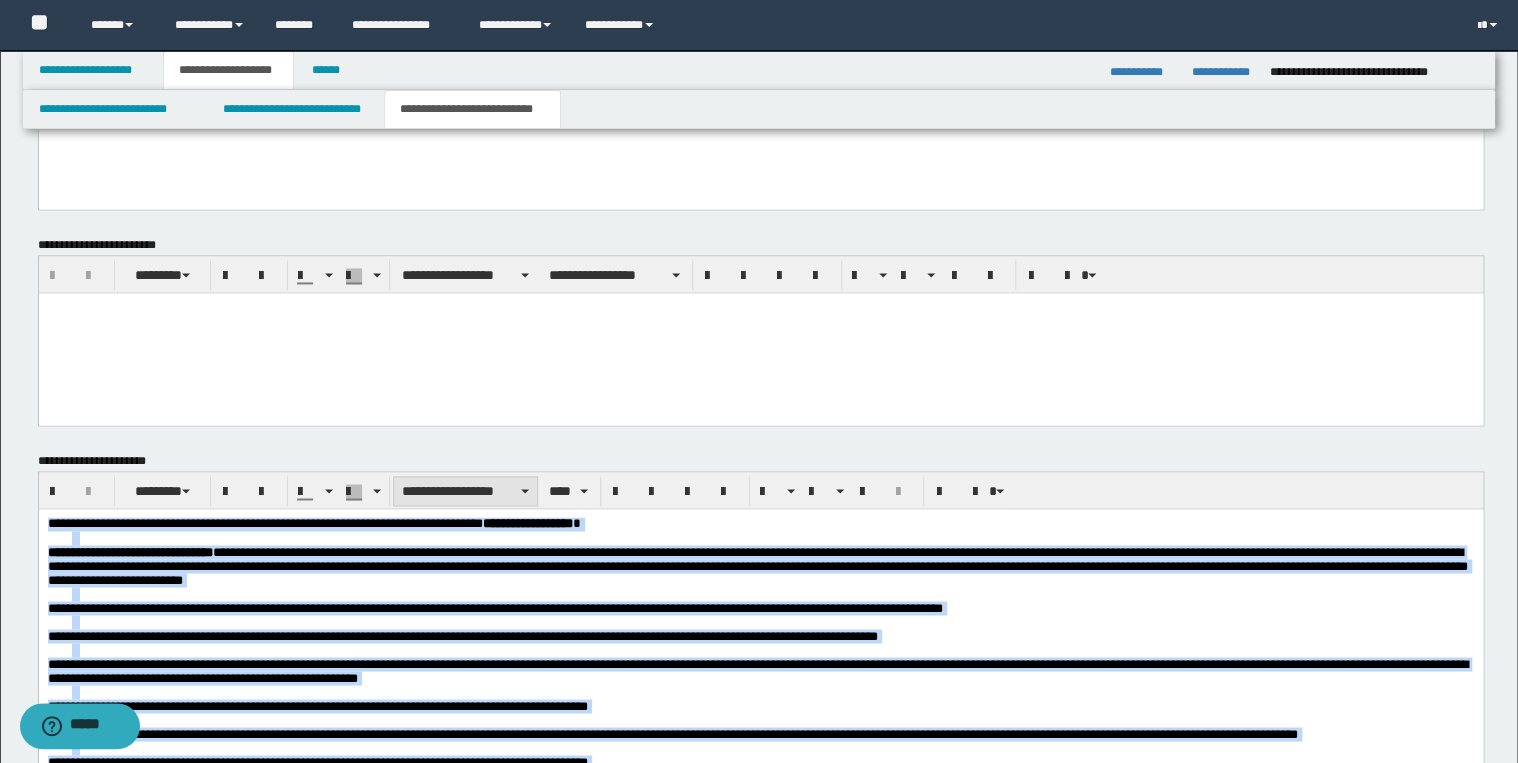 click on "**********" at bounding box center [465, 491] 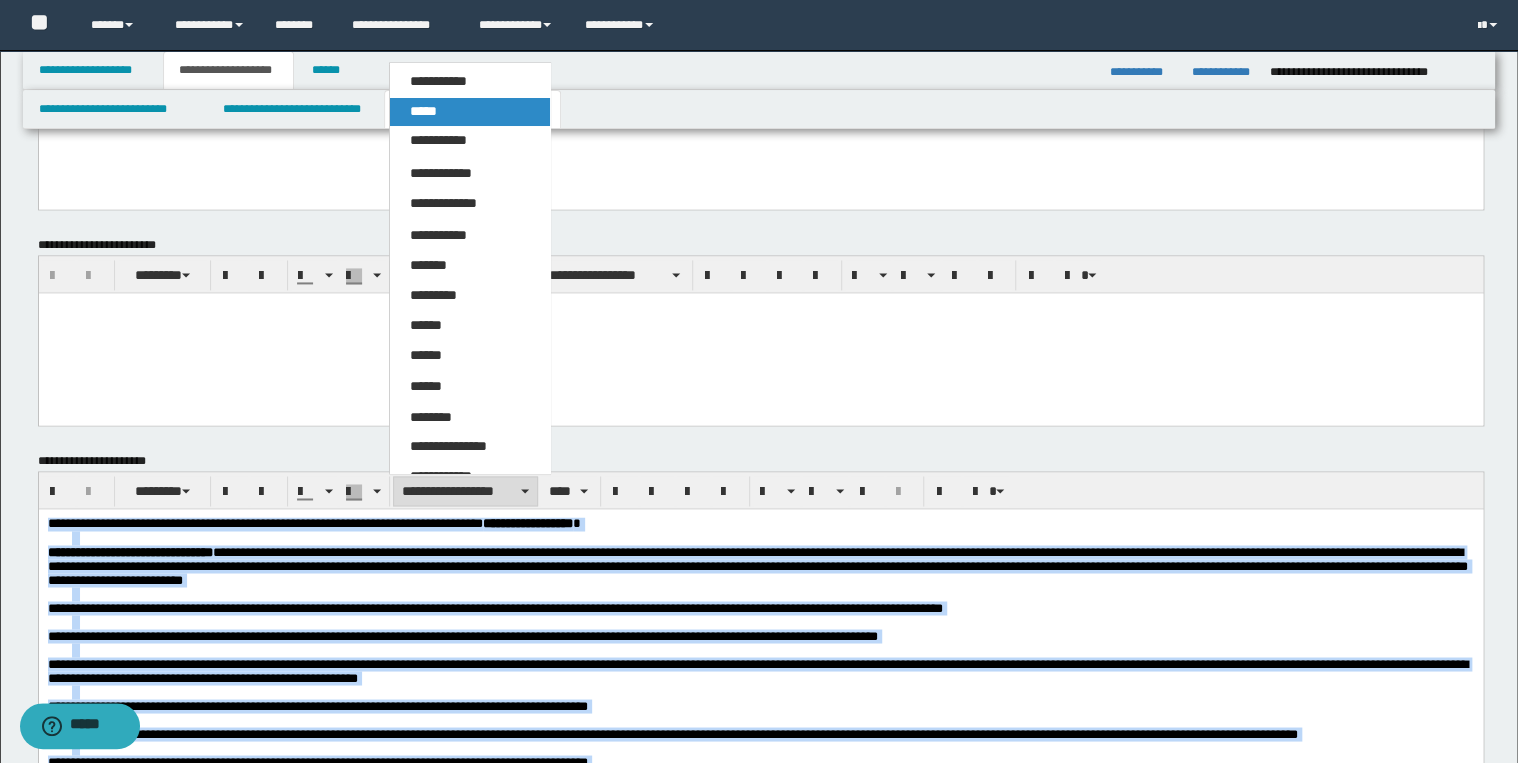 click on "*****" at bounding box center [470, 112] 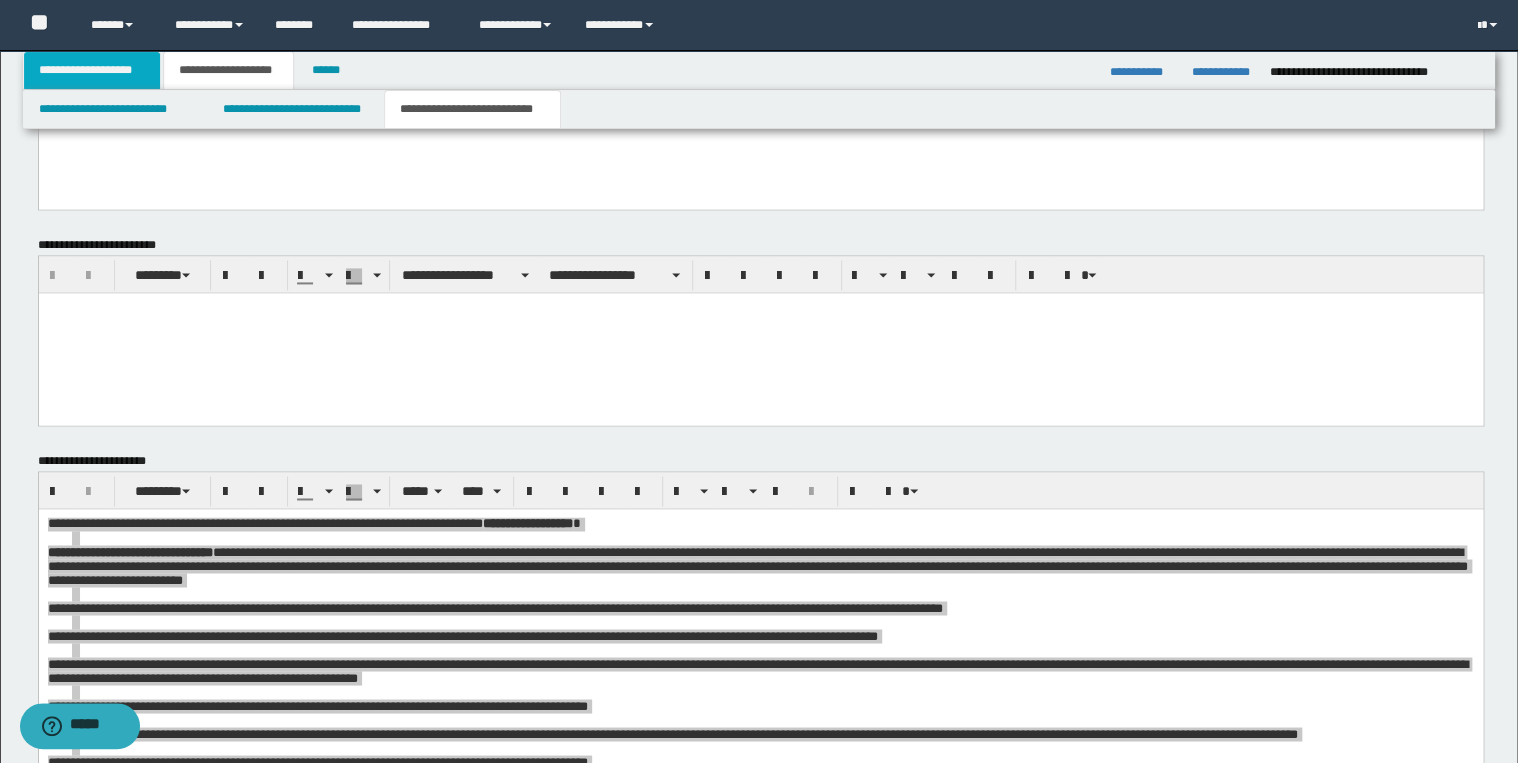 click on "**********" at bounding box center [92, 70] 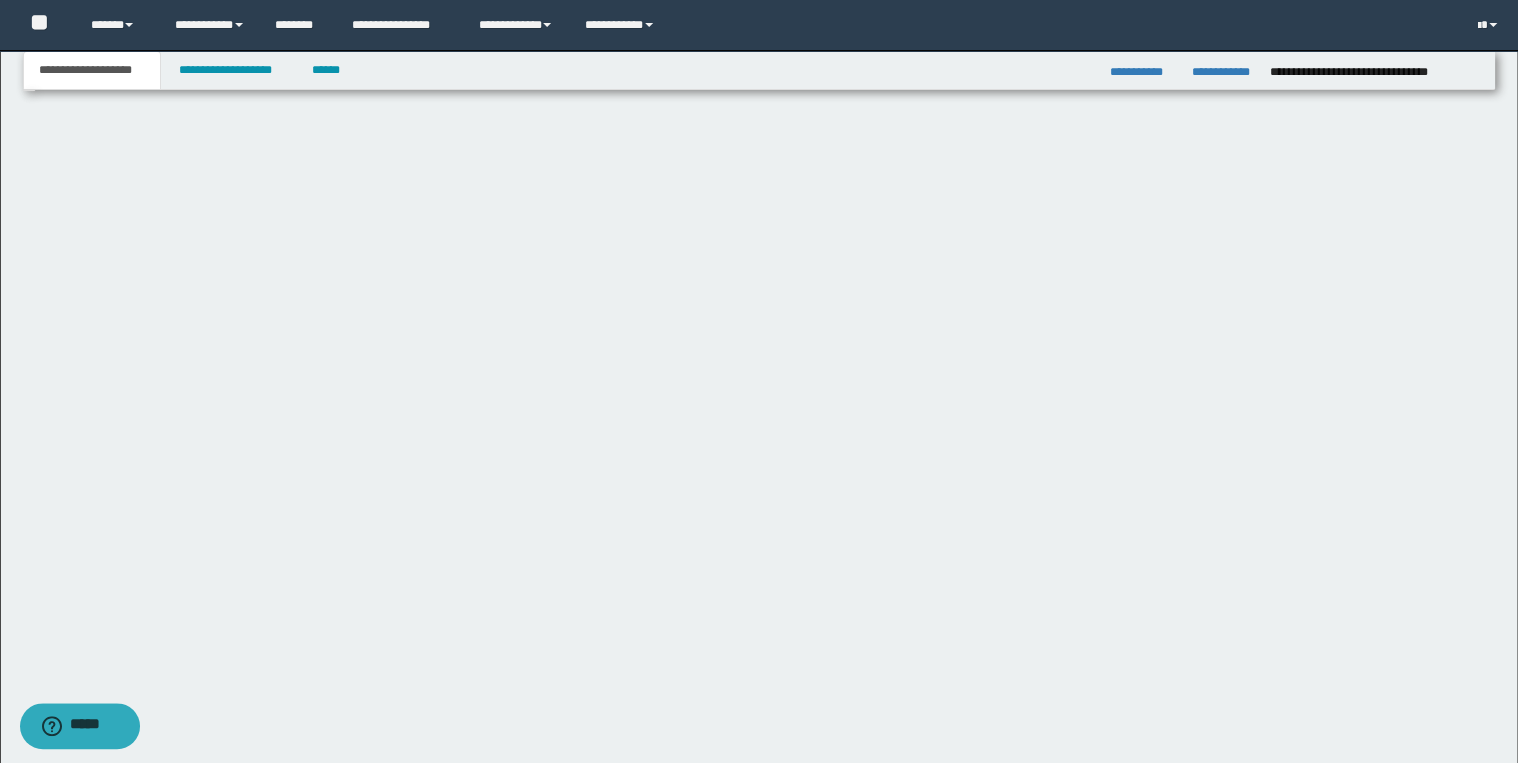 scroll, scrollTop: 120, scrollLeft: 0, axis: vertical 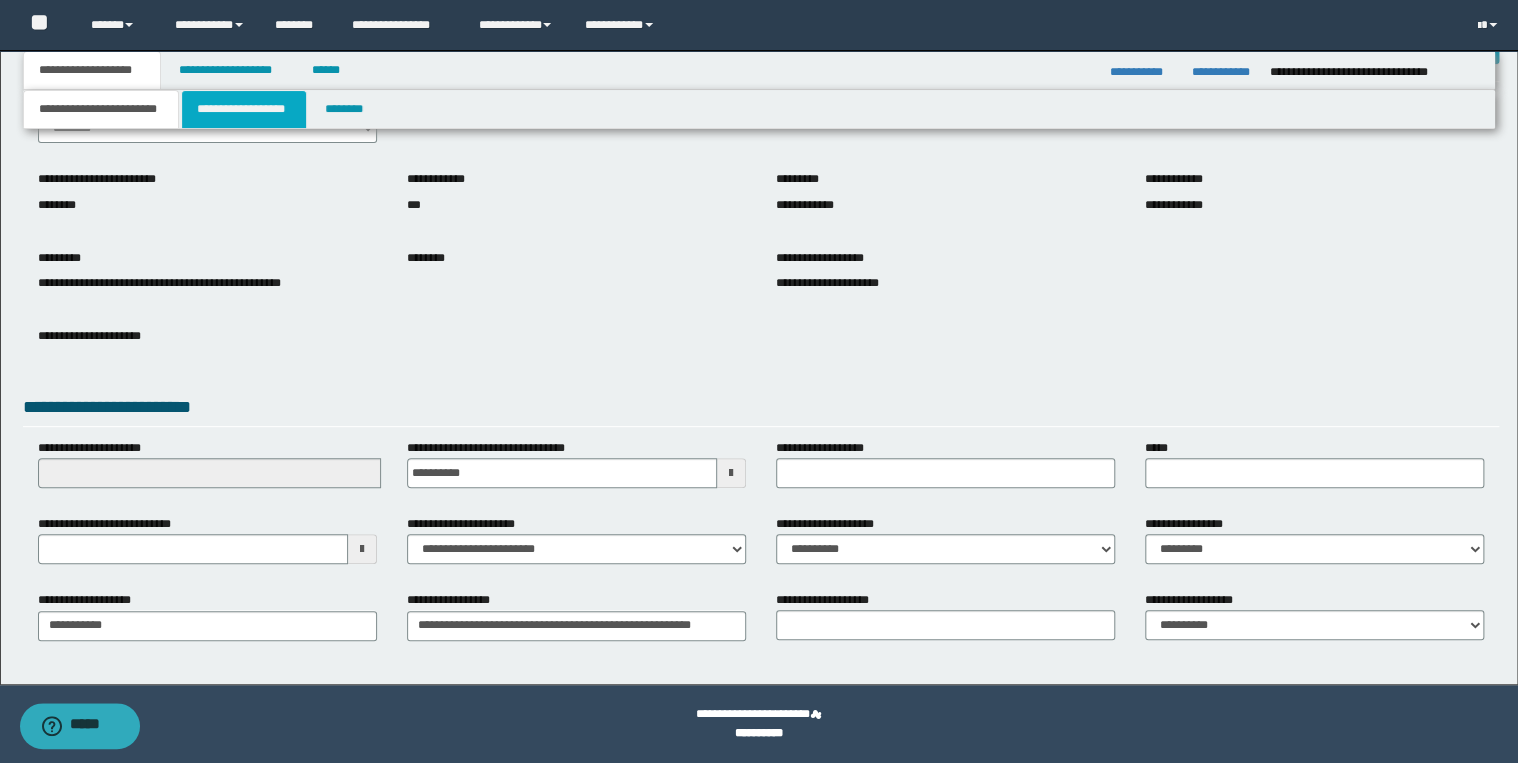 click on "**********" at bounding box center [244, 109] 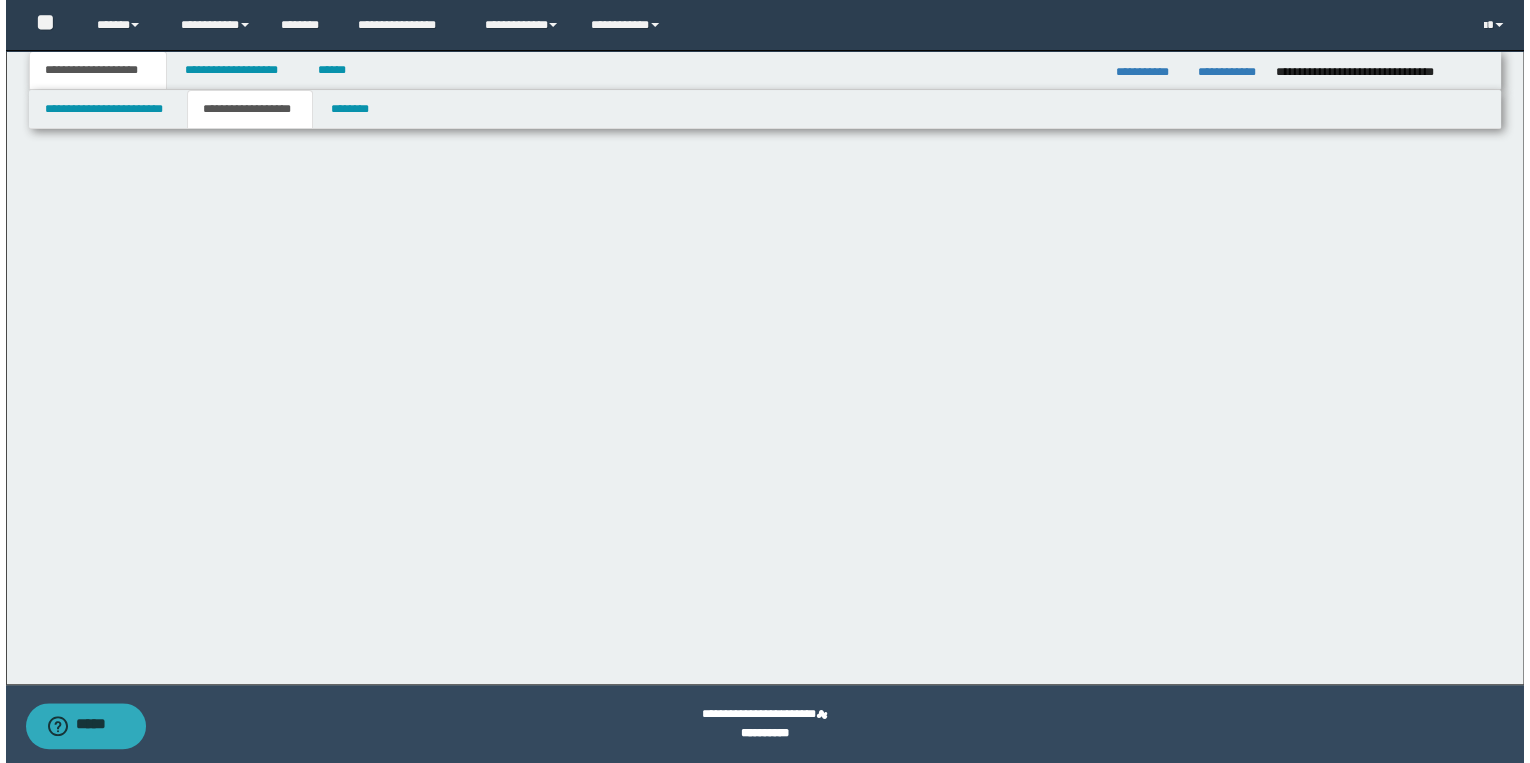 scroll, scrollTop: 0, scrollLeft: 0, axis: both 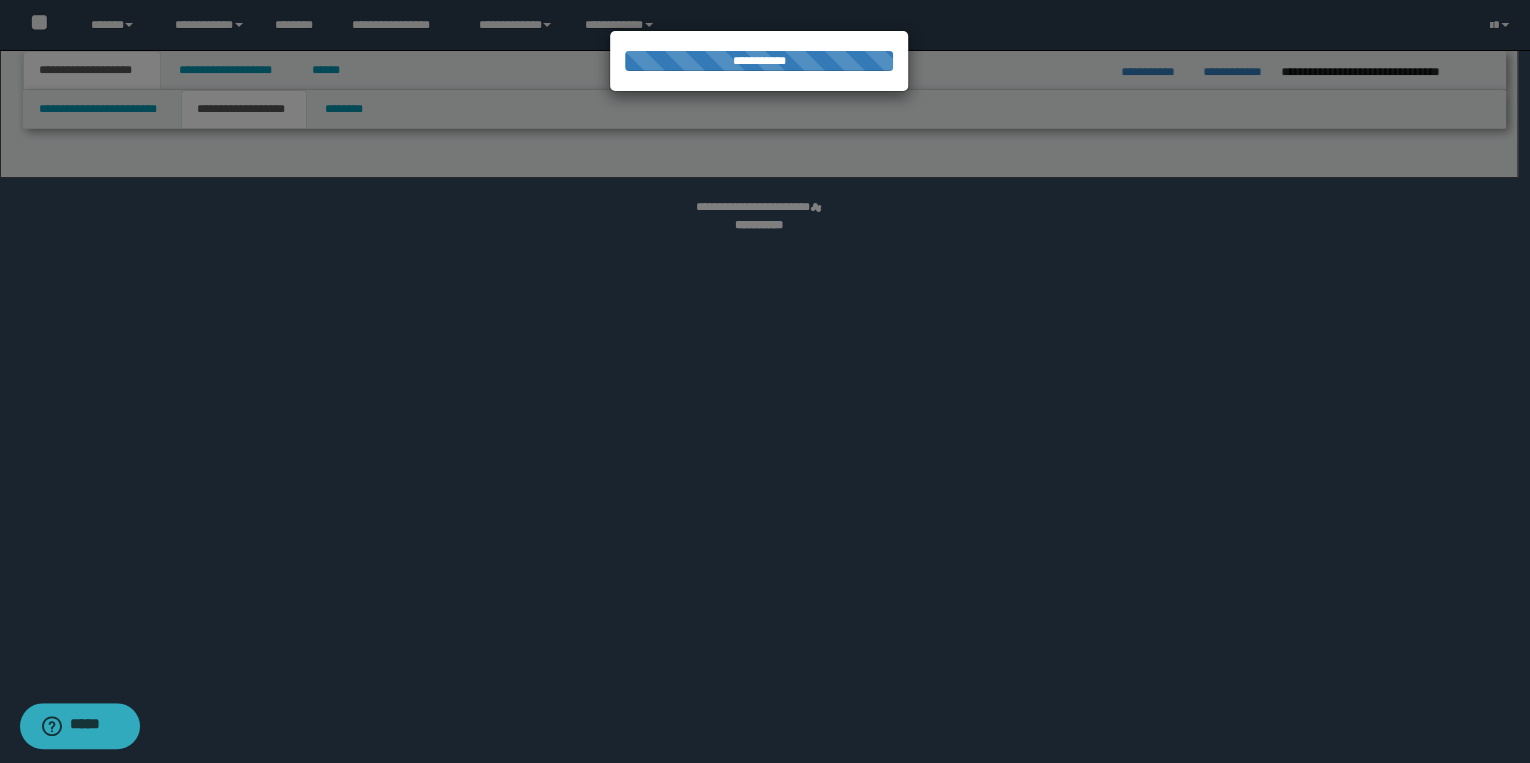 select on "*" 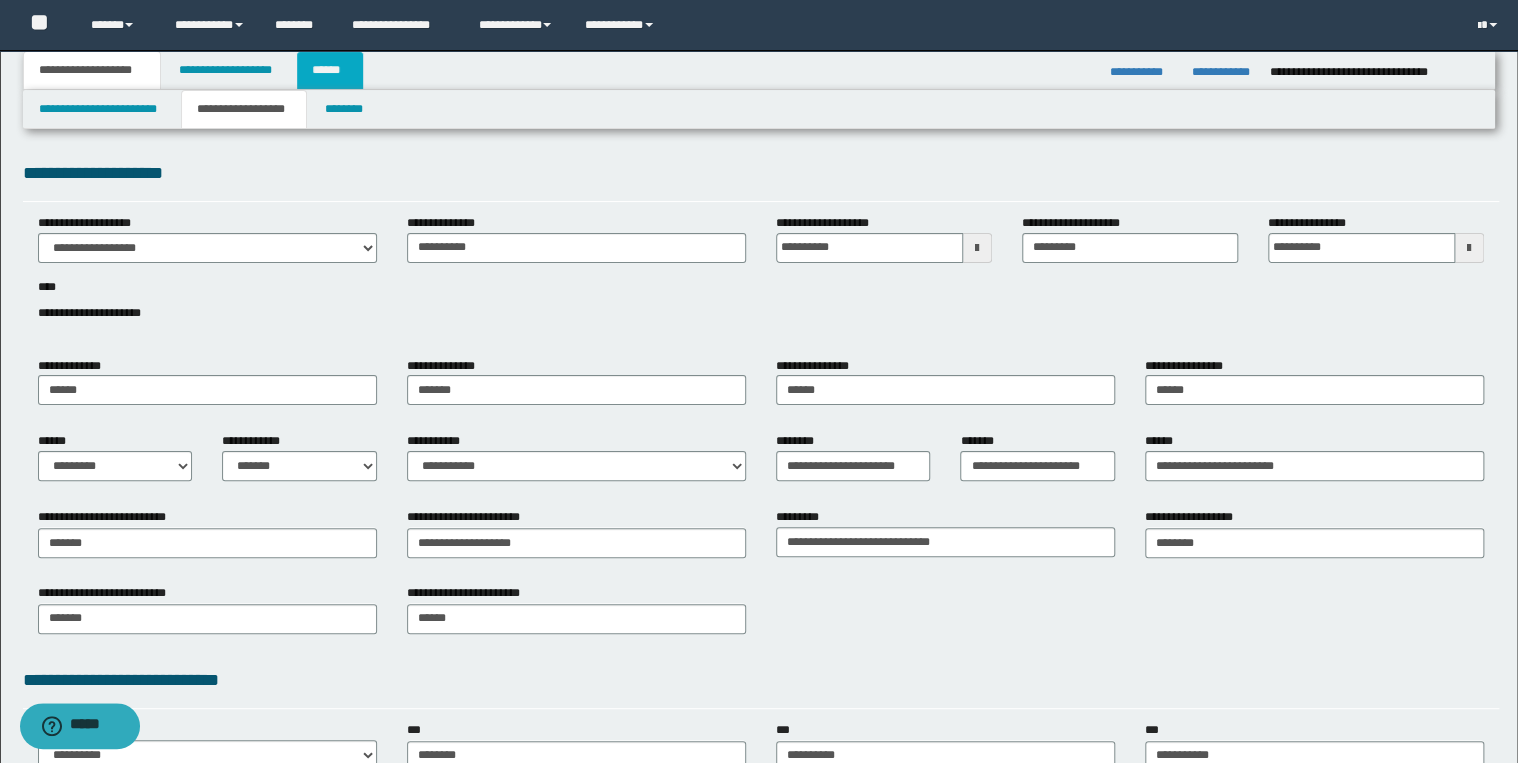 click on "******" at bounding box center (330, 70) 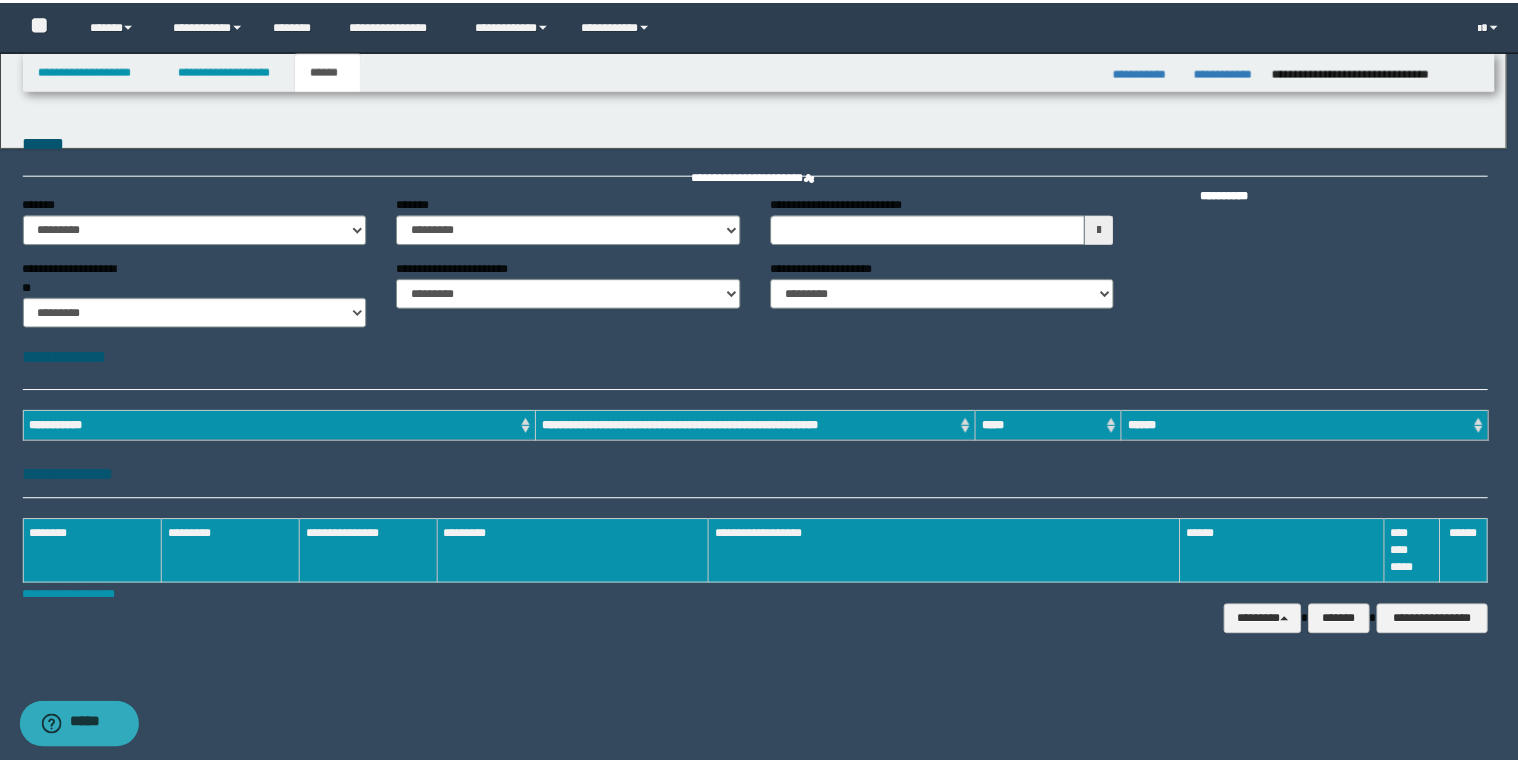 scroll, scrollTop: 0, scrollLeft: 0, axis: both 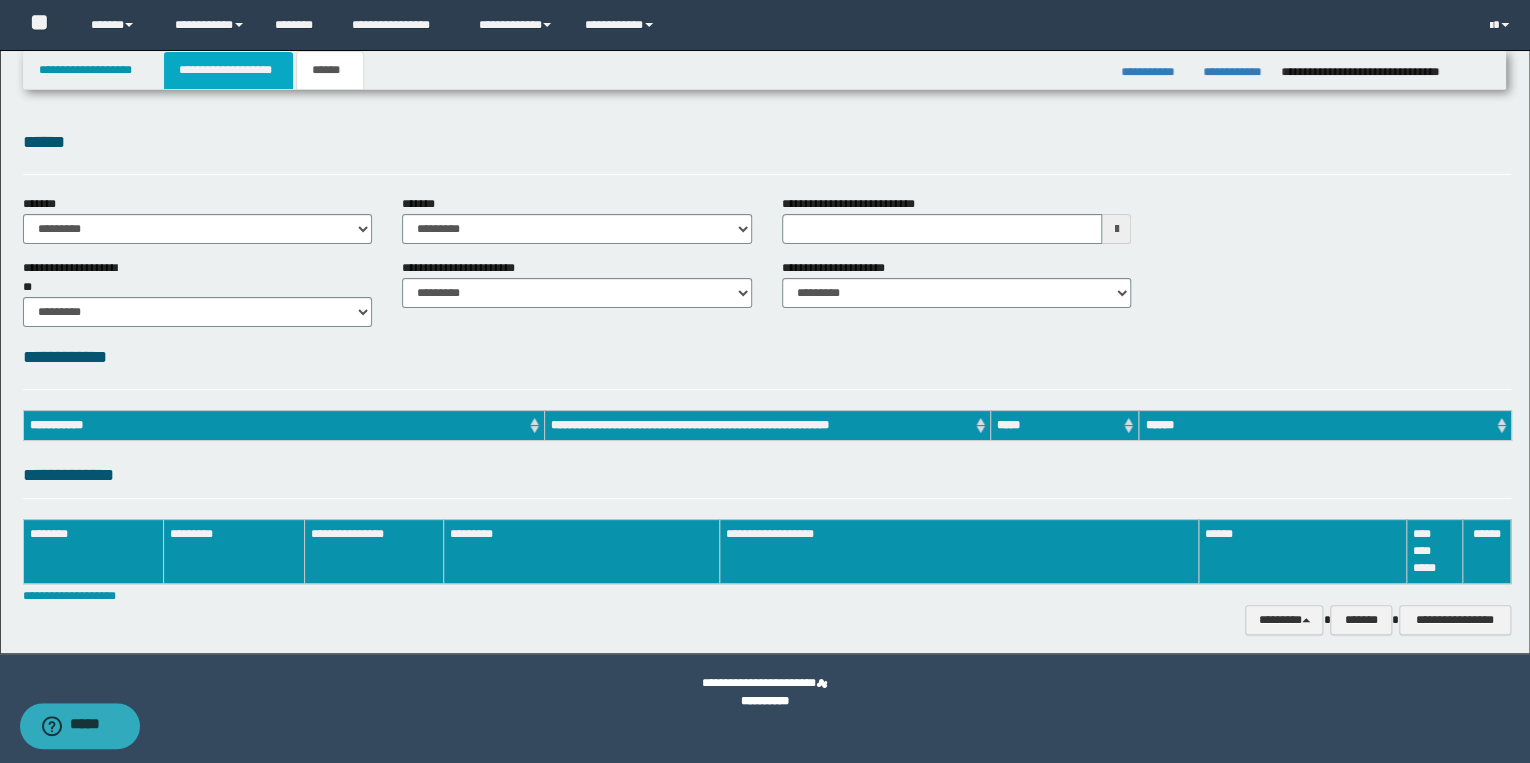 click on "**********" at bounding box center (228, 70) 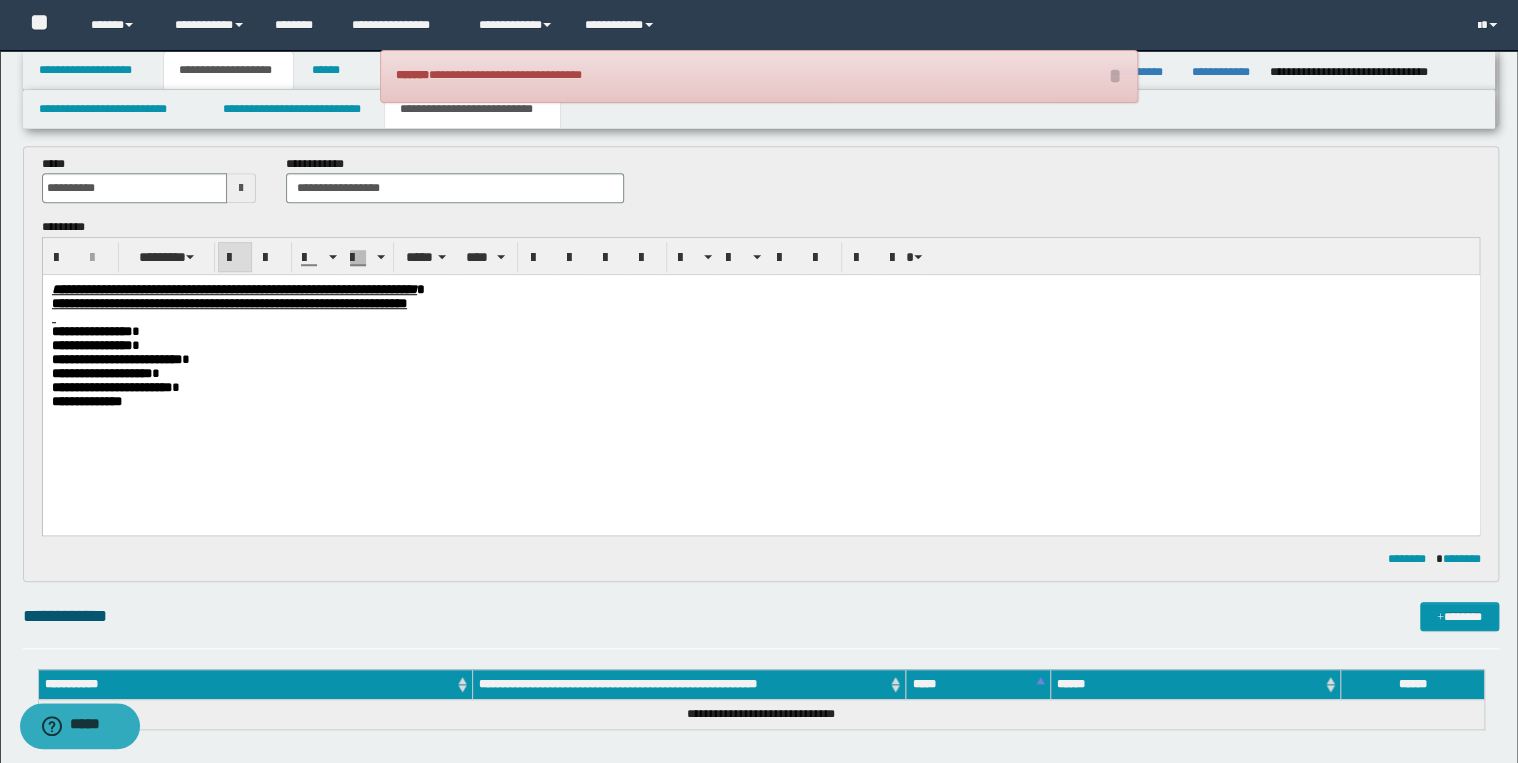 scroll, scrollTop: 560, scrollLeft: 0, axis: vertical 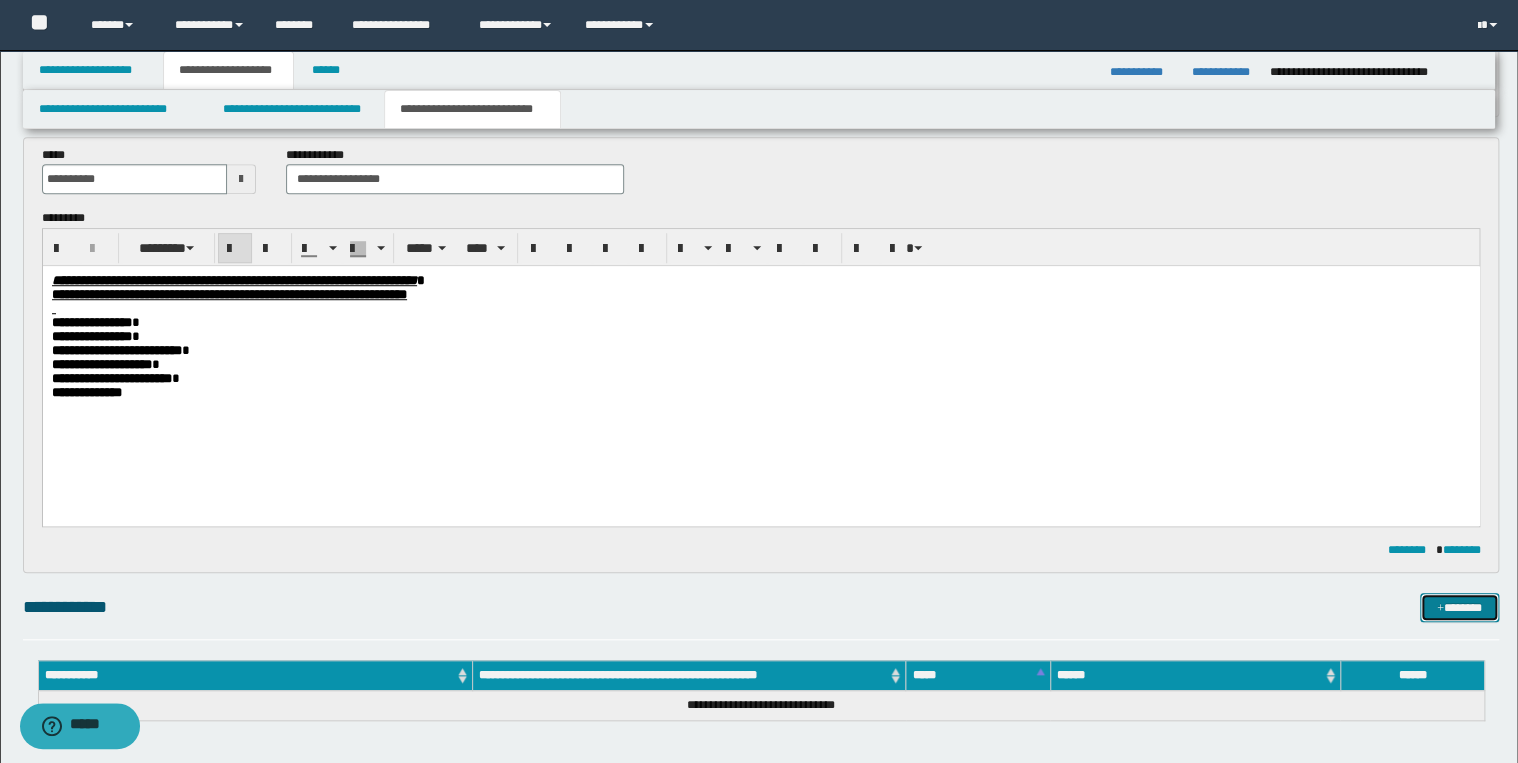 click on "*******" at bounding box center (1459, 608) 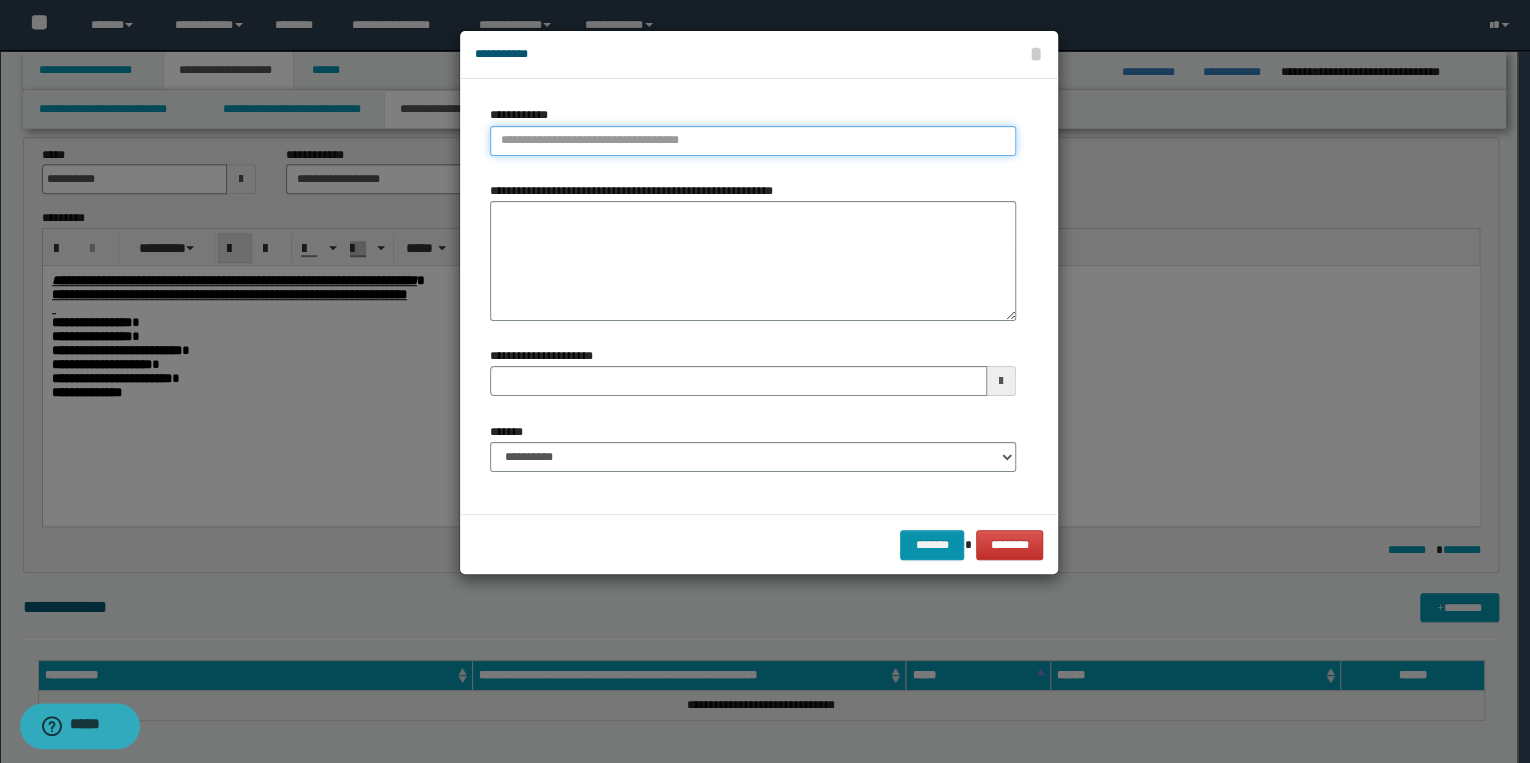 drag, startPoint x: 501, startPoint y: 144, endPoint x: 516, endPoint y: 137, distance: 16.552946 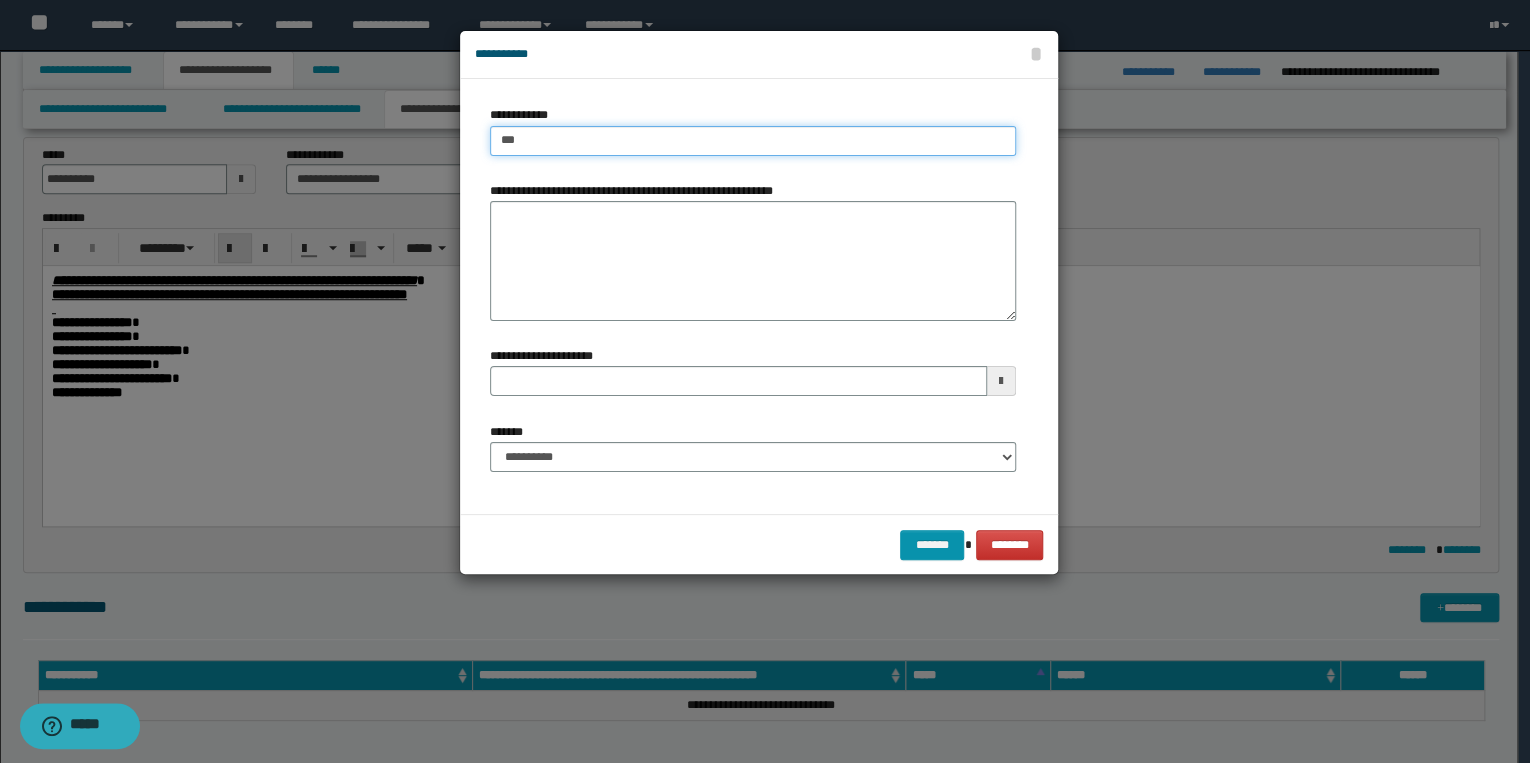 type on "****" 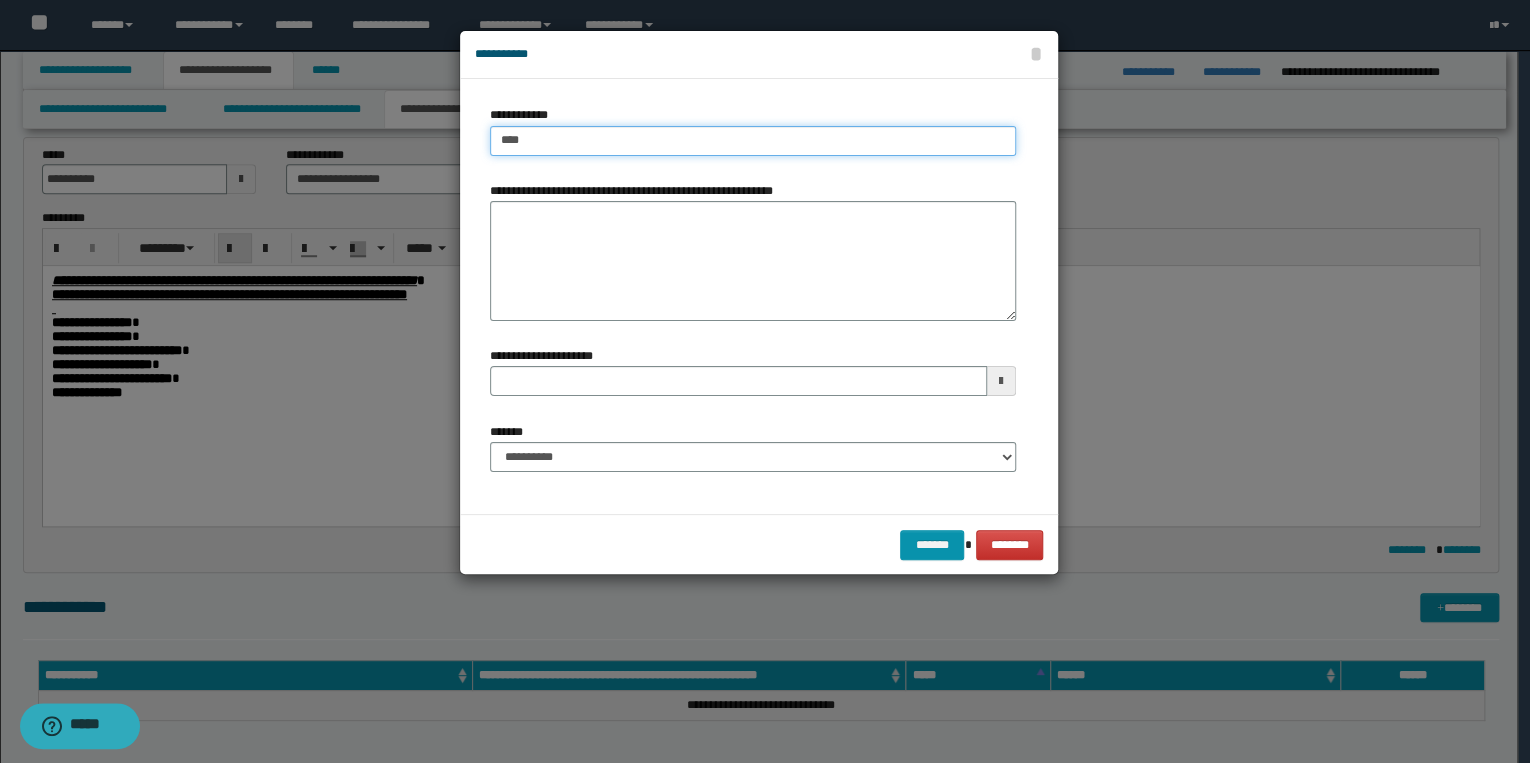 type on "****" 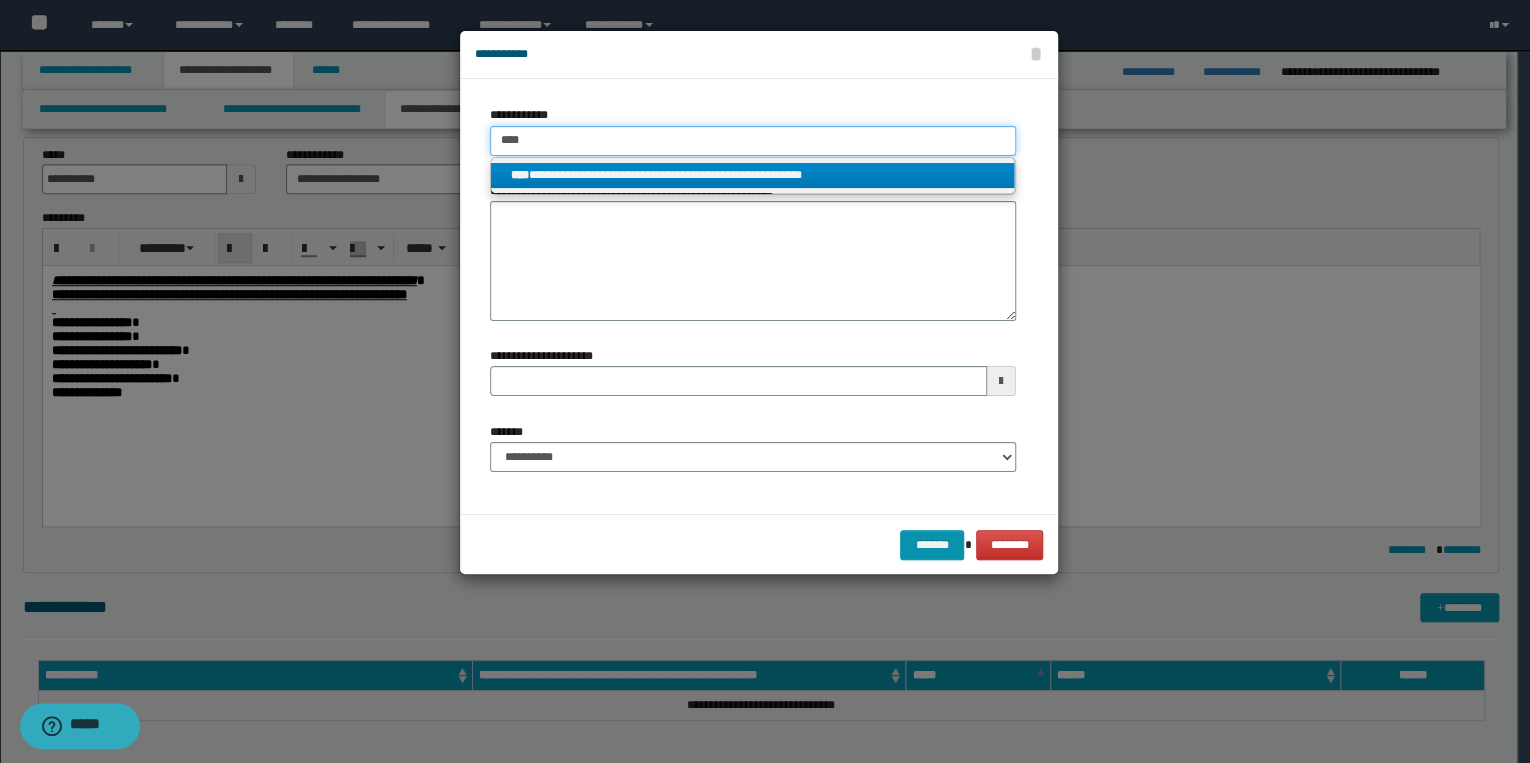 type on "****" 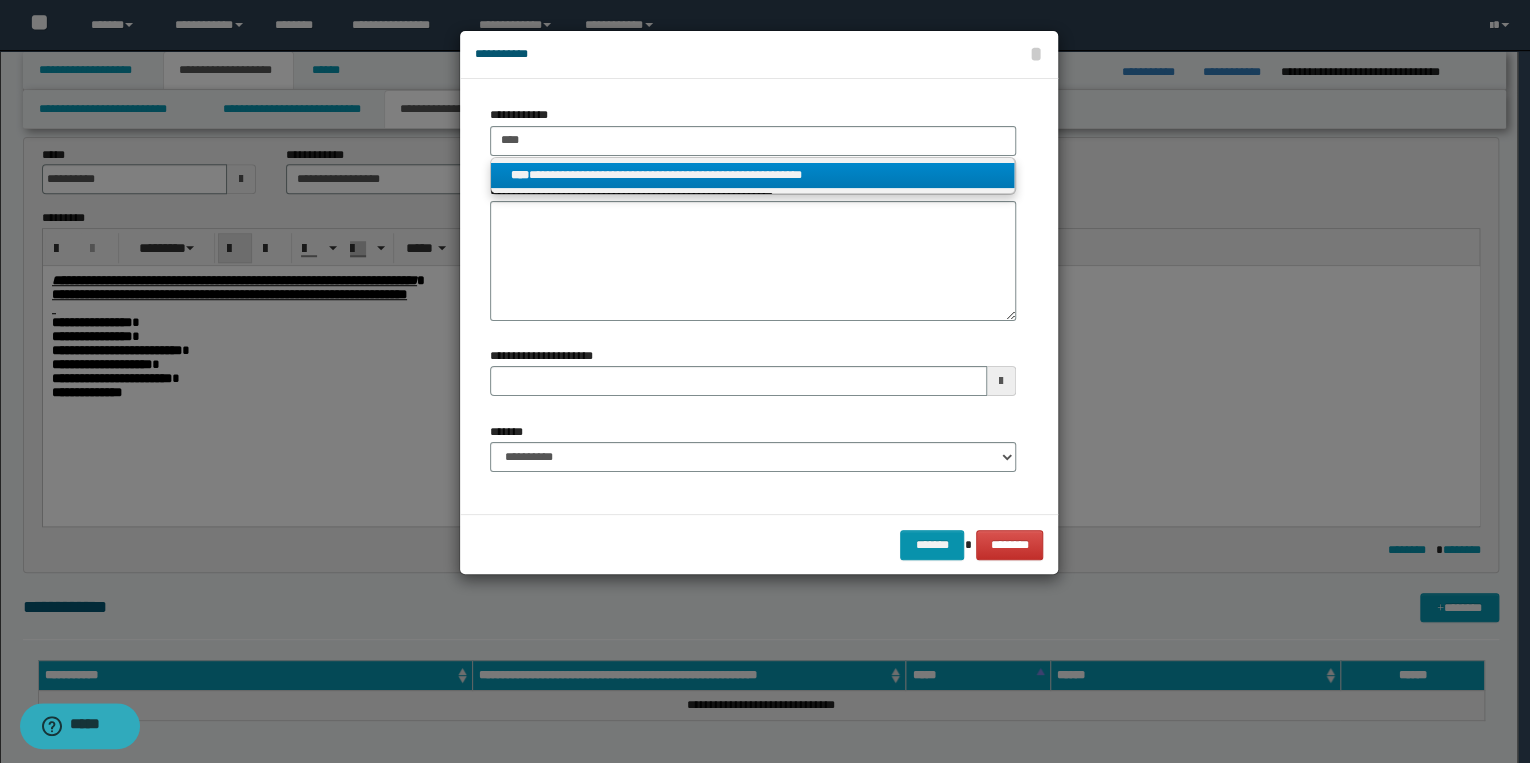 click on "**********" at bounding box center (753, 175) 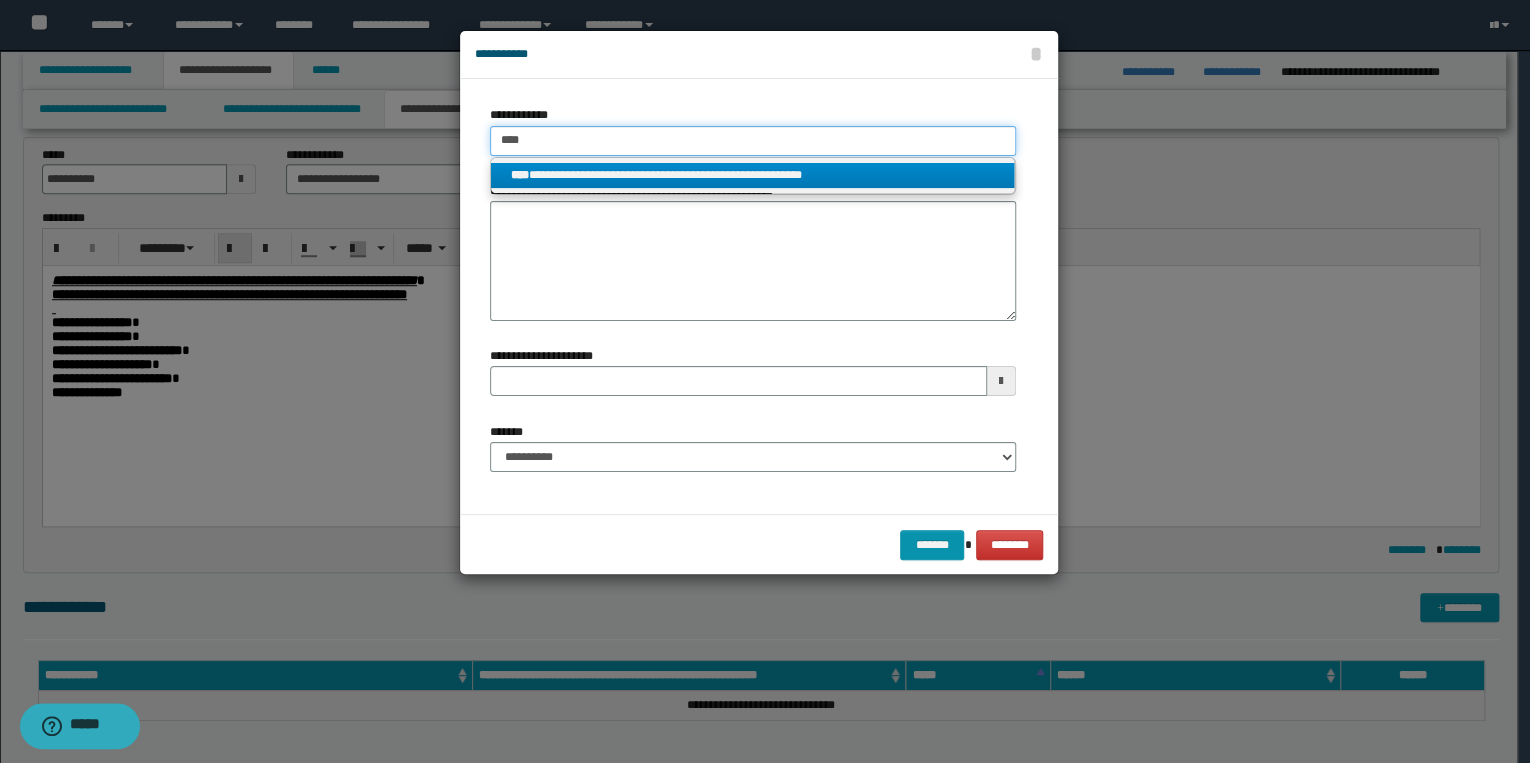 type 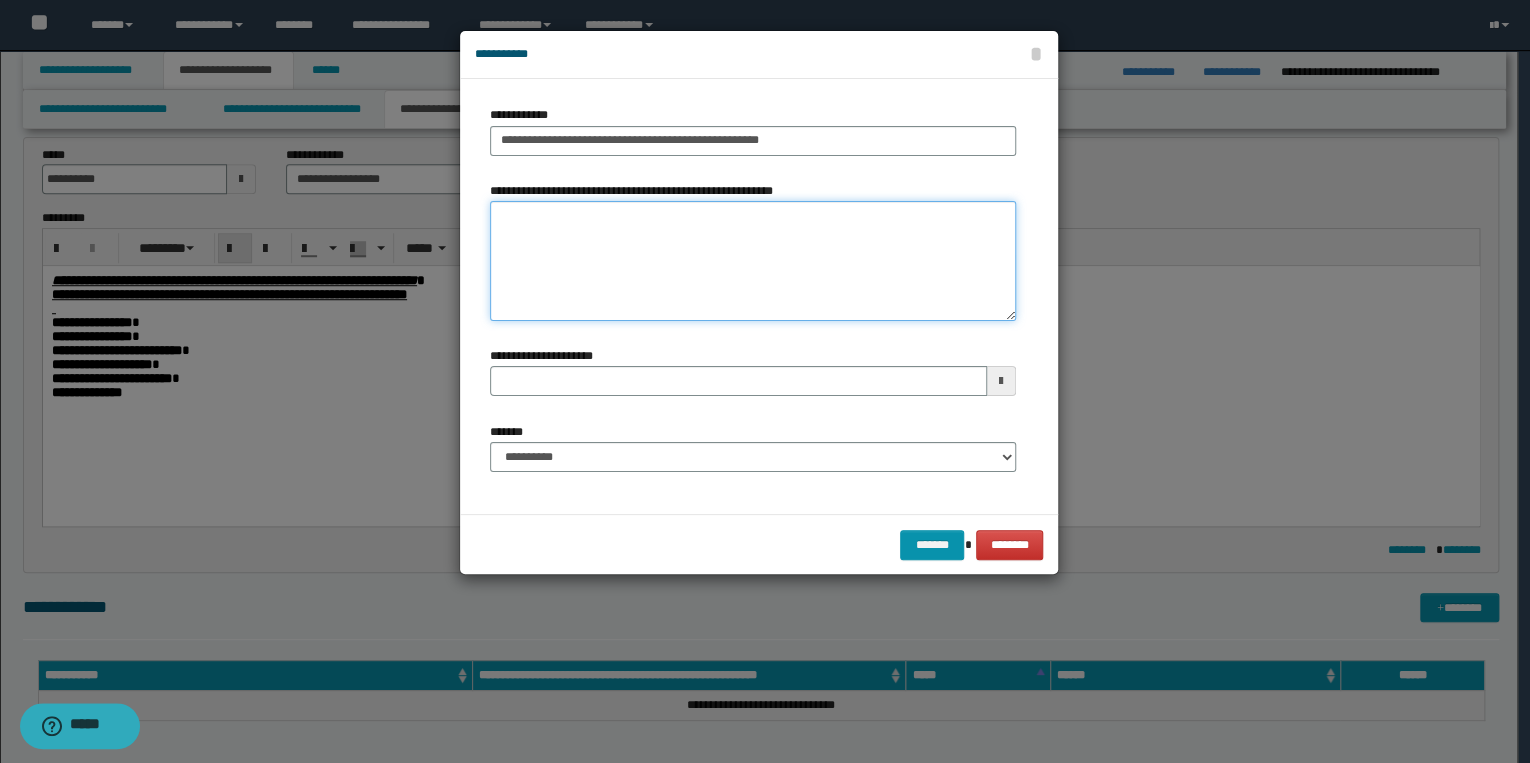 click on "**********" at bounding box center (753, 261) 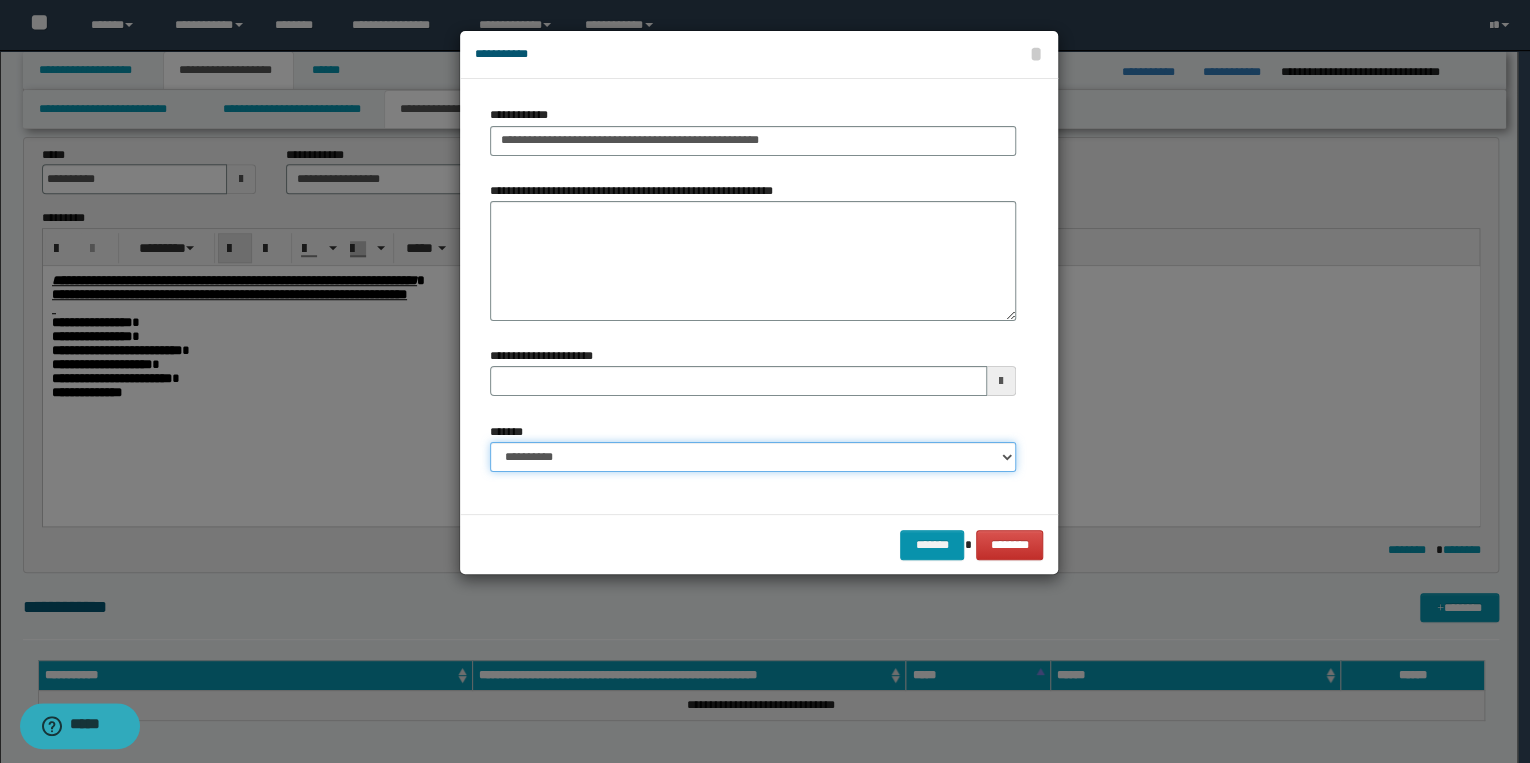 click on "**********" at bounding box center [753, 457] 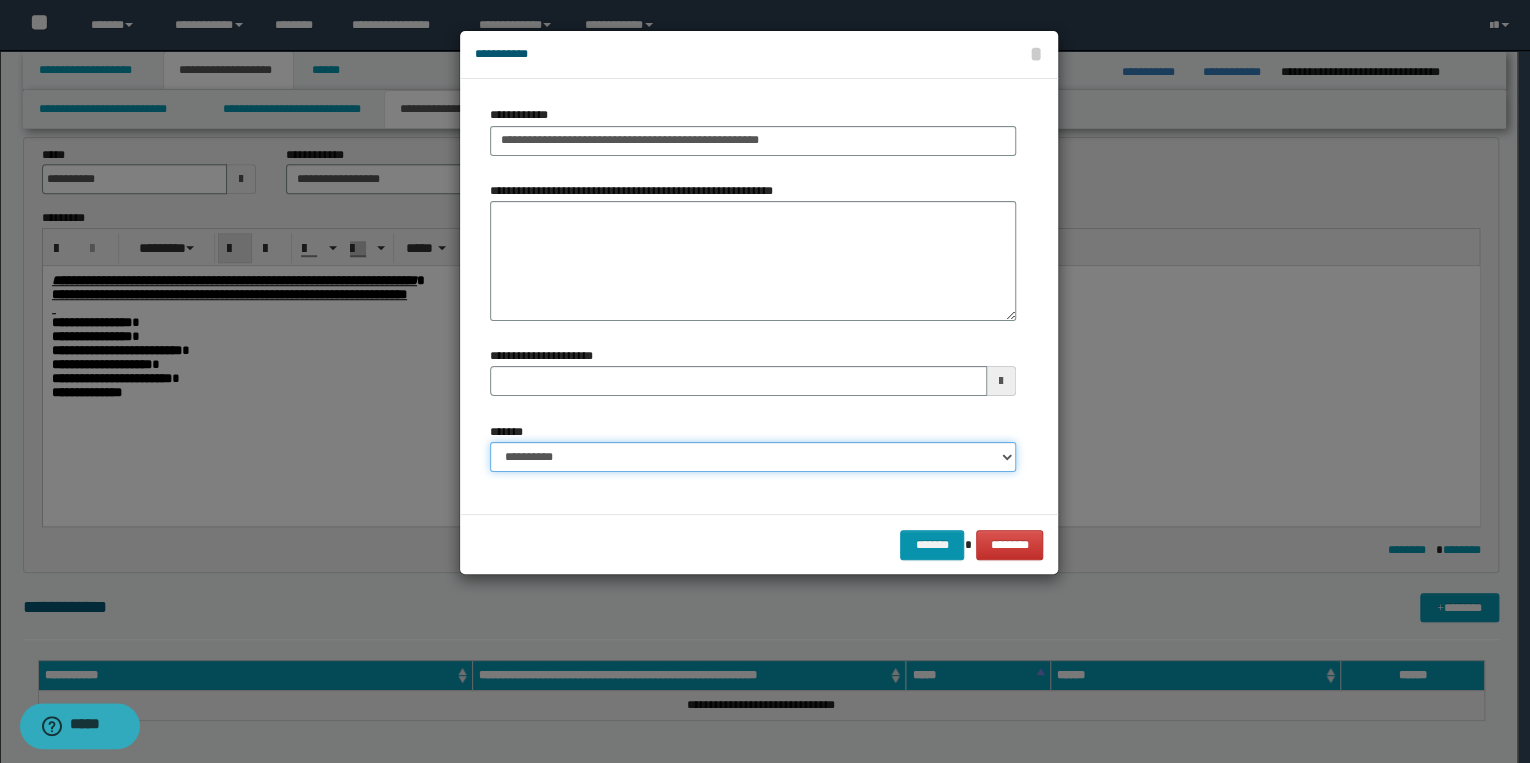 select on "*" 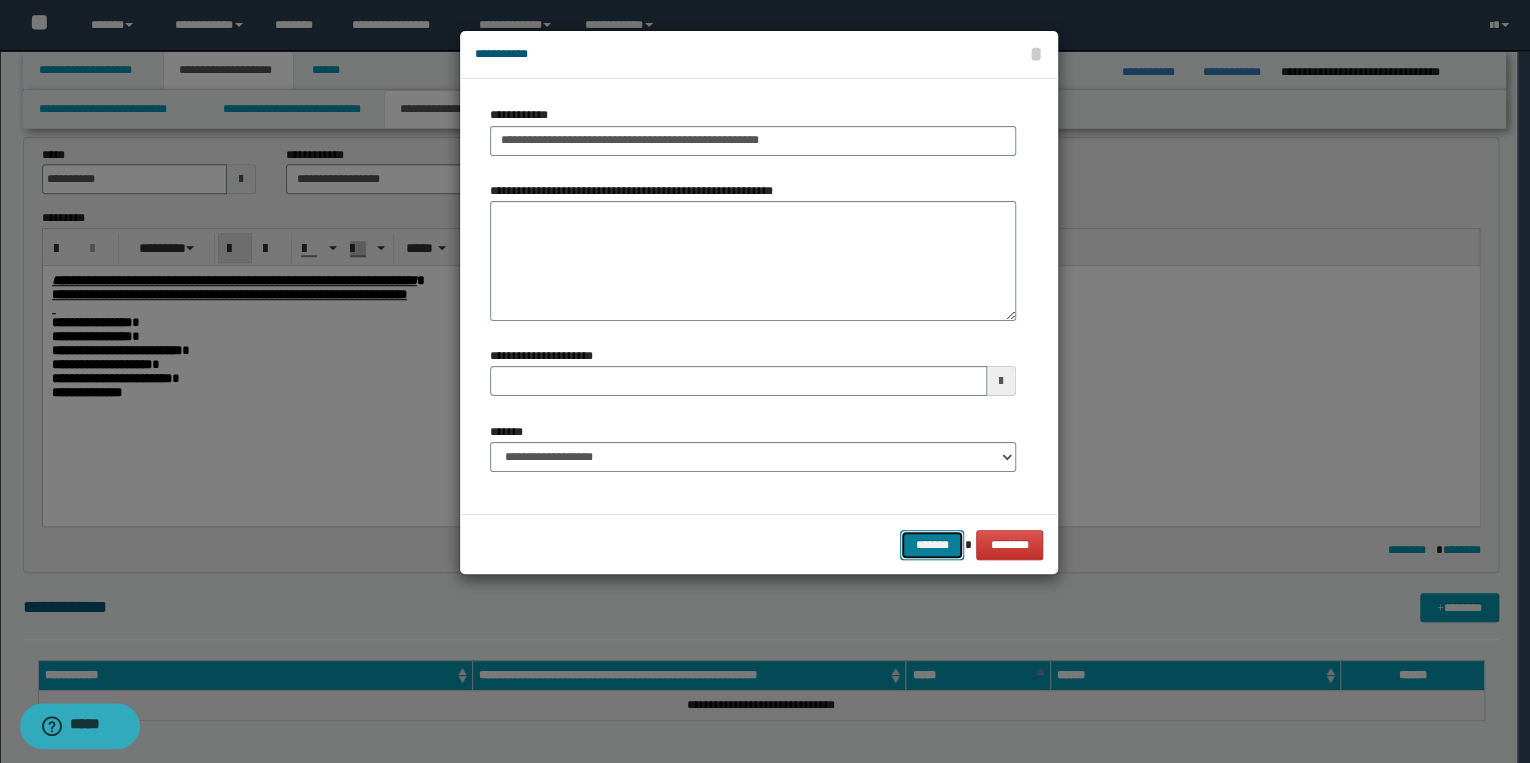 click on "*******" at bounding box center (932, 545) 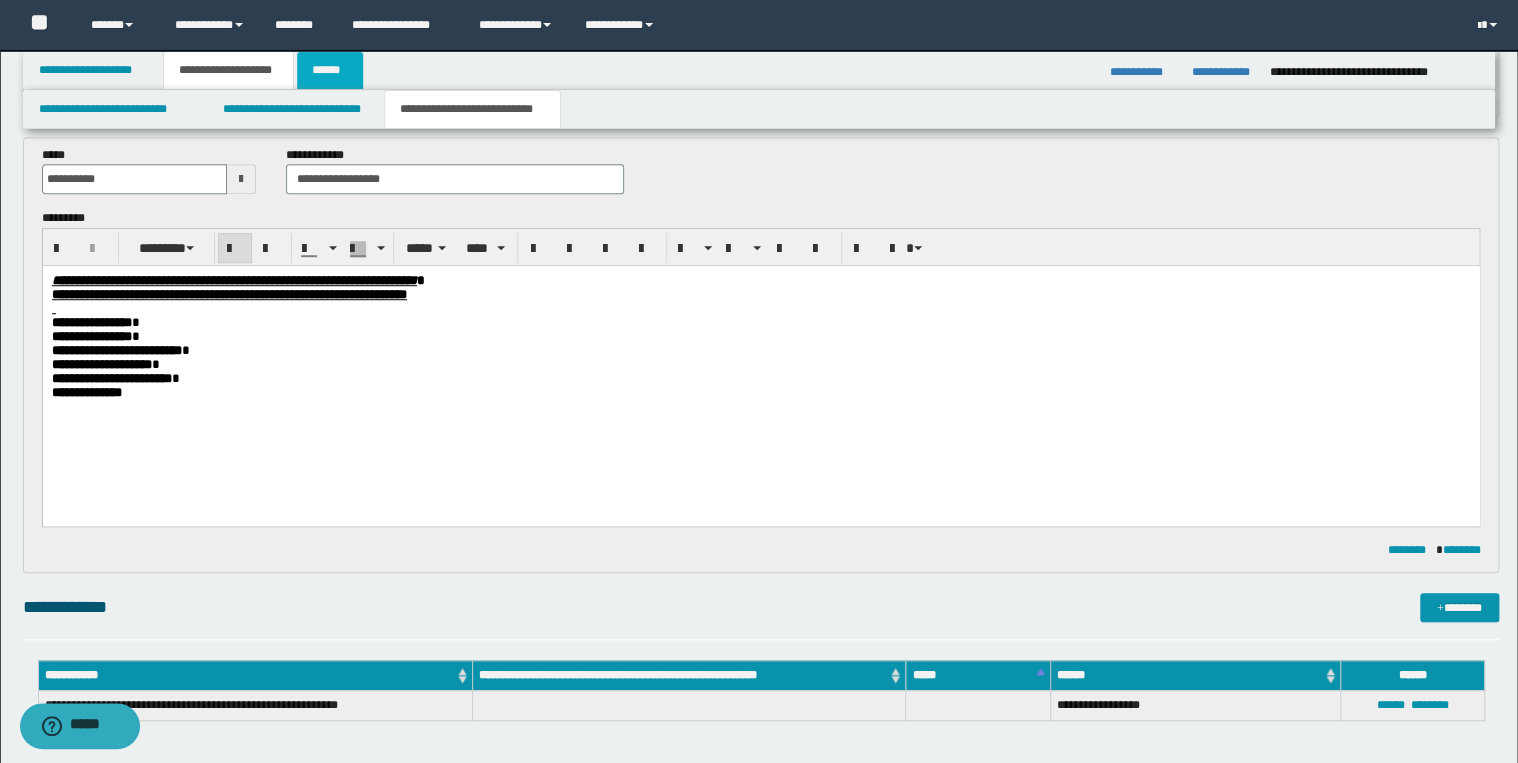 click on "******" at bounding box center (330, 70) 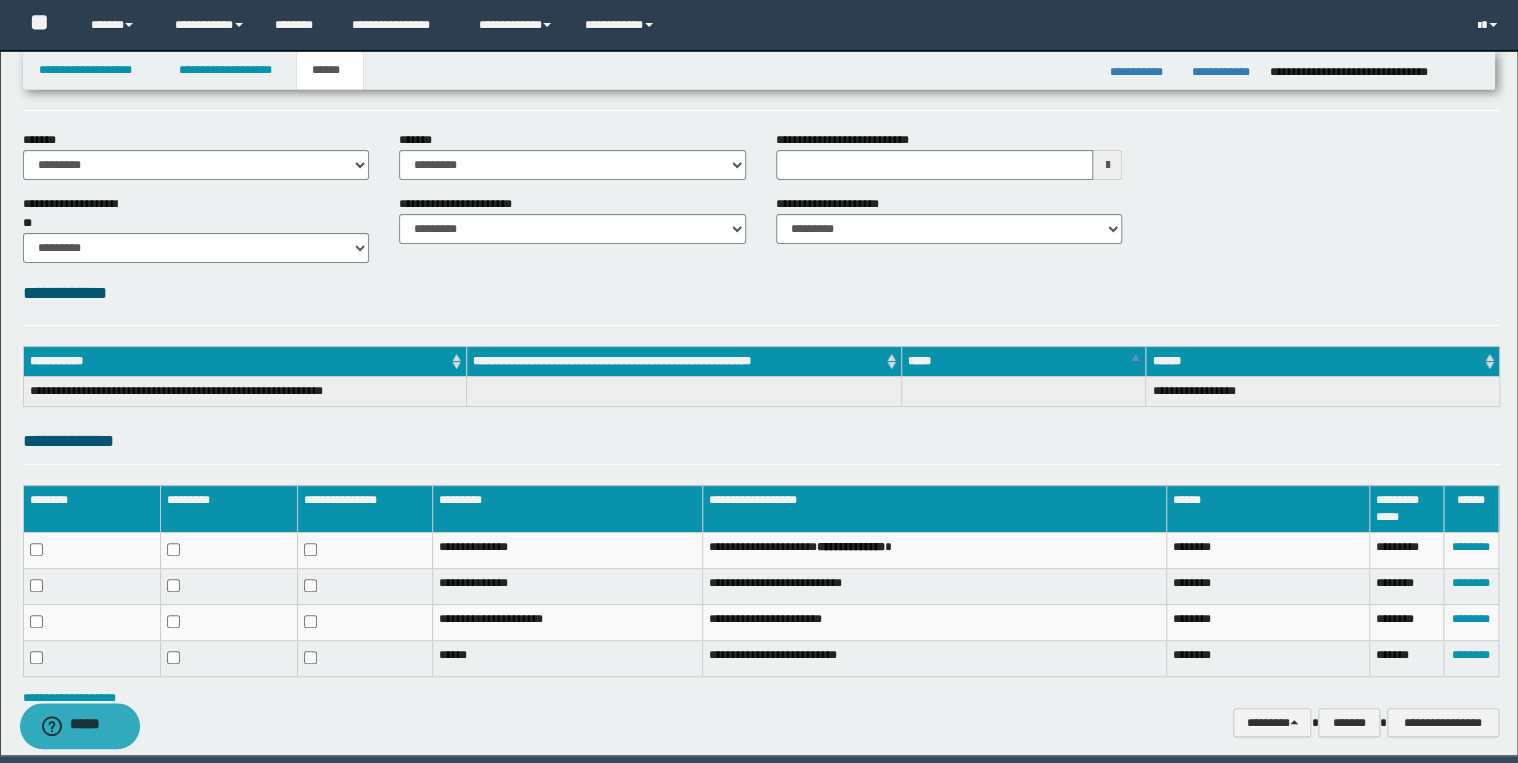 scroll, scrollTop: 0, scrollLeft: 0, axis: both 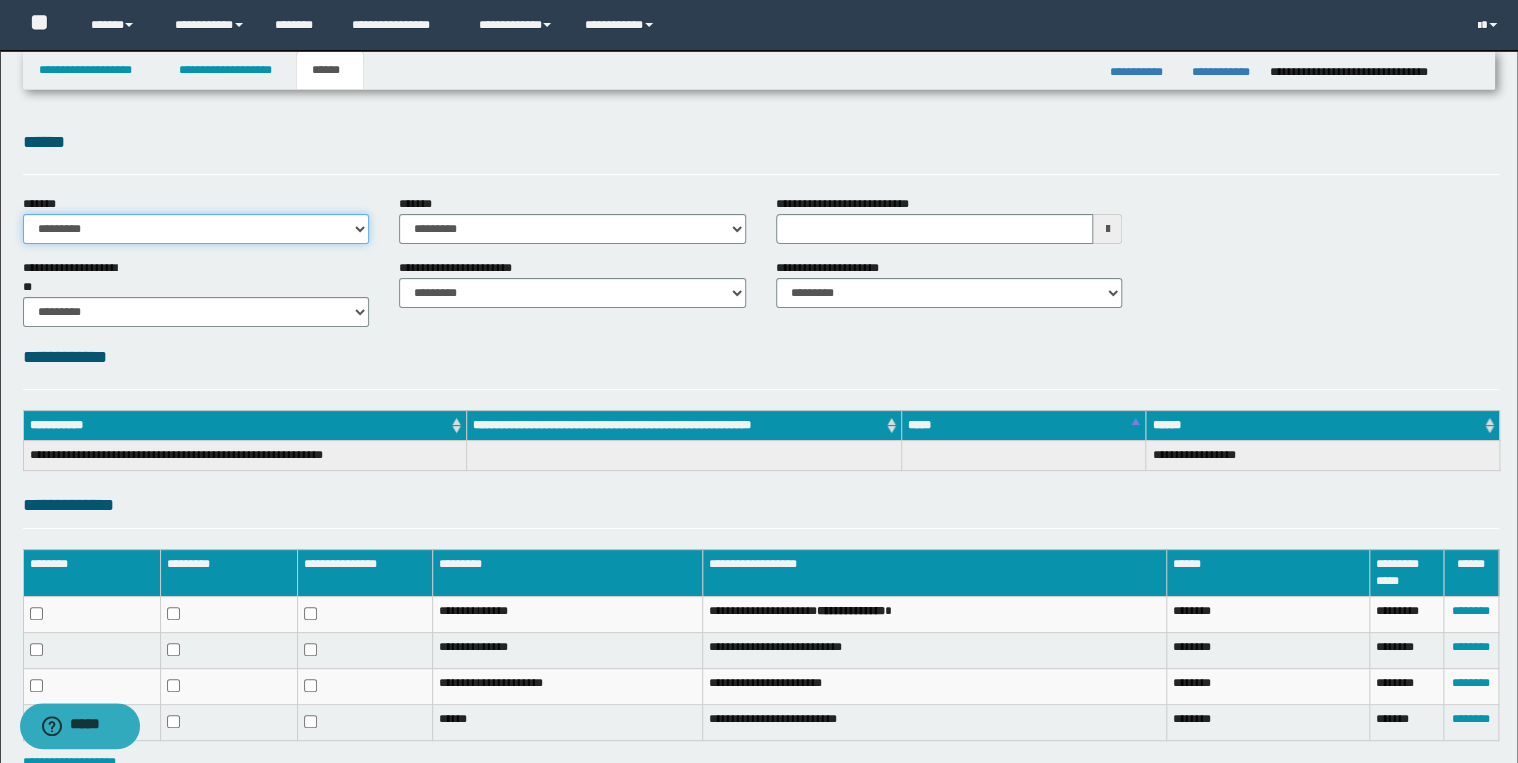 click on "**********" at bounding box center [196, 229] 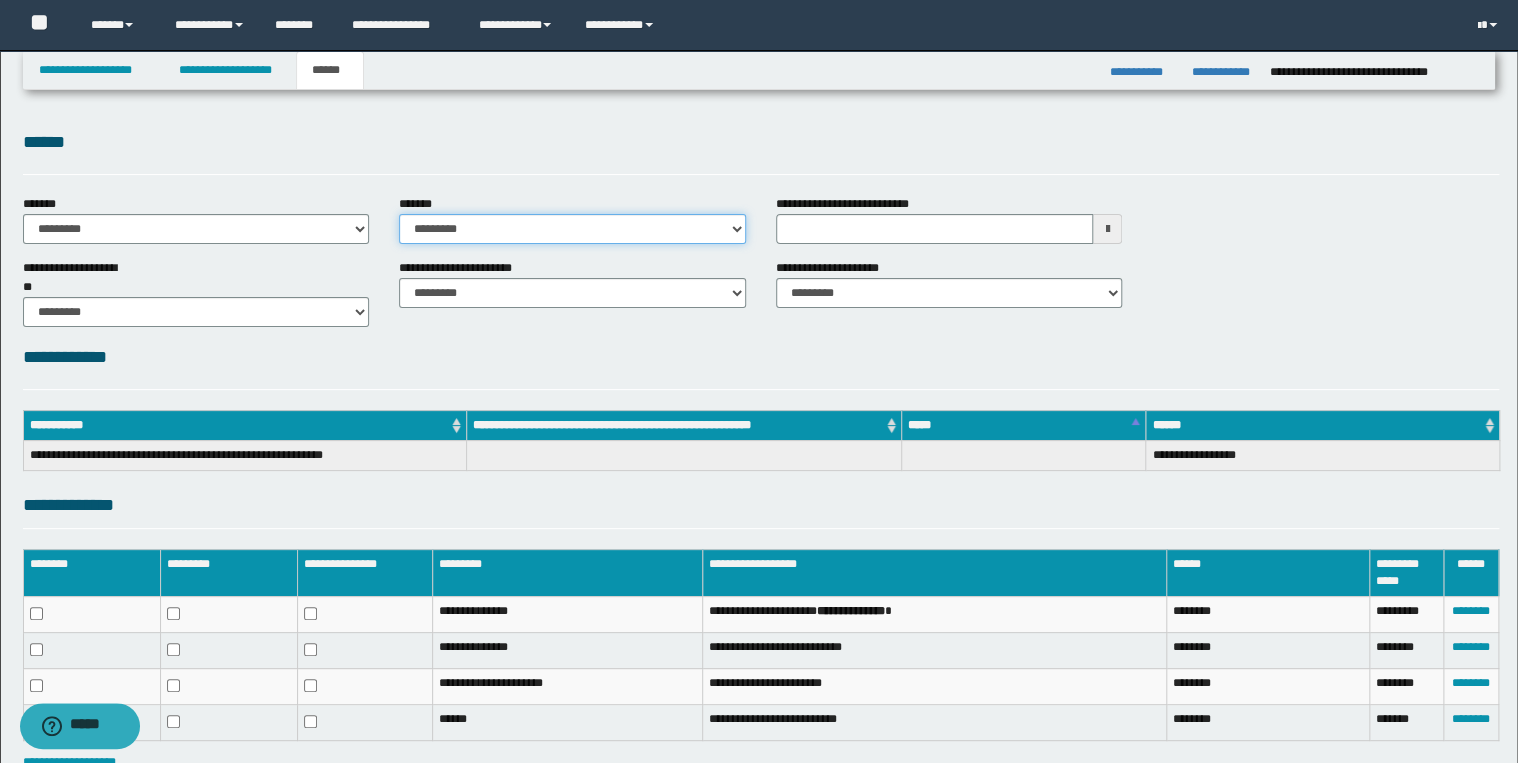 click on "**********" at bounding box center (572, 229) 